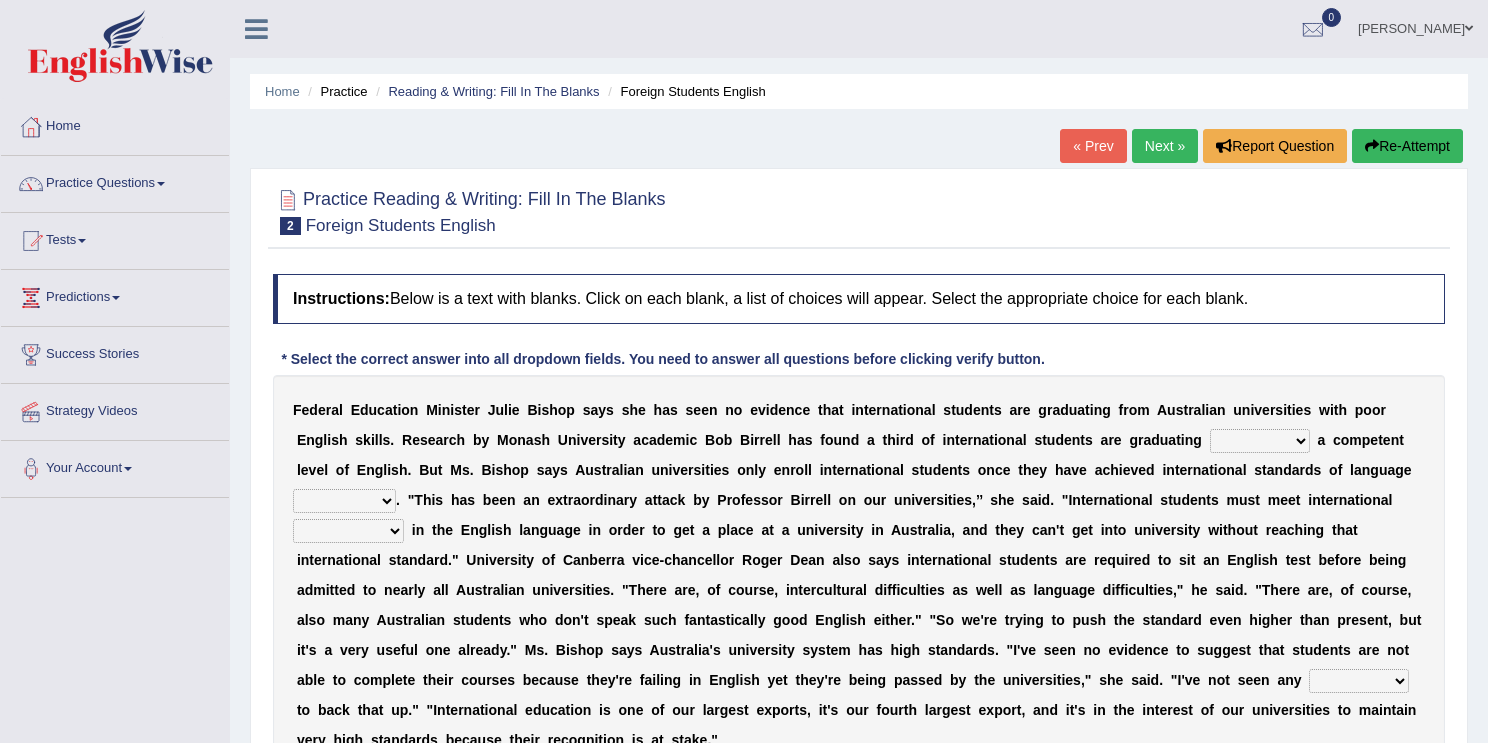 scroll, scrollTop: 0, scrollLeft: 0, axis: both 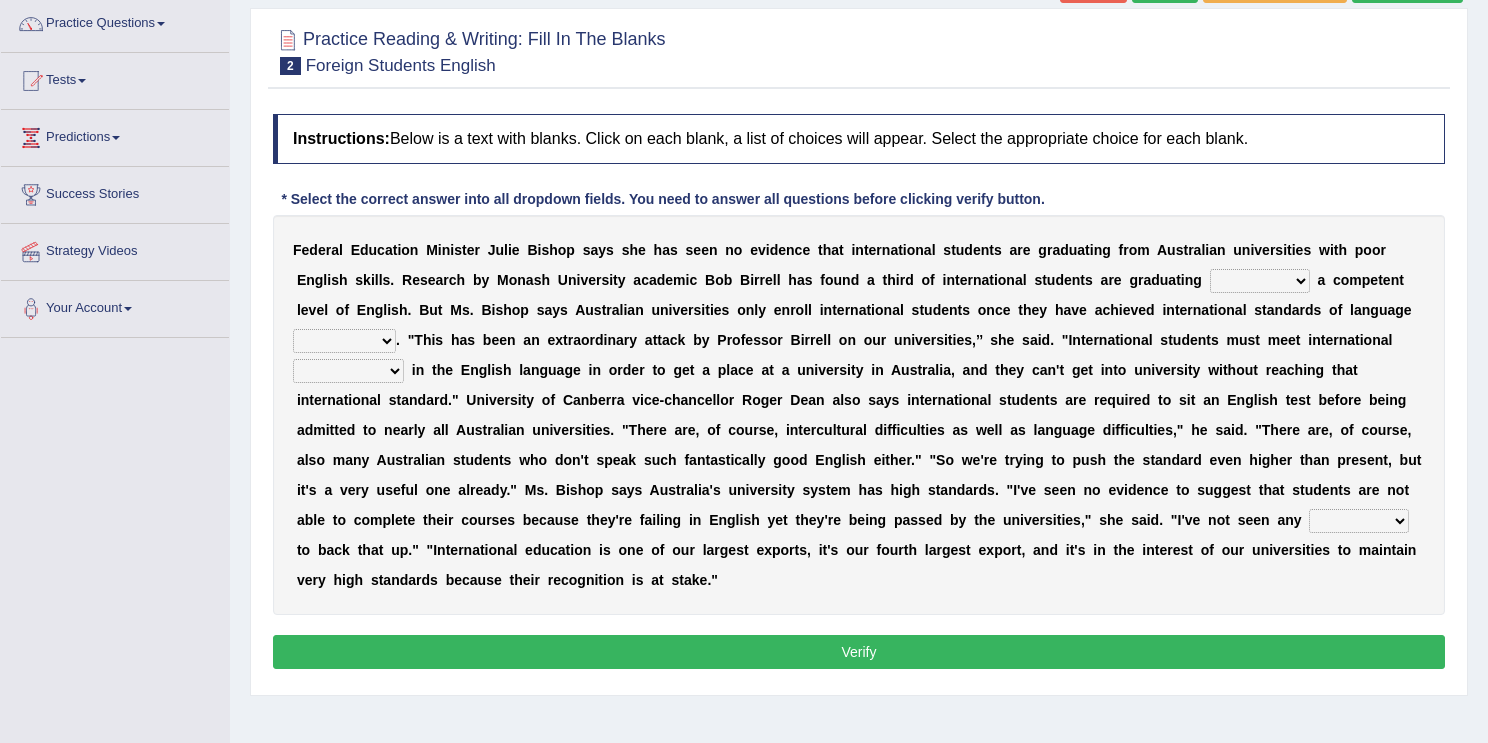 click on "without for into by" at bounding box center [1260, 281] 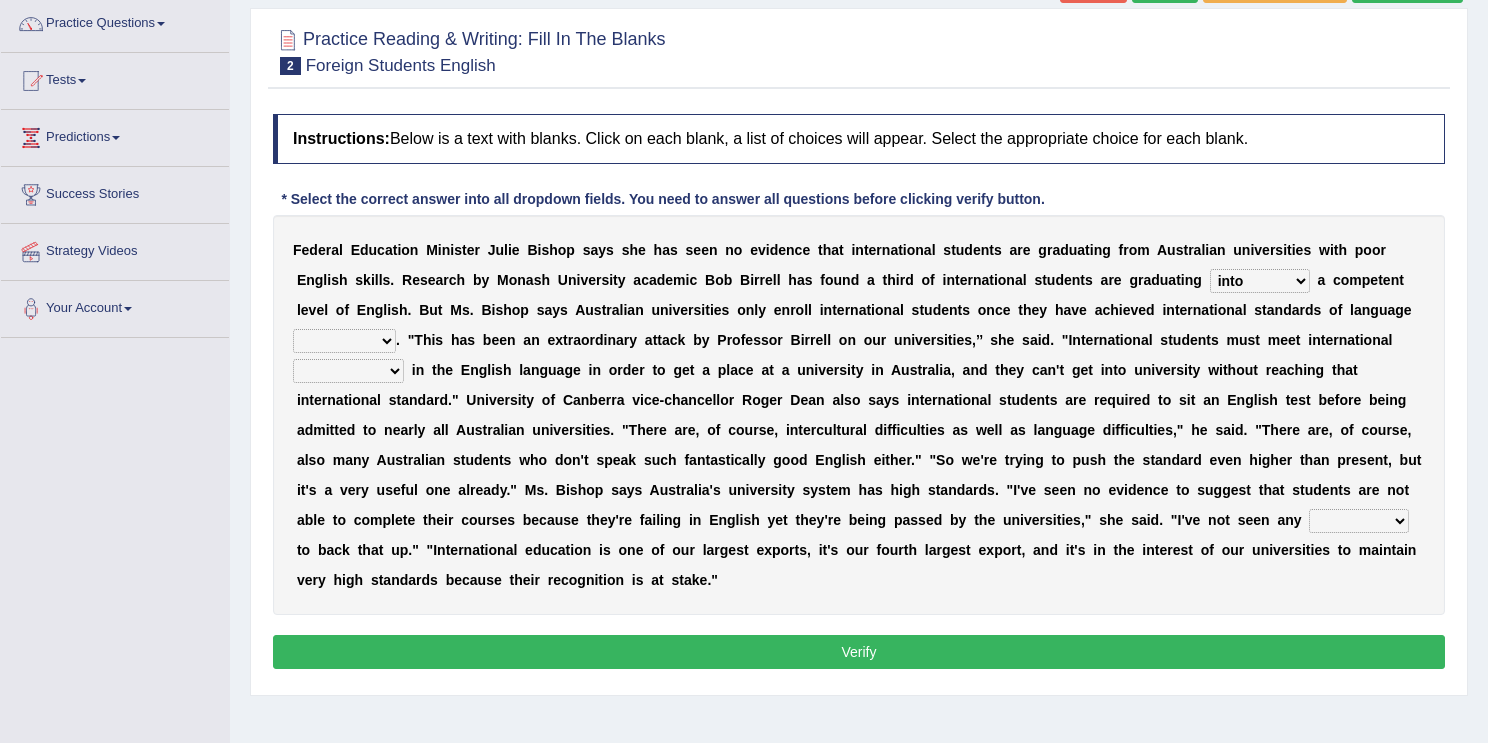 click on "without for into by" at bounding box center (1260, 281) 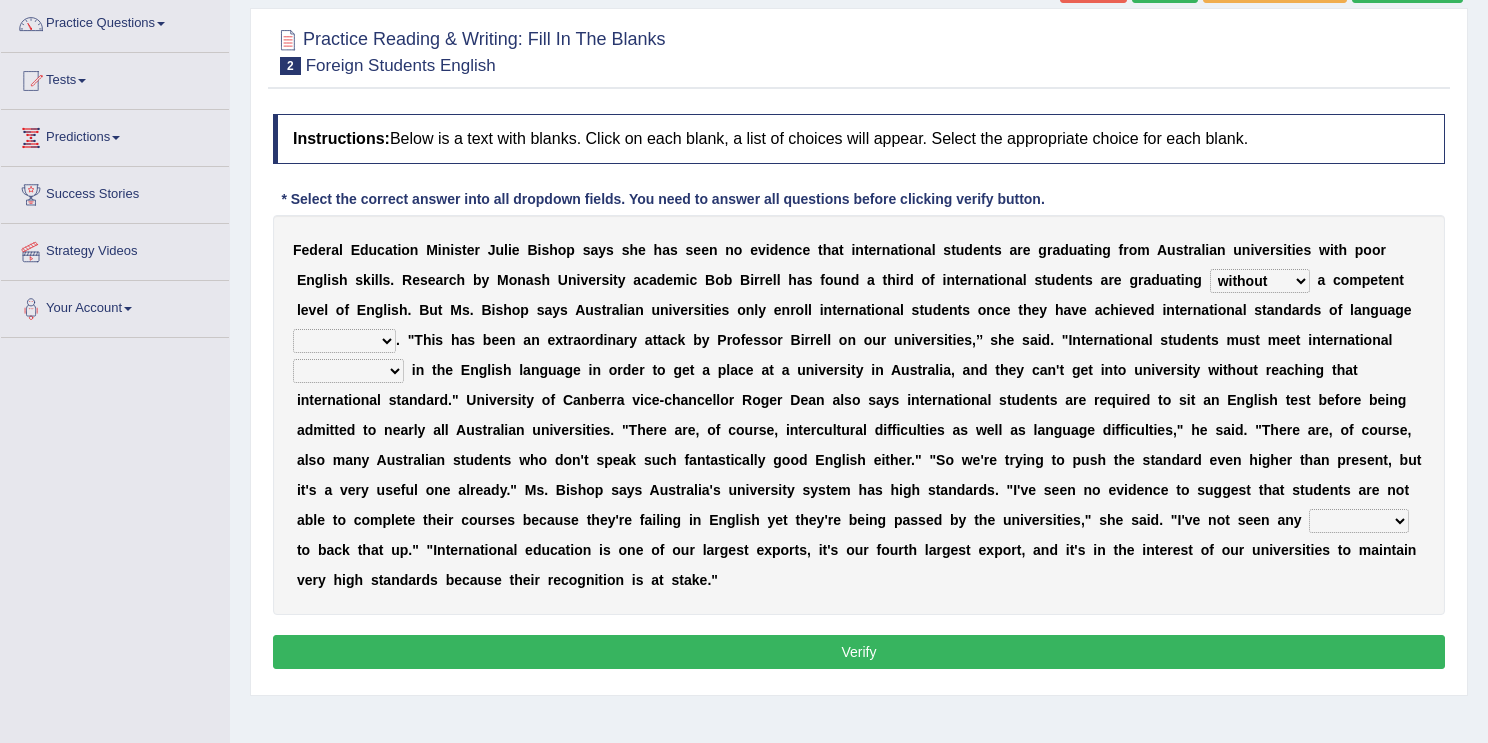 click on "without for into by" at bounding box center (1260, 281) 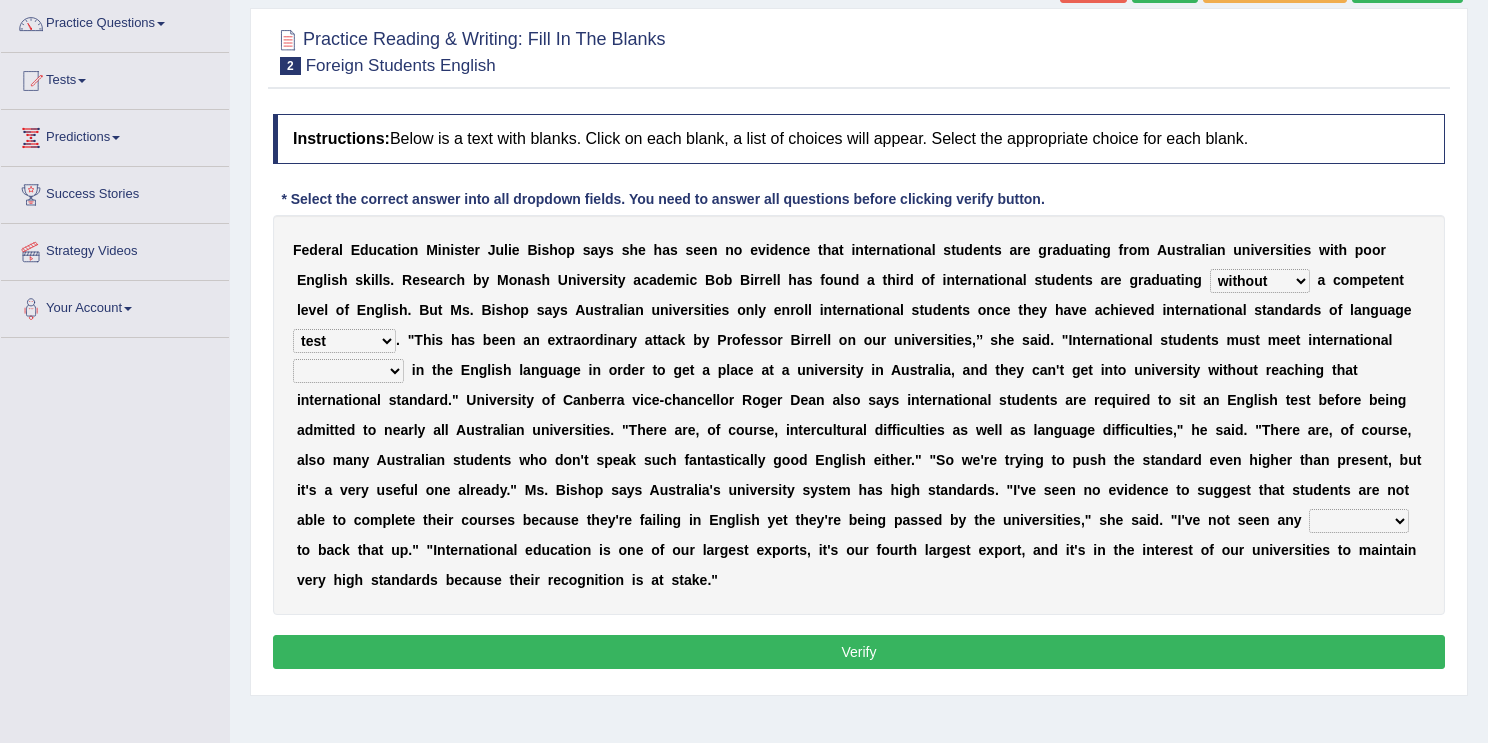 click on "approaches standard benchmarks ways" at bounding box center [348, 371] 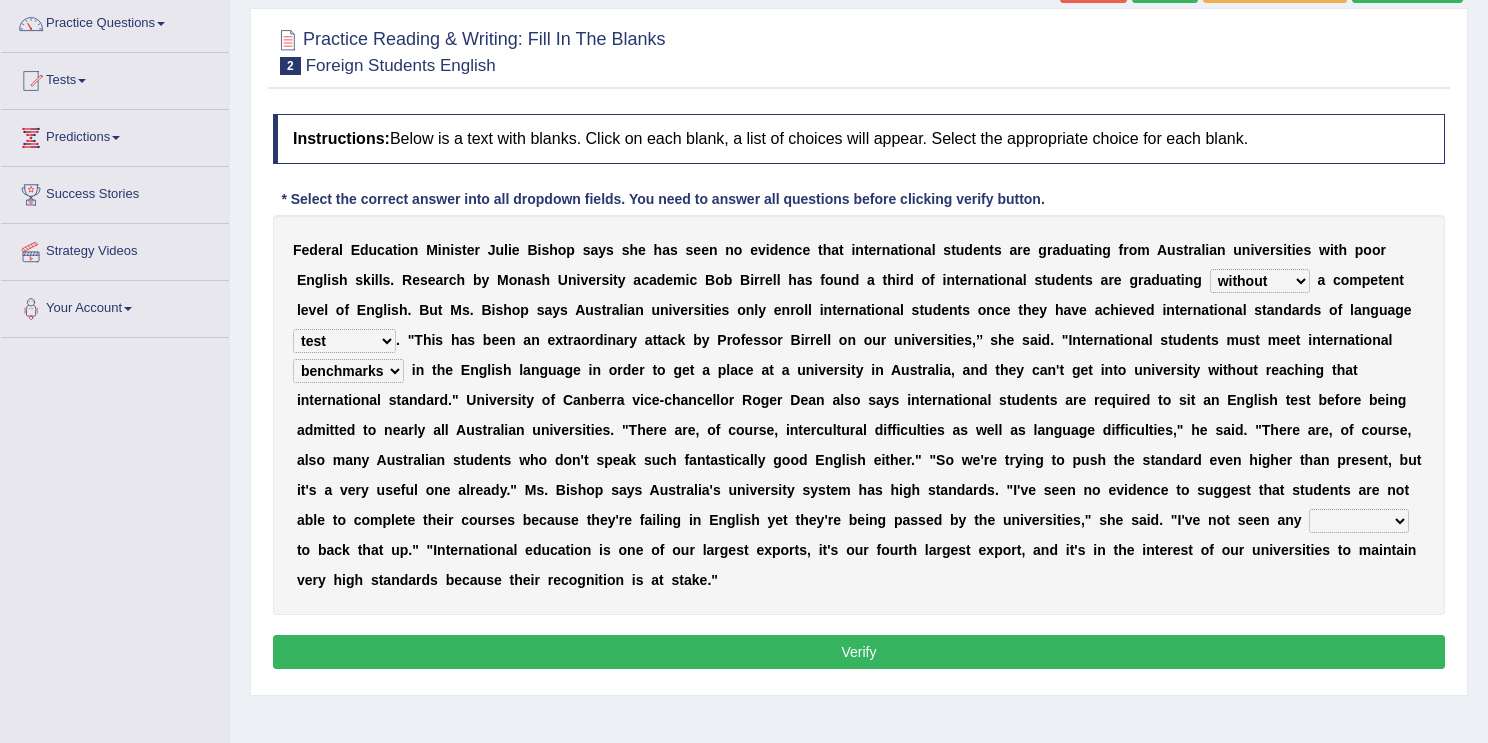 click on "approaches standard benchmarks ways" at bounding box center [348, 371] 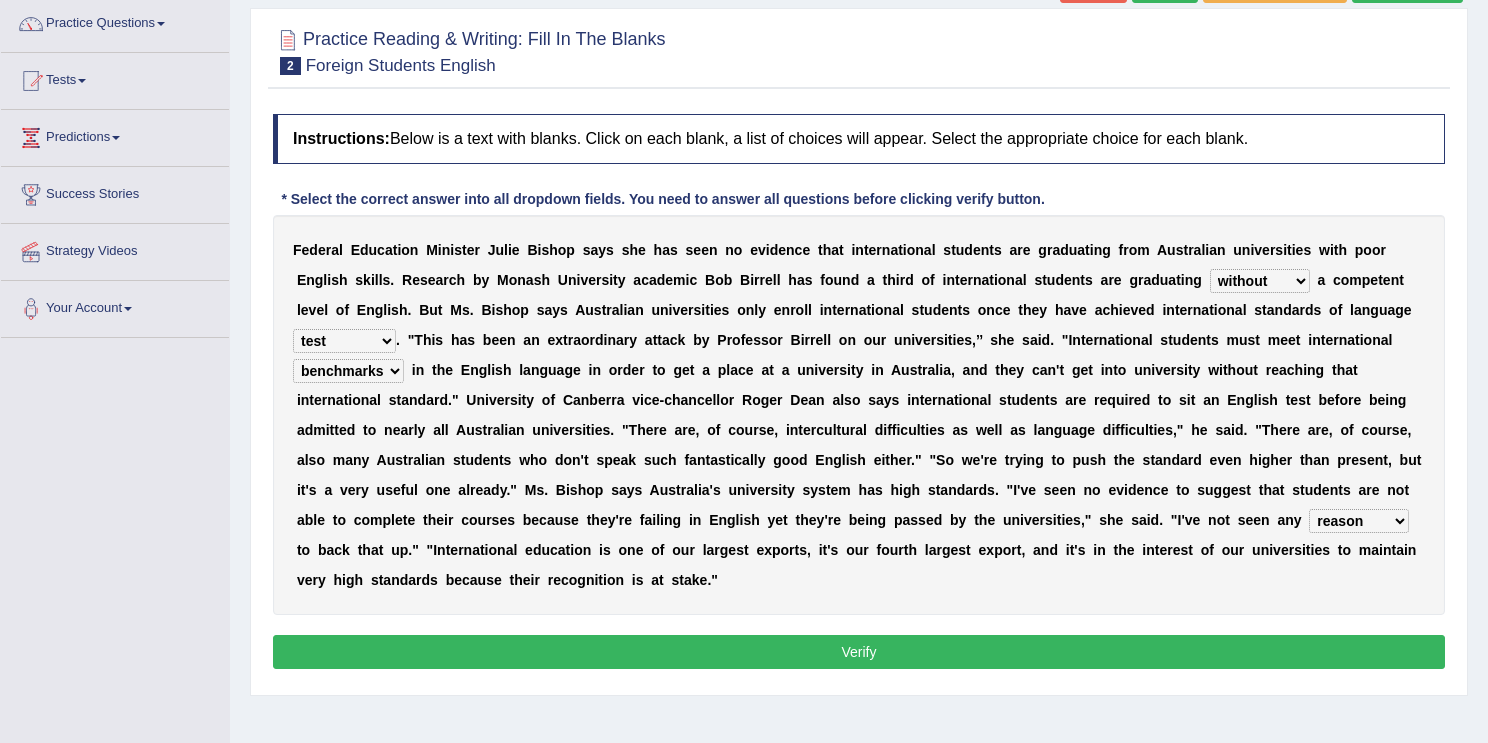 click on "excuse support reason evidence" at bounding box center (1359, 521) 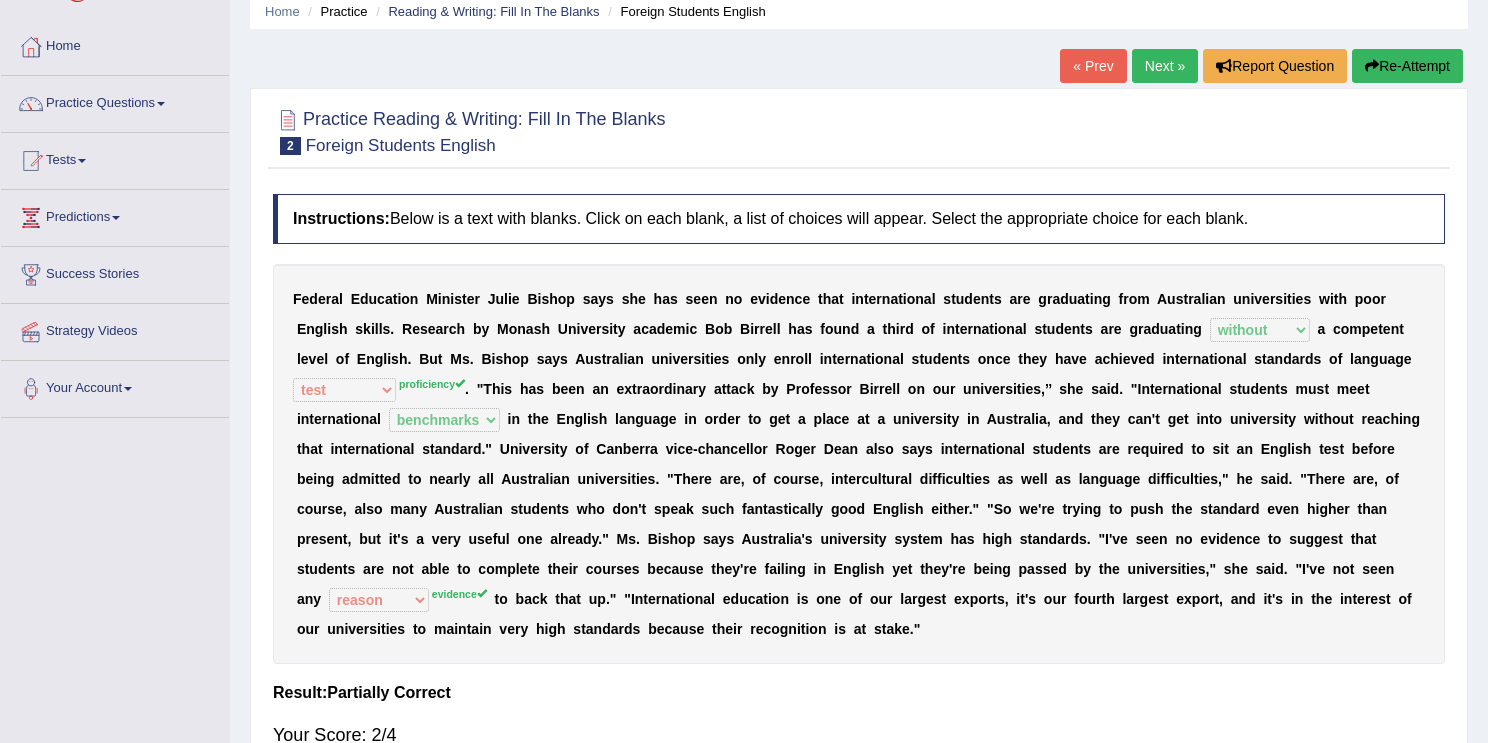scroll, scrollTop: 0, scrollLeft: 0, axis: both 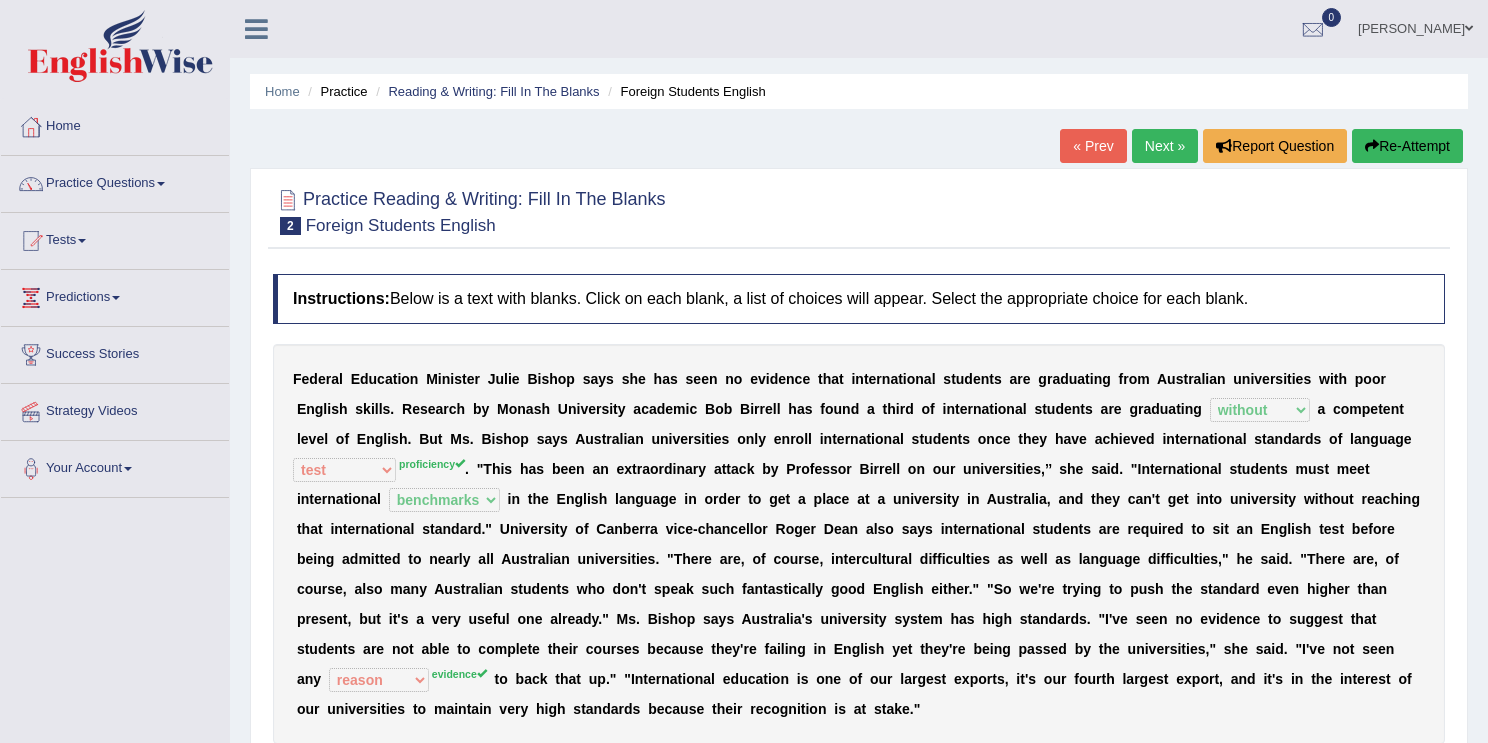 click at bounding box center [161, 184] 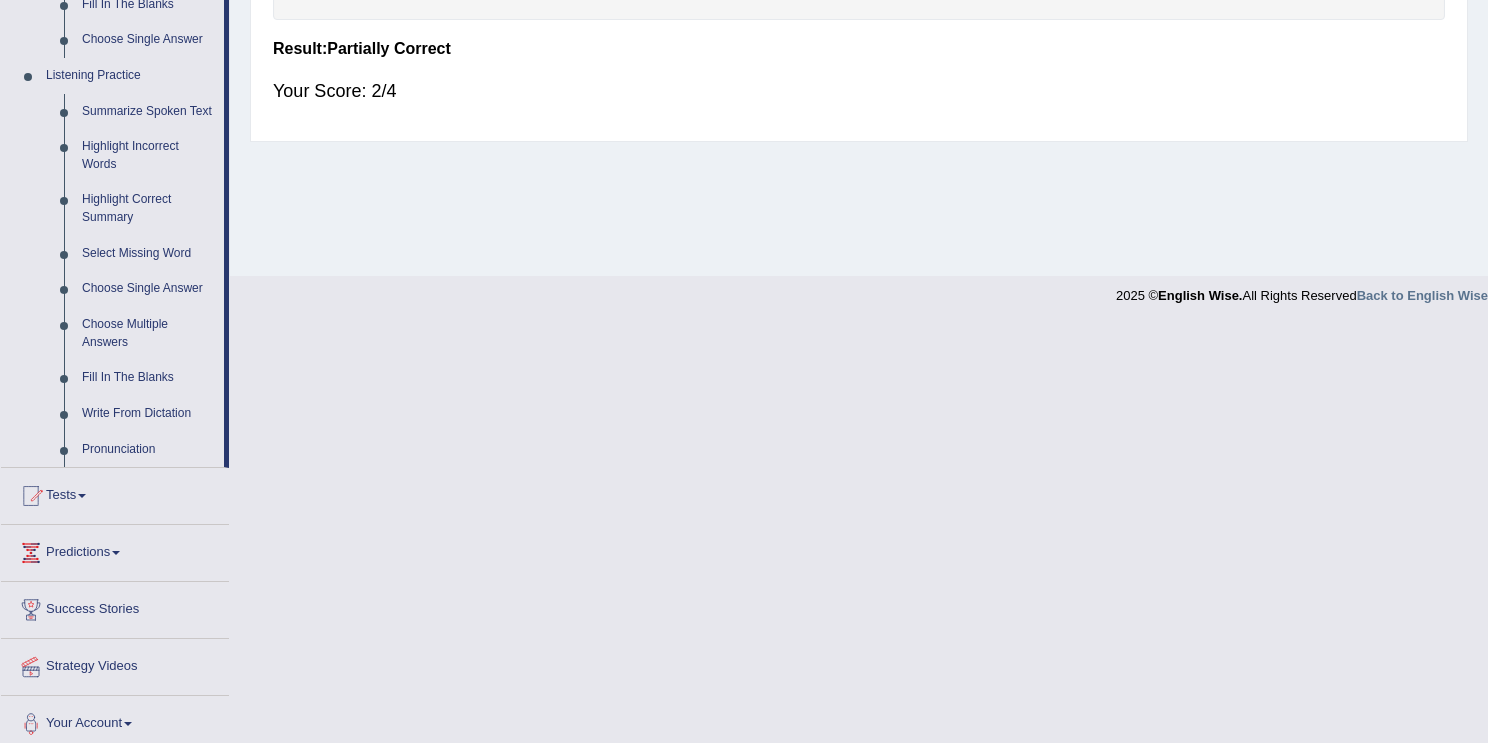 scroll, scrollTop: 733, scrollLeft: 0, axis: vertical 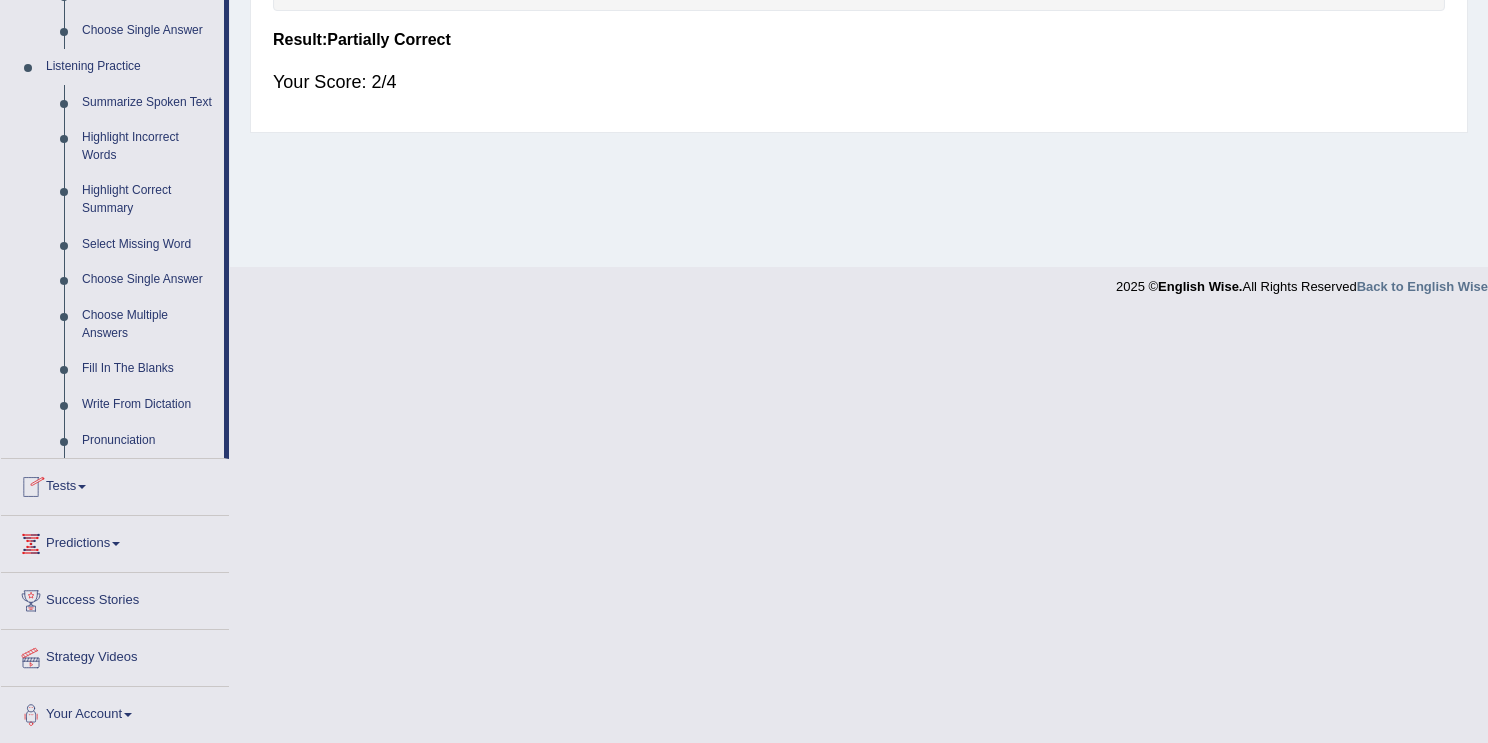 click on "Tests" at bounding box center [115, 484] 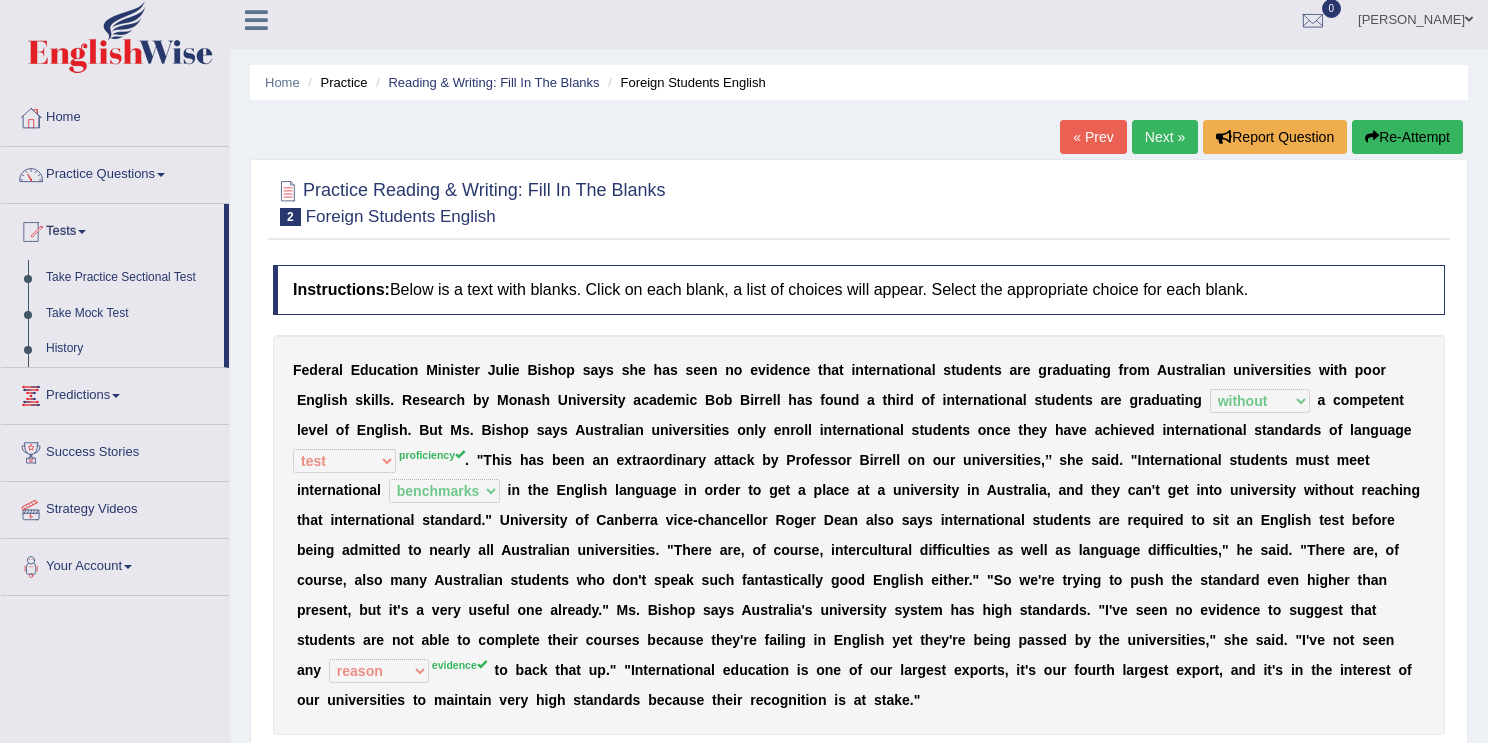 scroll, scrollTop: 0, scrollLeft: 0, axis: both 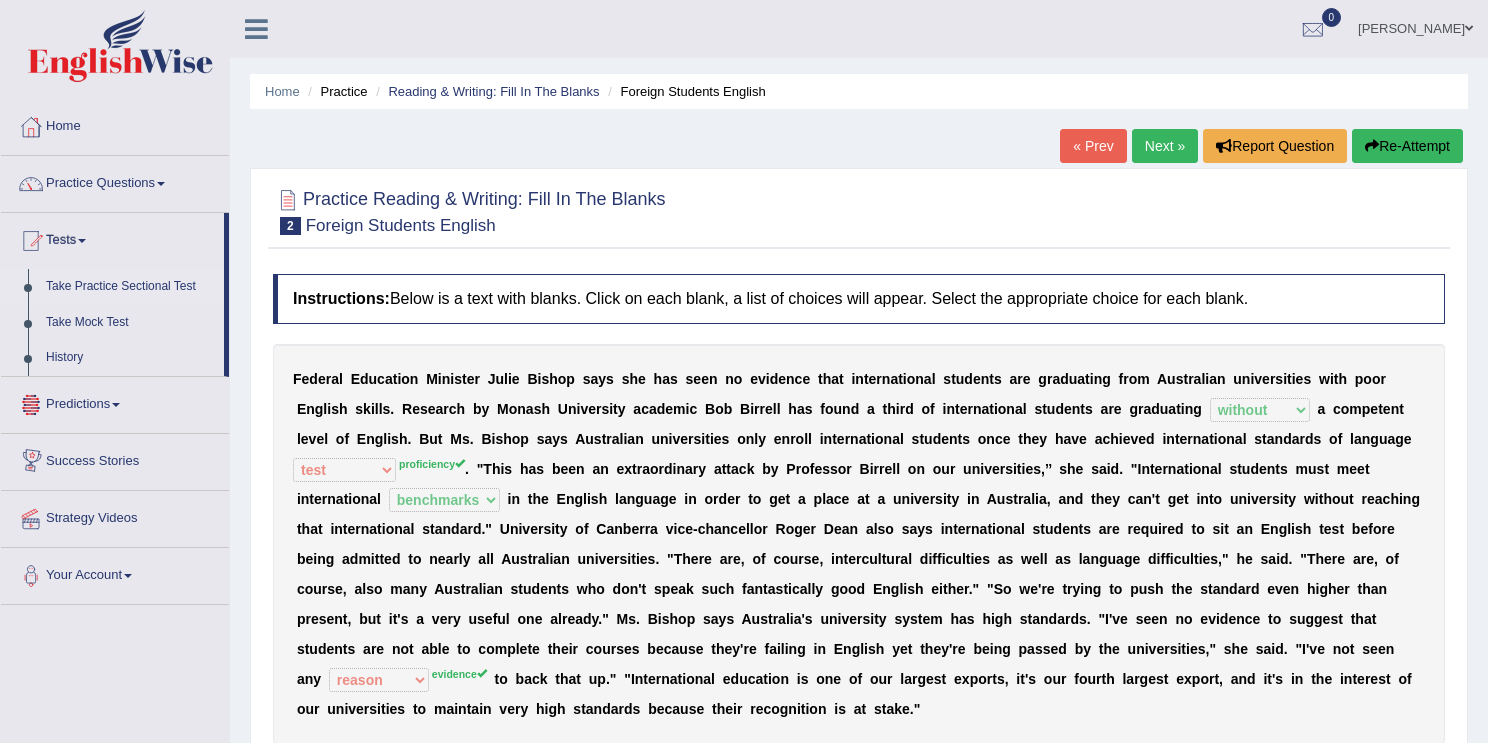 click on "Take Practice Sectional Test" at bounding box center (130, 287) 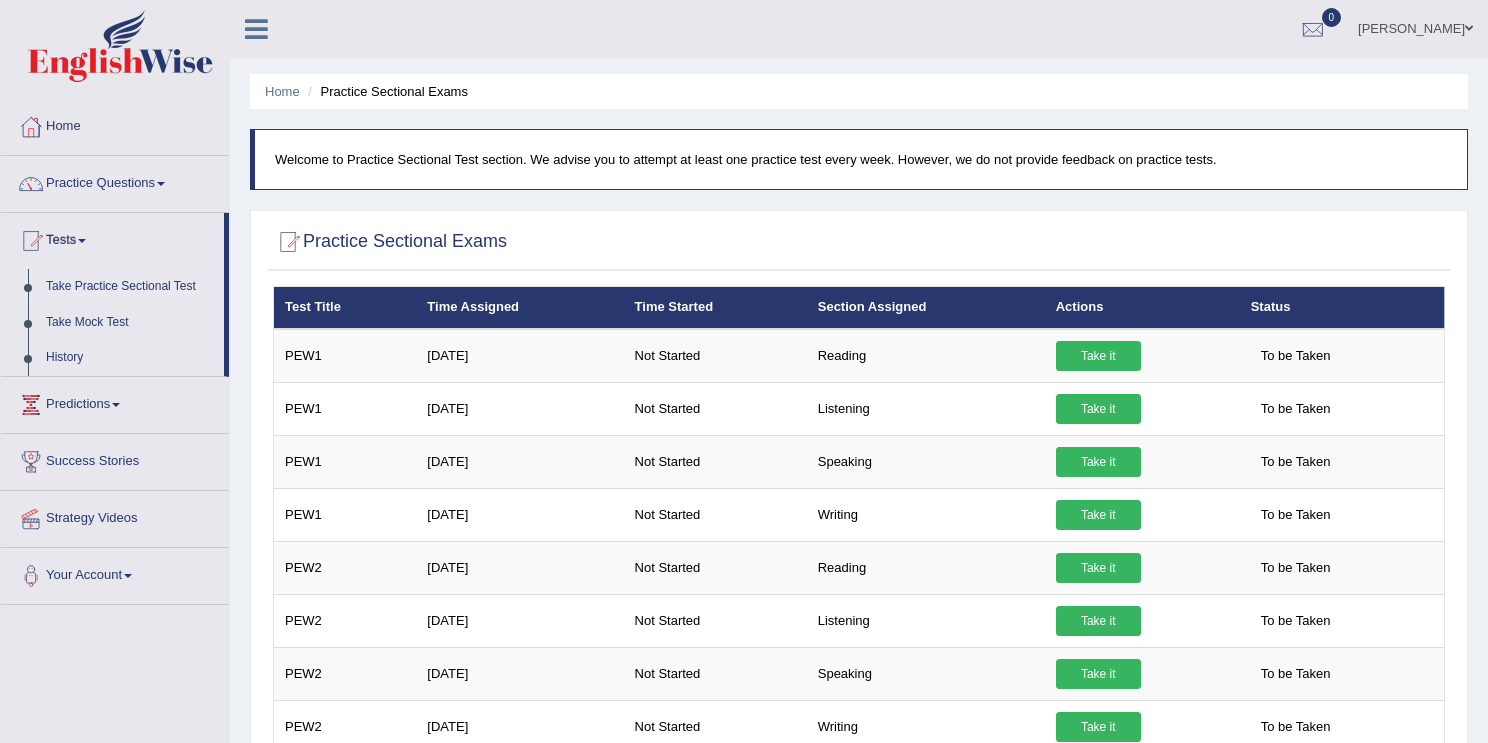 scroll, scrollTop: 0, scrollLeft: 0, axis: both 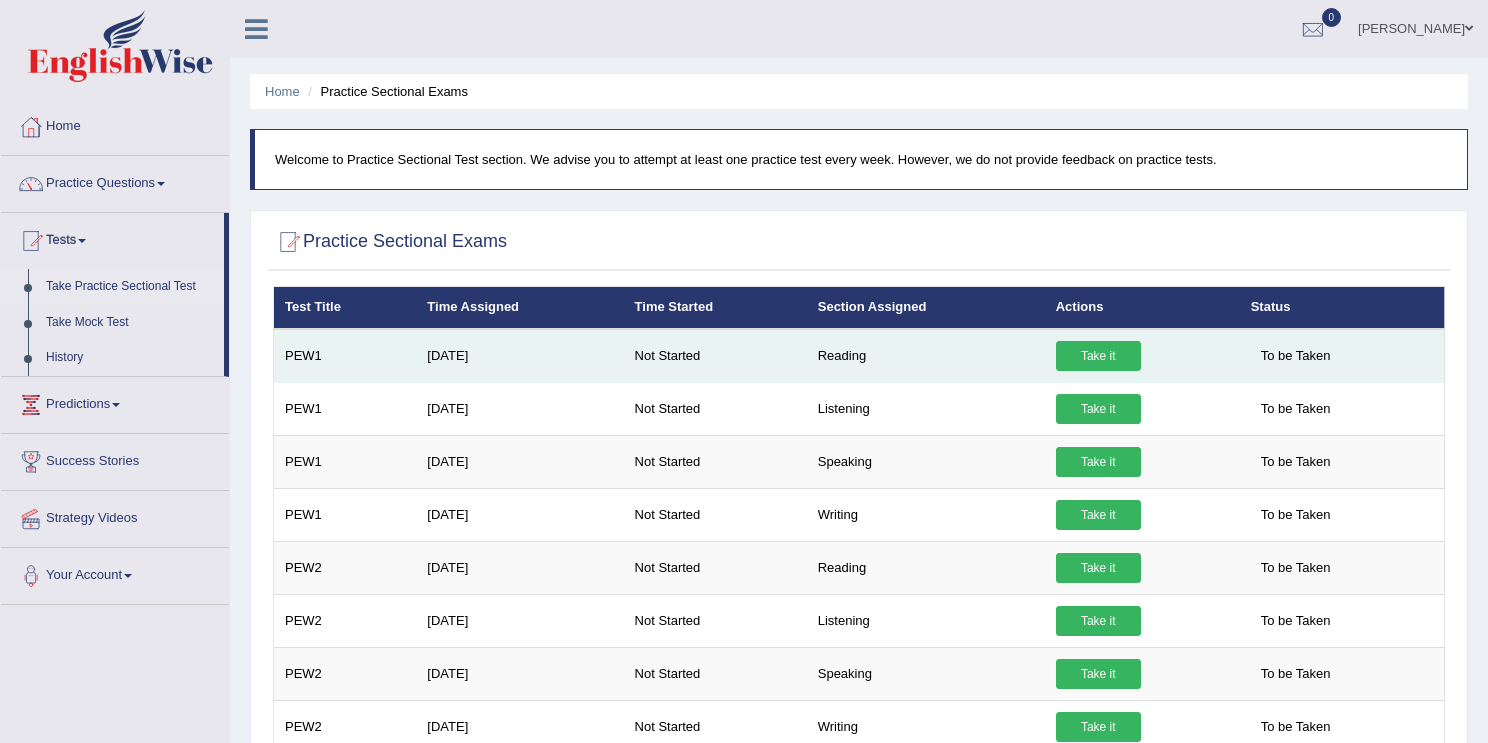 click on "Take it" at bounding box center (1098, 356) 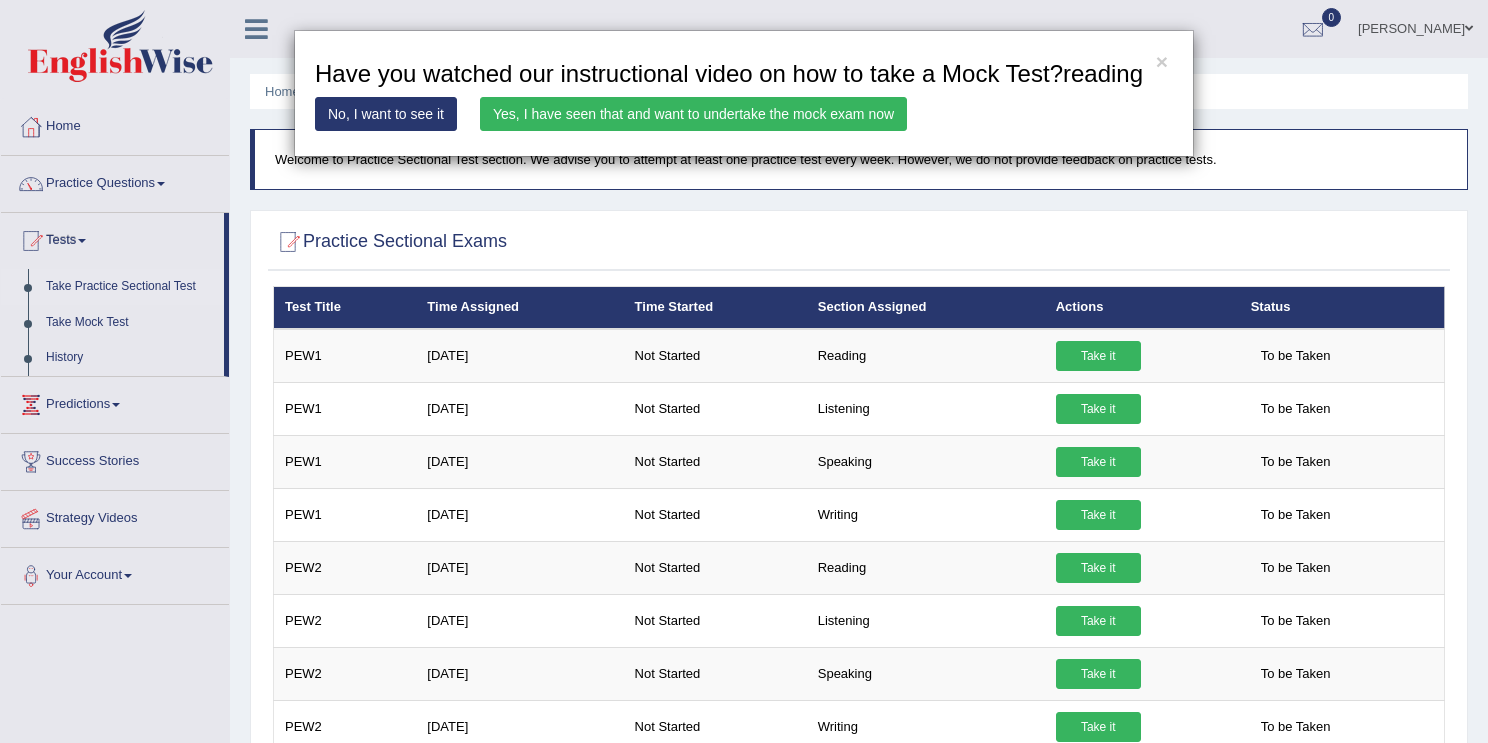 click on "No, I want to see it" at bounding box center (386, 114) 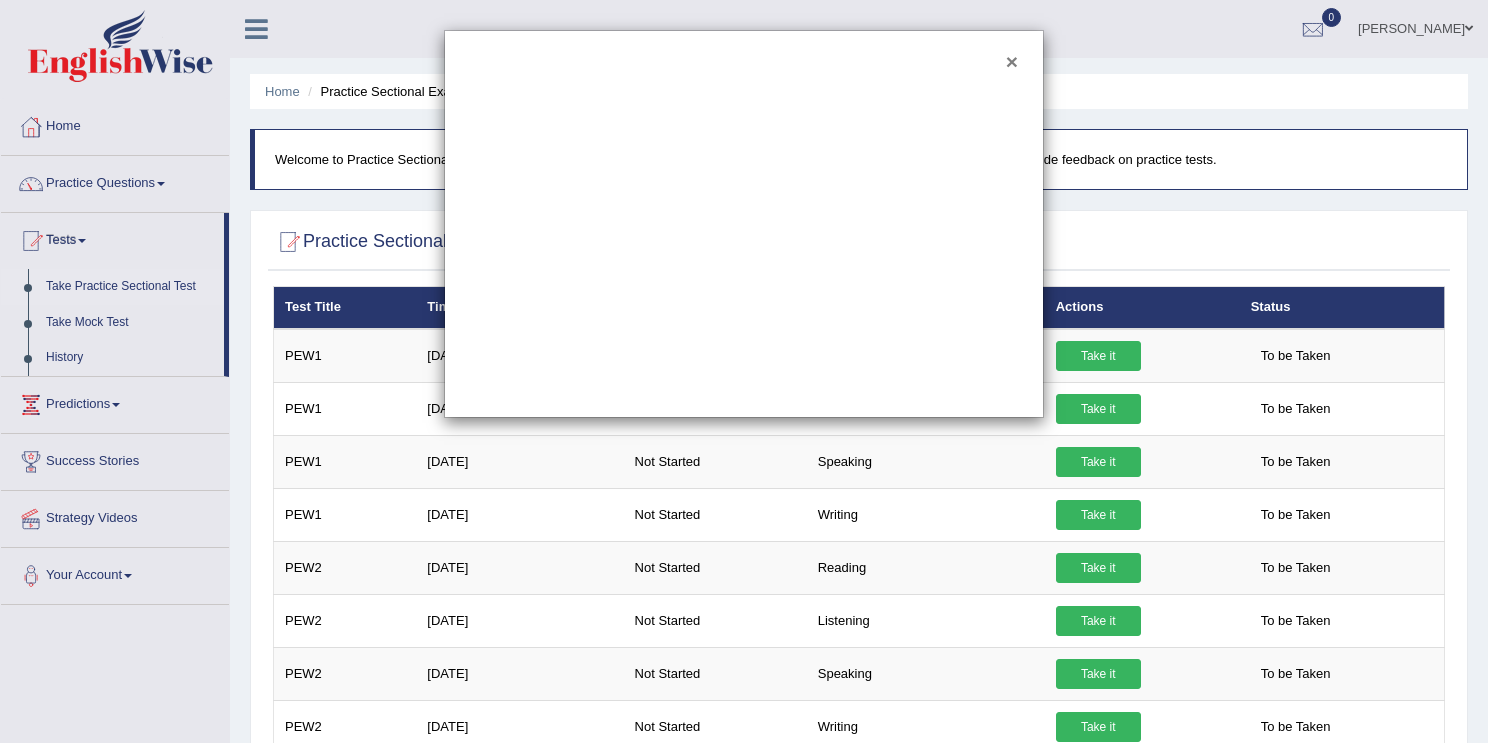 click on "×" at bounding box center (1012, 61) 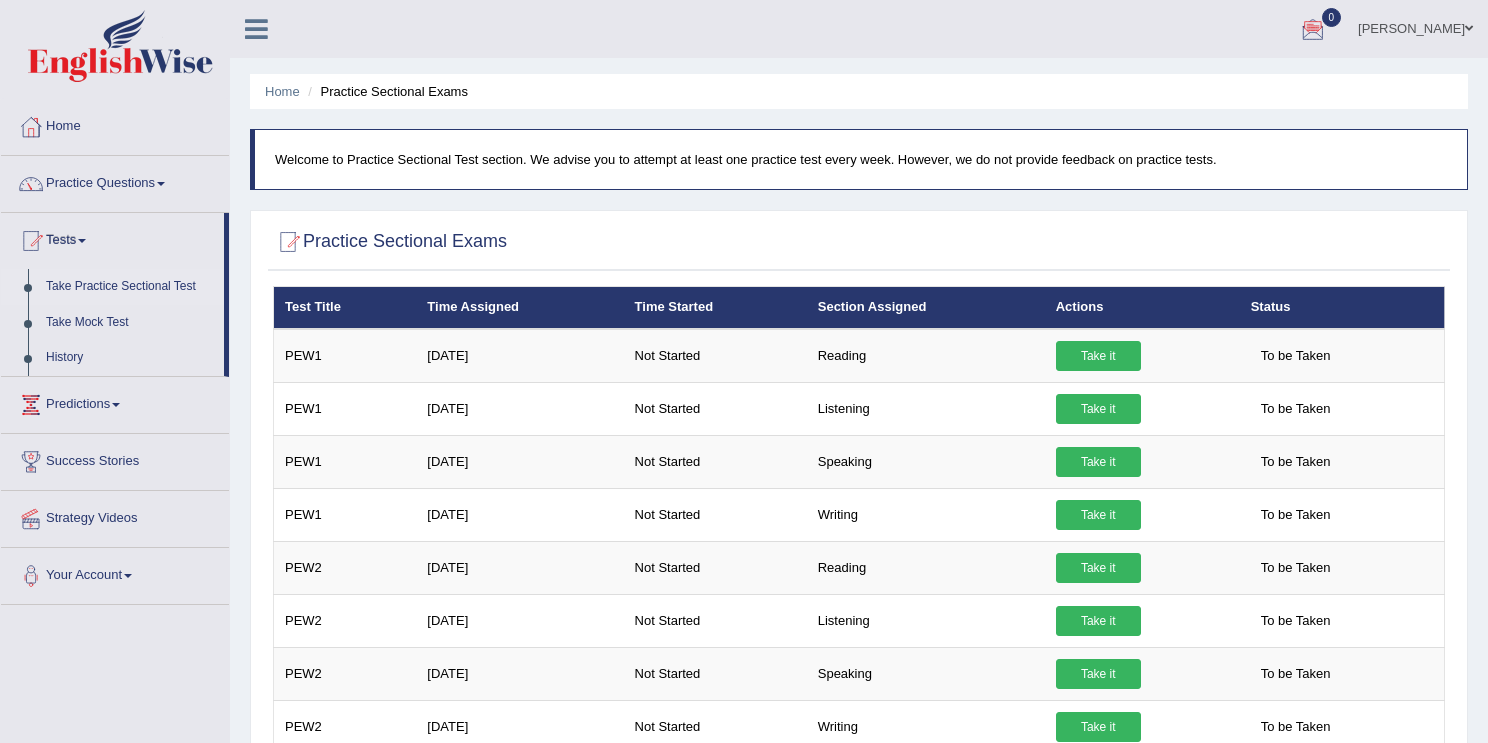 click on "Practice Sectional Exams" at bounding box center [390, 242] 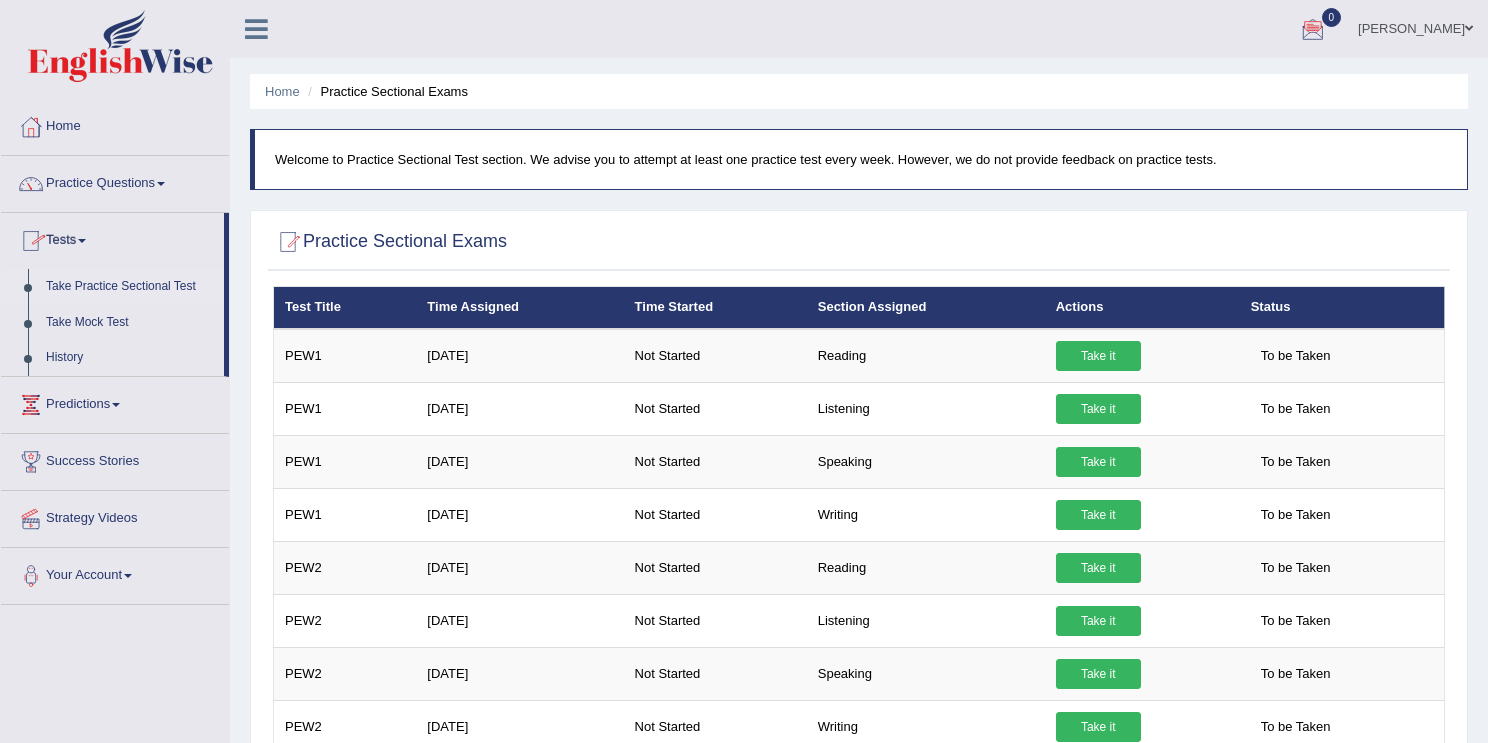 click on "Take Practice Sectional Test" at bounding box center (130, 287) 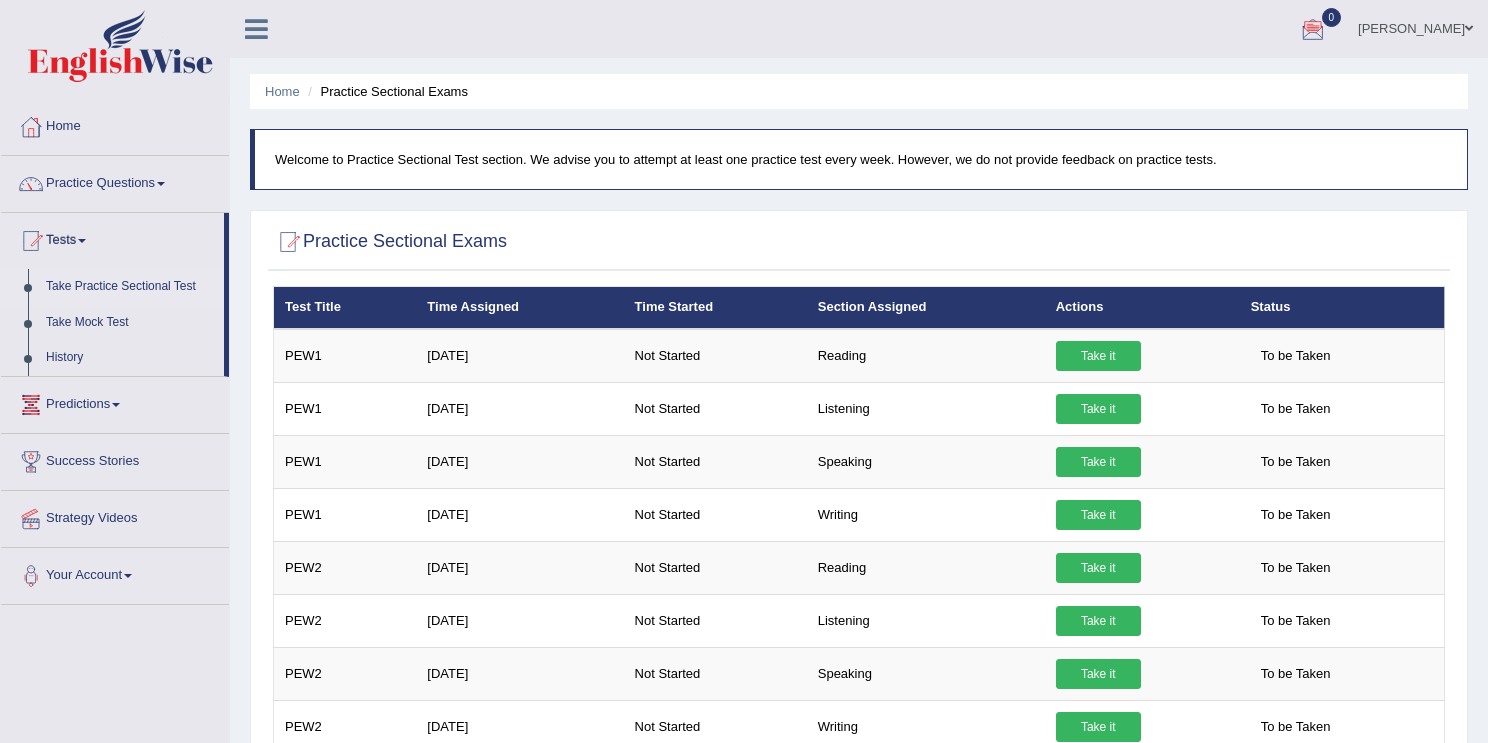 click on "Take Practice Sectional Test" at bounding box center (130, 287) 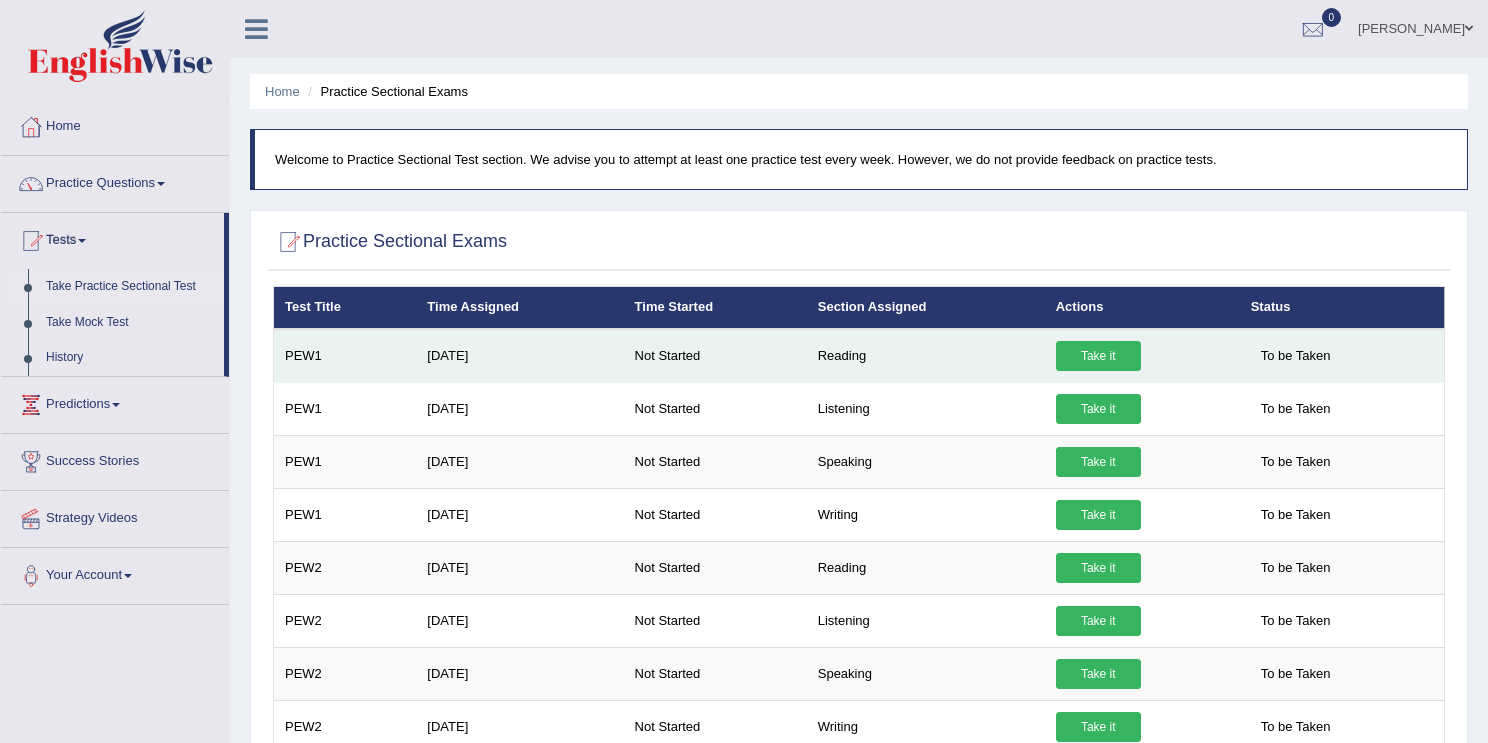 scroll, scrollTop: 0, scrollLeft: 0, axis: both 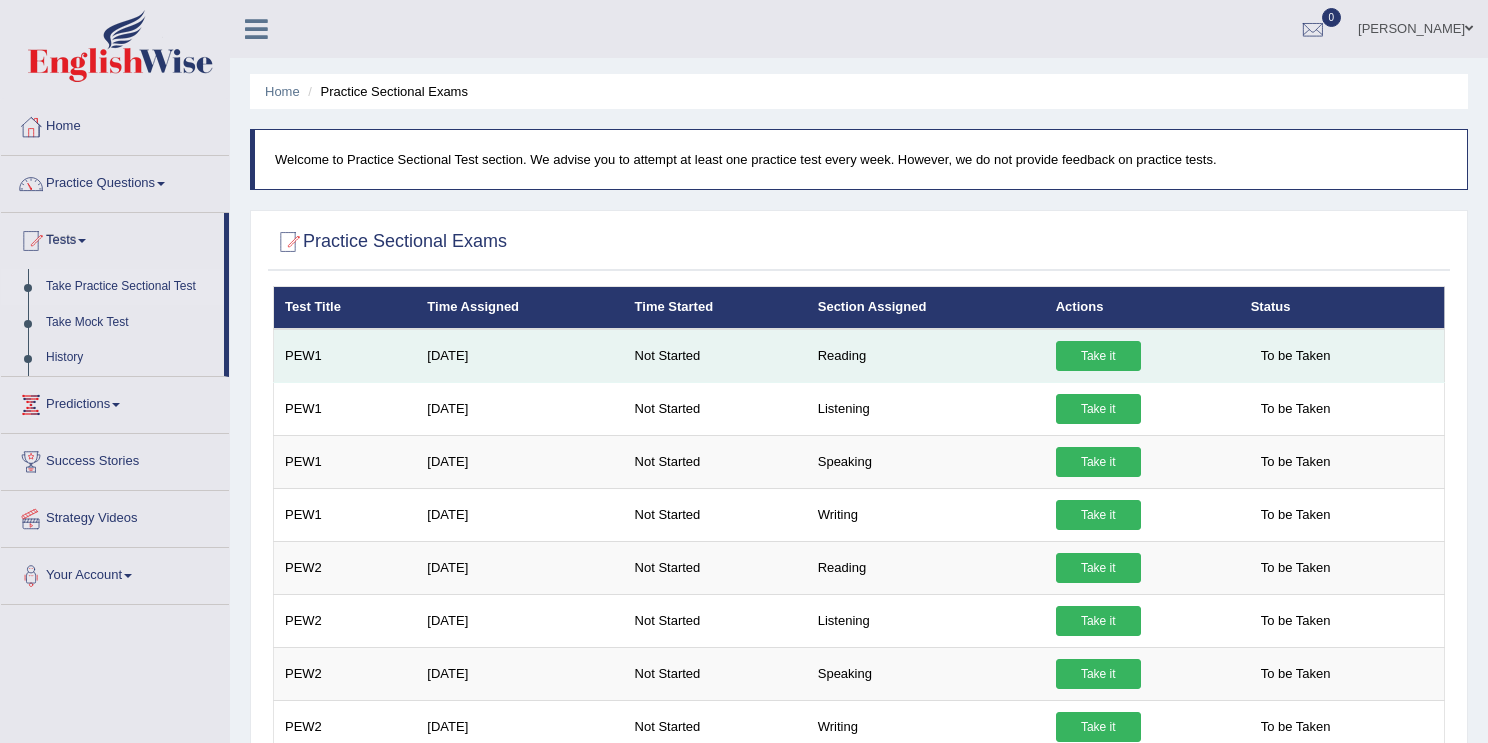 click on "Take it" at bounding box center [1098, 356] 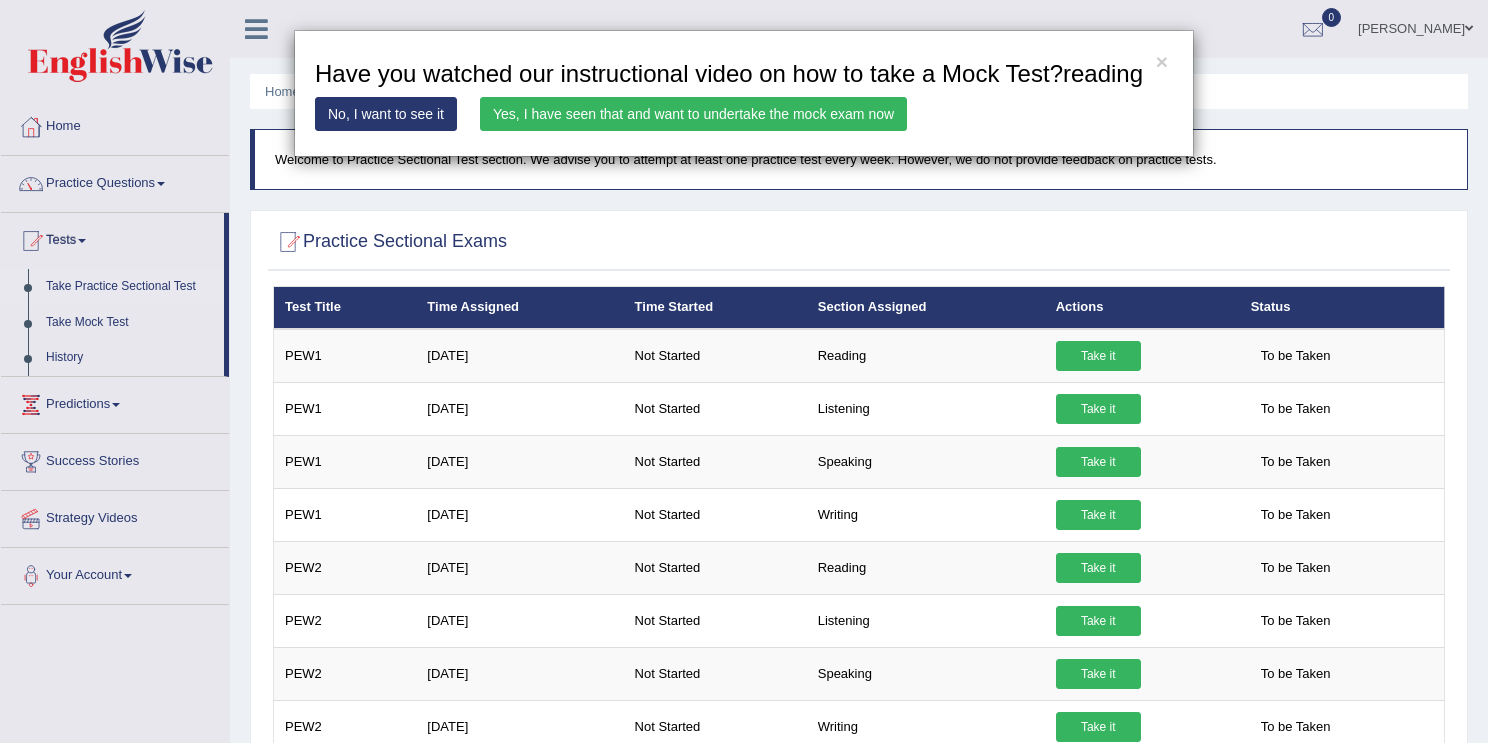 click on "Yes, I have seen that and want to undertake the mock exam now" at bounding box center (693, 114) 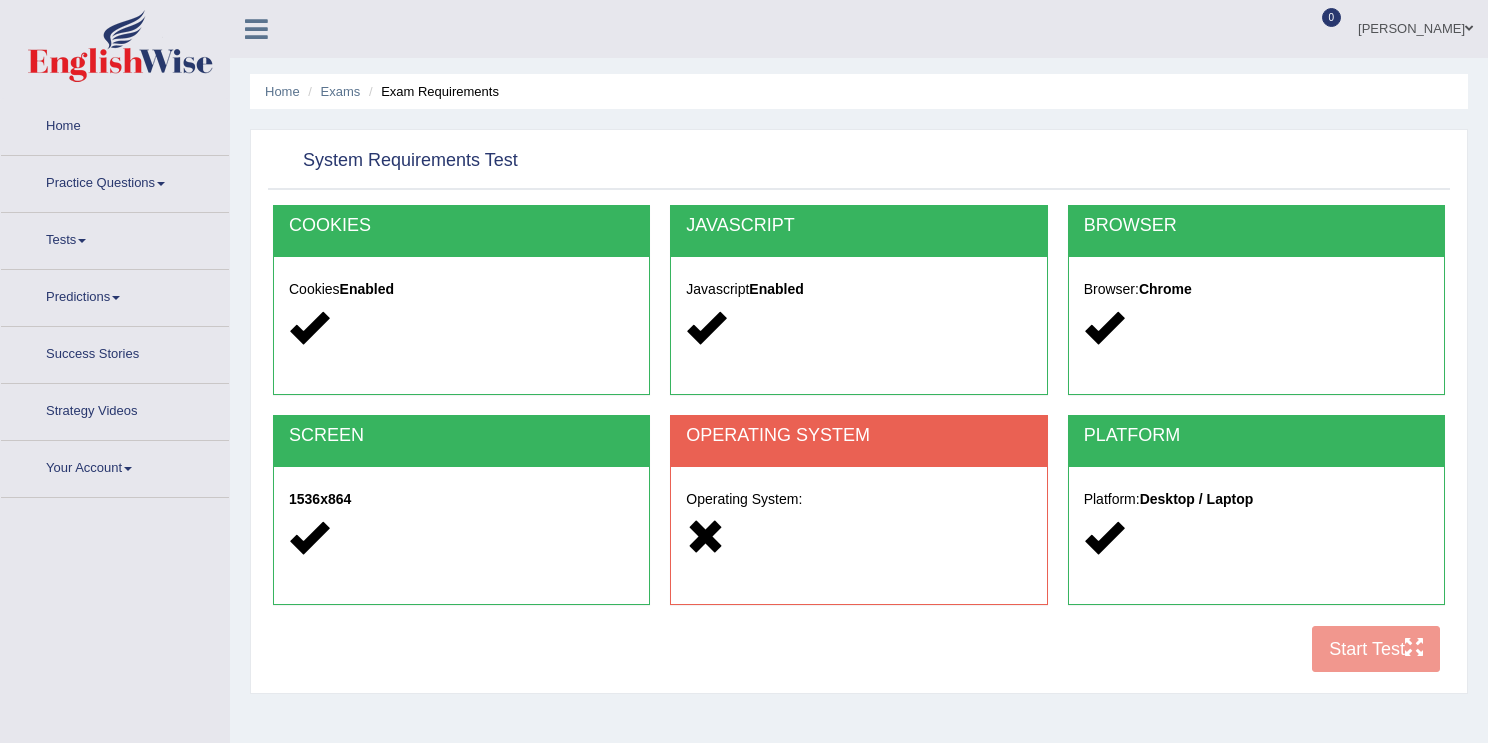 scroll, scrollTop: 0, scrollLeft: 0, axis: both 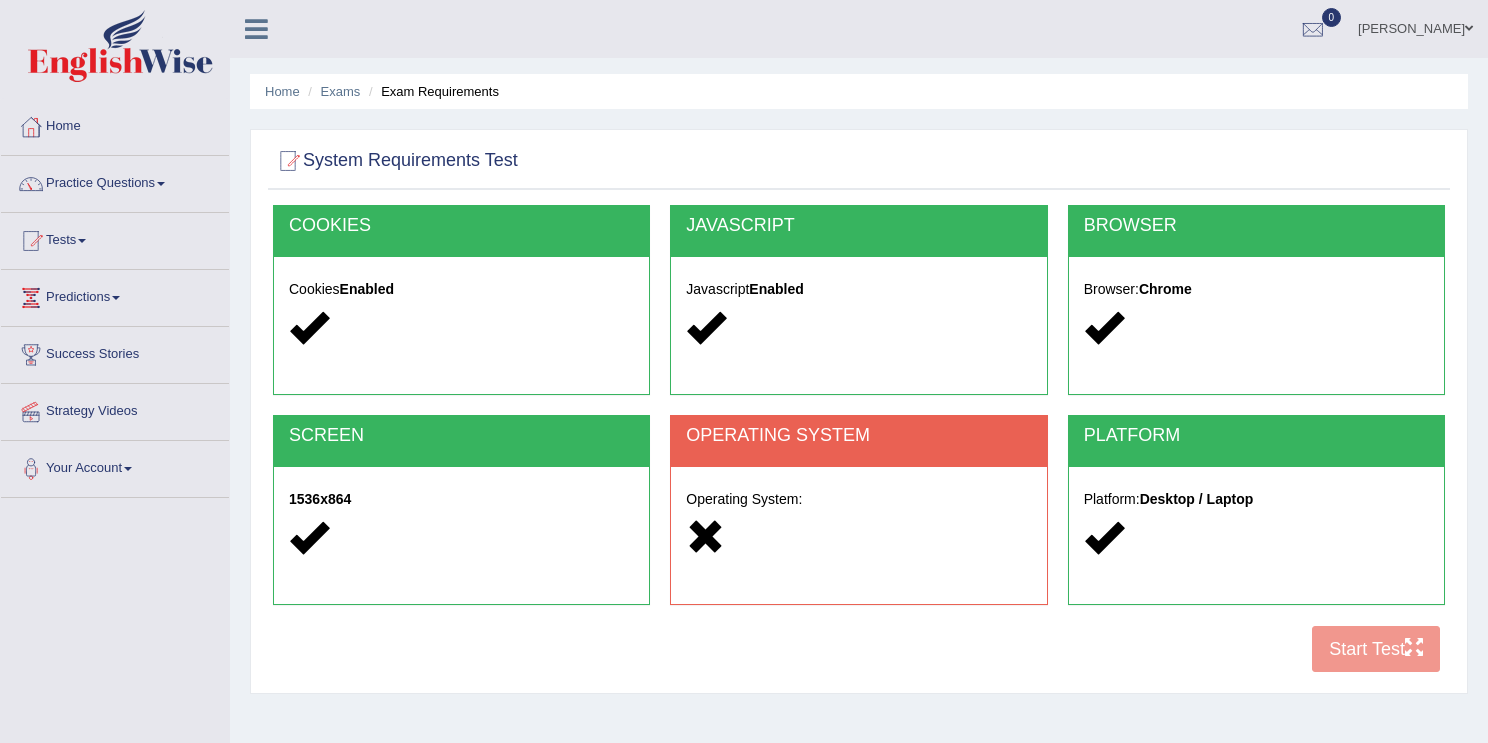 click on "Operating System:" at bounding box center (858, 521) 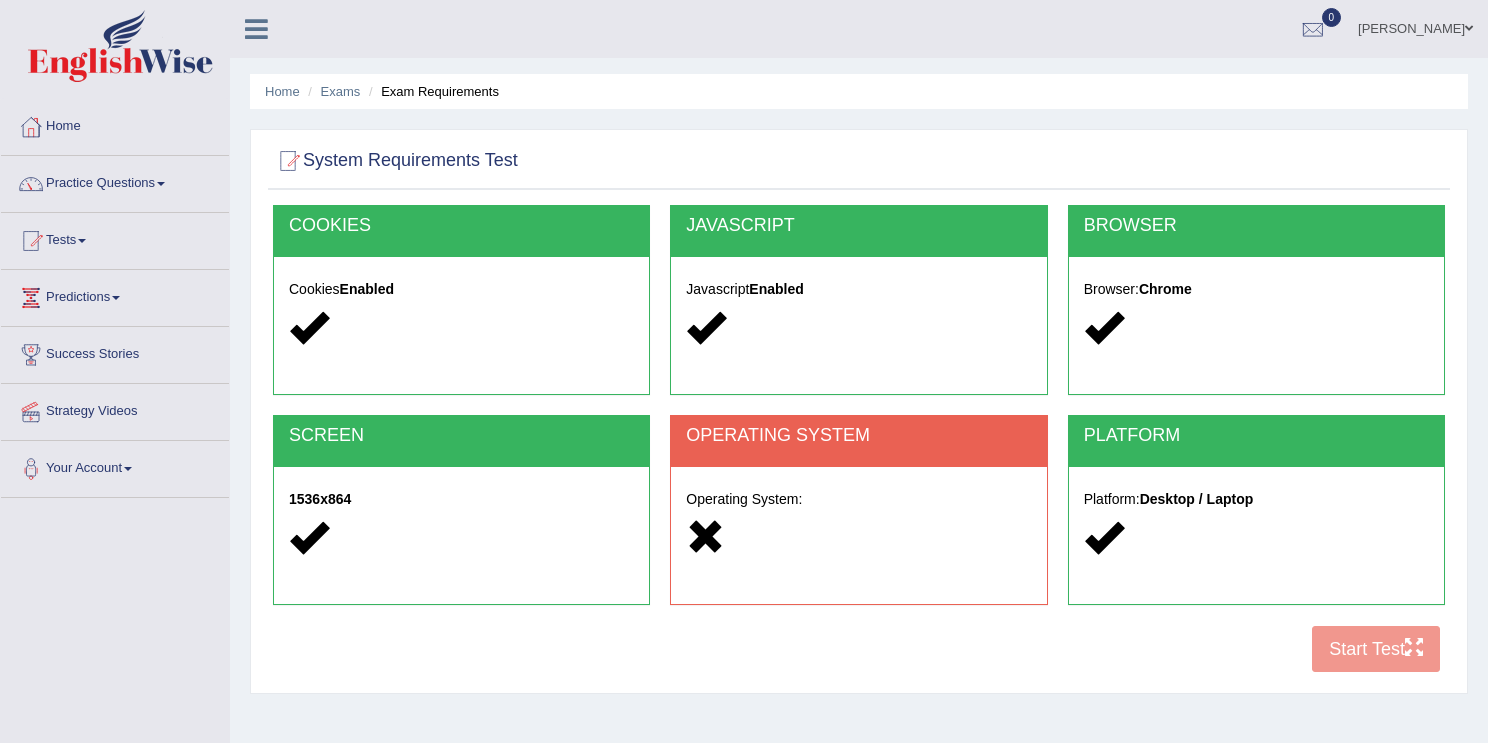 click on "OPERATING SYSTEM" at bounding box center (858, 436) 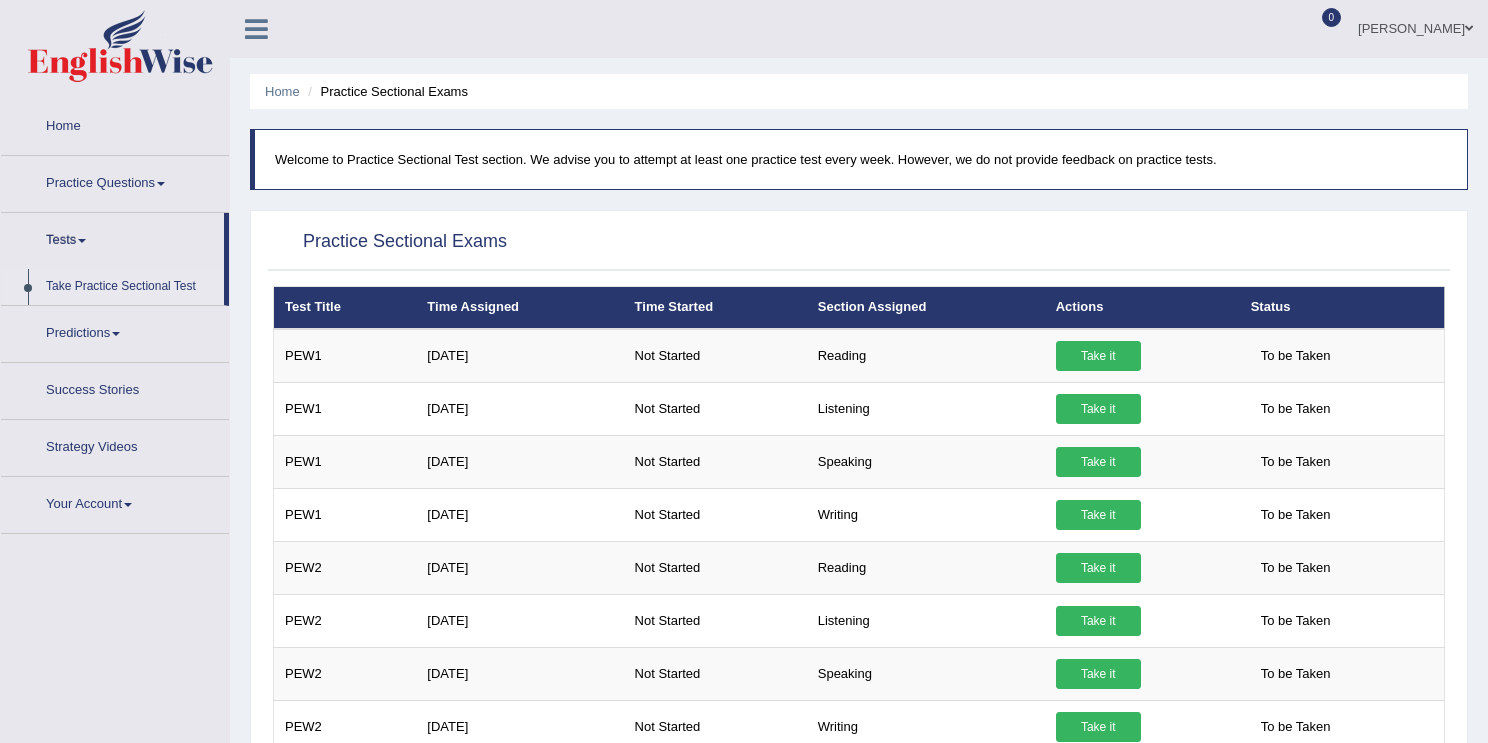scroll, scrollTop: 0, scrollLeft: 0, axis: both 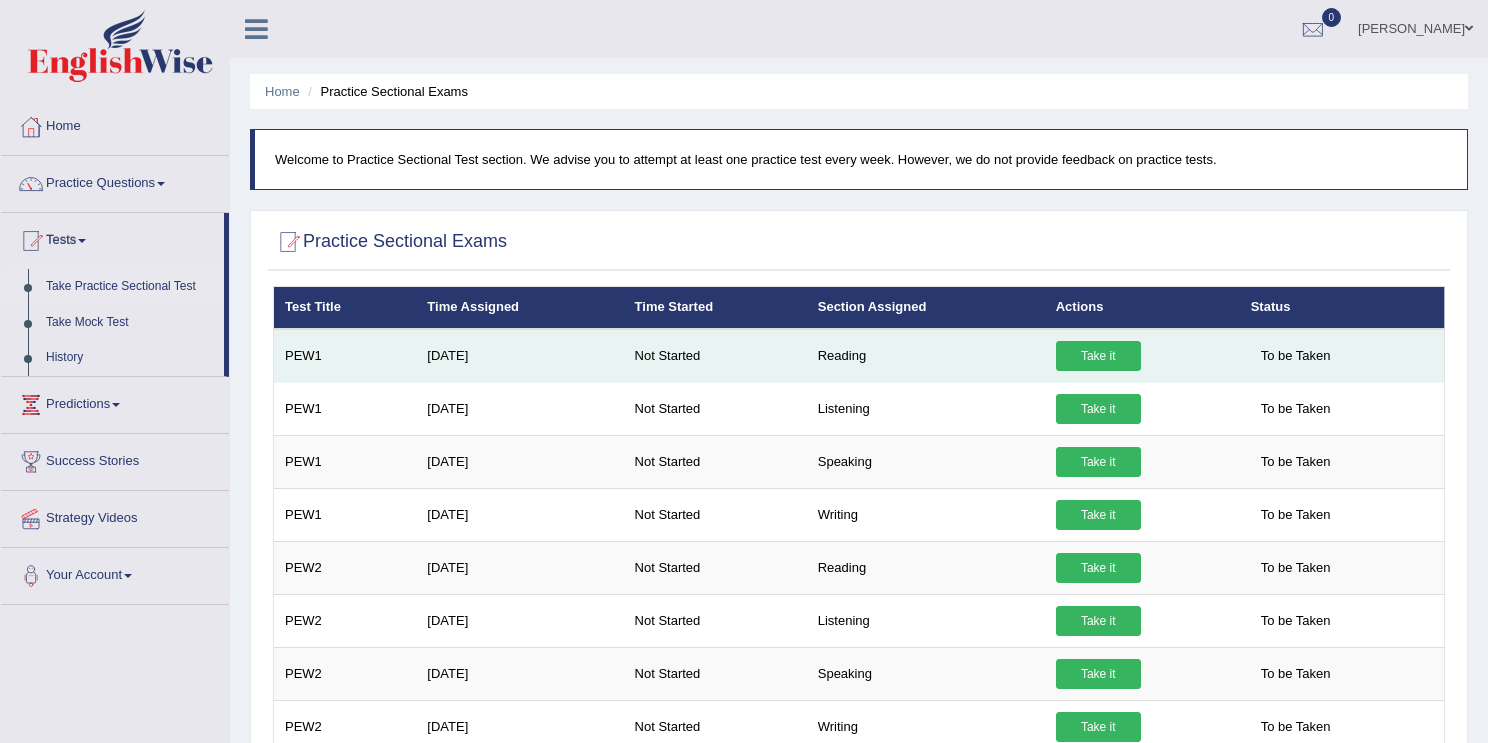 click on "Take it" at bounding box center (1098, 356) 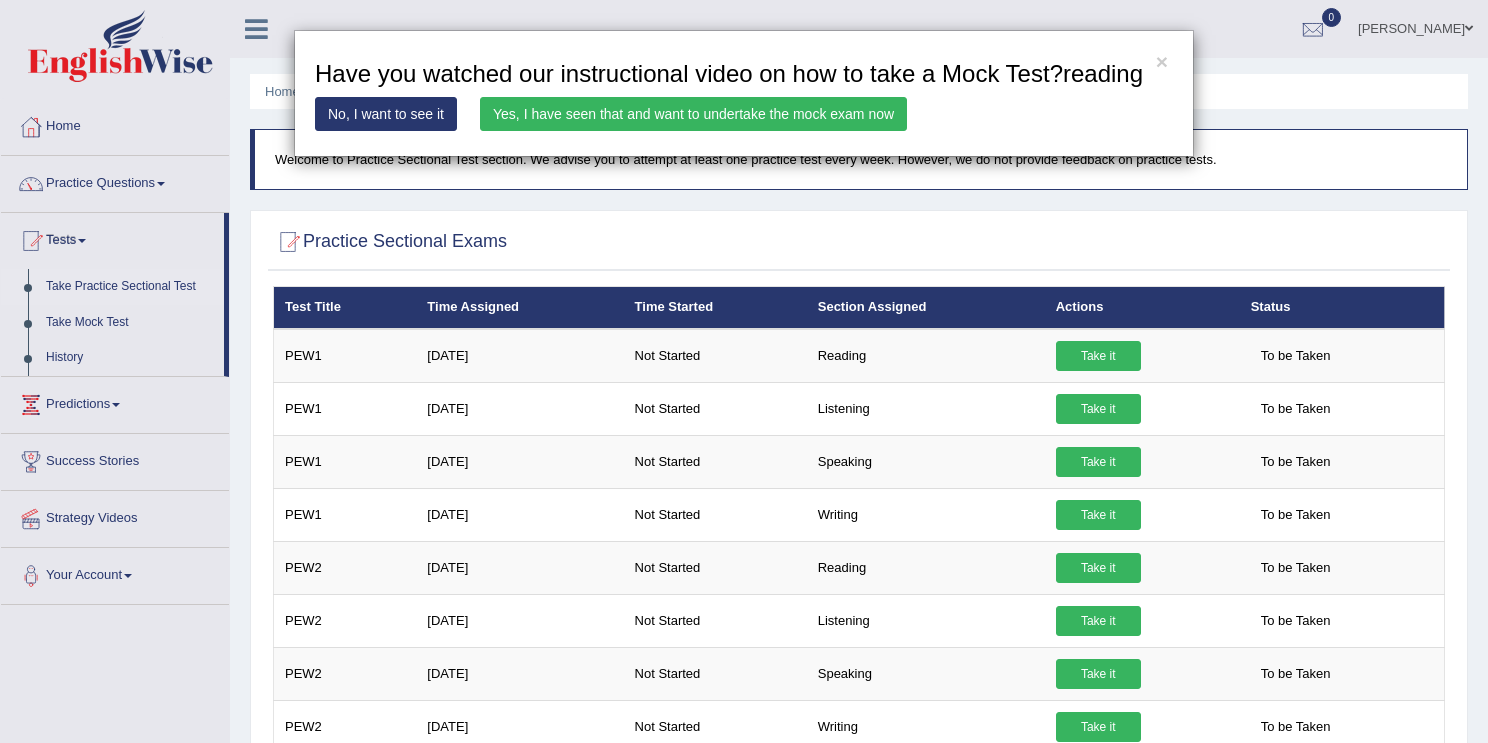 click on "×
Have you watched our instructional video on how to take a Mock Test?reading
No, I want to see it
Yes, I have seen that and want to undertake the mock exam now" at bounding box center (744, 371) 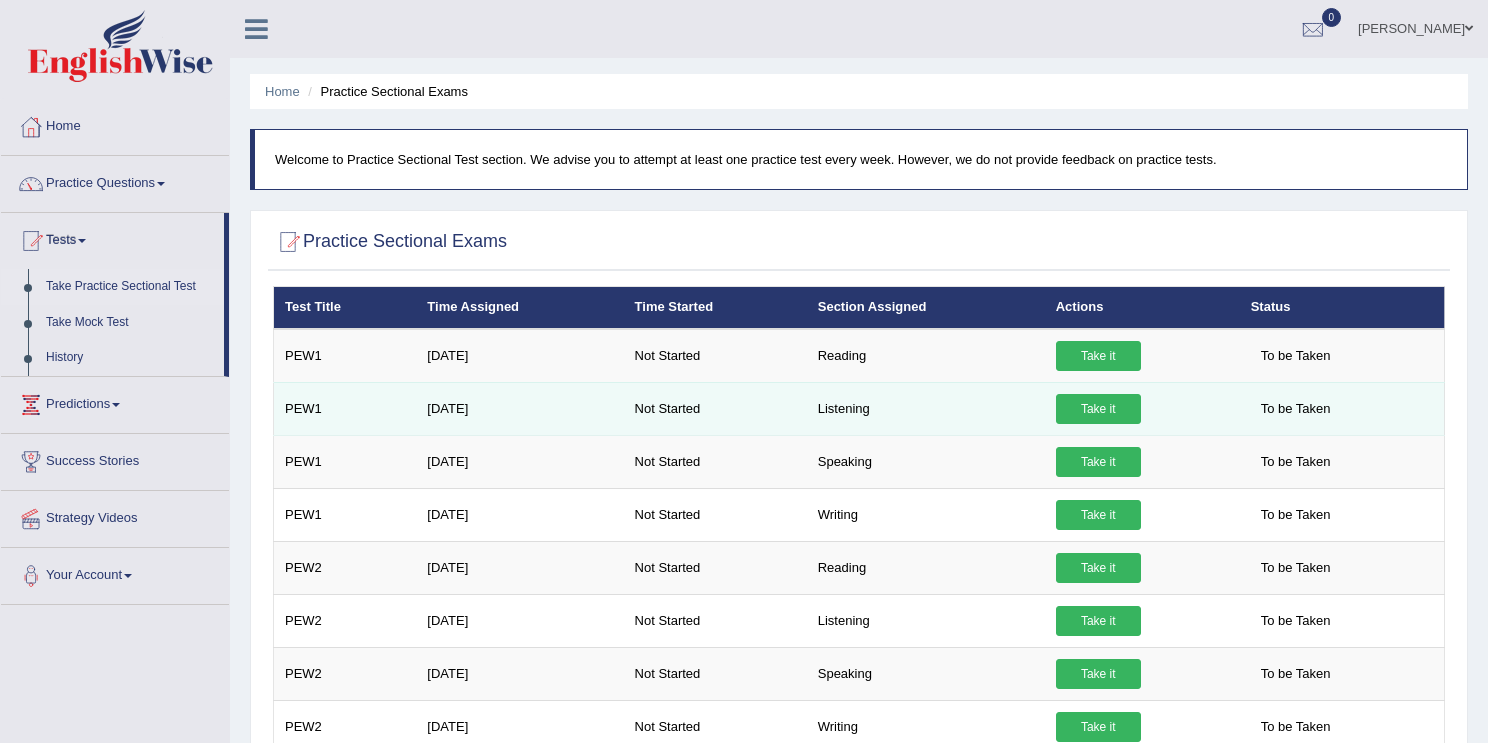 click on "Take it" at bounding box center [1098, 409] 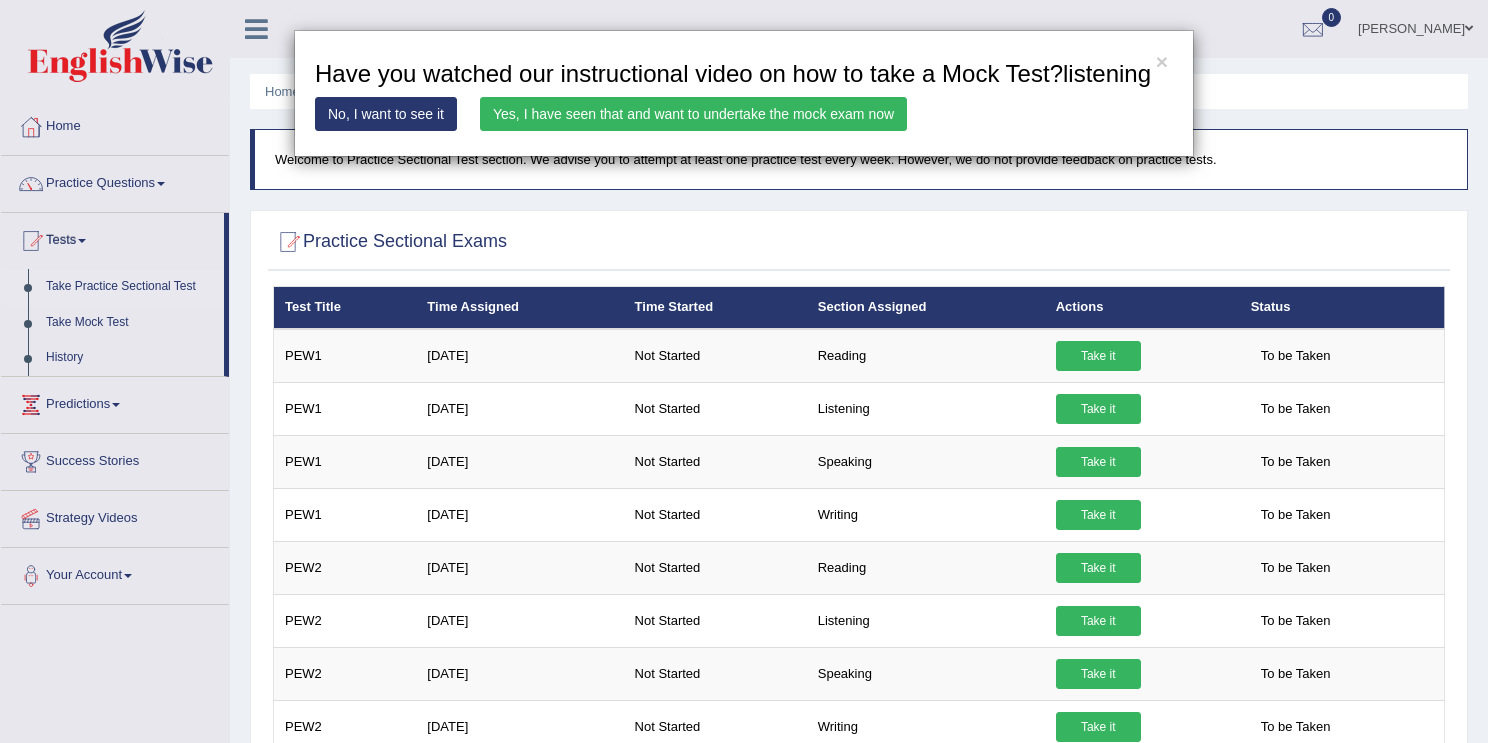 click on "Yes, I have seen that and want to undertake the mock exam now" at bounding box center [693, 114] 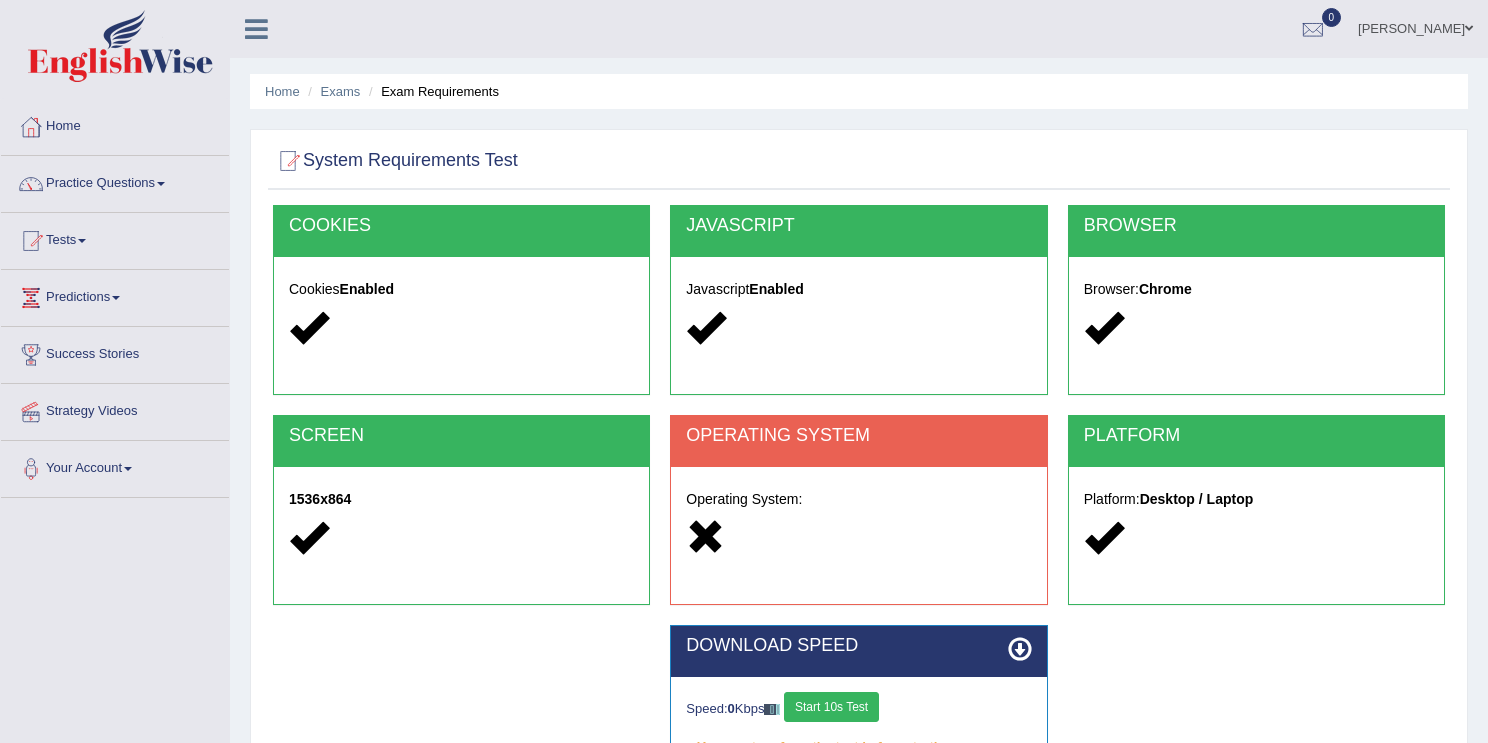 scroll, scrollTop: 0, scrollLeft: 0, axis: both 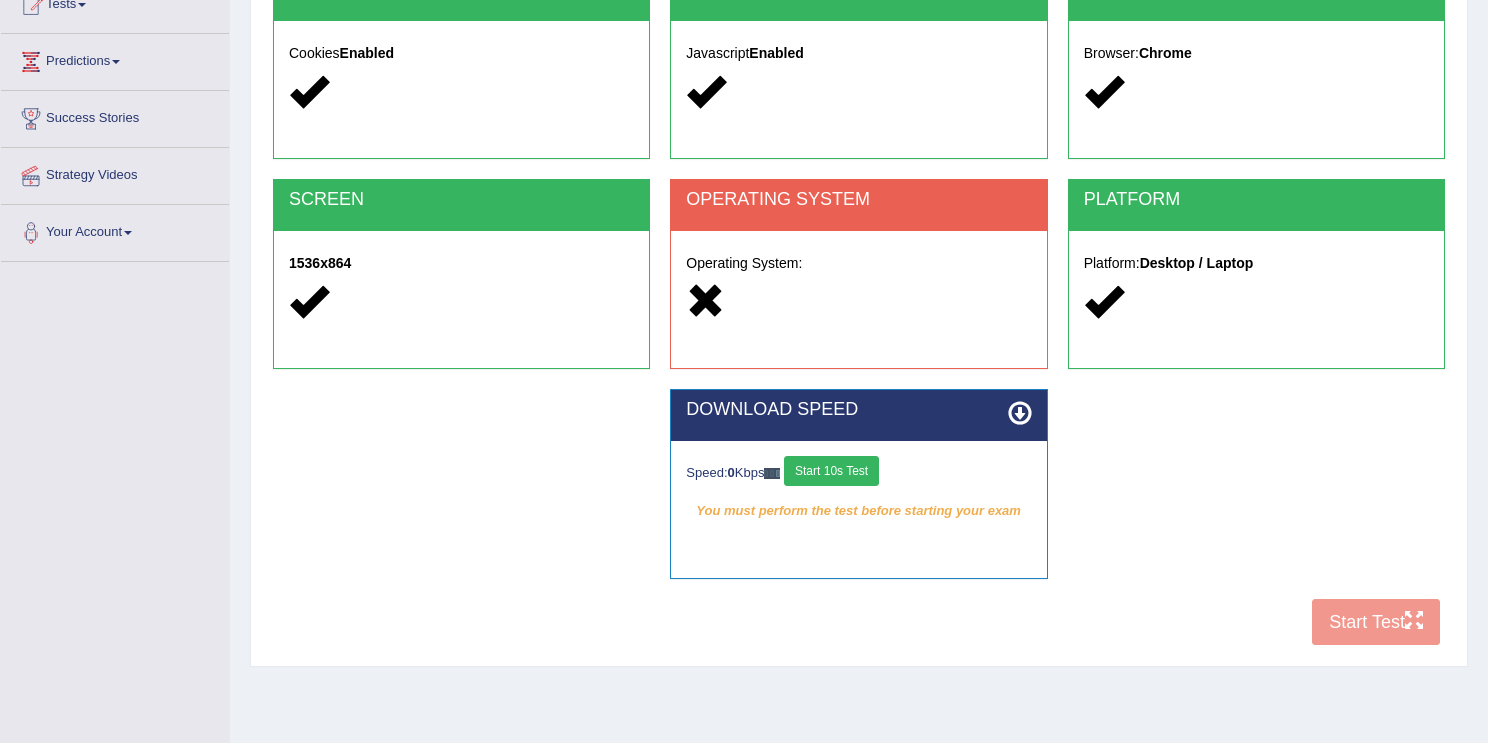 click on "Start 10s Test" at bounding box center (831, 471) 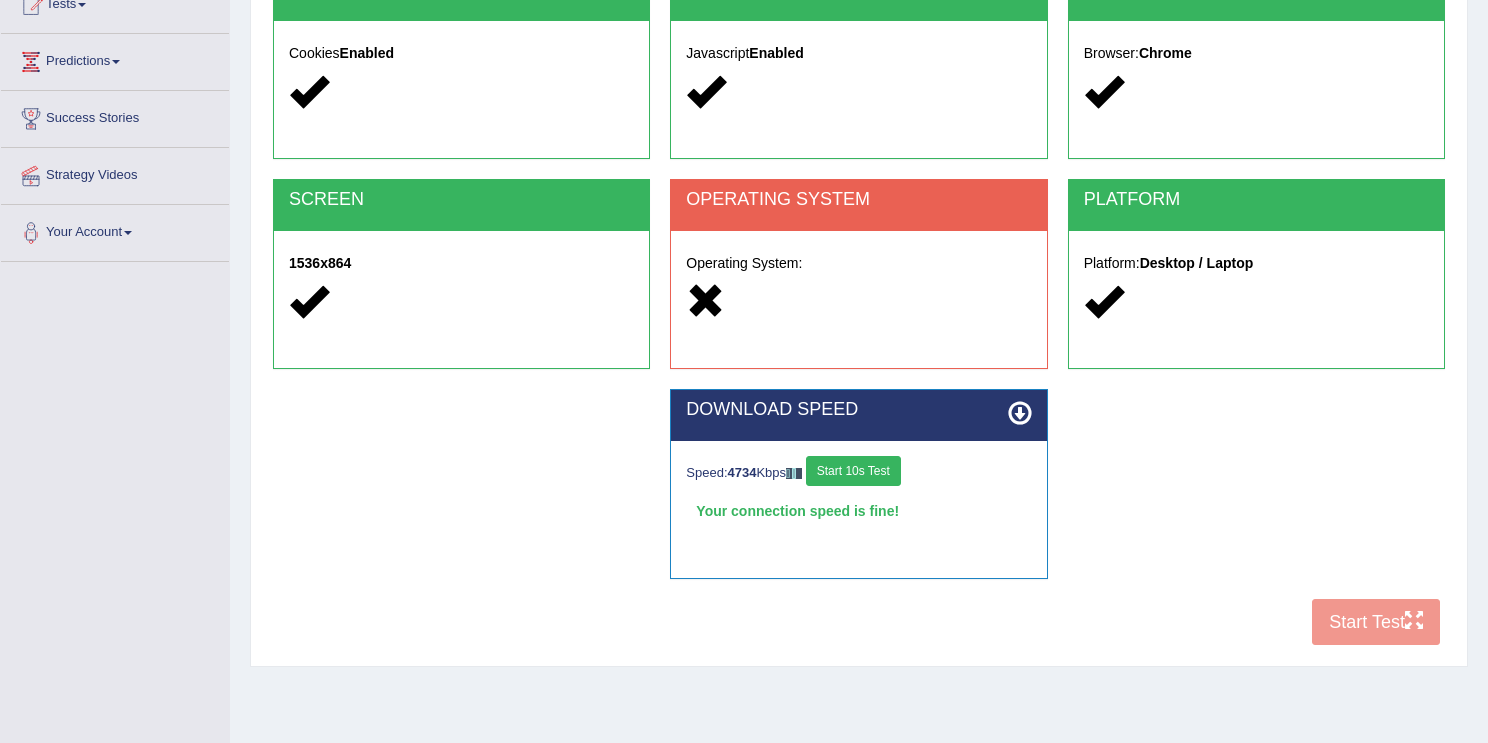 click at bounding box center (1020, 413) 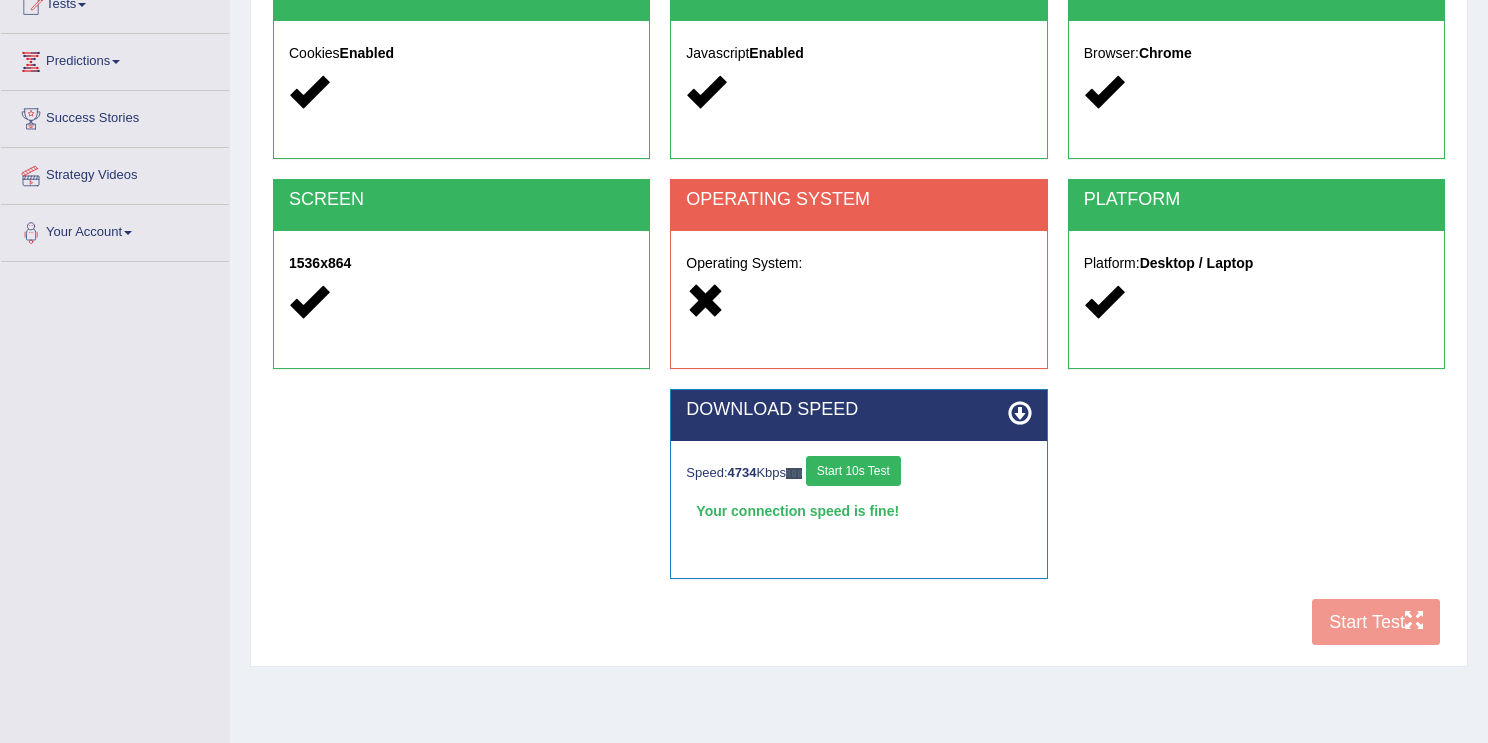 click at bounding box center [1020, 413] 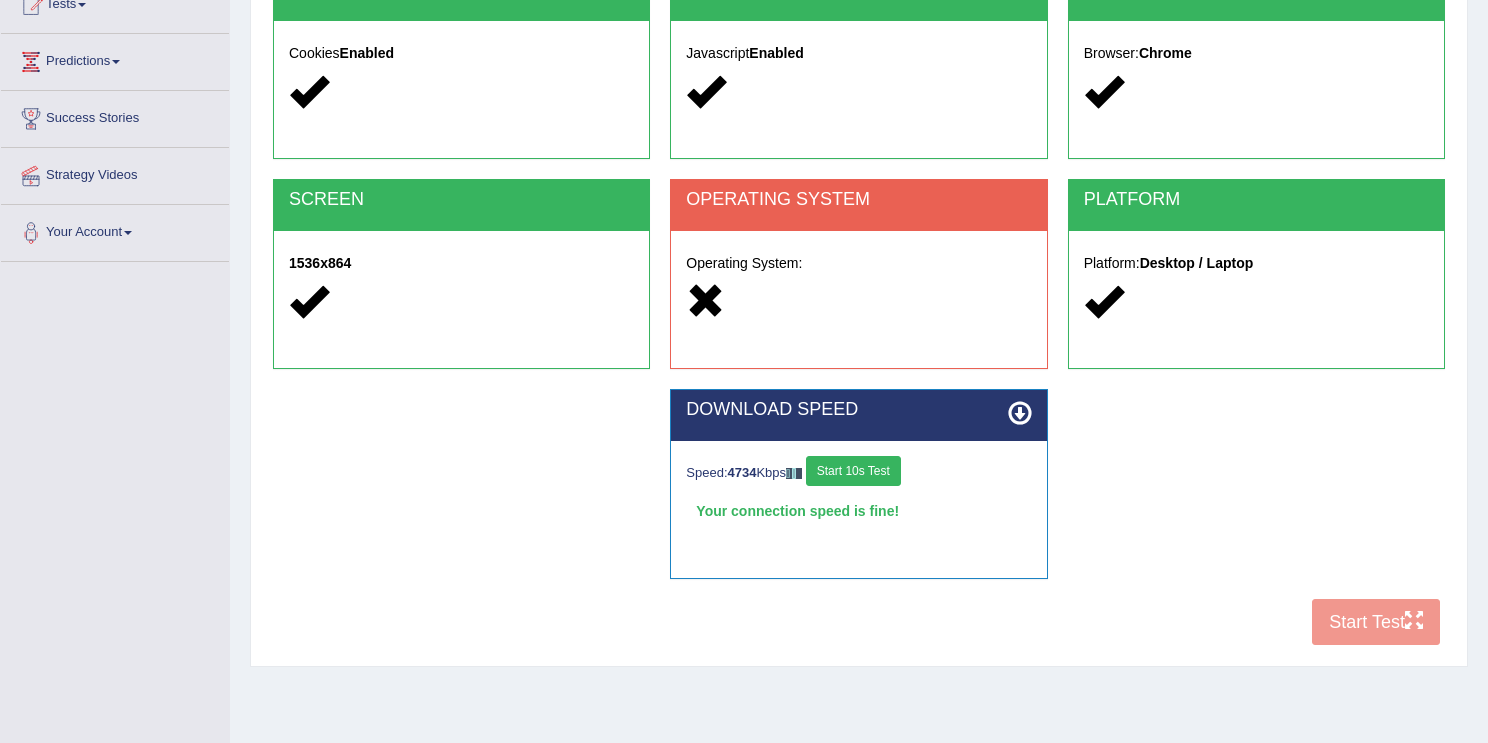 click on "Start 10s Test" at bounding box center (853, 471) 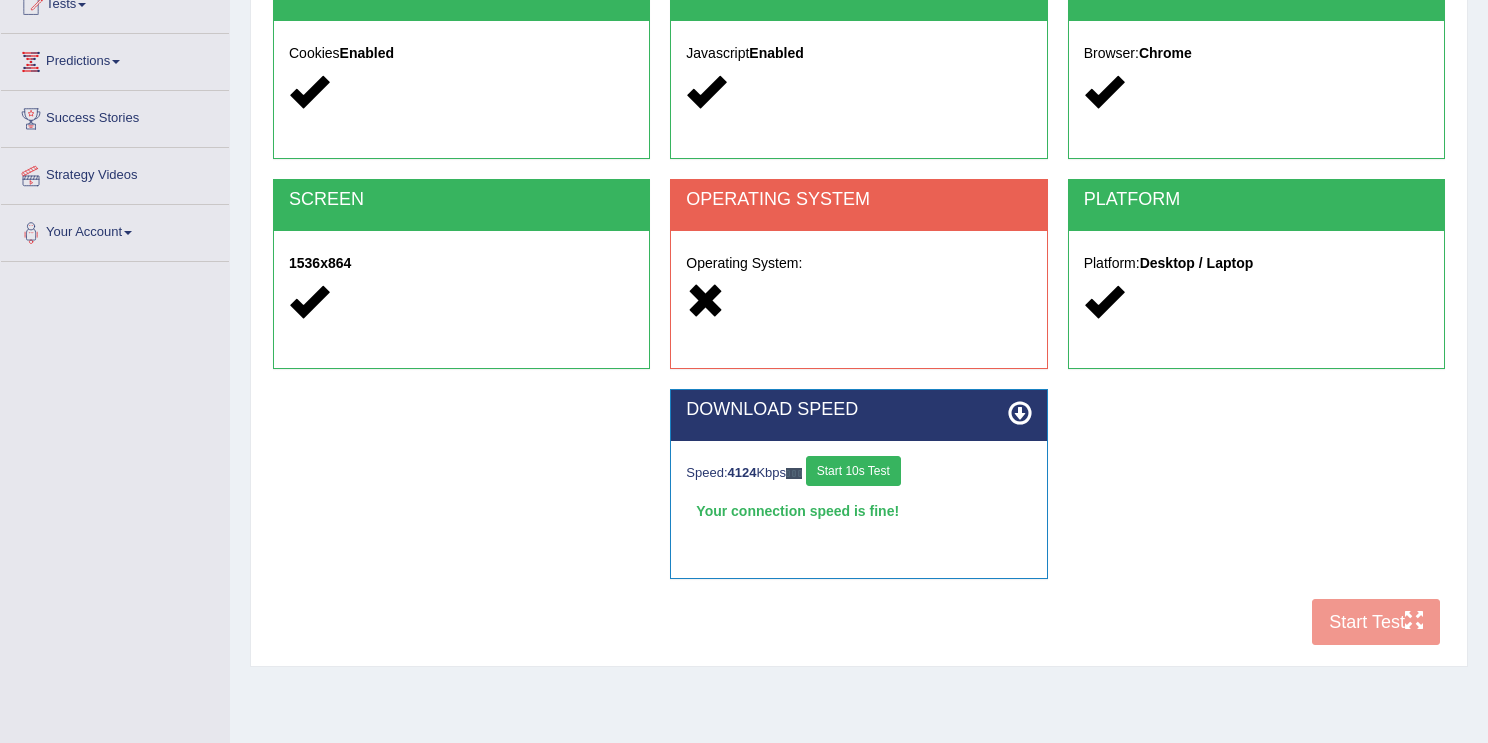 click on "Operating System:" at bounding box center [858, 285] 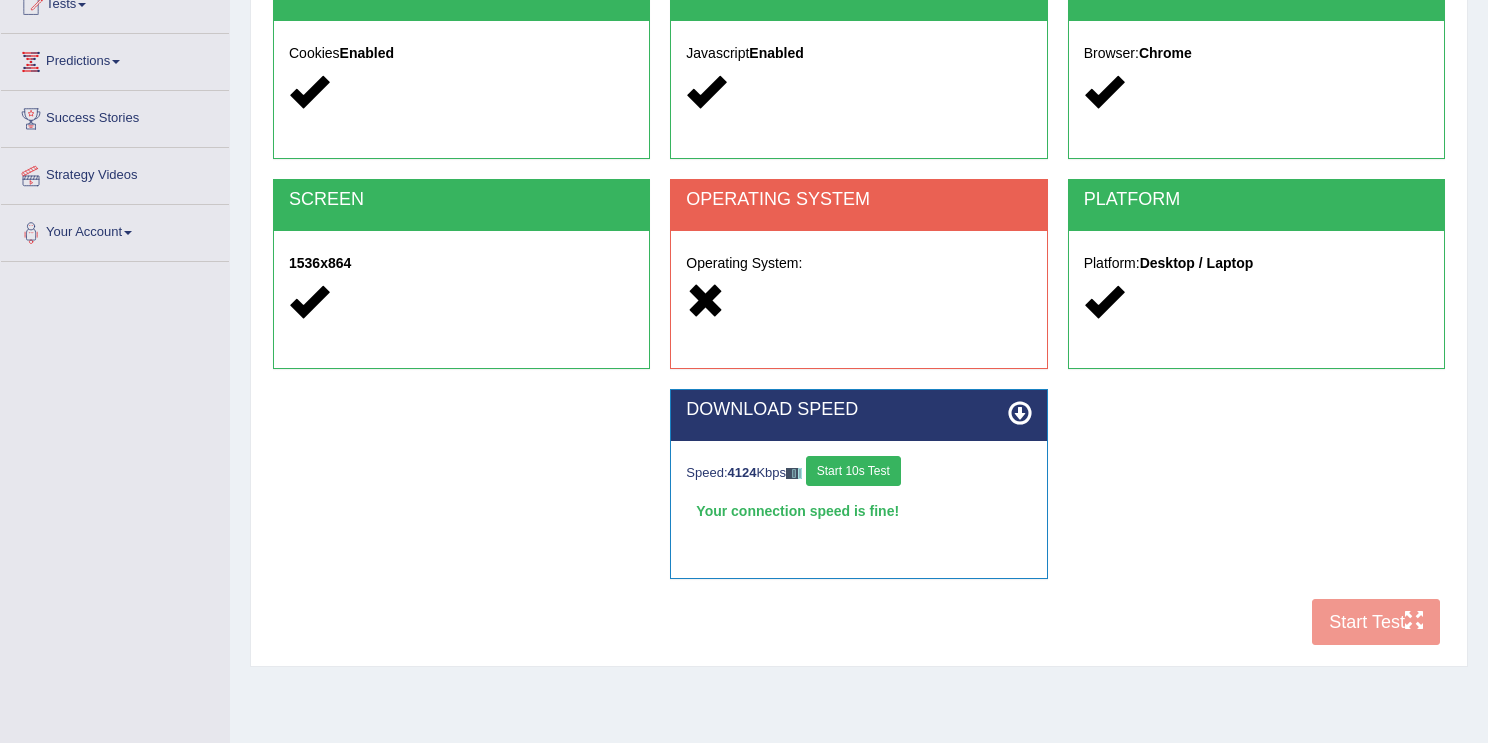 click on "Operating System:" at bounding box center [858, 285] 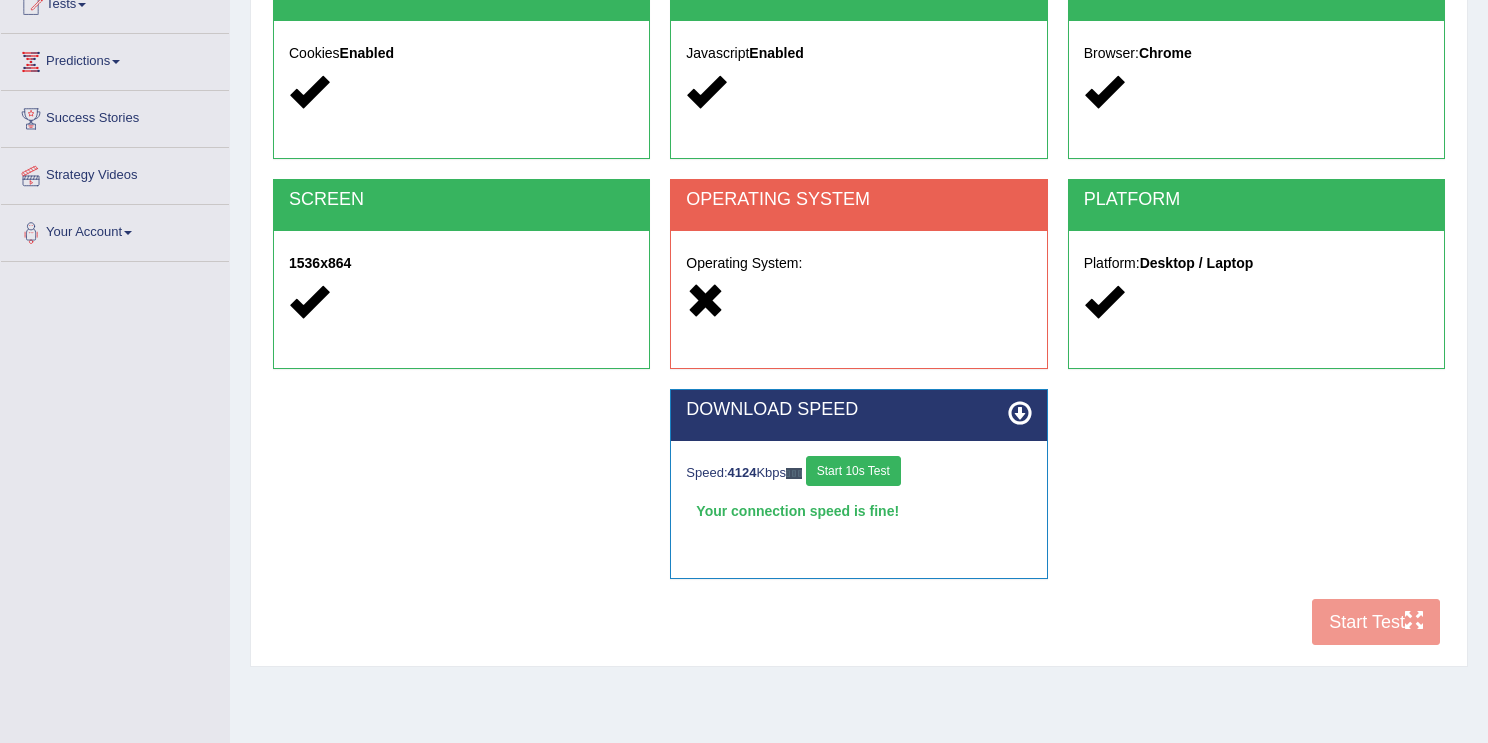 click on "Operating System:" at bounding box center (858, 285) 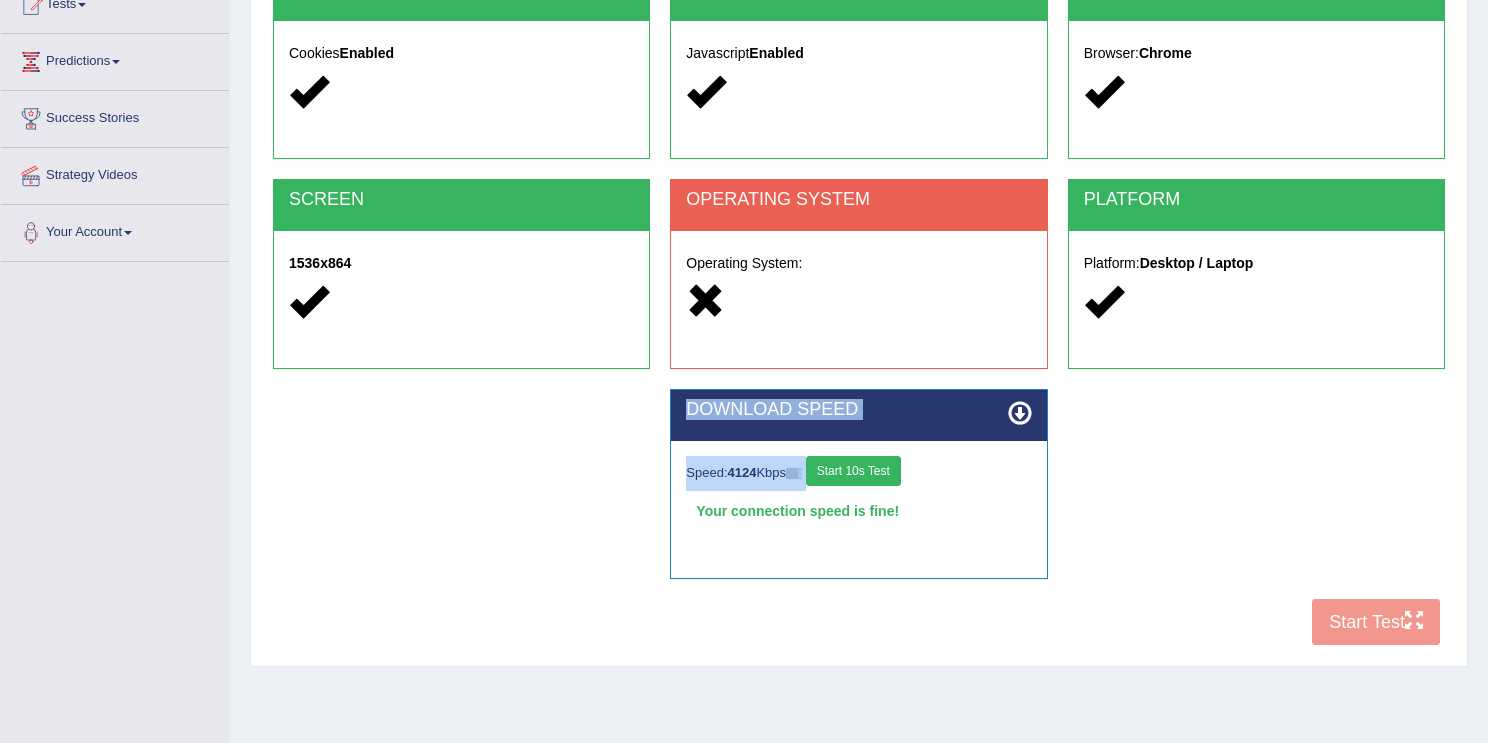 drag, startPoint x: 1031, startPoint y: 441, endPoint x: 1040, endPoint y: 449, distance: 12.0415945 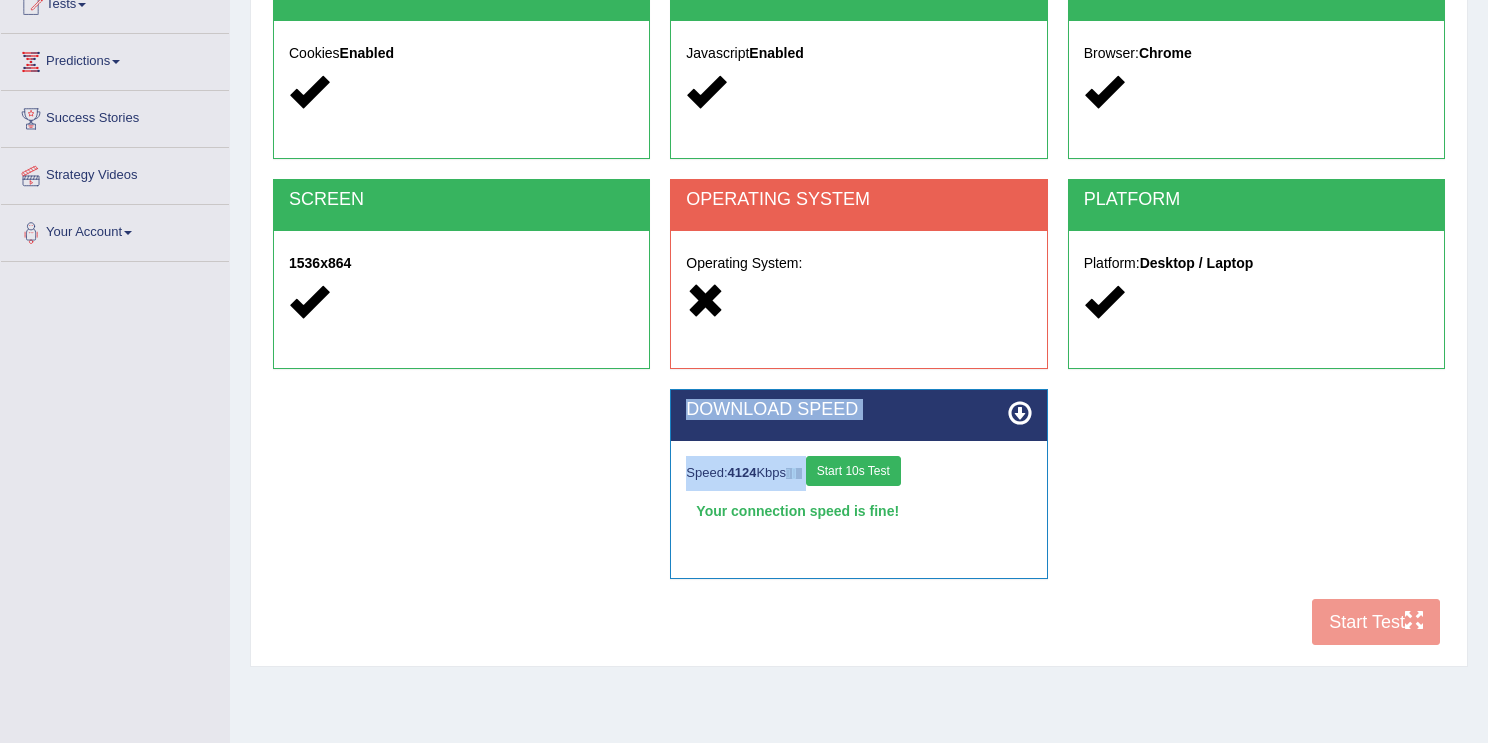 click on "DOWNLOAD SPEED
Speed:  4124  Kbps    Start 10s Test
Your connection speed is fine!
Select Audio Quality" at bounding box center (858, 484) 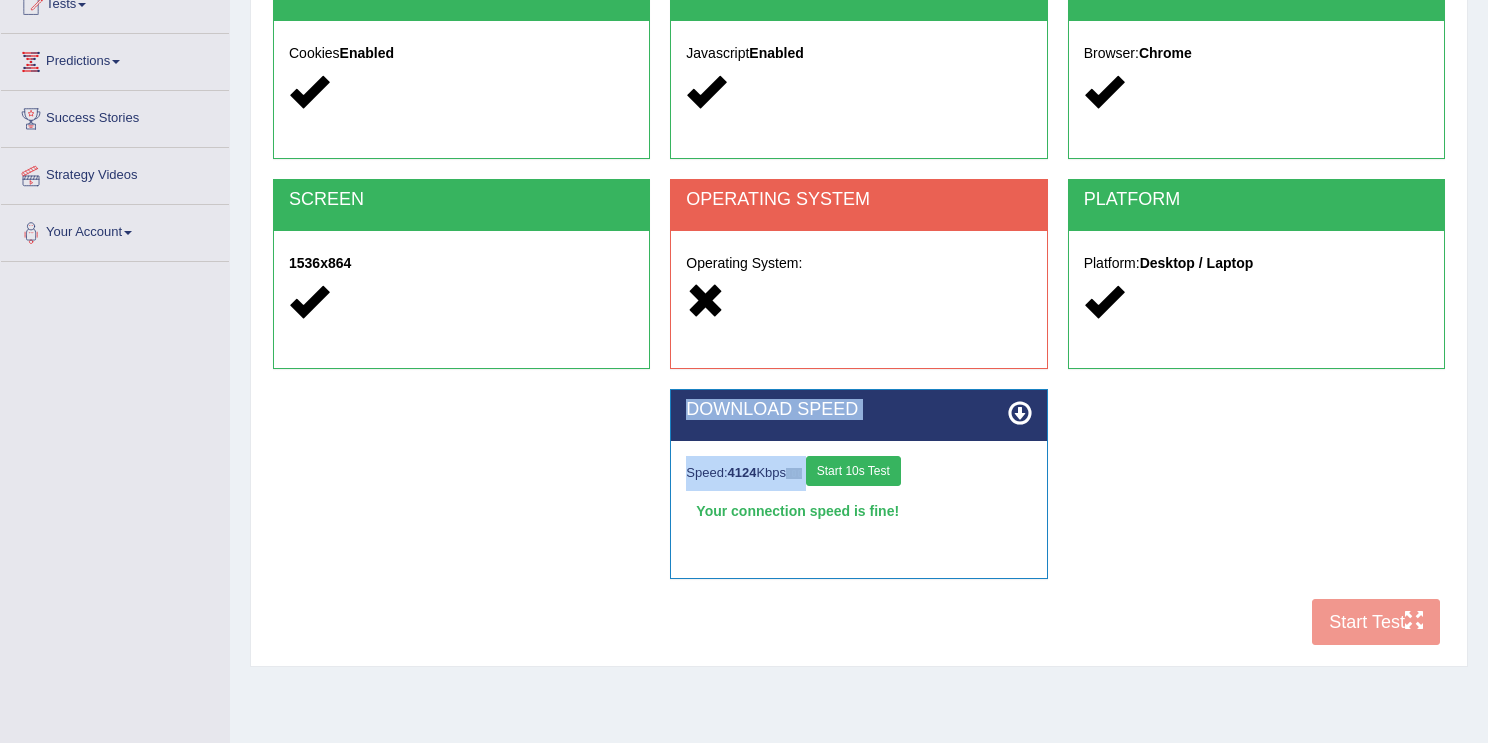 click at bounding box center (1020, 413) 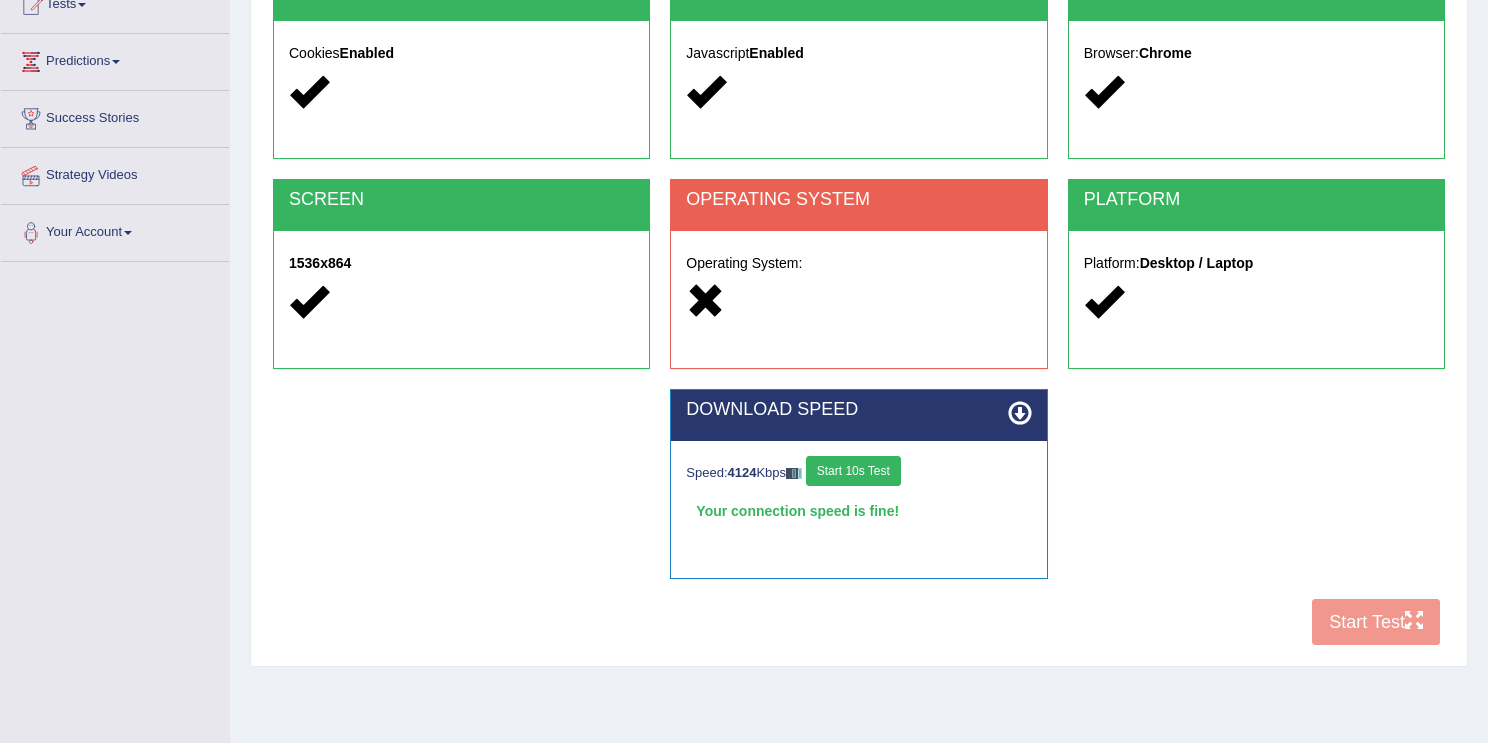click at bounding box center [1020, 413] 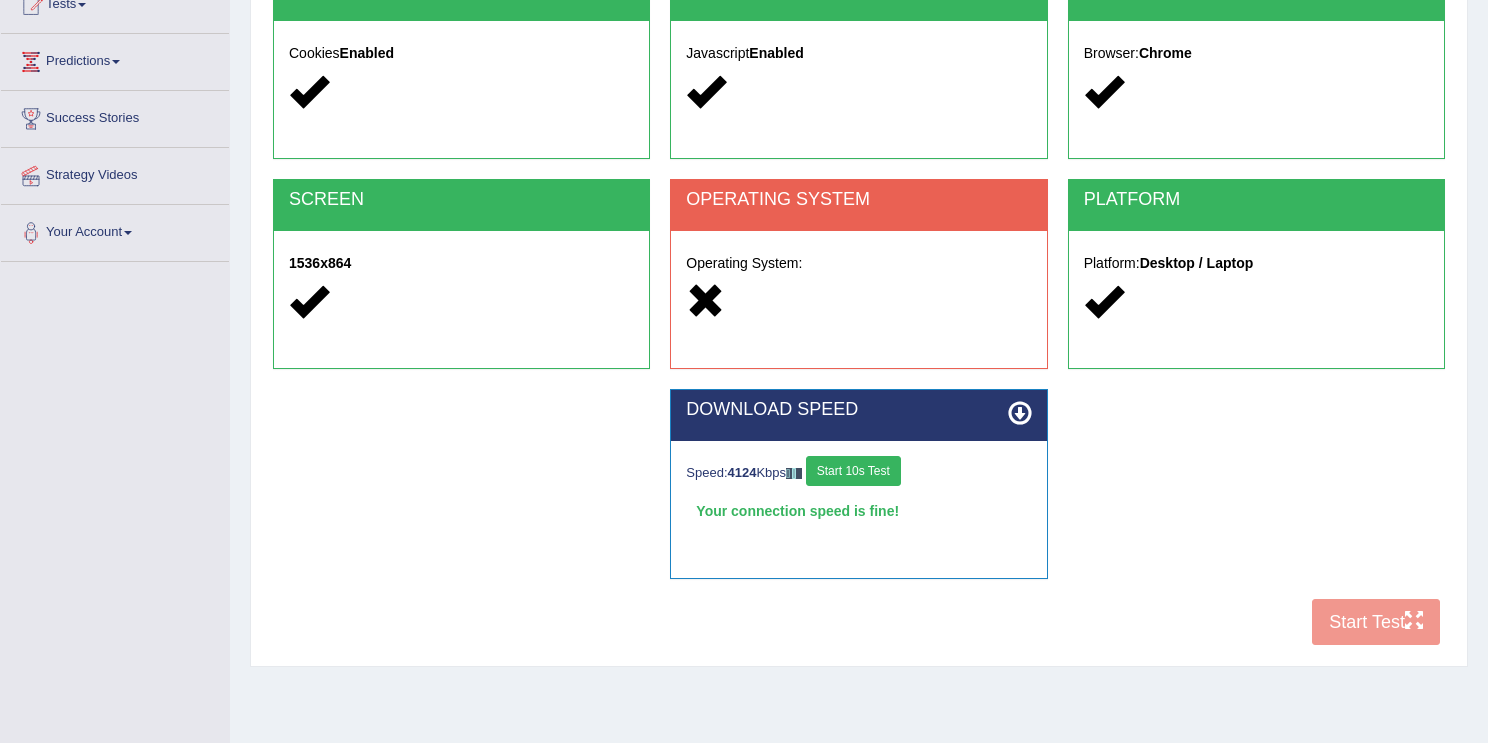 click at bounding box center (1020, 413) 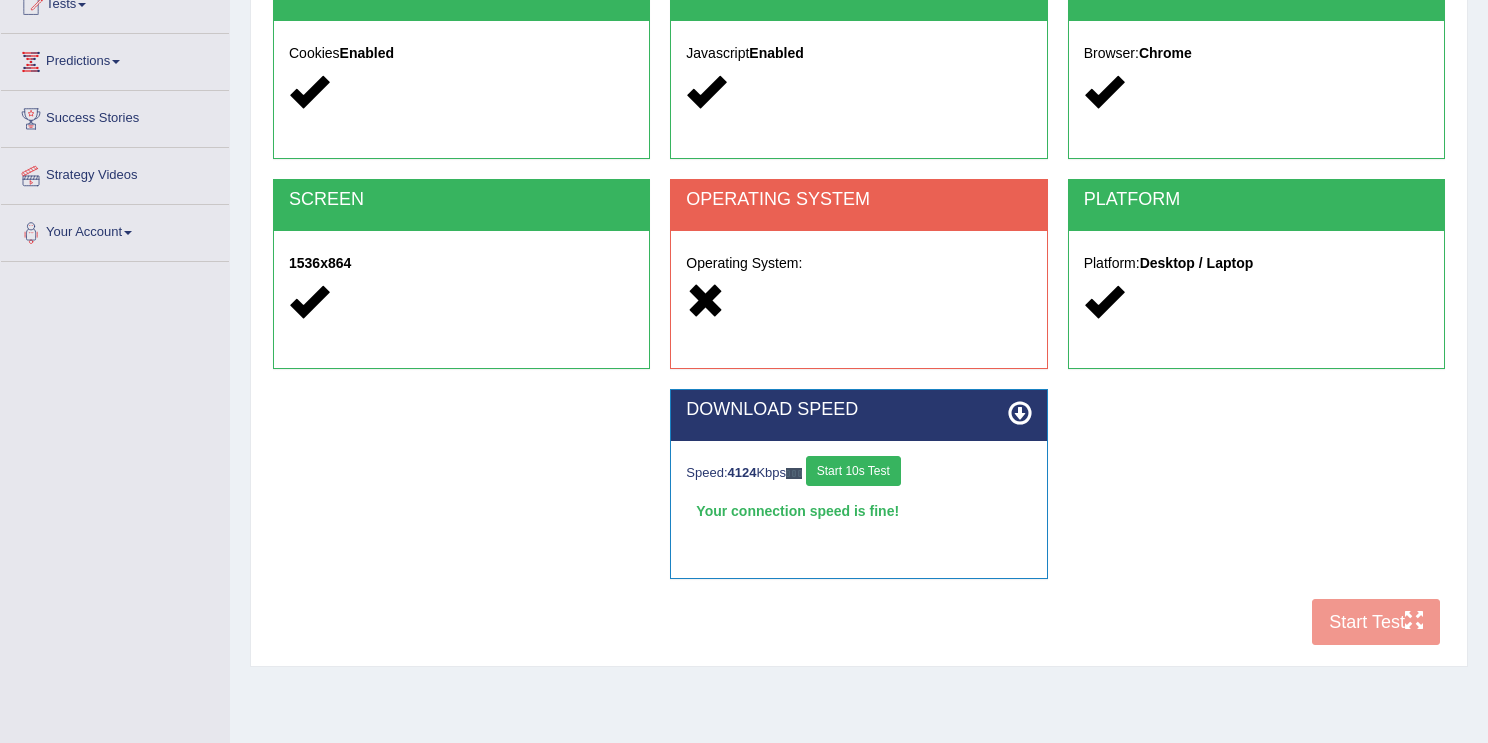 click at bounding box center (1020, 413) 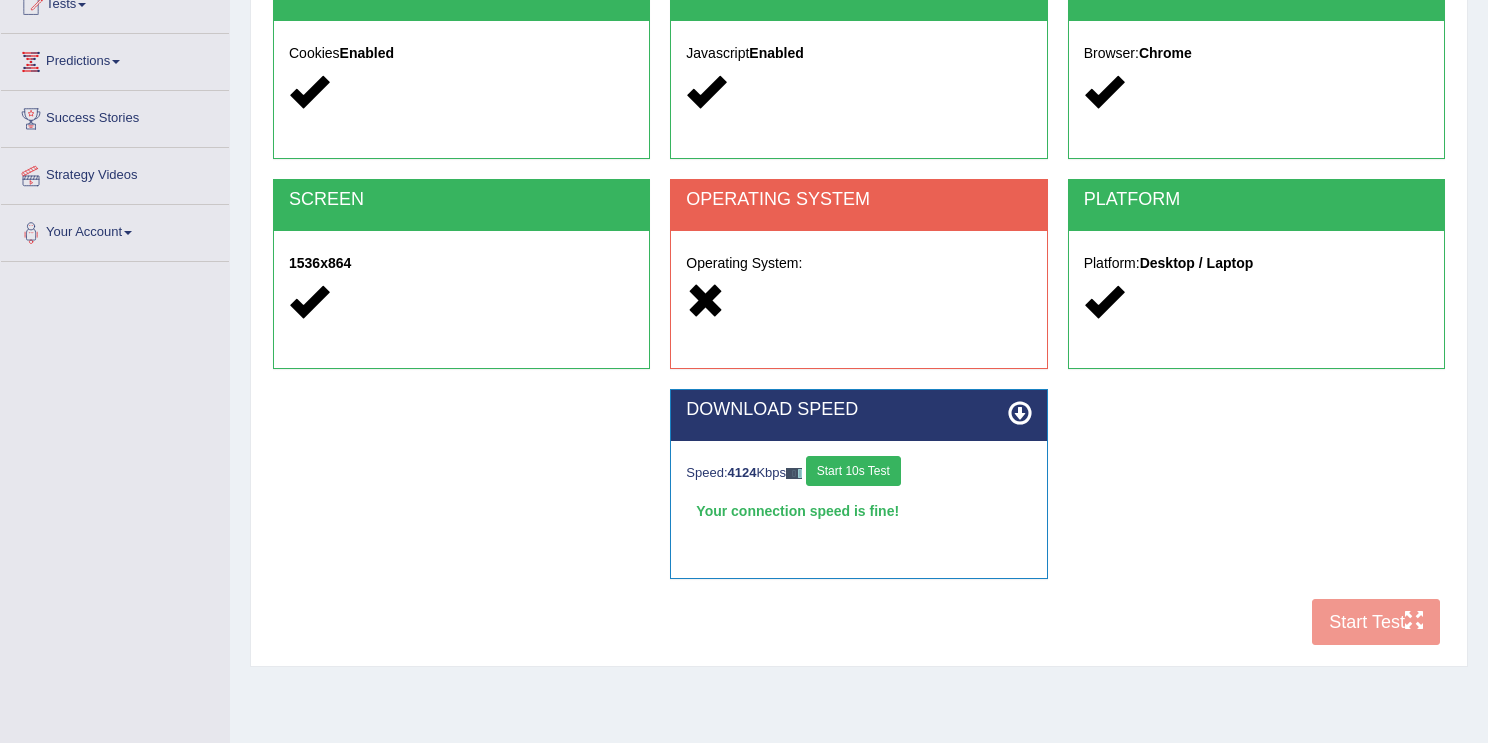 click at bounding box center [1020, 413] 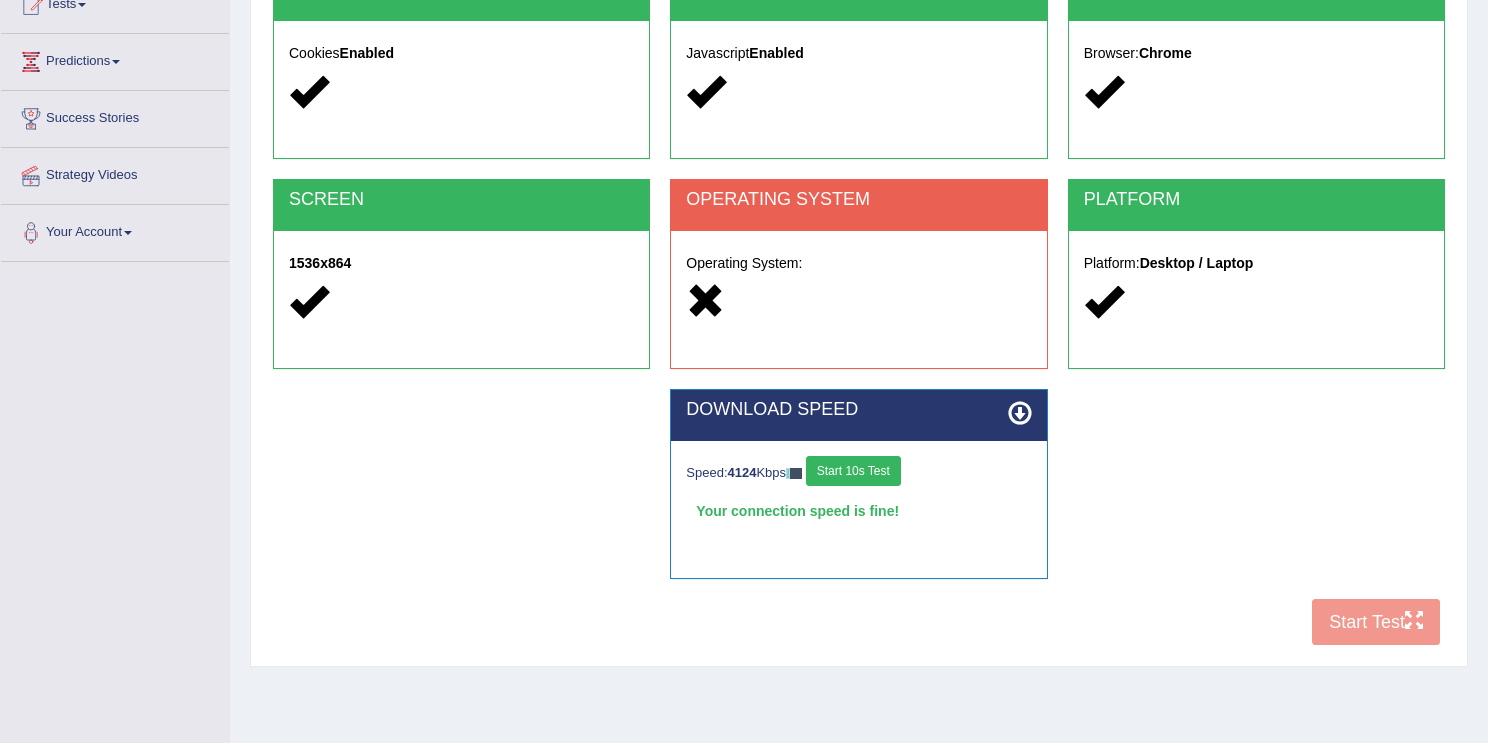 drag, startPoint x: 1019, startPoint y: 406, endPoint x: 1118, endPoint y: 442, distance: 105.3423 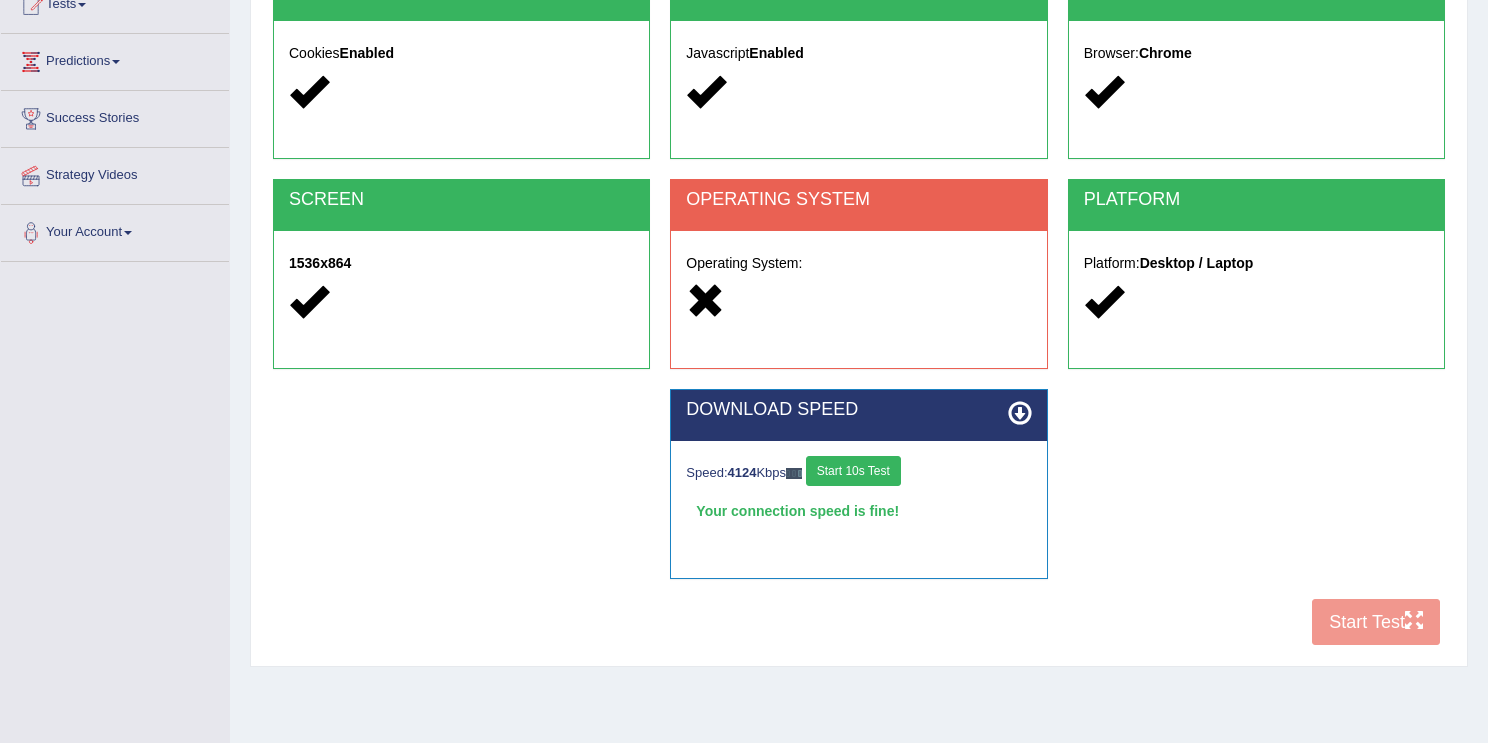 click on "DOWNLOAD SPEED
Speed:  4124  Kbps    Start 10s Test
Your connection speed is fine!
Select Audio Quality" at bounding box center [859, 494] 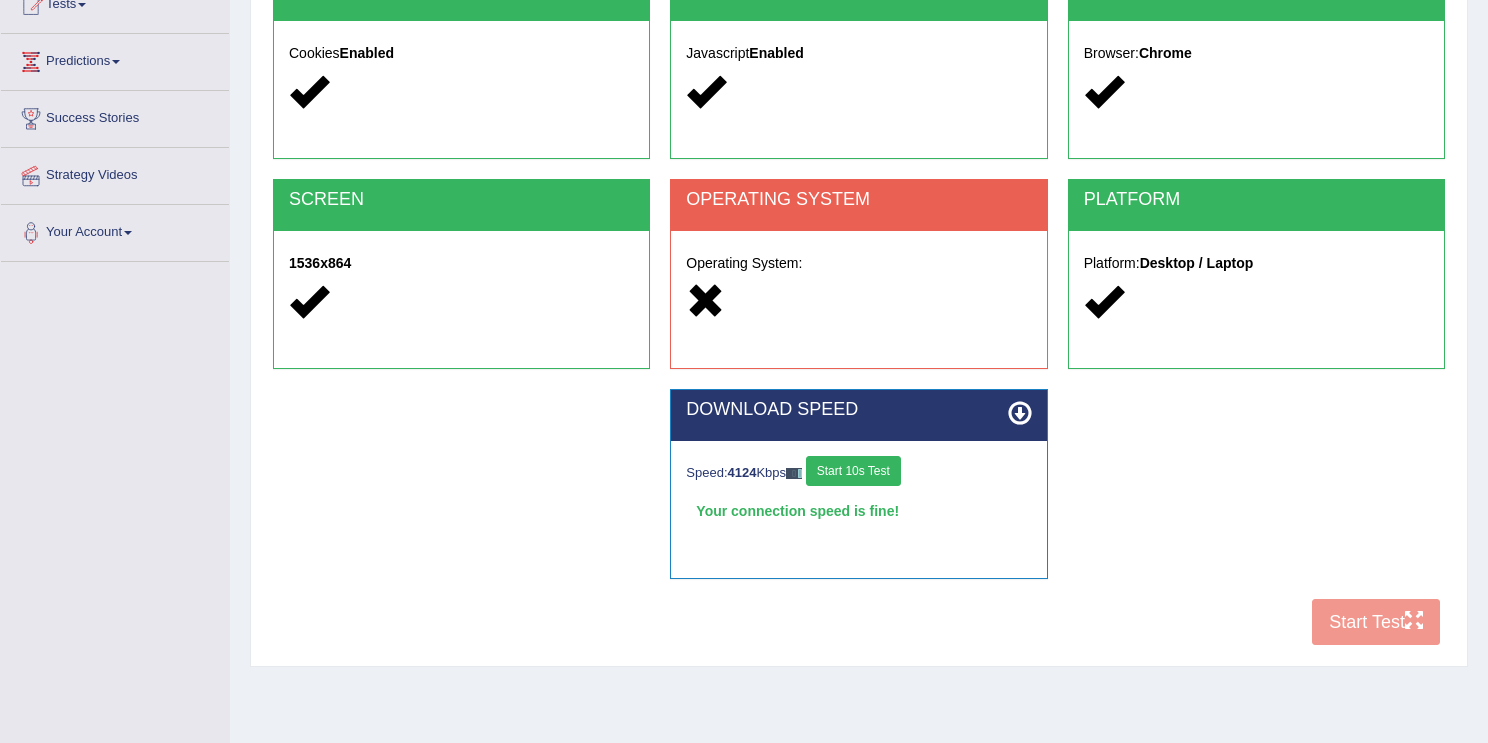 click at bounding box center [1020, 413] 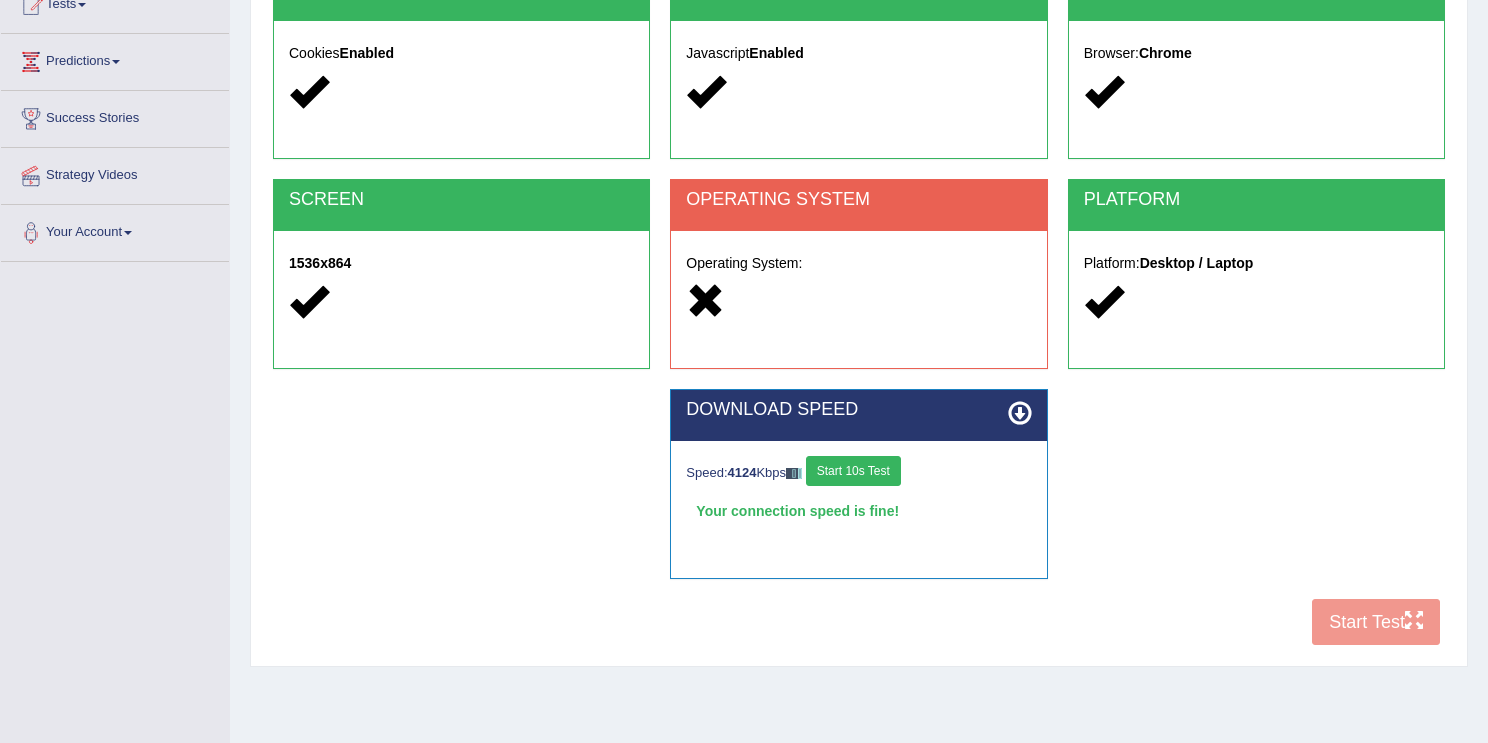 click at bounding box center (1020, 413) 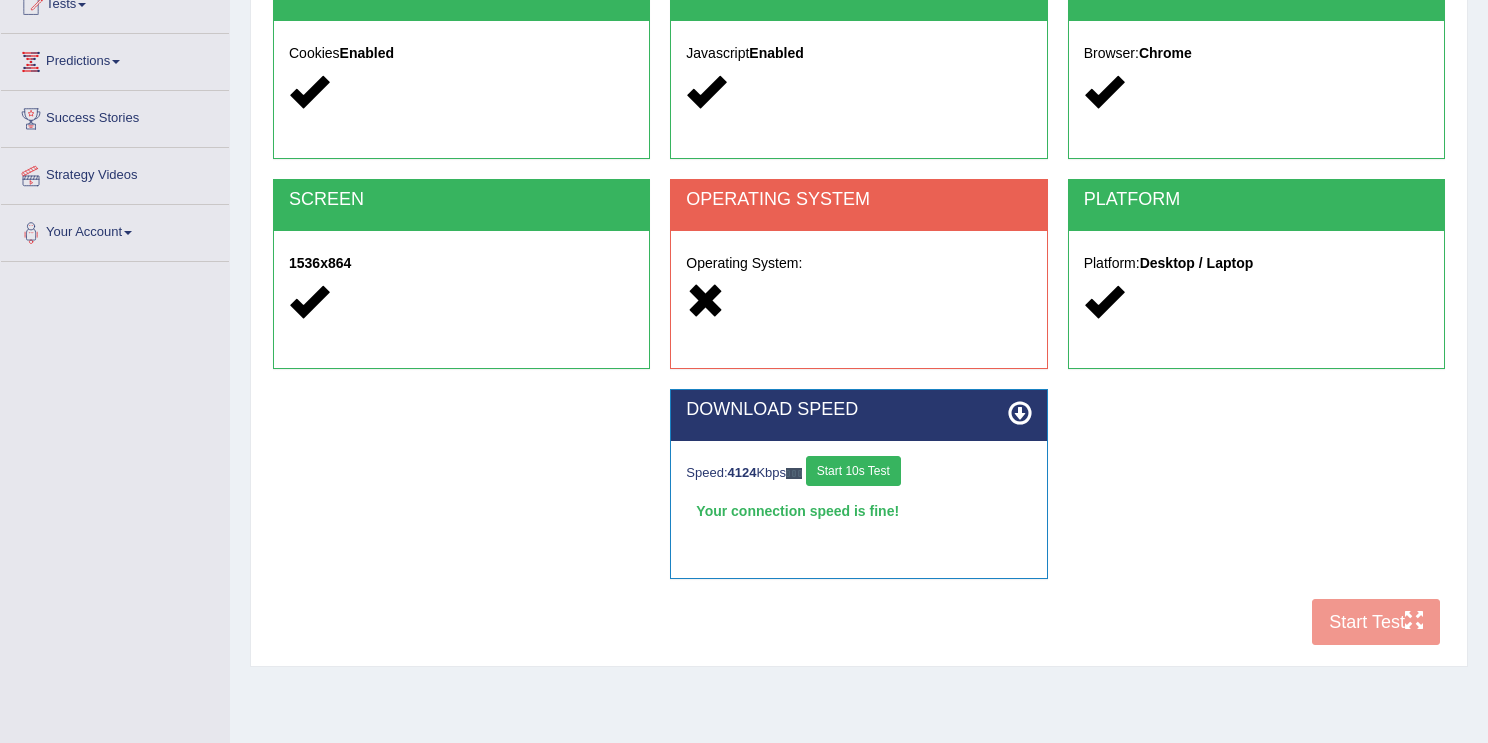 click on "Start 10s Test" at bounding box center [853, 471] 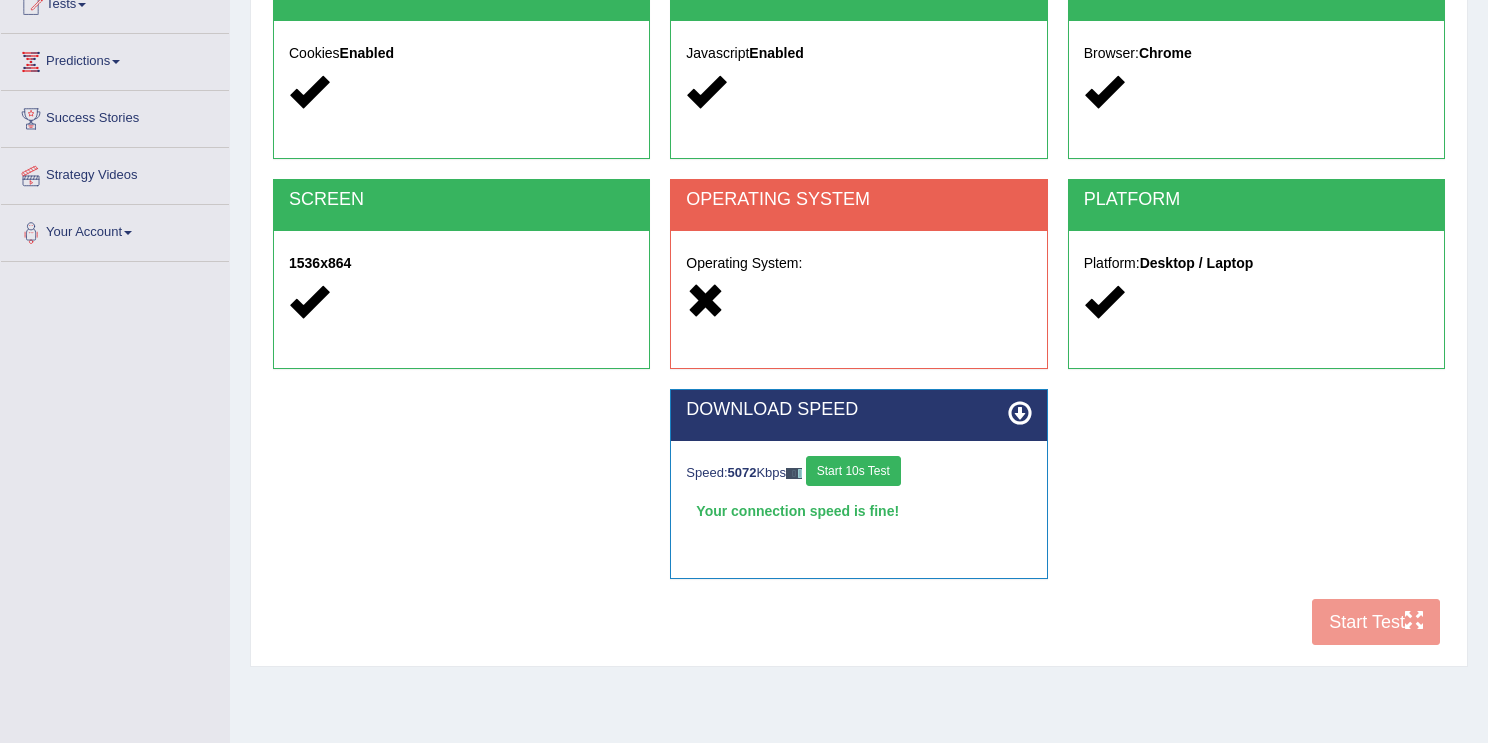 click at bounding box center [1020, 413] 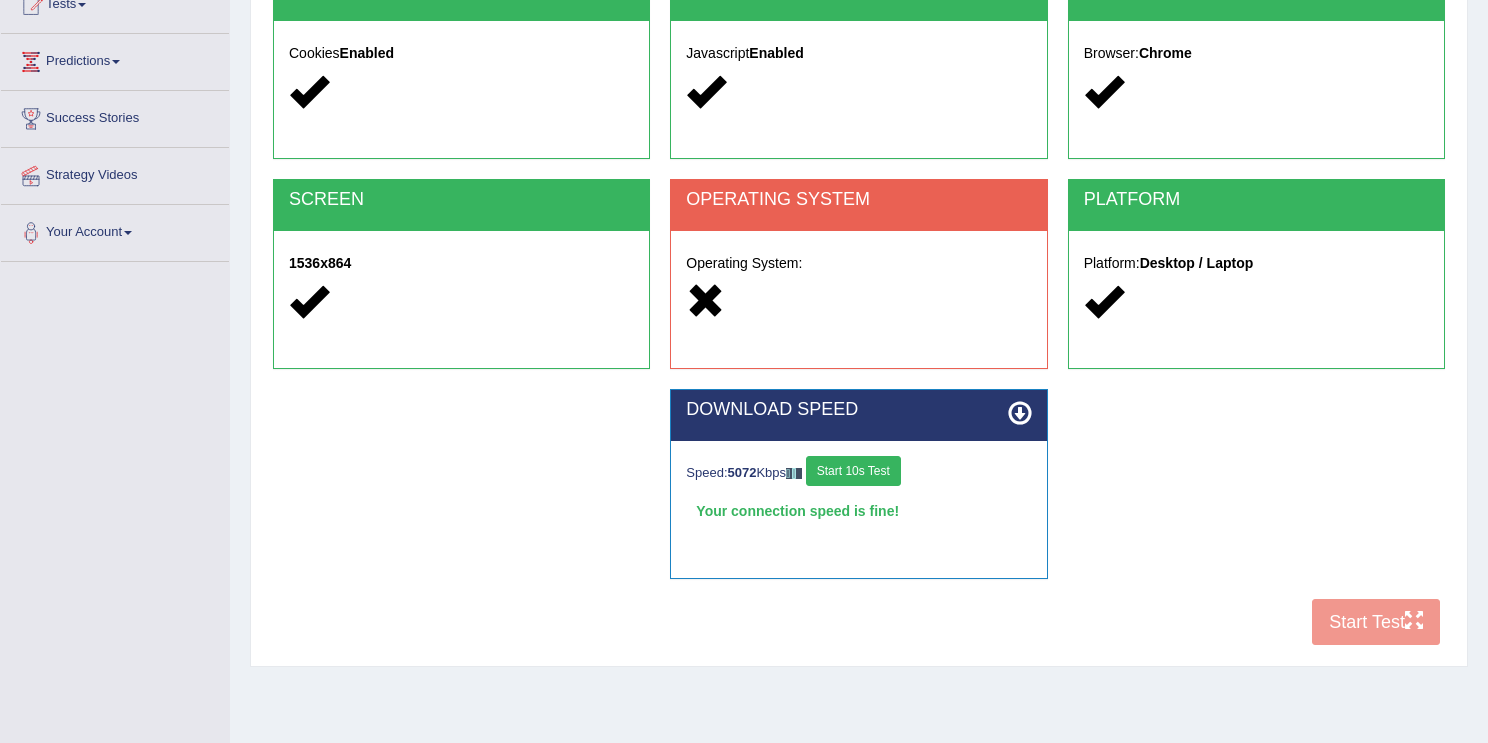 click at bounding box center (1020, 413) 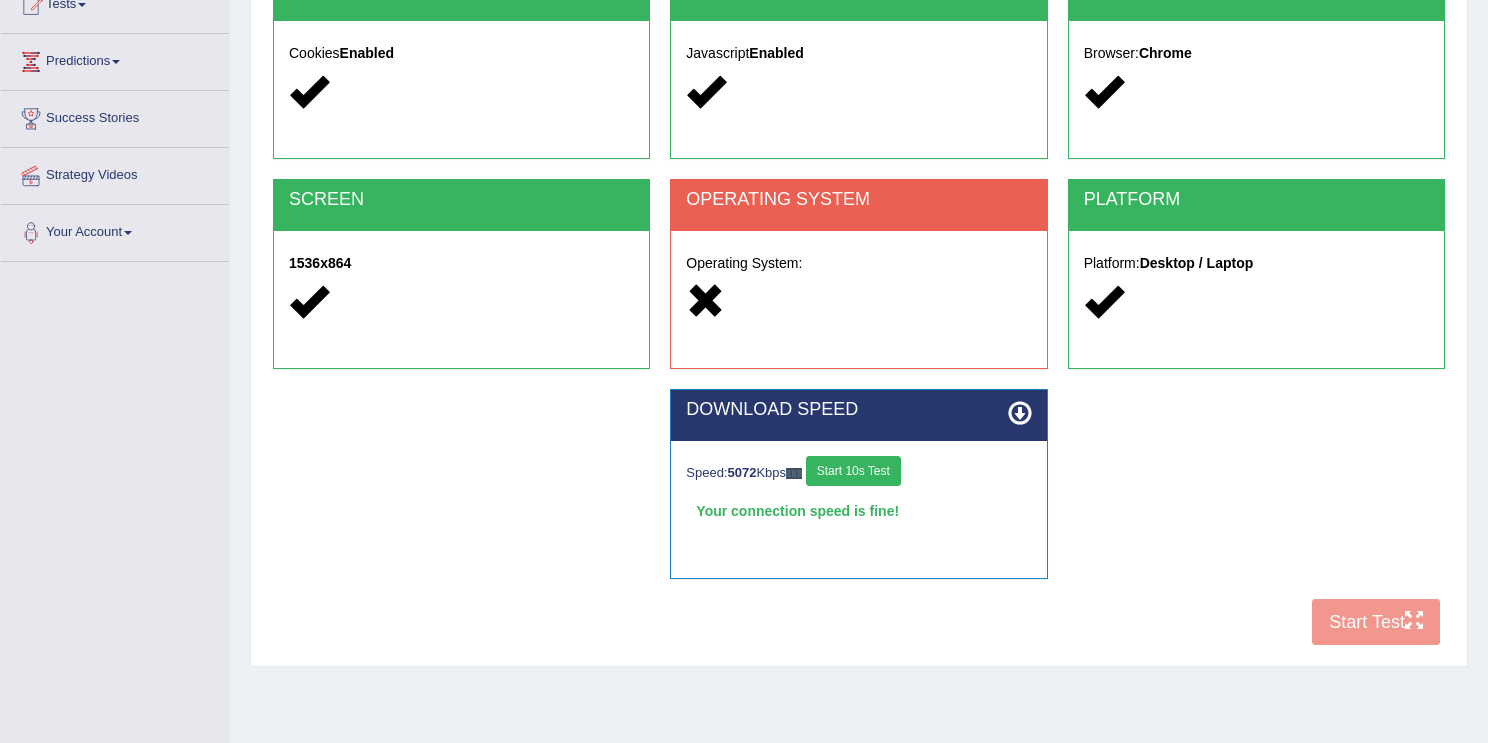 click at bounding box center (858, 302) 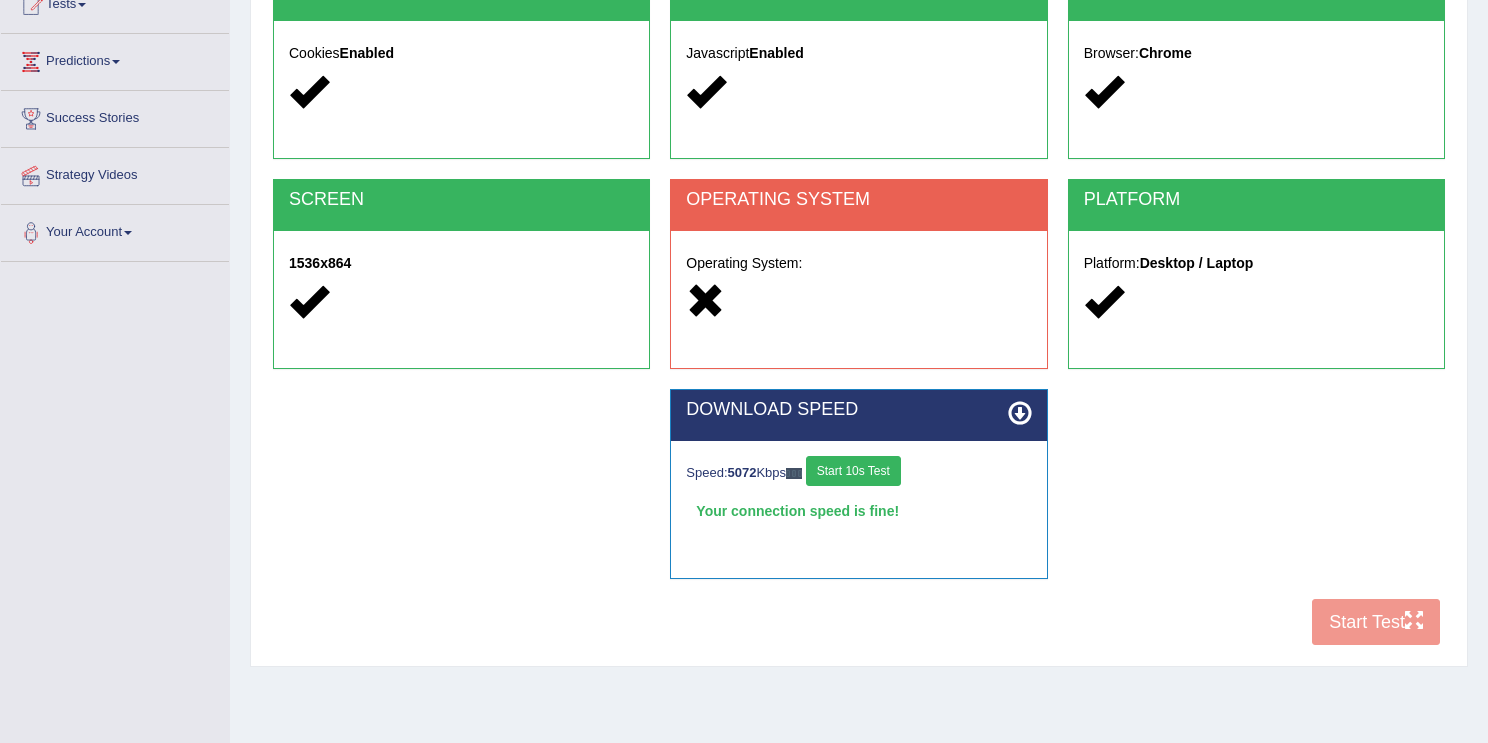 drag, startPoint x: 870, startPoint y: 195, endPoint x: 1228, endPoint y: 381, distance: 403.43524 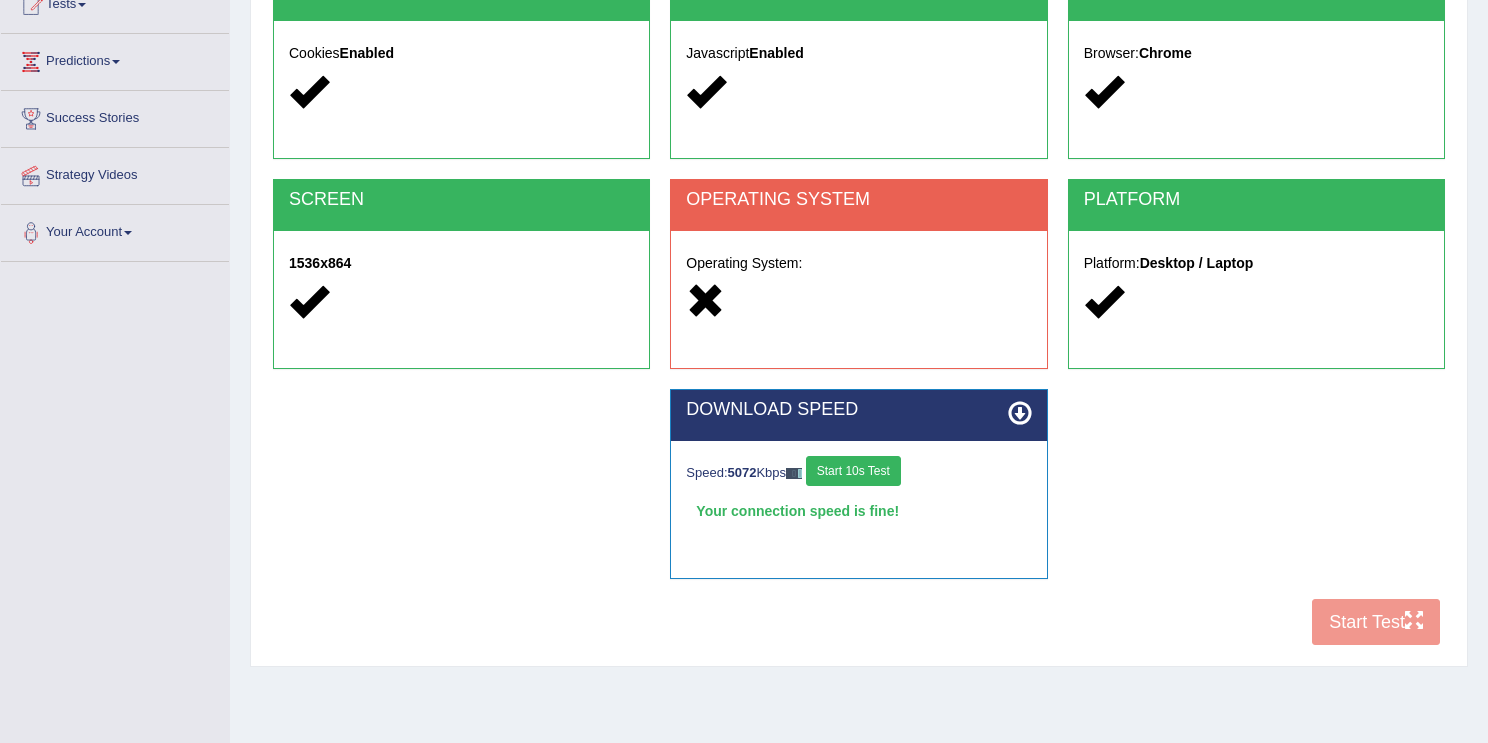 click on "OPERATING SYSTEM" at bounding box center (858, 200) 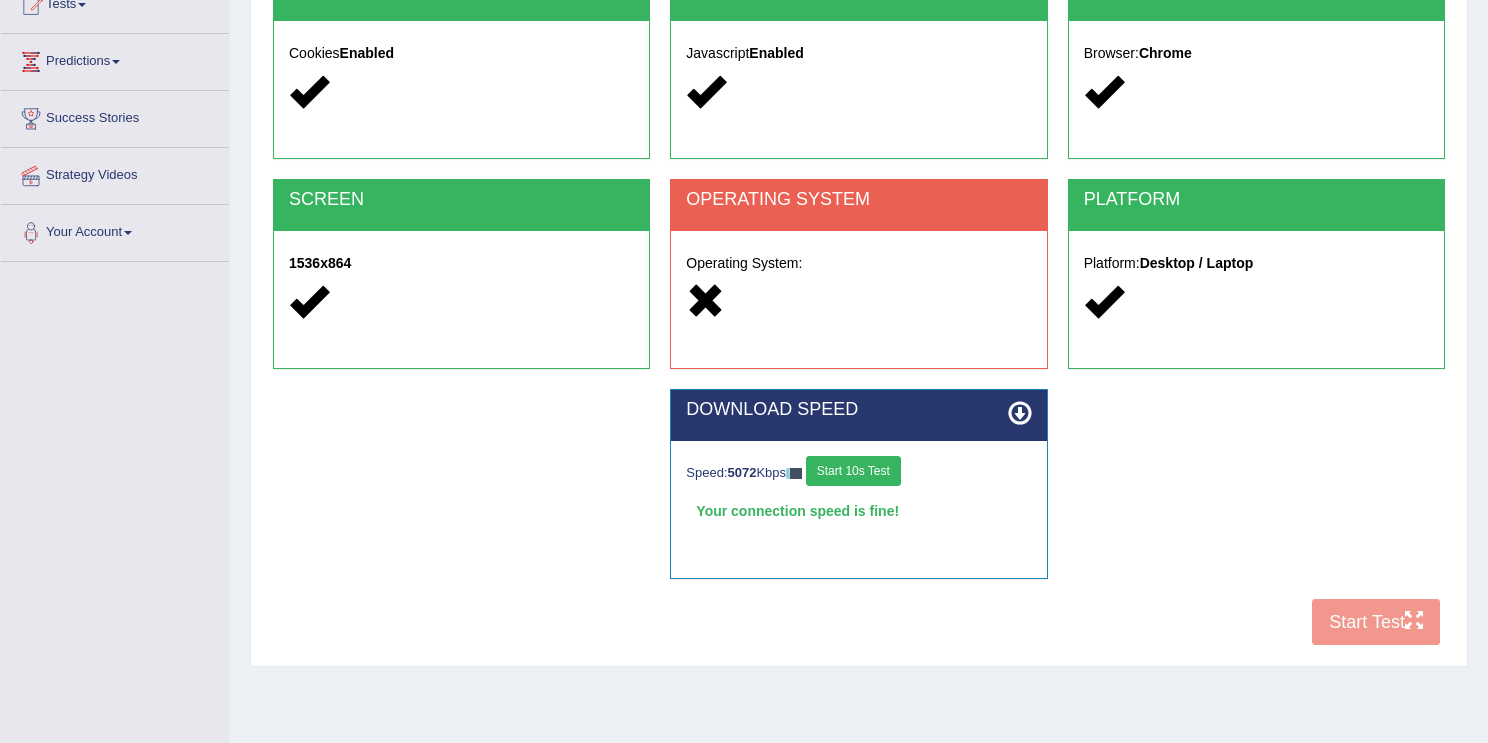 click on "COOKIES
Cookies  Enabled
JAVASCRIPT
Javascript  Enabled
BROWSER
Browser:  Chrome
SCREEN
1536x864
OPERATING SYSTEM
Operating System:
PLATFORM
Platform:  Desktop / Laptop
DOWNLOAD SPEED
Speed:  5072  Kbps    Start 10s Test
Your connection speed is fine!
Select Audio Quality
Start Test" at bounding box center [859, 312] 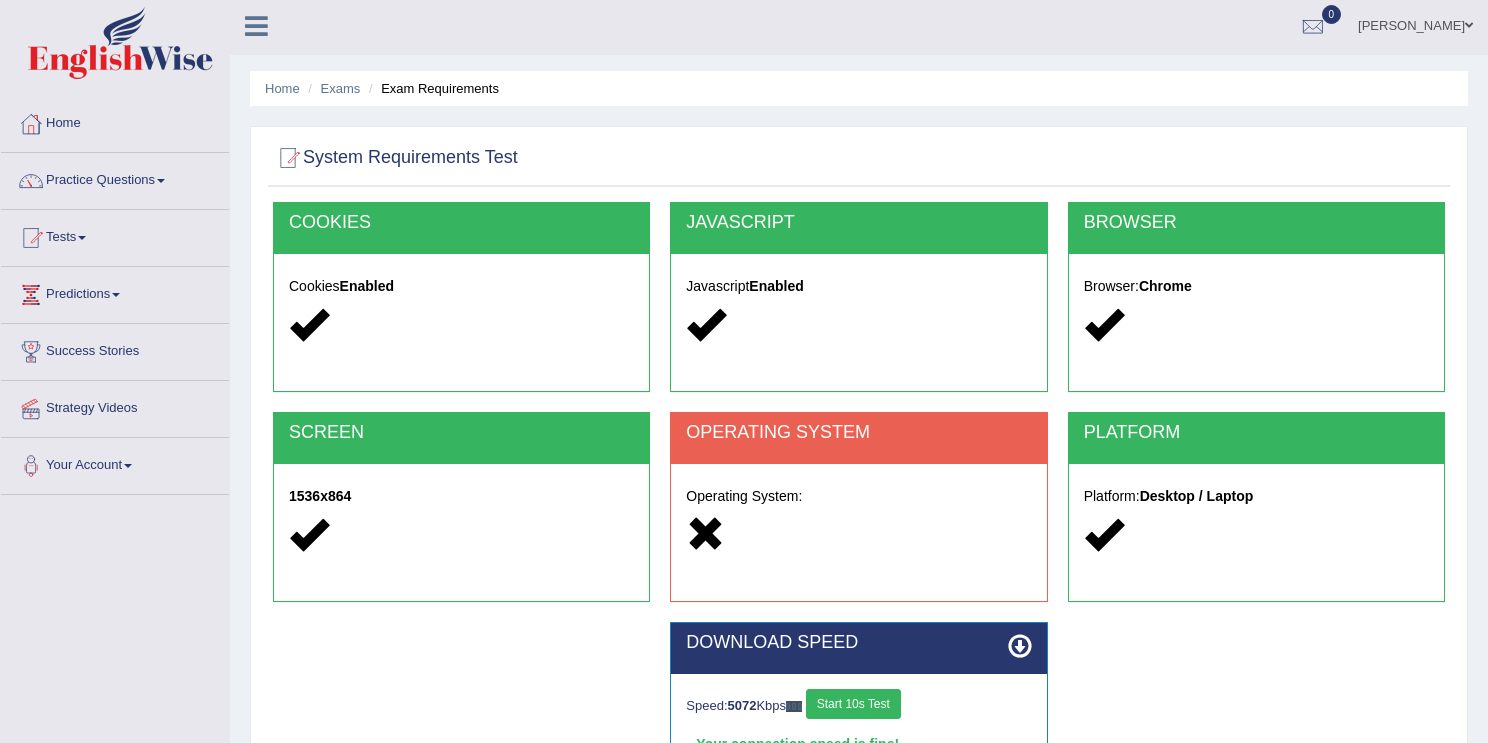 scroll, scrollTop: 0, scrollLeft: 0, axis: both 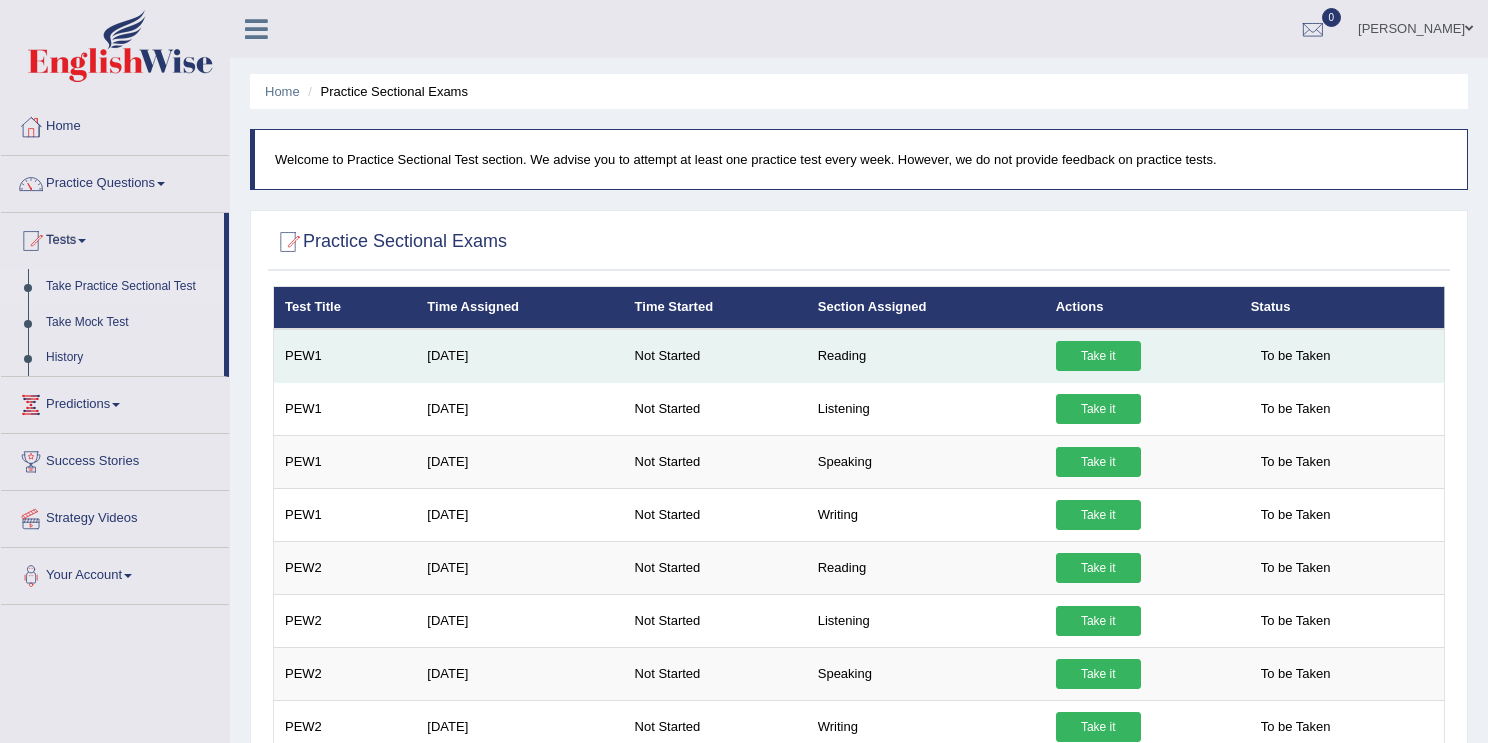 click on "Take it" at bounding box center [1098, 356] 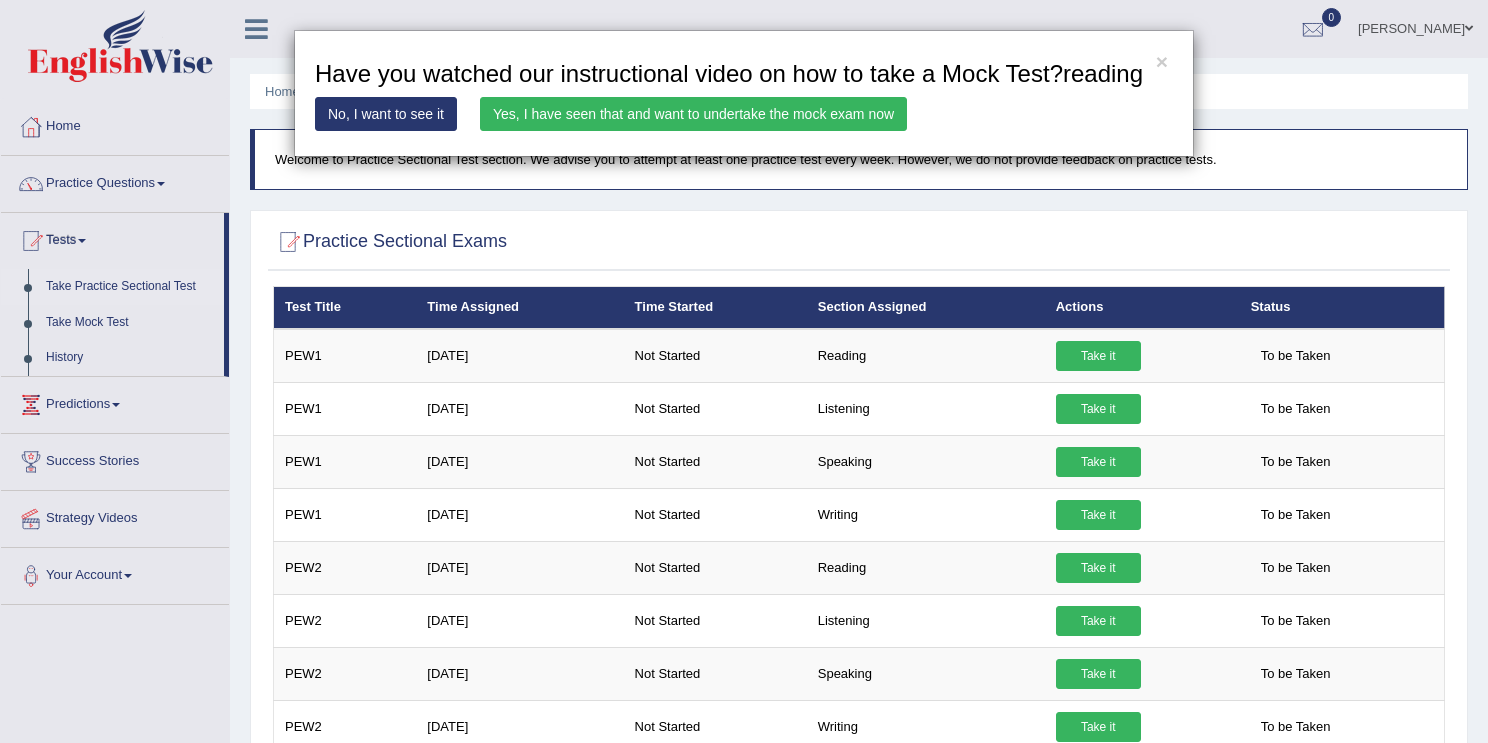 click on "No, I want to see it" at bounding box center [386, 114] 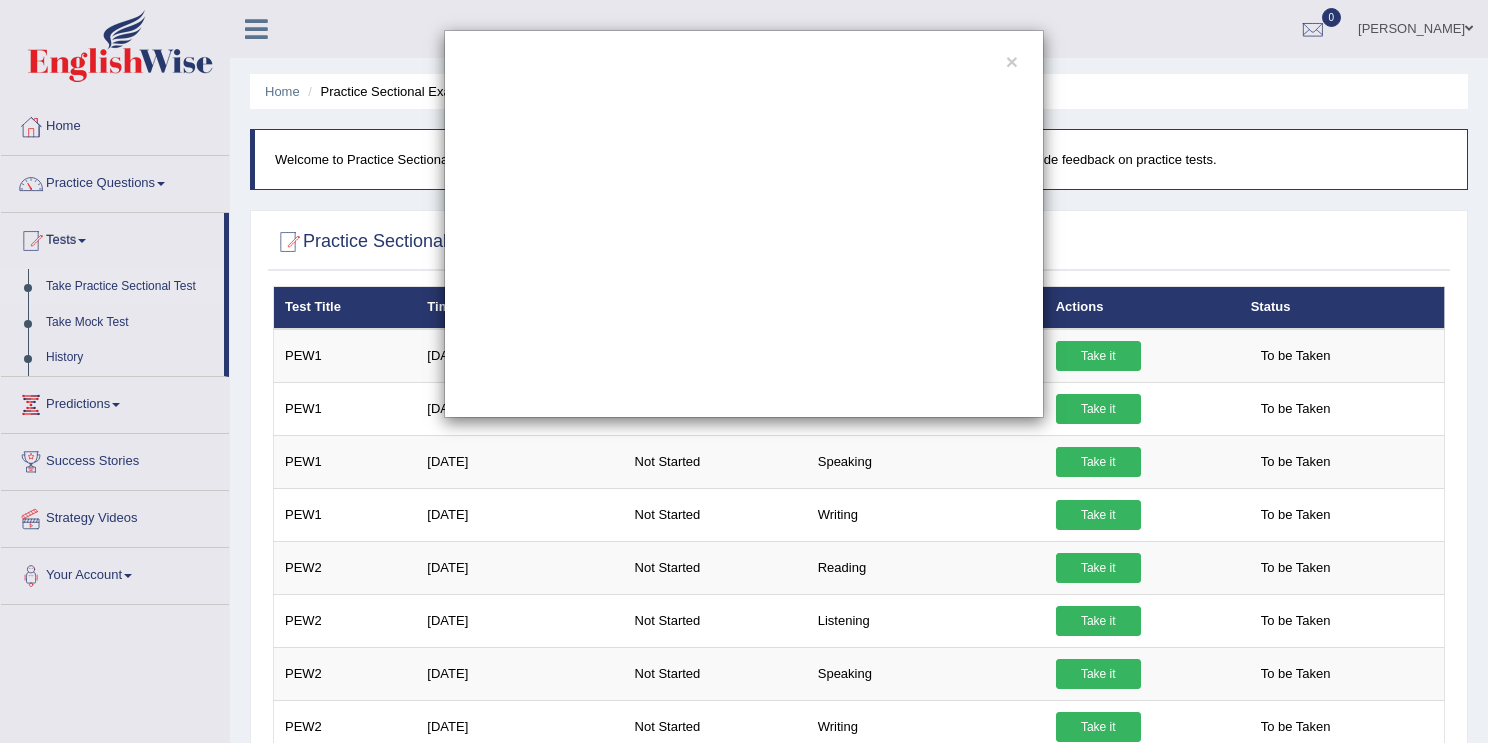 click on "×" at bounding box center [744, 224] 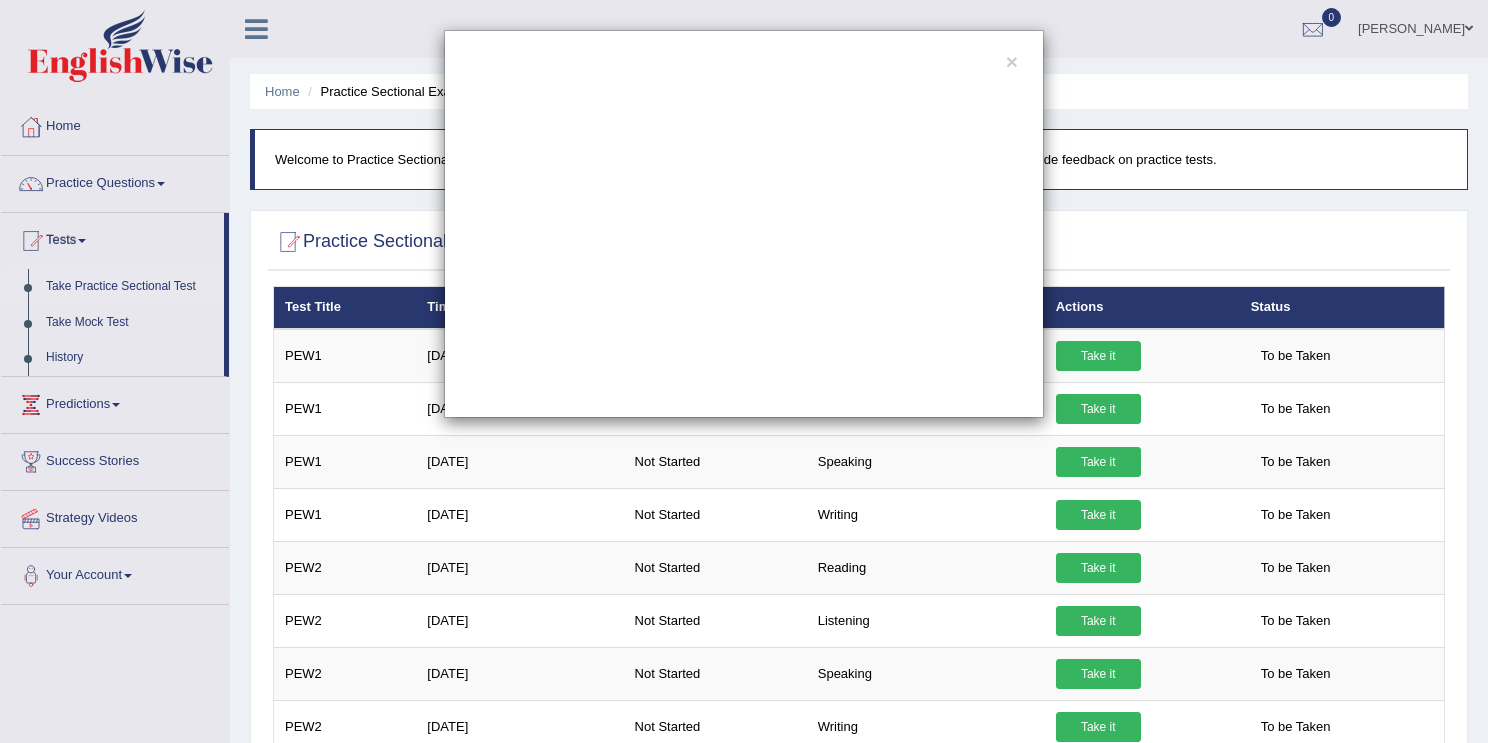 click on "×" at bounding box center (744, 224) 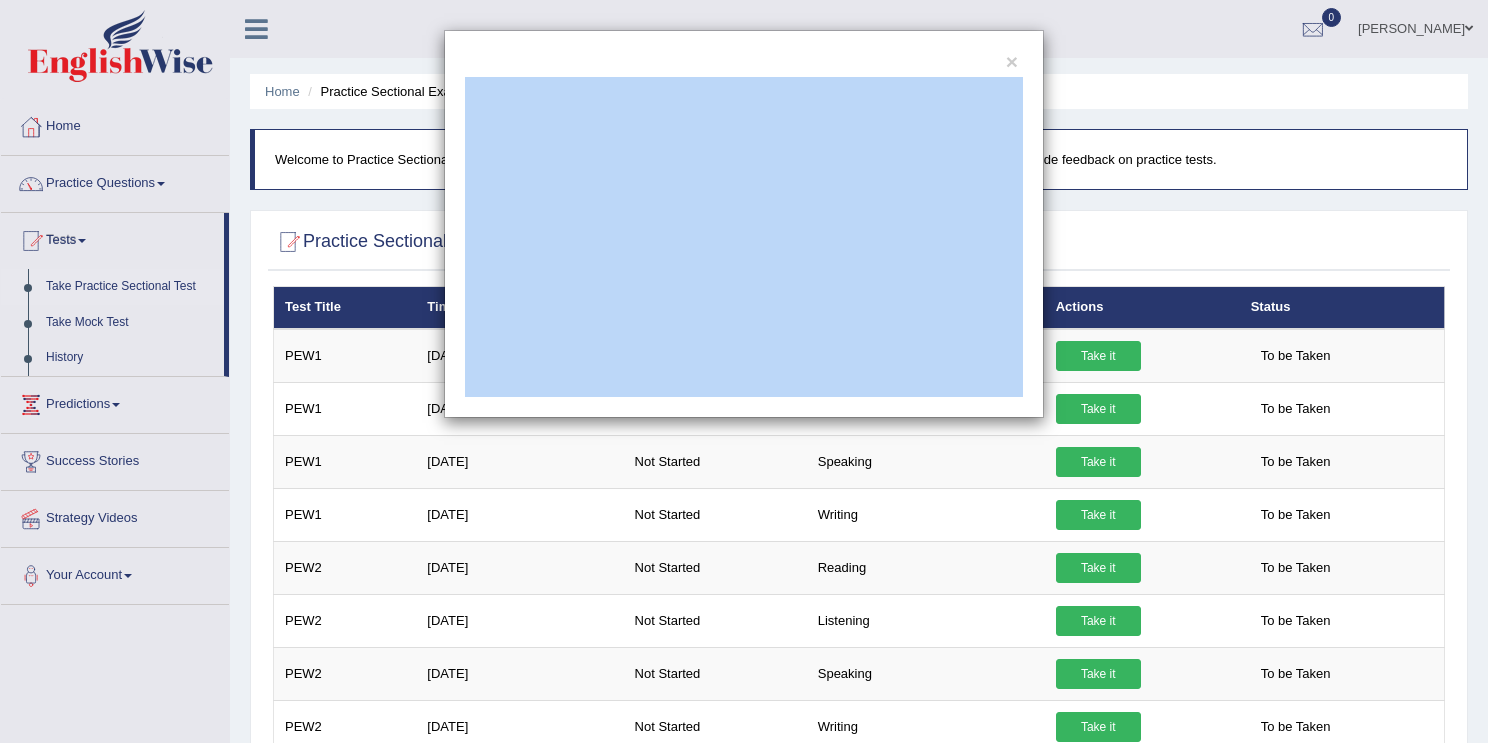 click on "×" at bounding box center (744, 224) 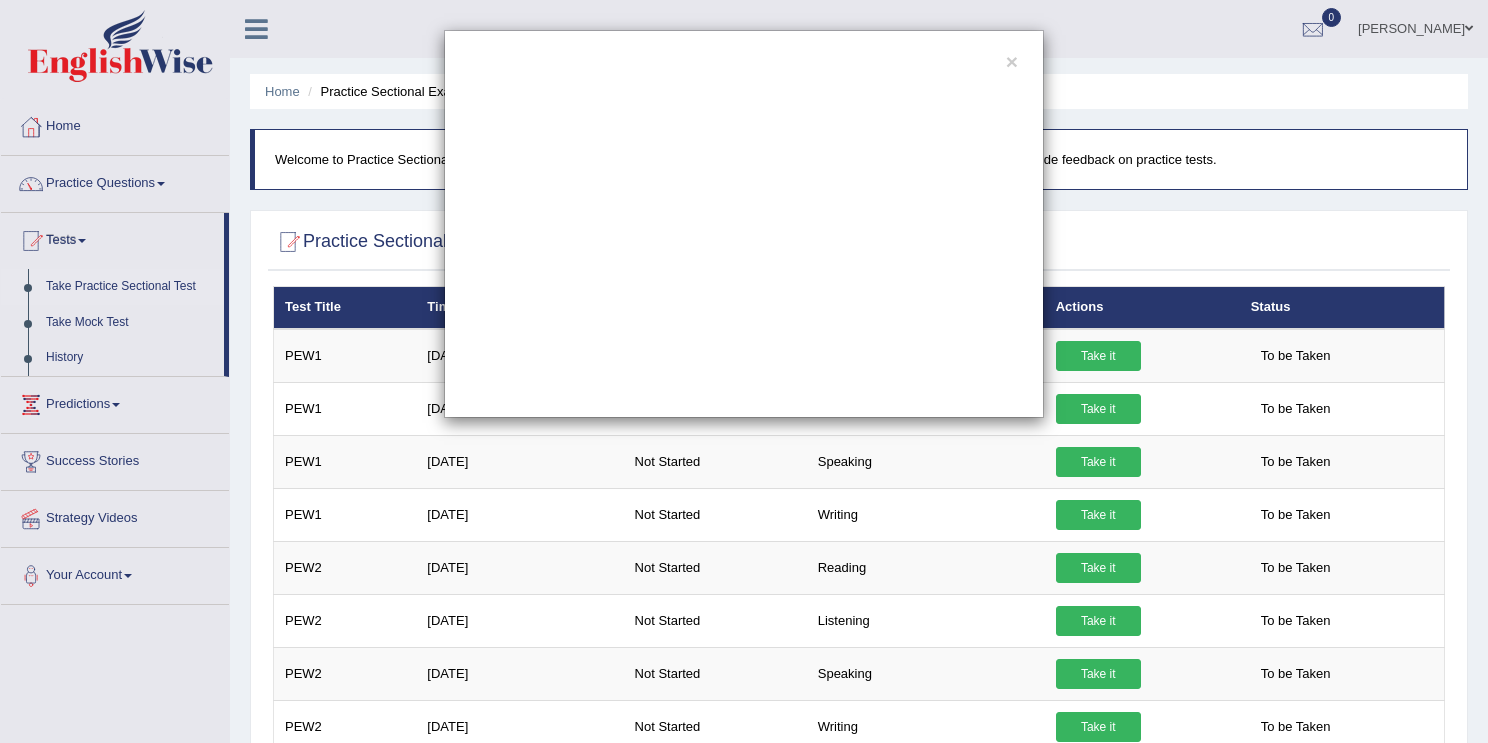 click on "×" at bounding box center (744, 224) 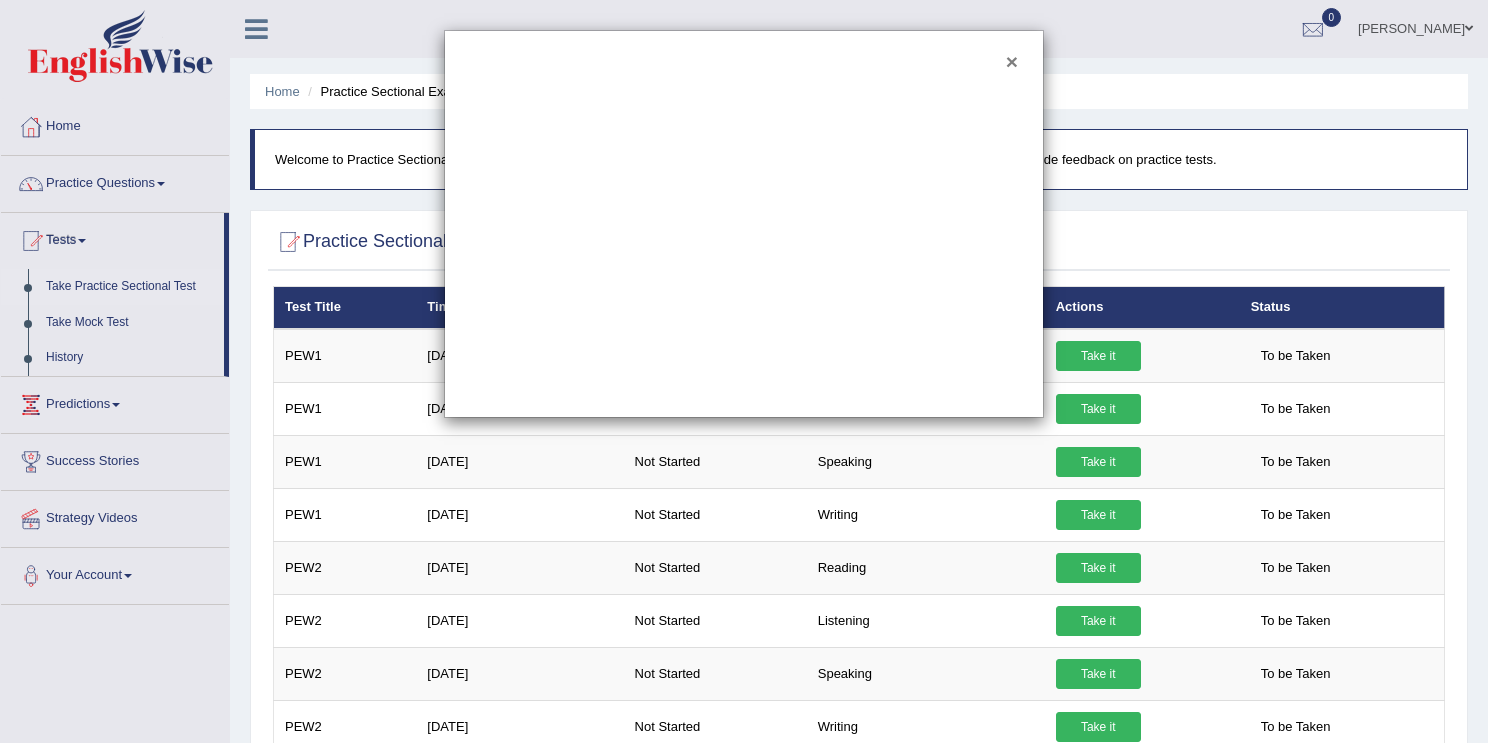 click on "×" at bounding box center (1012, 61) 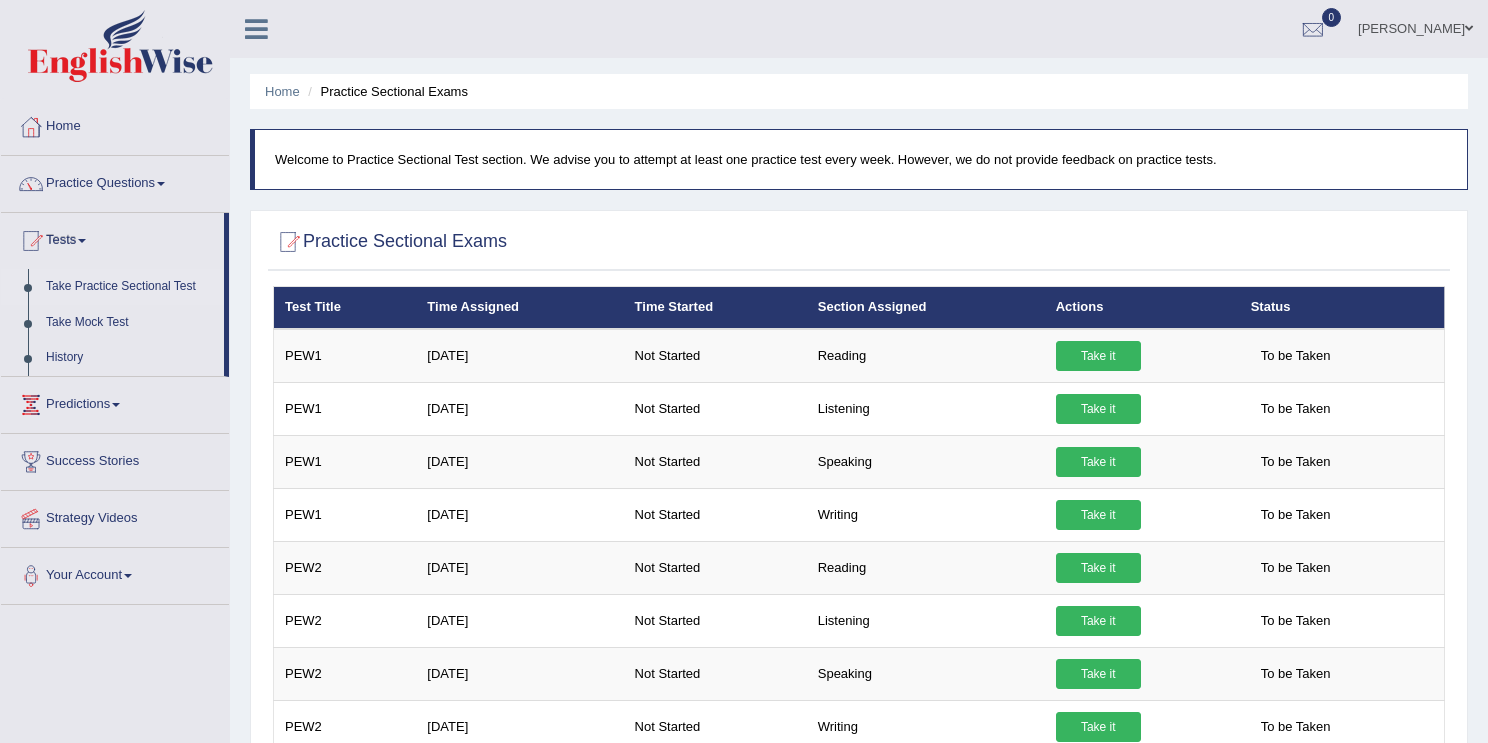 click on "Take Practice Sectional Test" at bounding box center (130, 287) 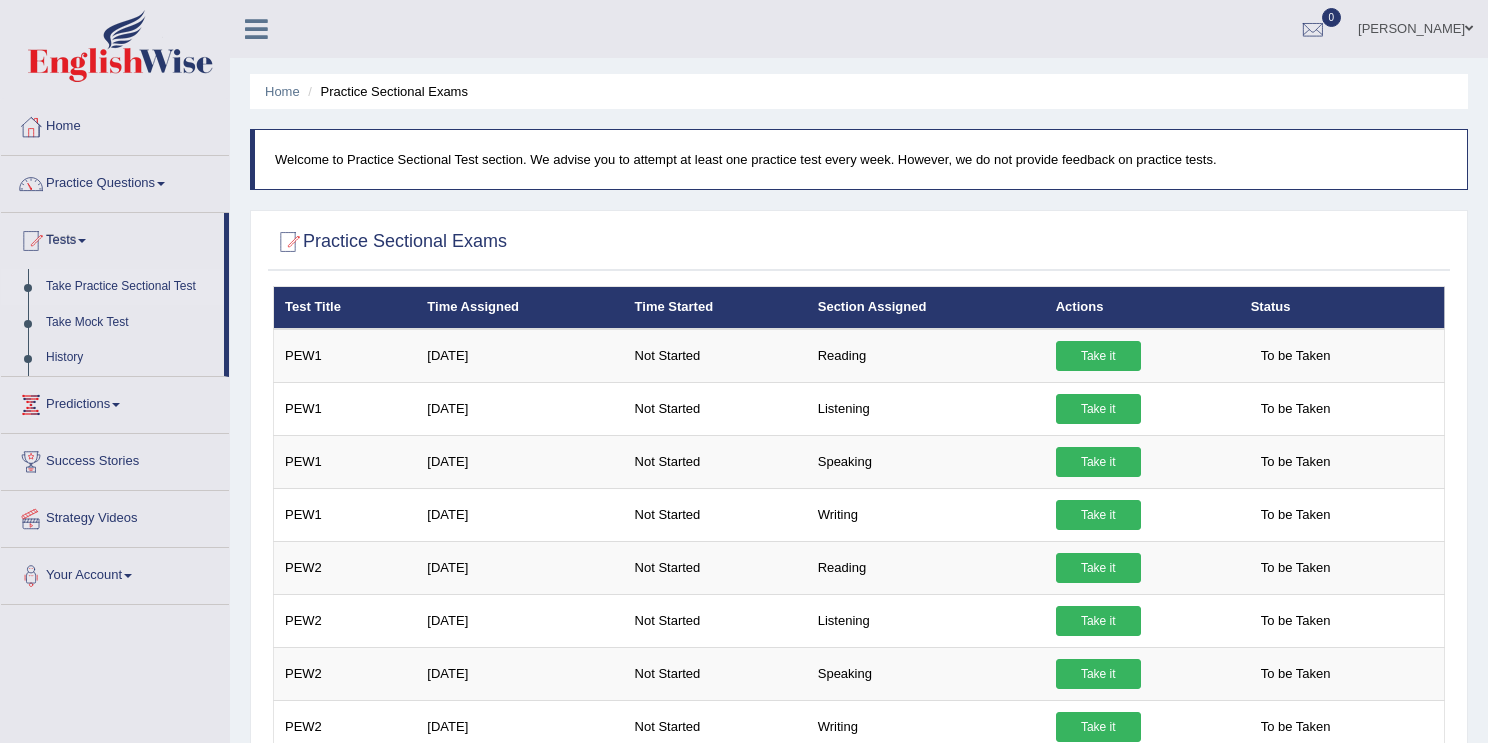 scroll, scrollTop: 0, scrollLeft: 0, axis: both 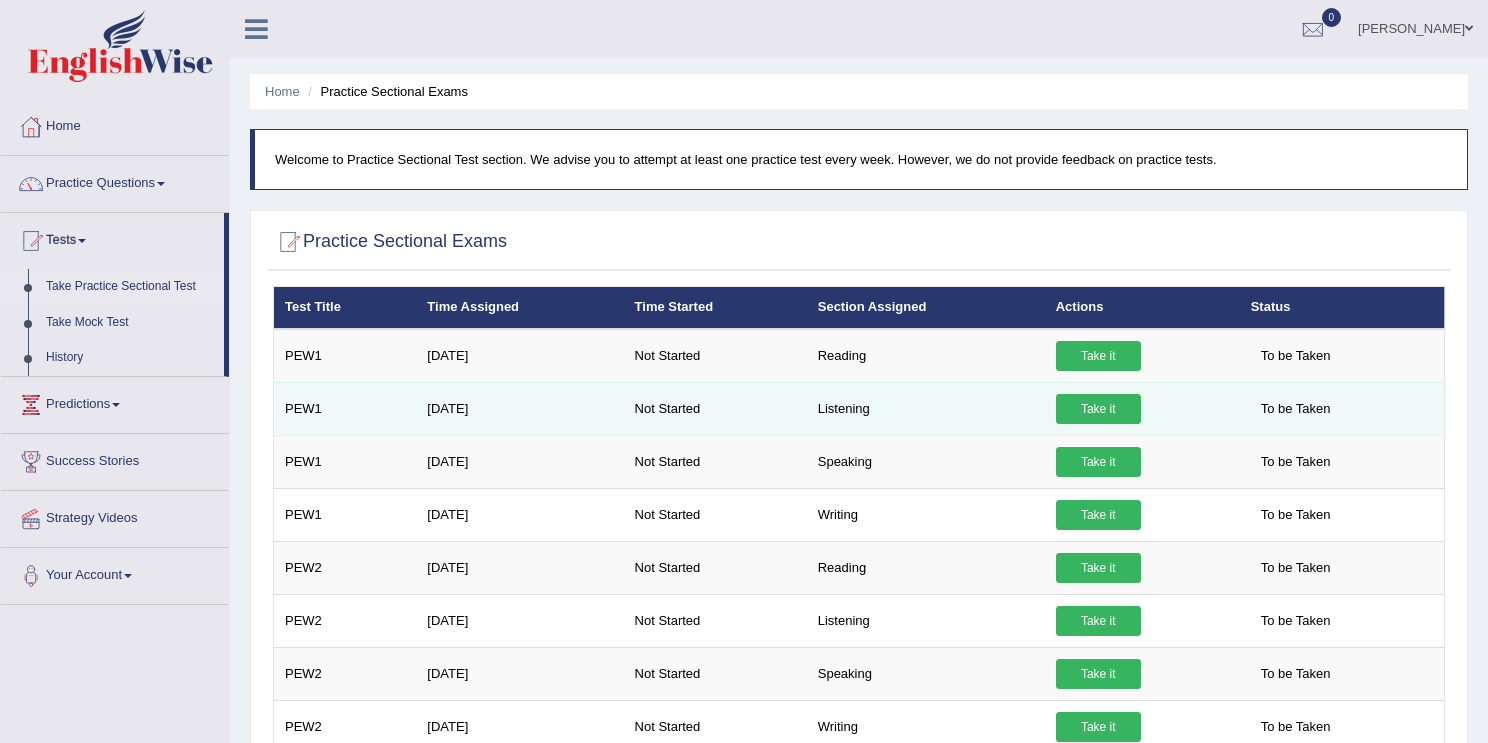 click on "Take it" at bounding box center (1098, 409) 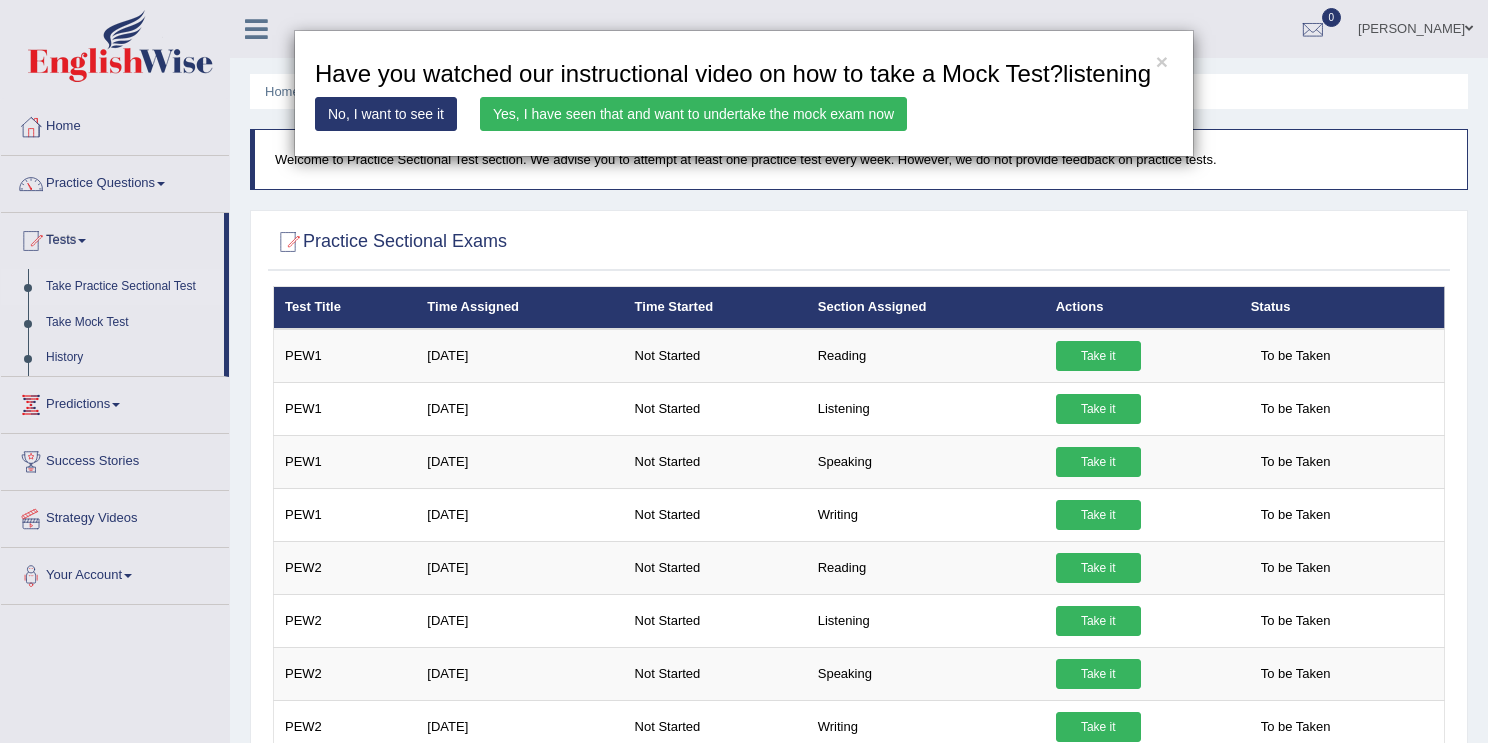 click on "Yes, I have seen that and want to undertake the mock exam now" at bounding box center (693, 114) 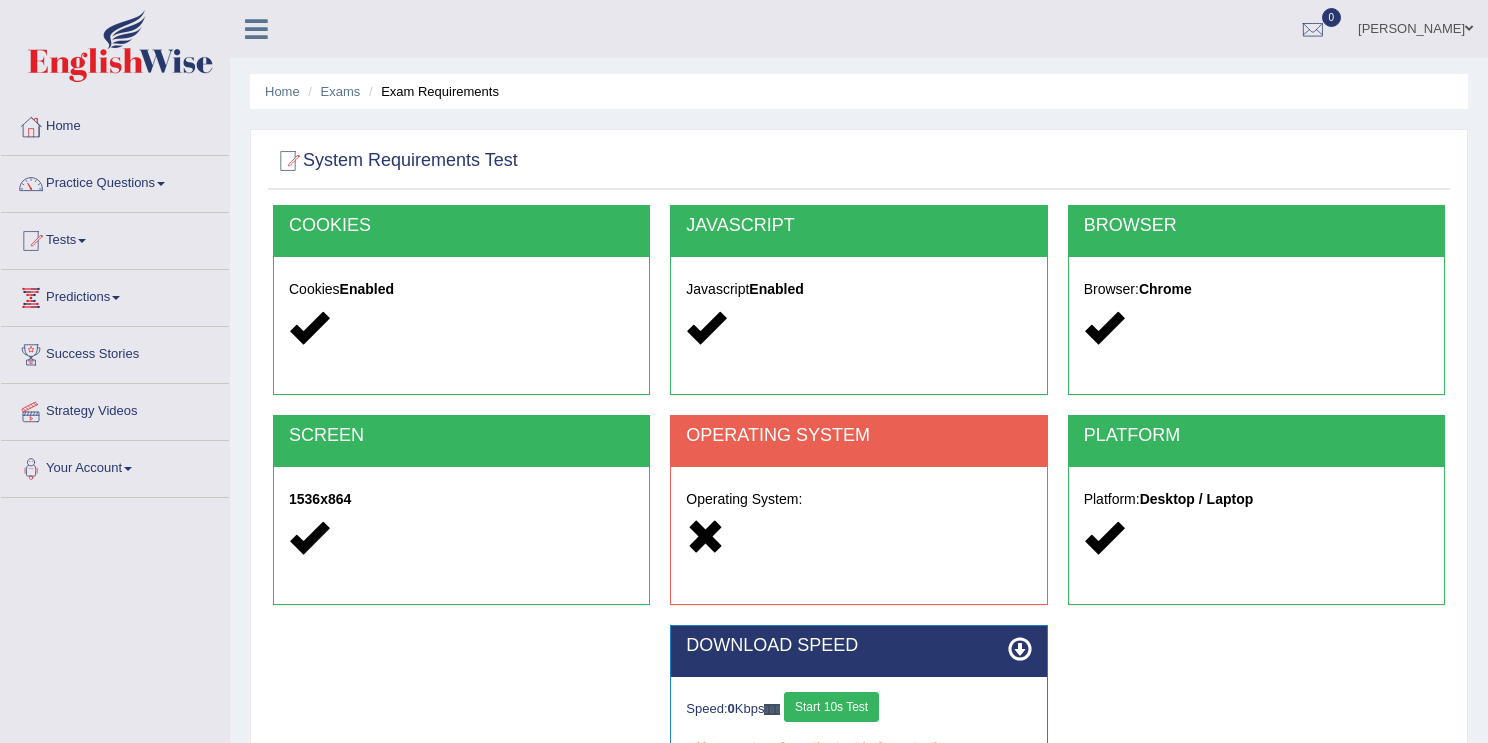 scroll, scrollTop: 0, scrollLeft: 0, axis: both 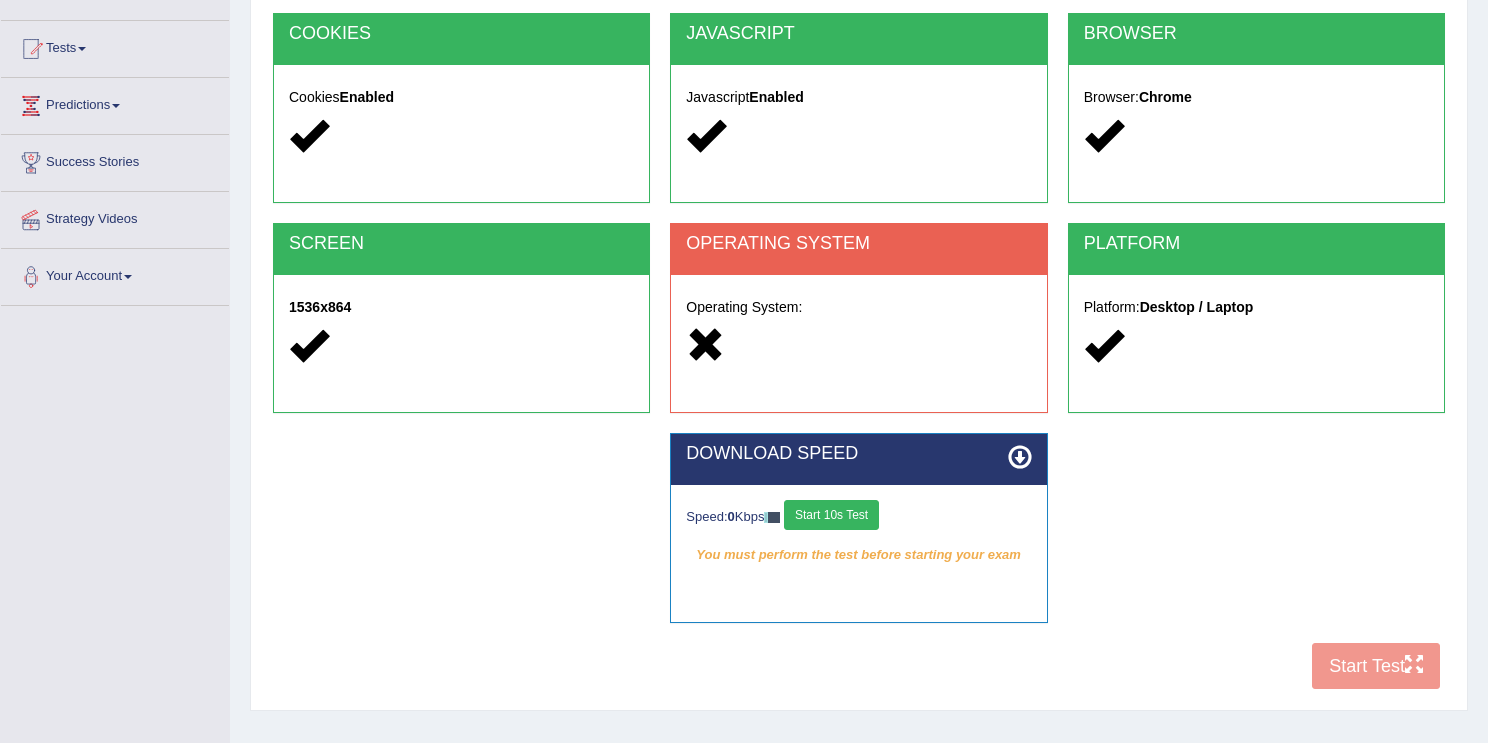click on "Start 10s Test" at bounding box center (831, 515) 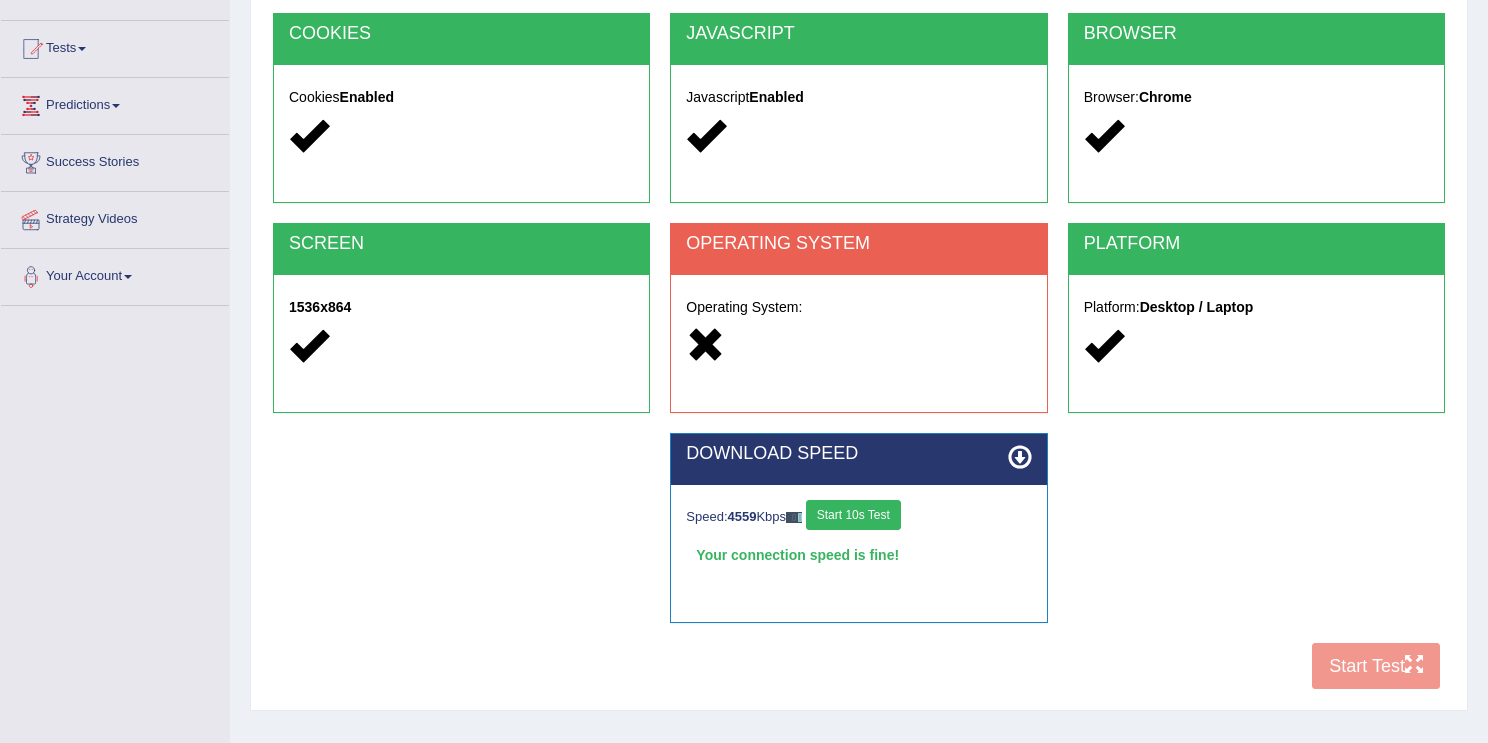 click on "Start 10s Test" at bounding box center [853, 515] 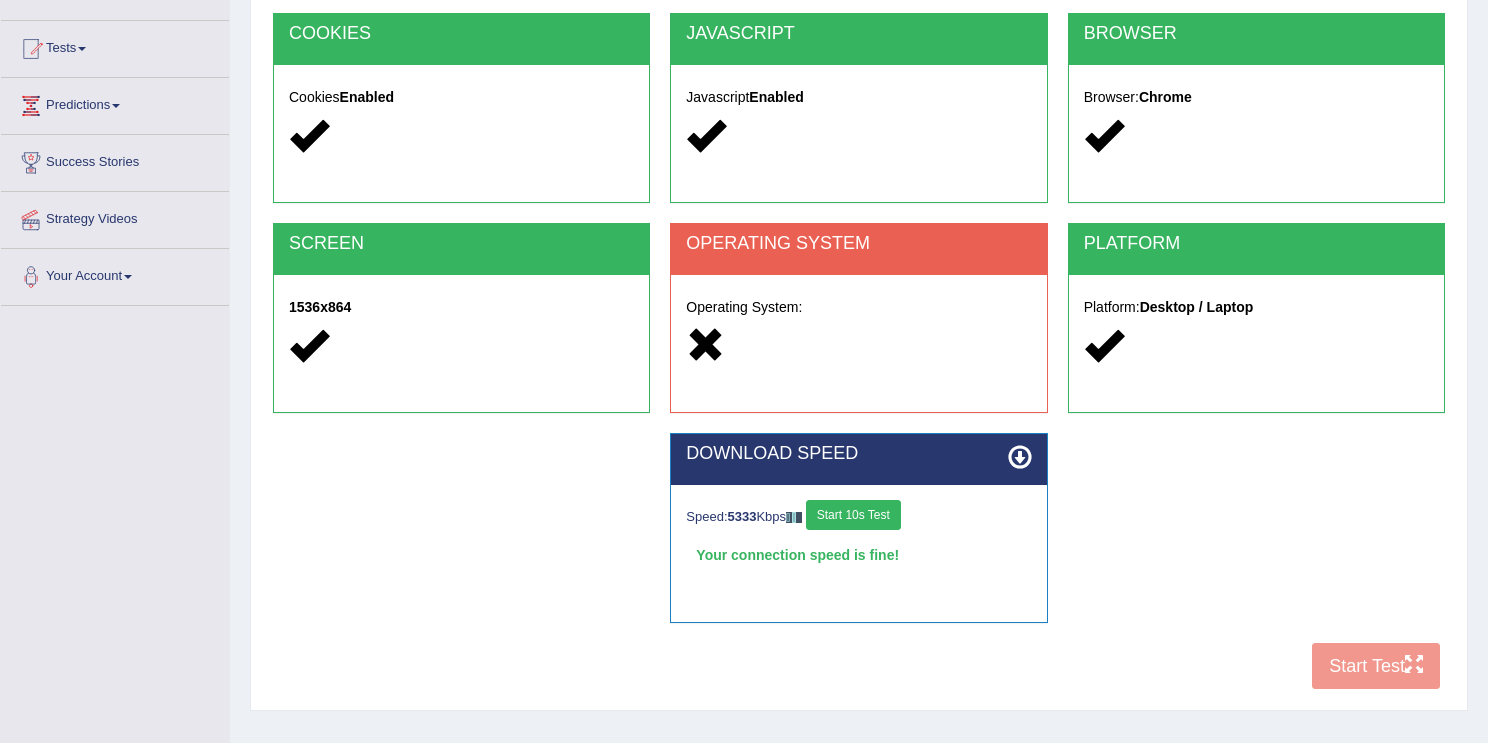 click on "Start 10s Test" at bounding box center [853, 515] 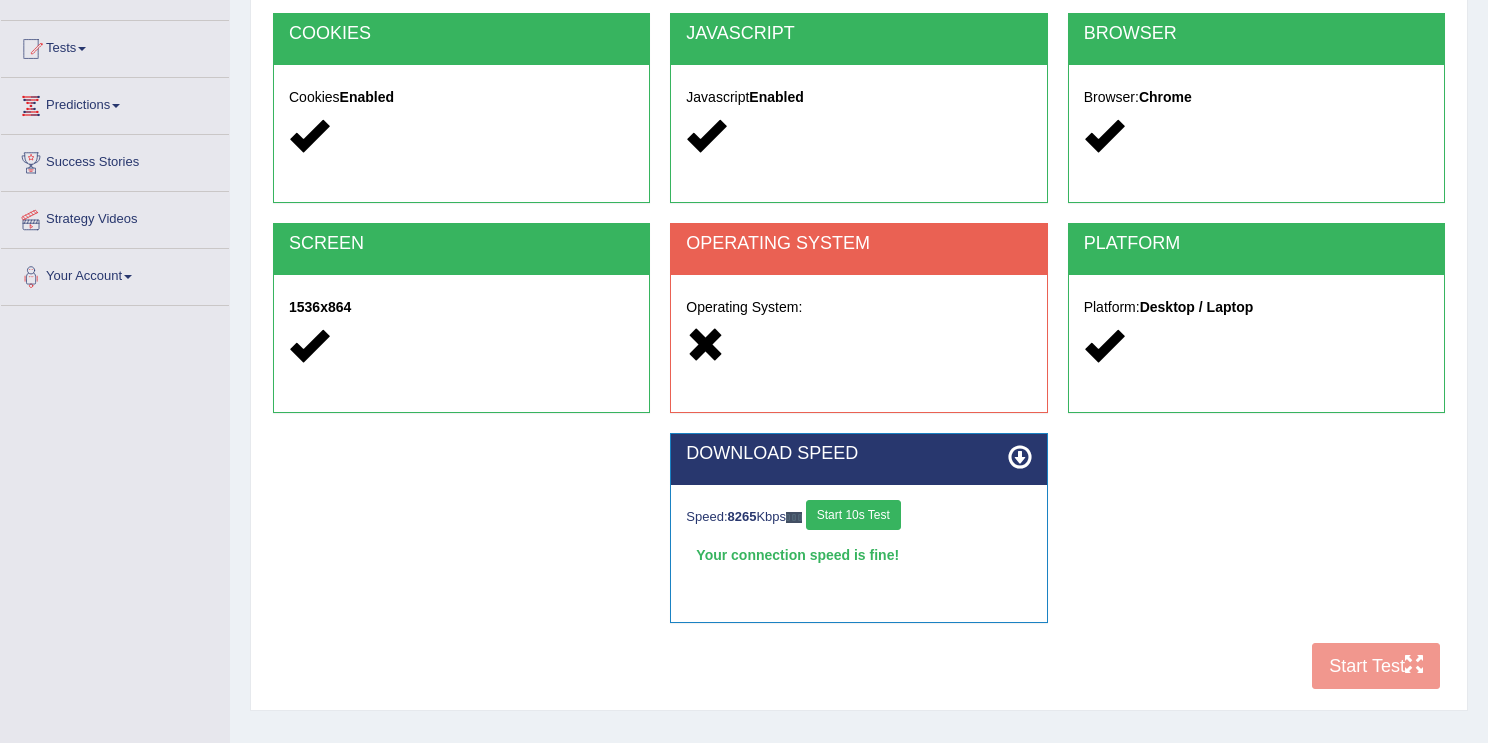 click on "Start 10s Test" at bounding box center (853, 515) 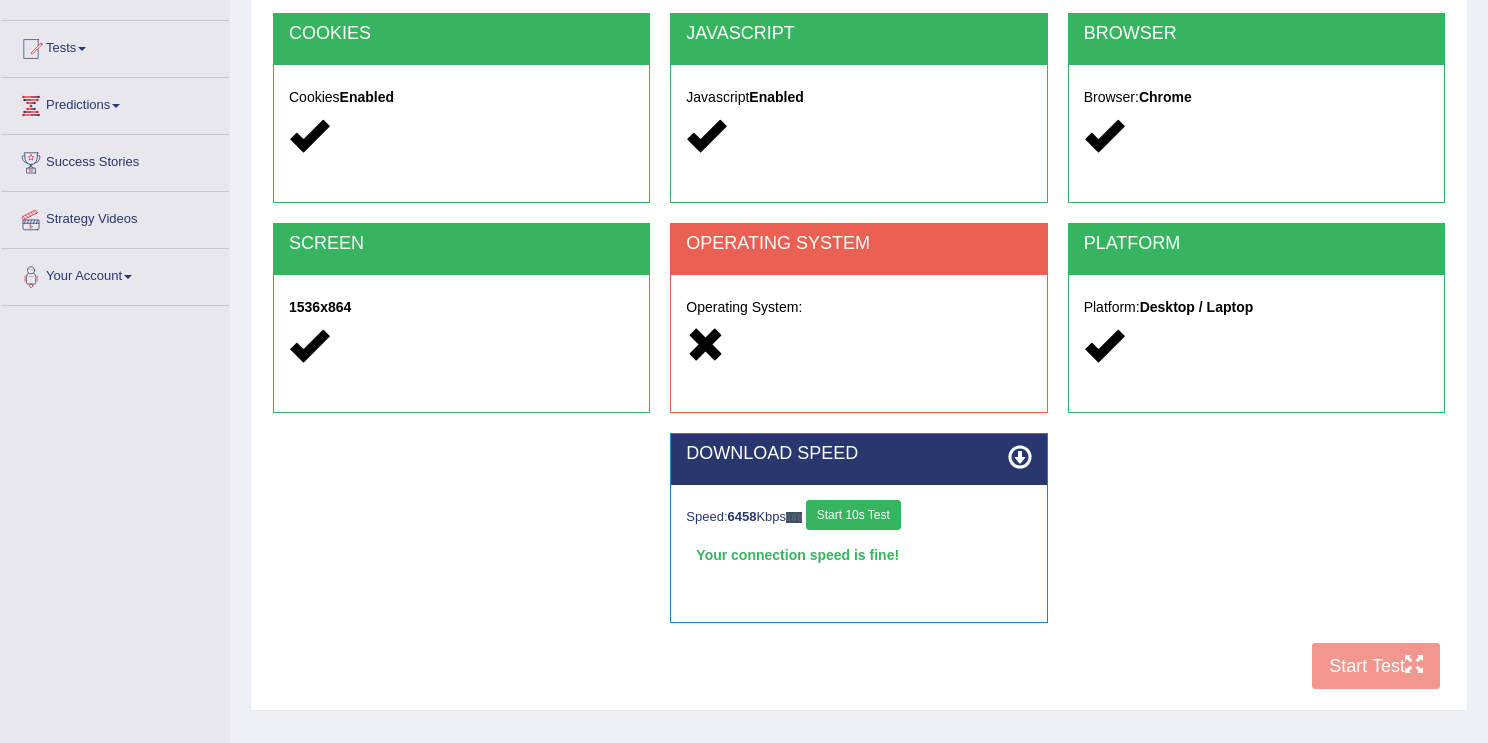 click on "Start 10s Test" at bounding box center [853, 515] 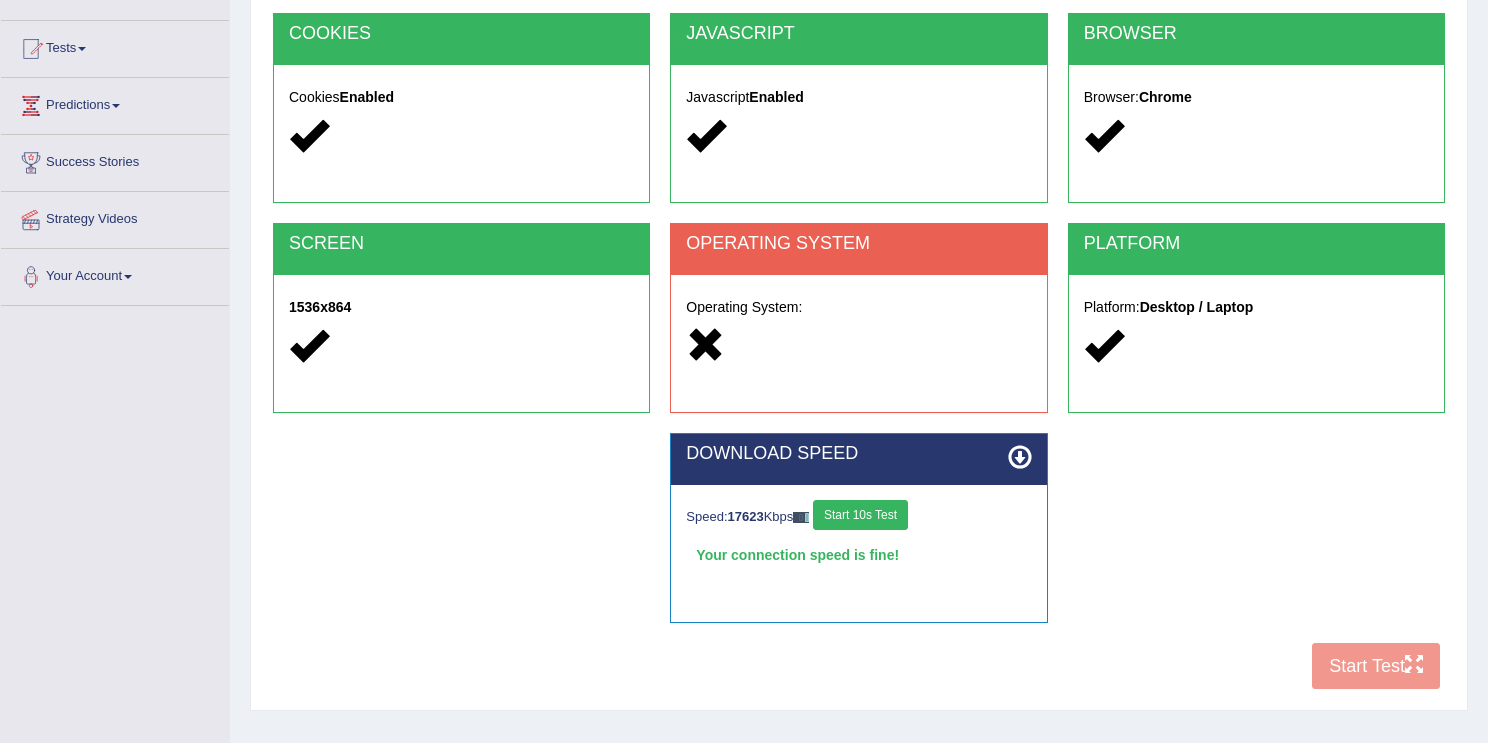 click on "Start 10s Test" at bounding box center [860, 515] 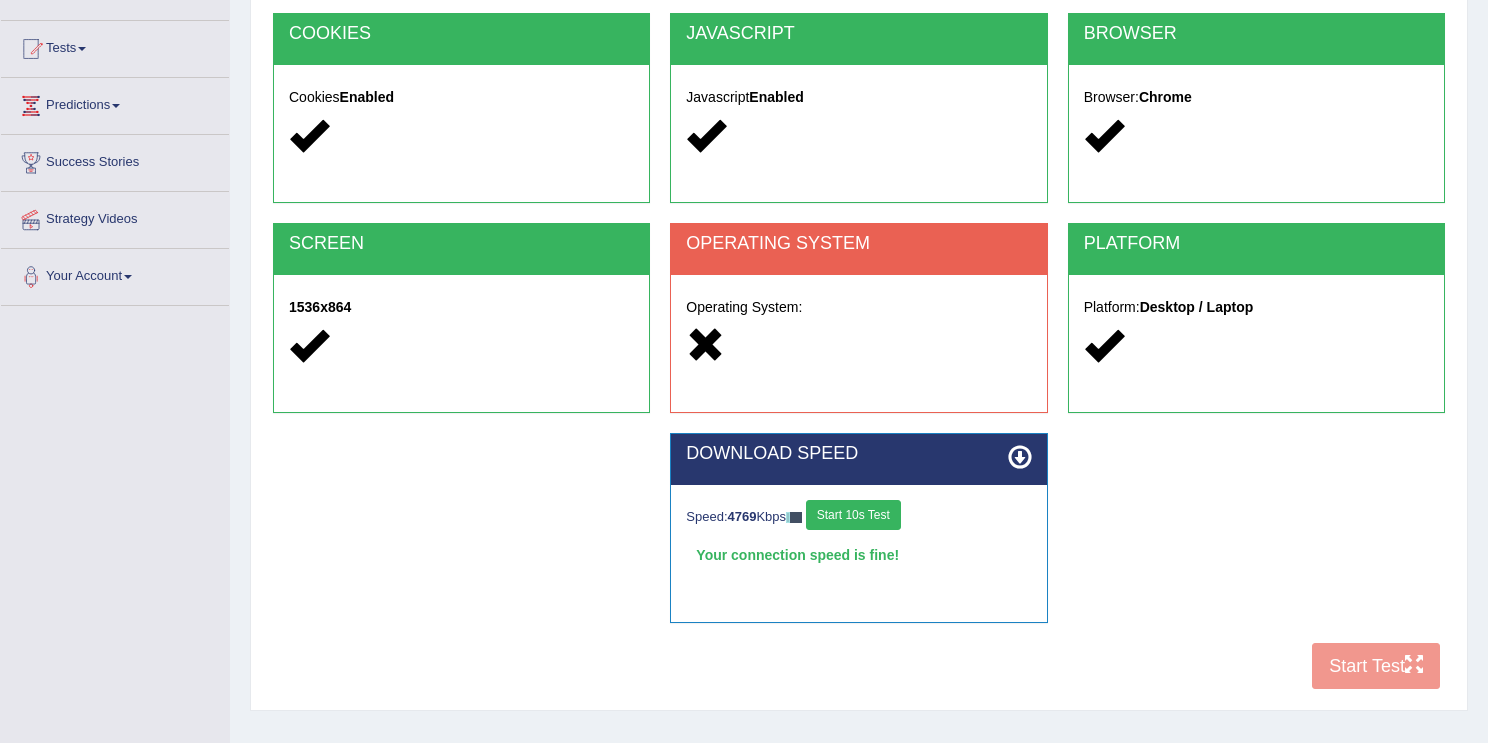 click on "Start 10s Test" at bounding box center (853, 515) 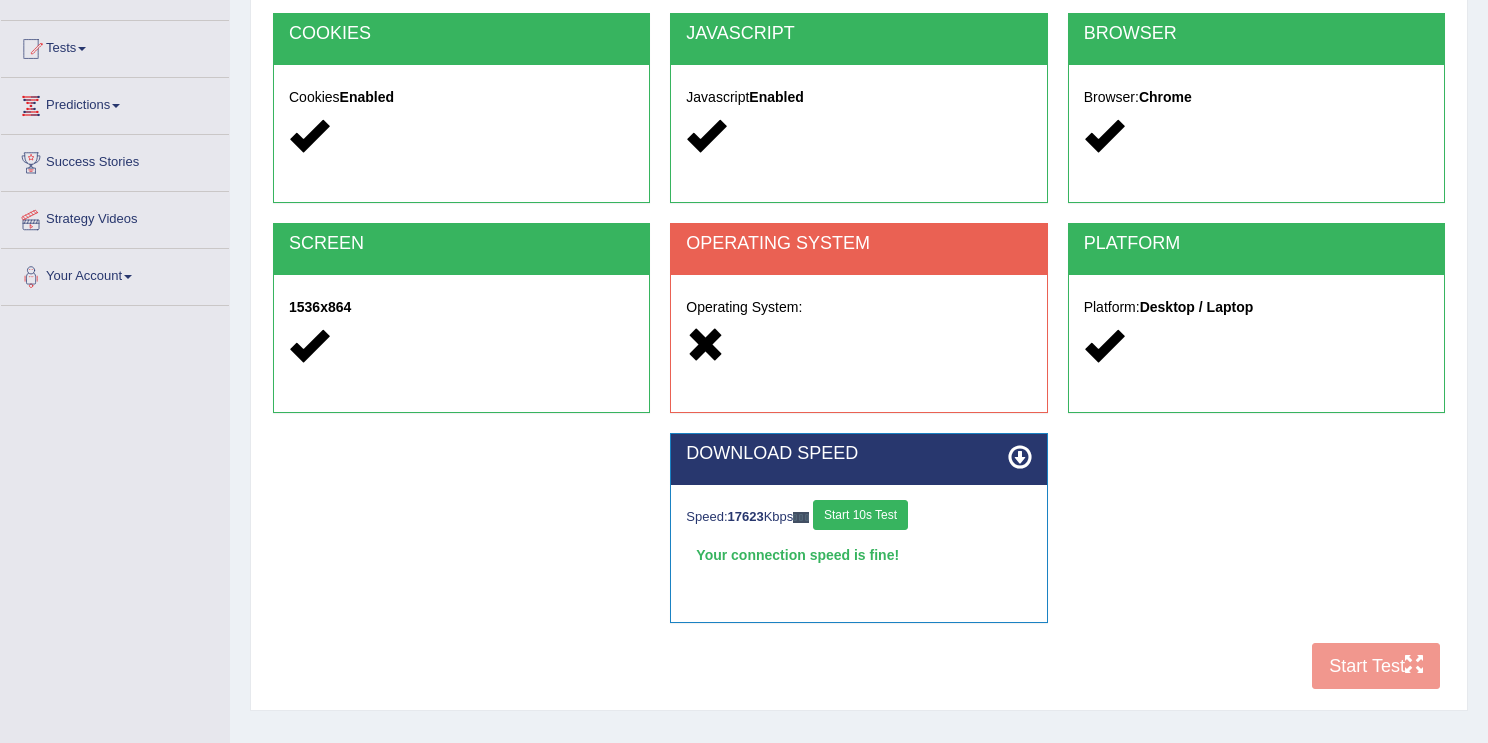 click on "Start 10s Test" at bounding box center [860, 515] 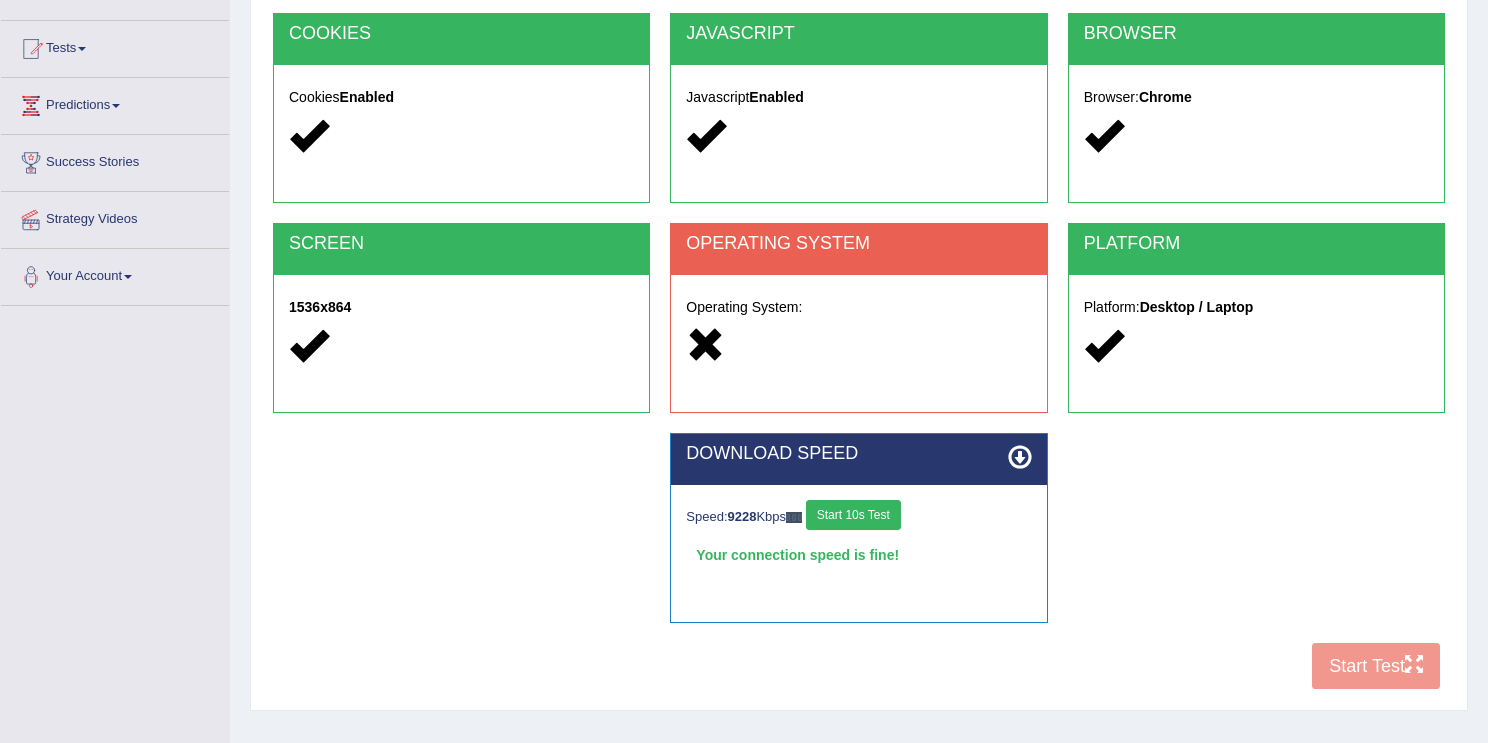 click on "Start 10s Test" at bounding box center [853, 515] 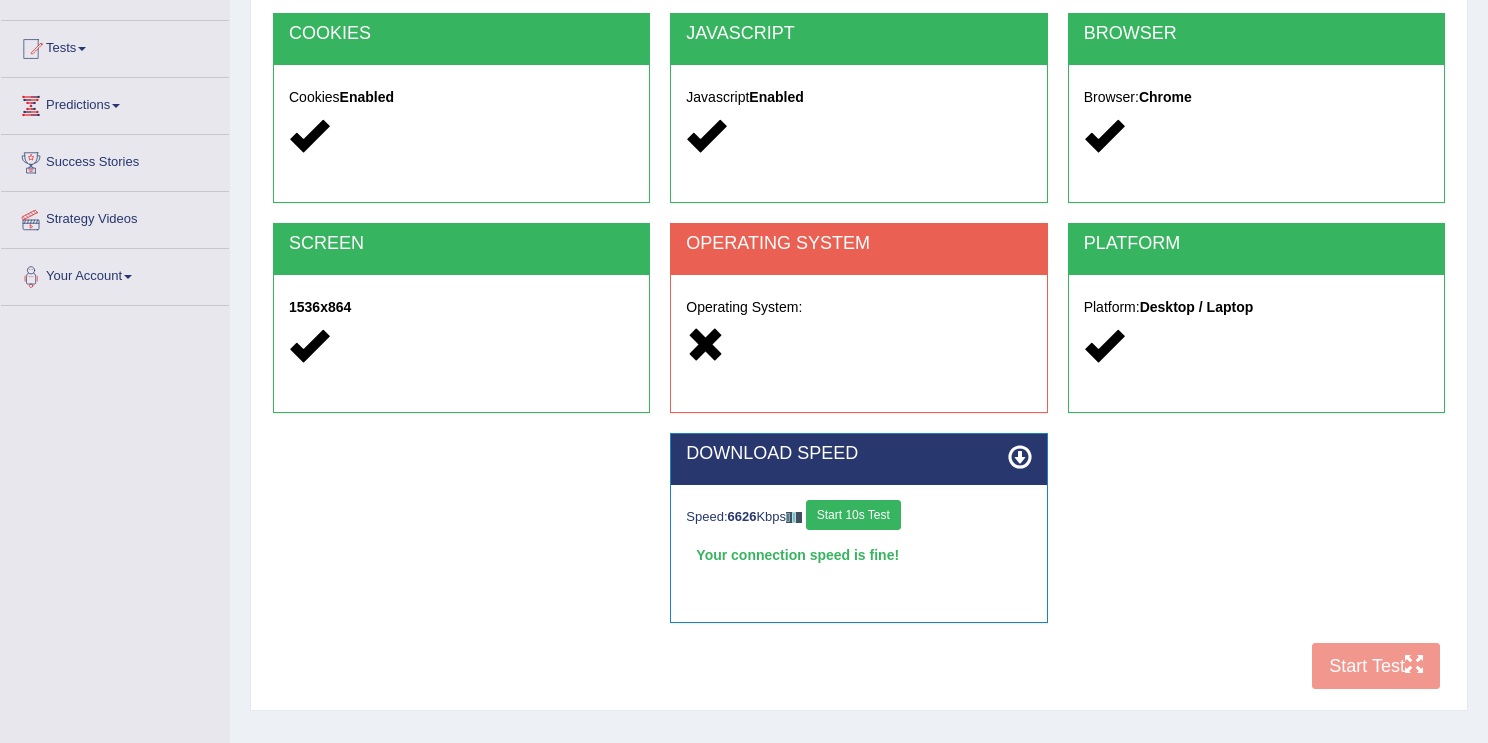 click on "Start 10s Test" at bounding box center (853, 515) 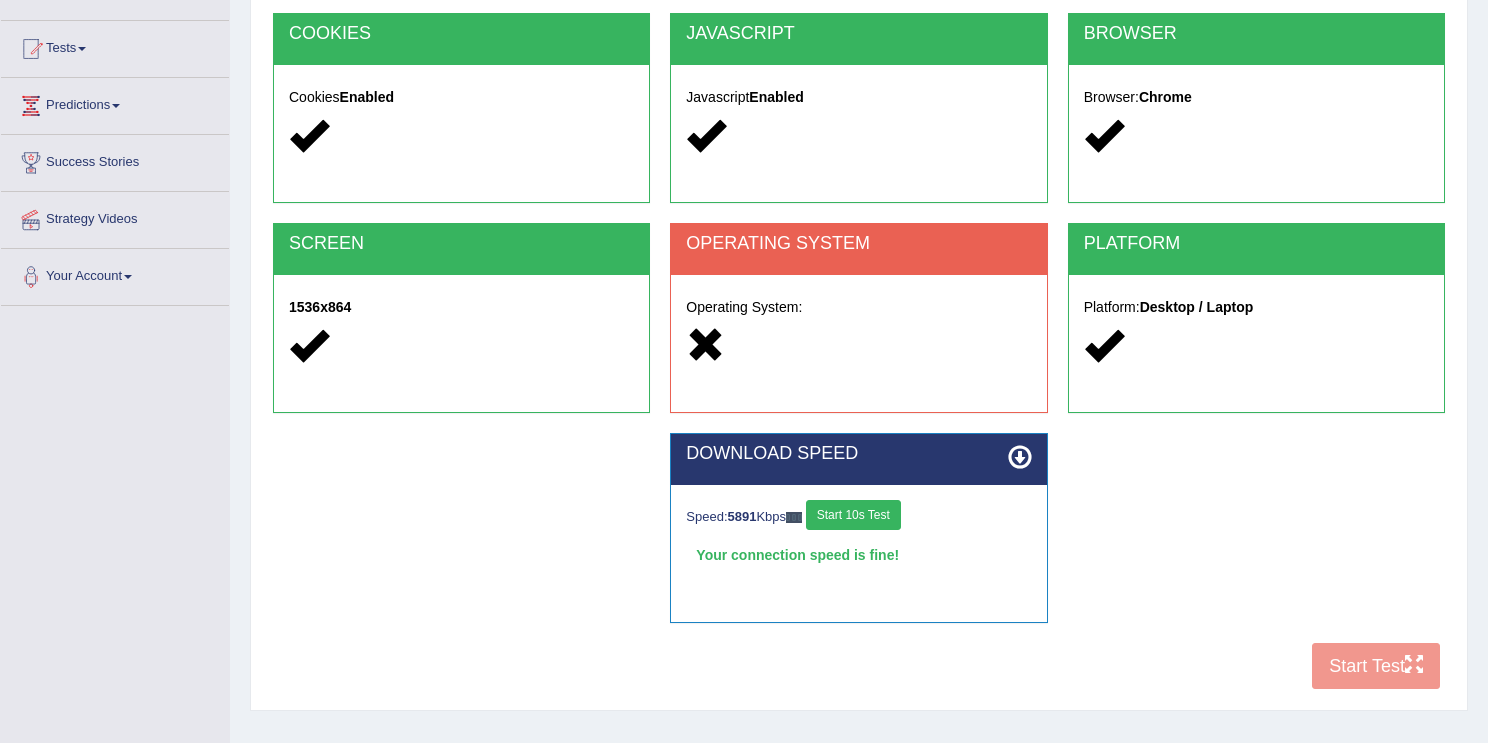 click at bounding box center (1020, 457) 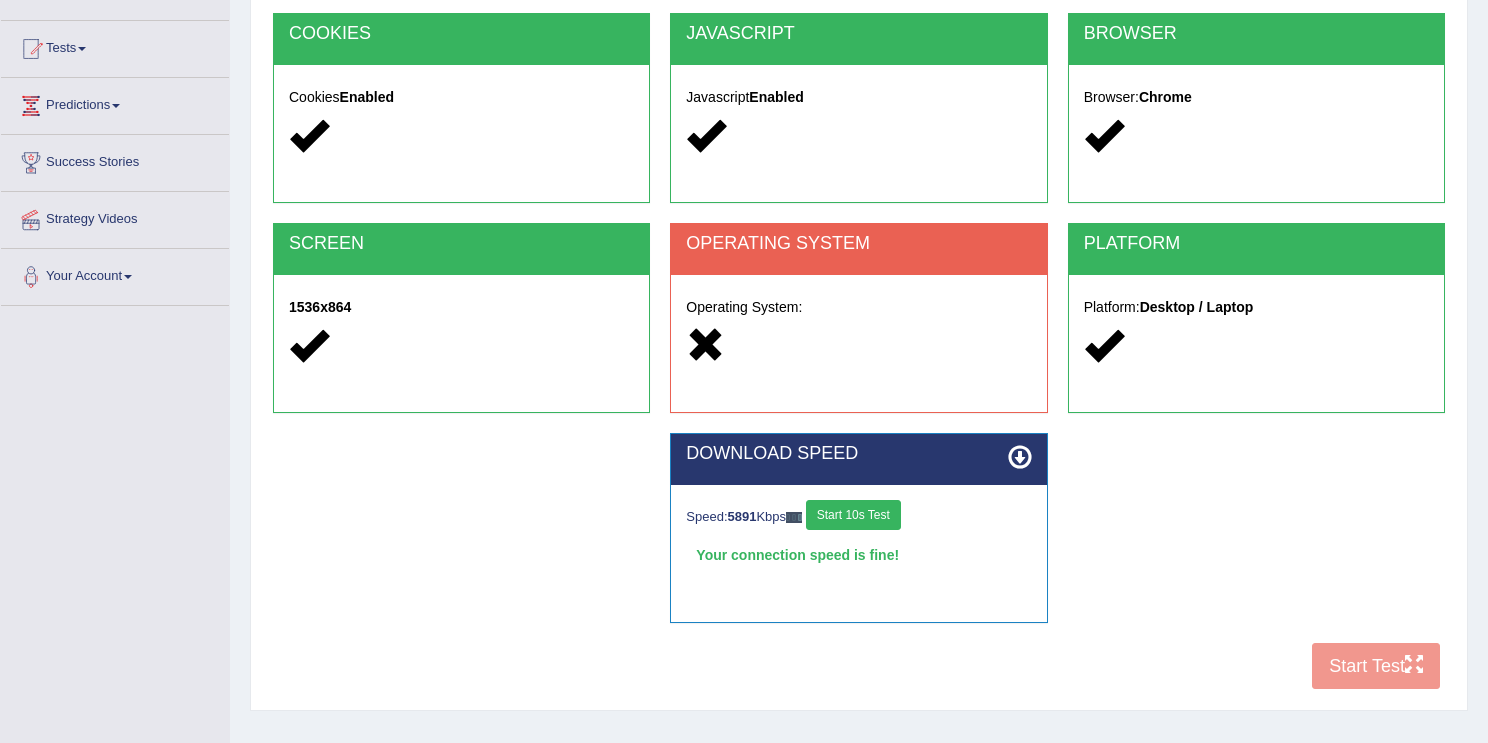 click on "OPERATING SYSTEM" at bounding box center (858, 249) 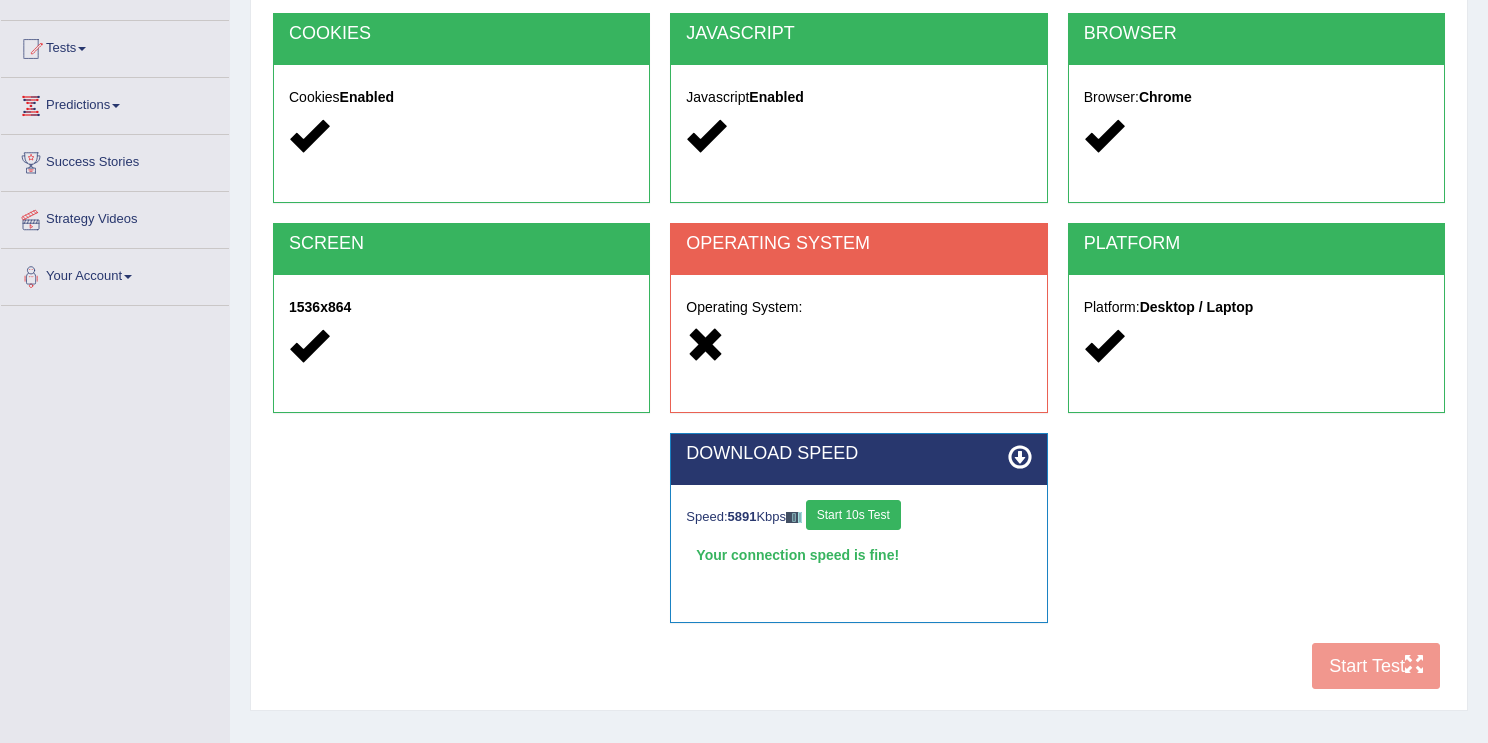 click on "OPERATING SYSTEM" at bounding box center [858, 244] 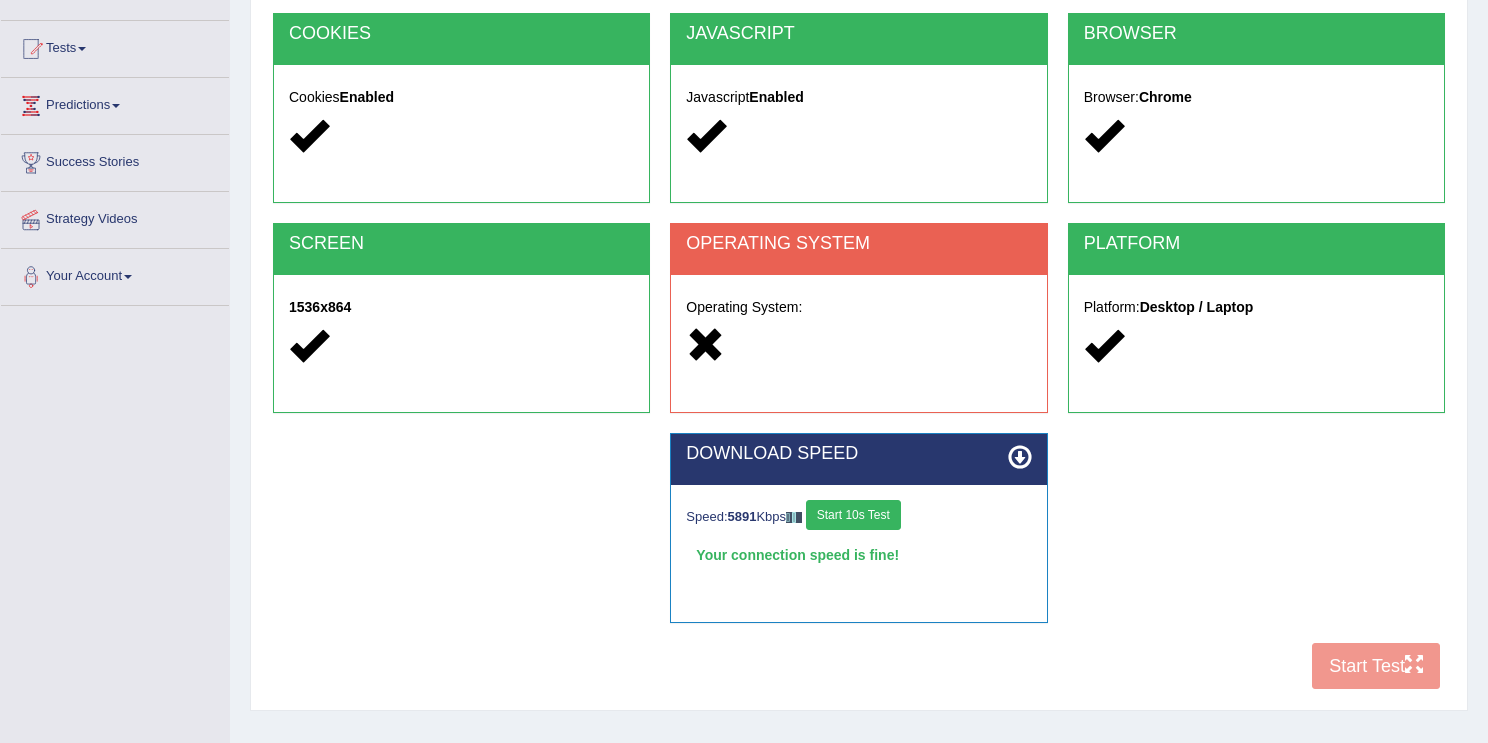click at bounding box center [705, 345] 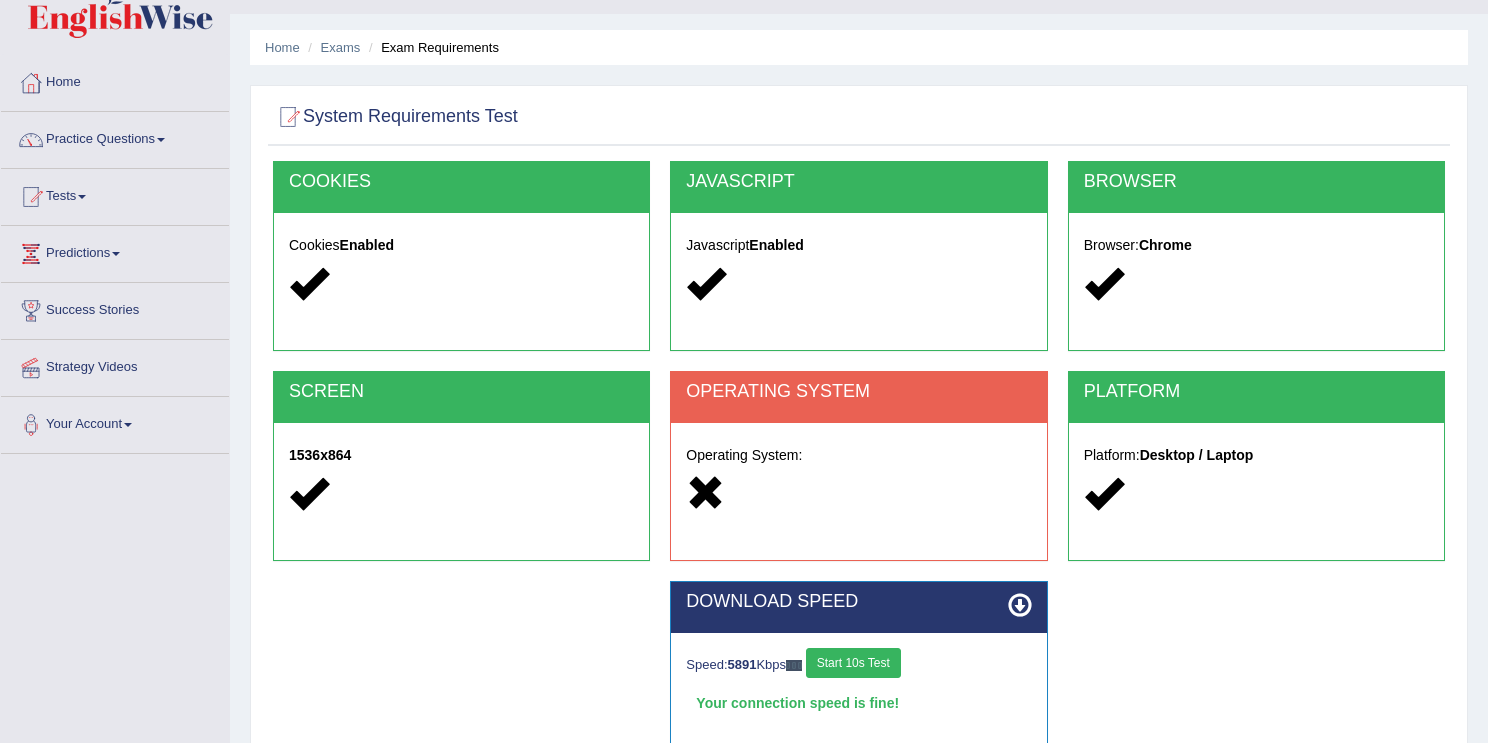 scroll, scrollTop: 16, scrollLeft: 0, axis: vertical 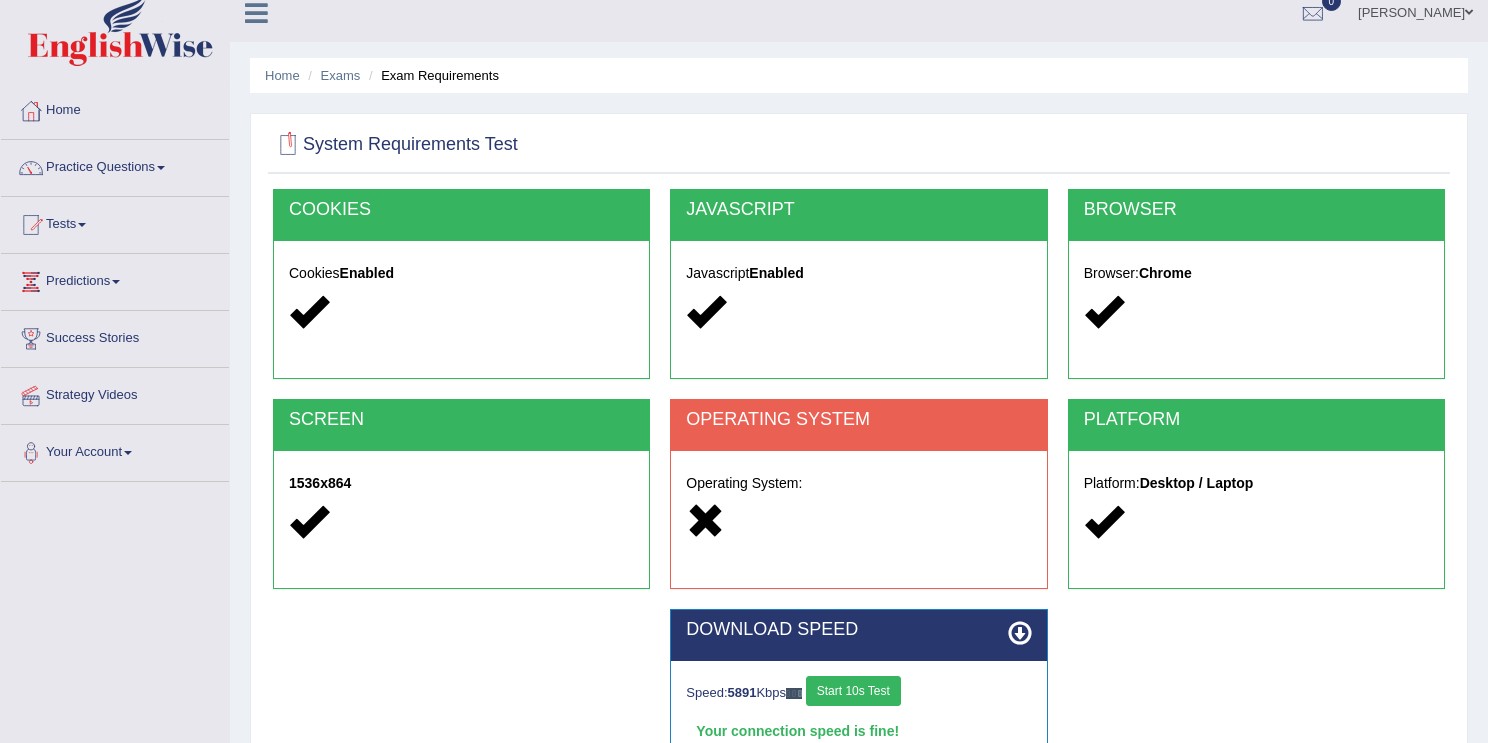 click at bounding box center [288, 145] 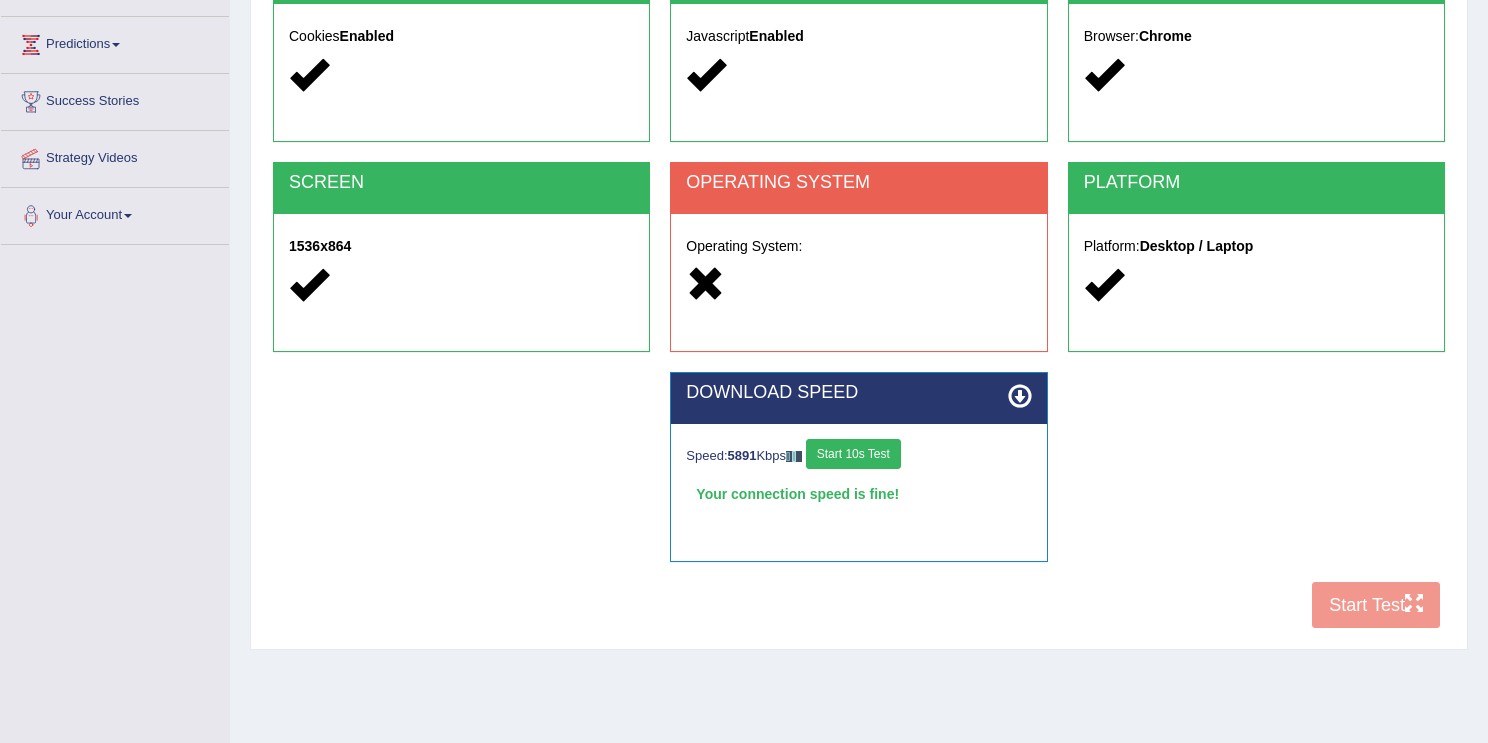 scroll, scrollTop: 254, scrollLeft: 0, axis: vertical 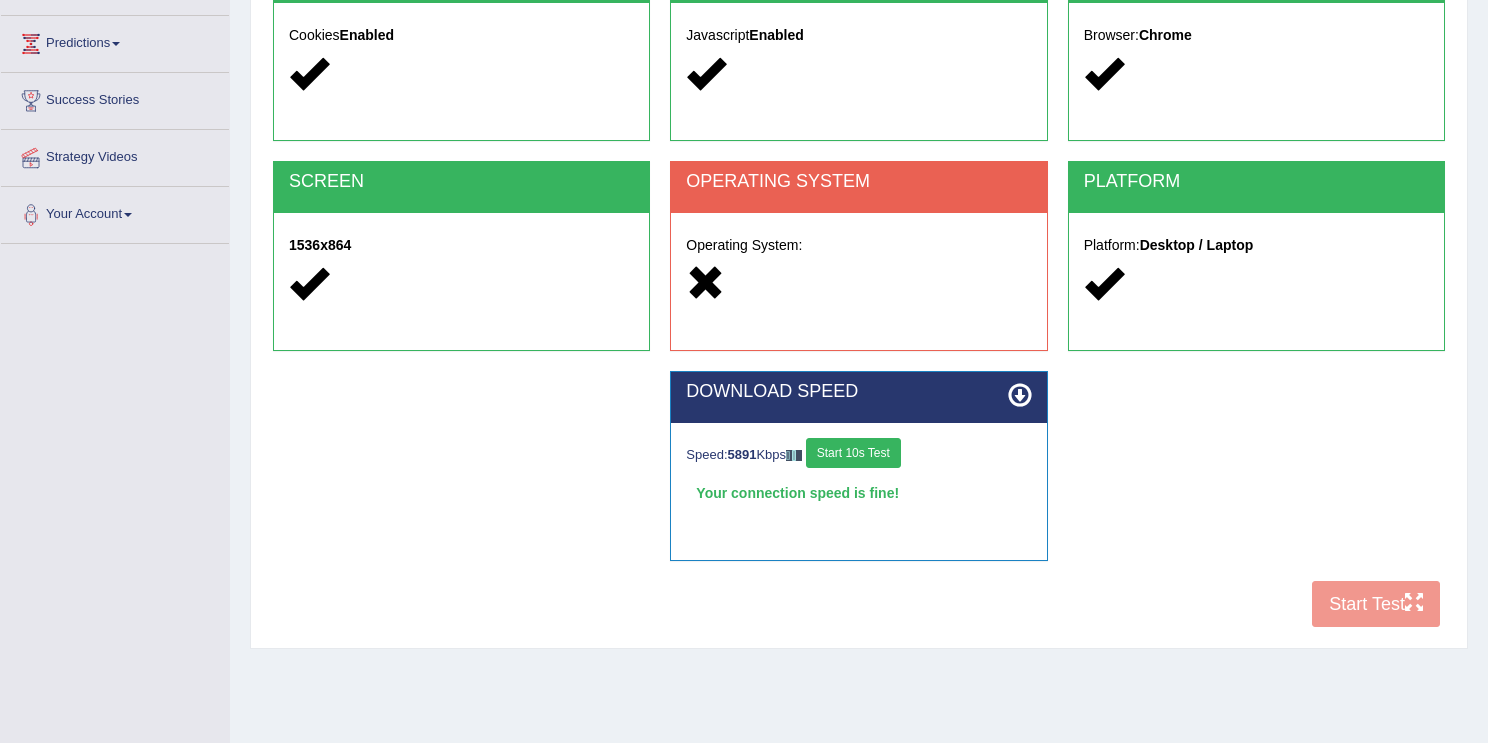 click on "Start 10s Test" at bounding box center (853, 453) 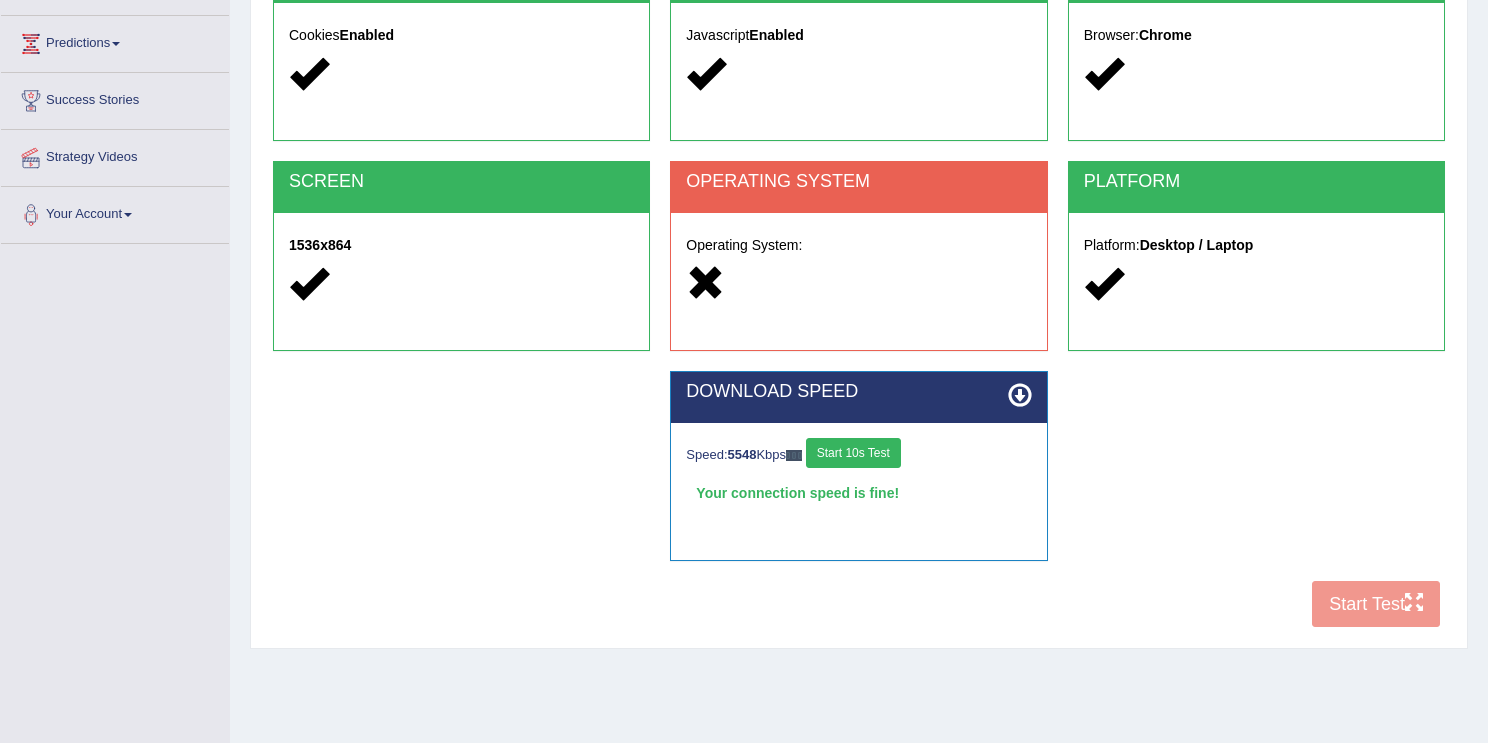 click on "Start 10s Test" at bounding box center [853, 453] 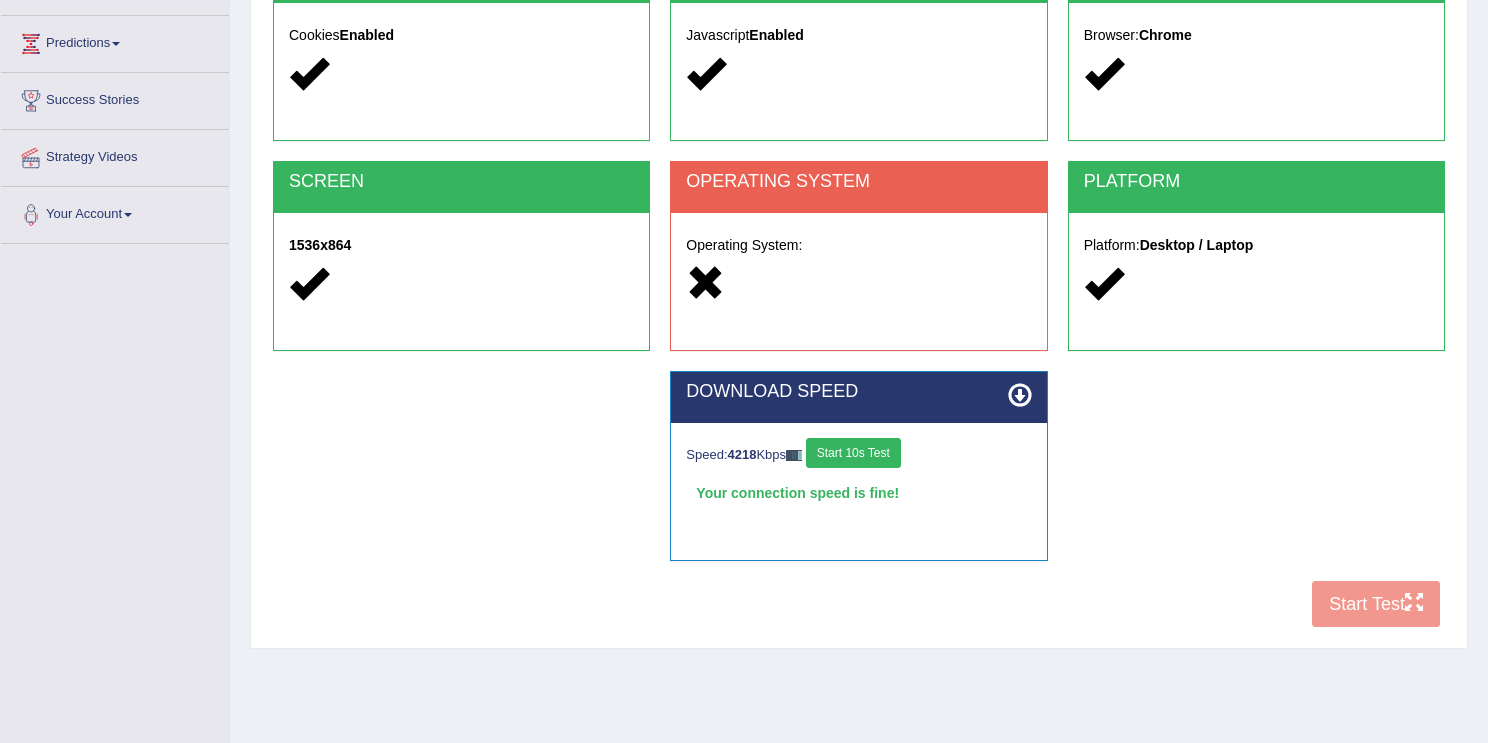 click on "DOWNLOAD SPEED" at bounding box center [858, 392] 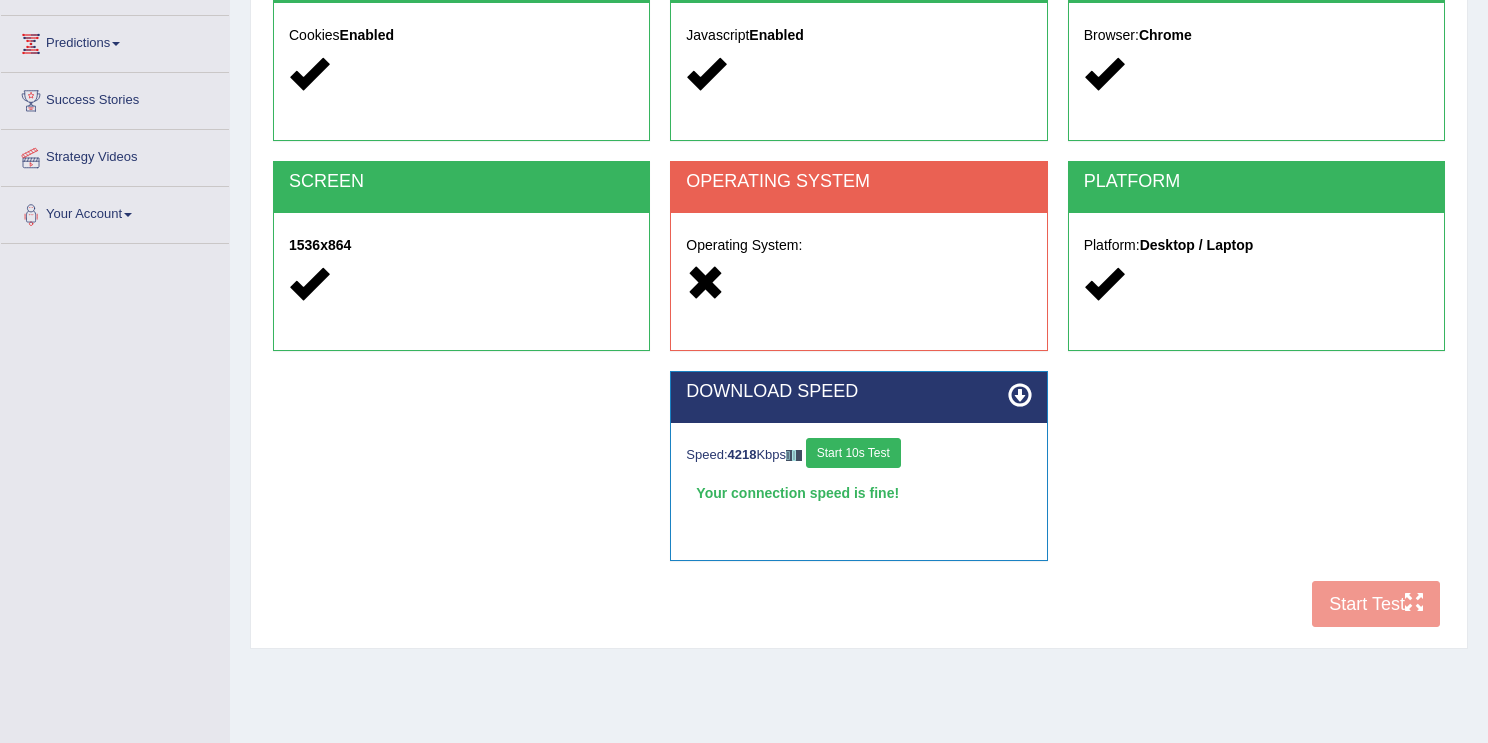 click at bounding box center [1020, 395] 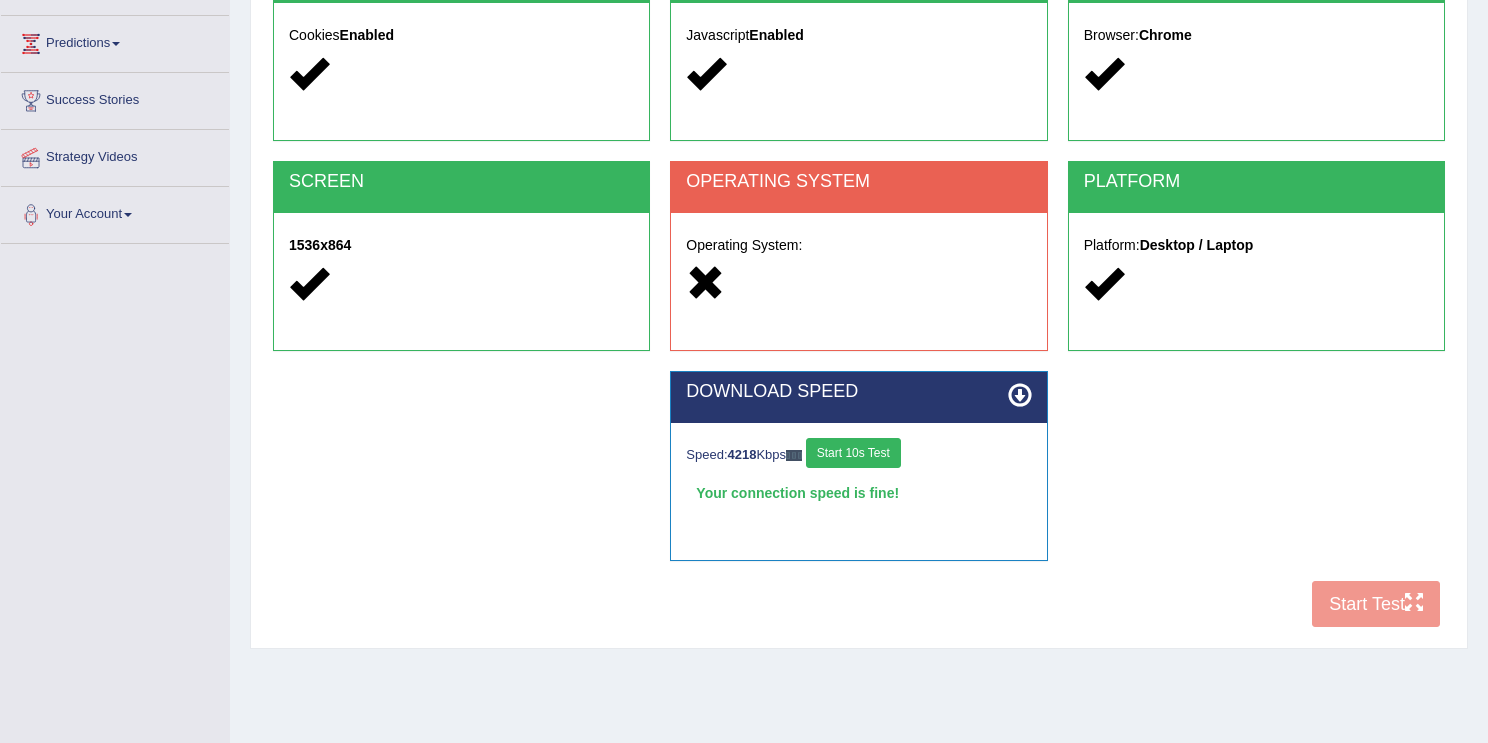 click at bounding box center [1020, 395] 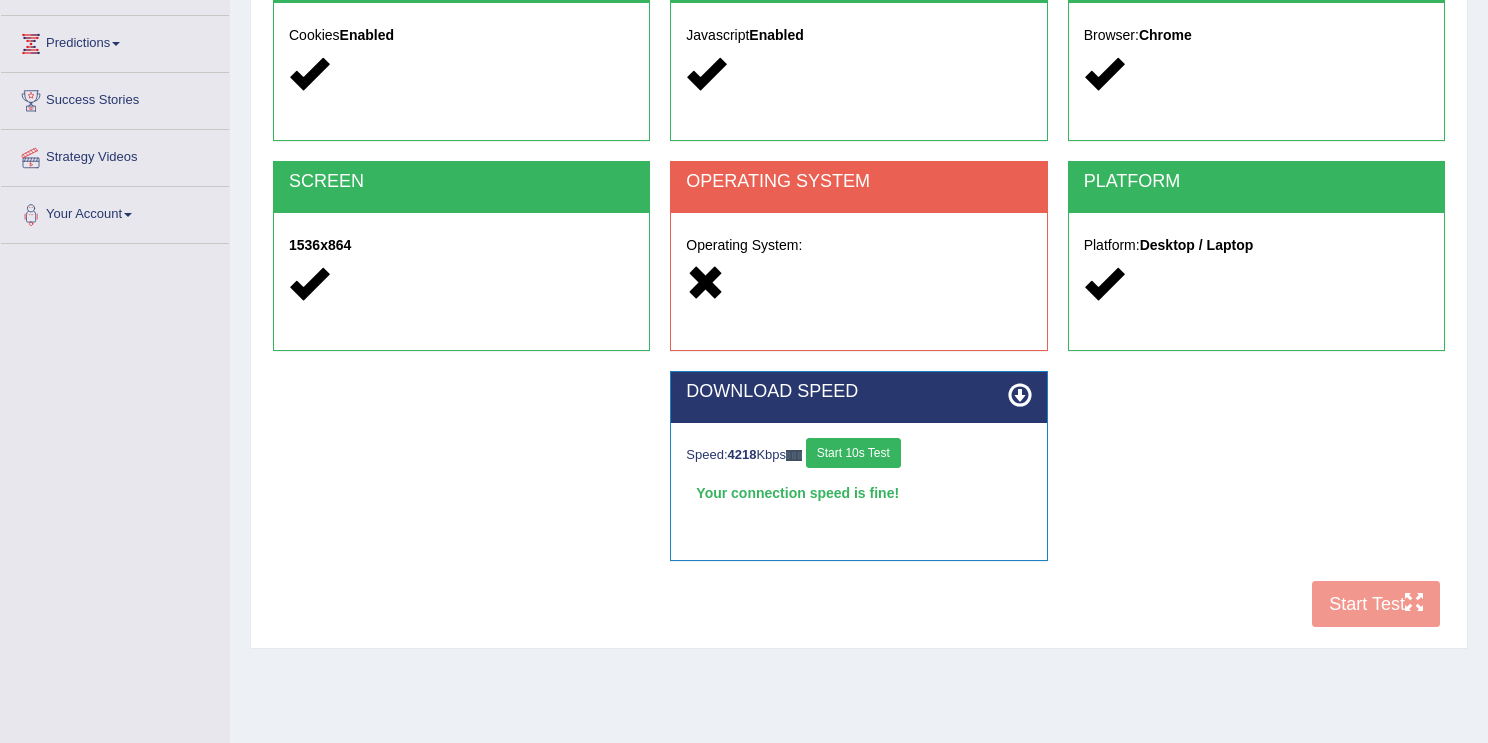 click at bounding box center (705, 283) 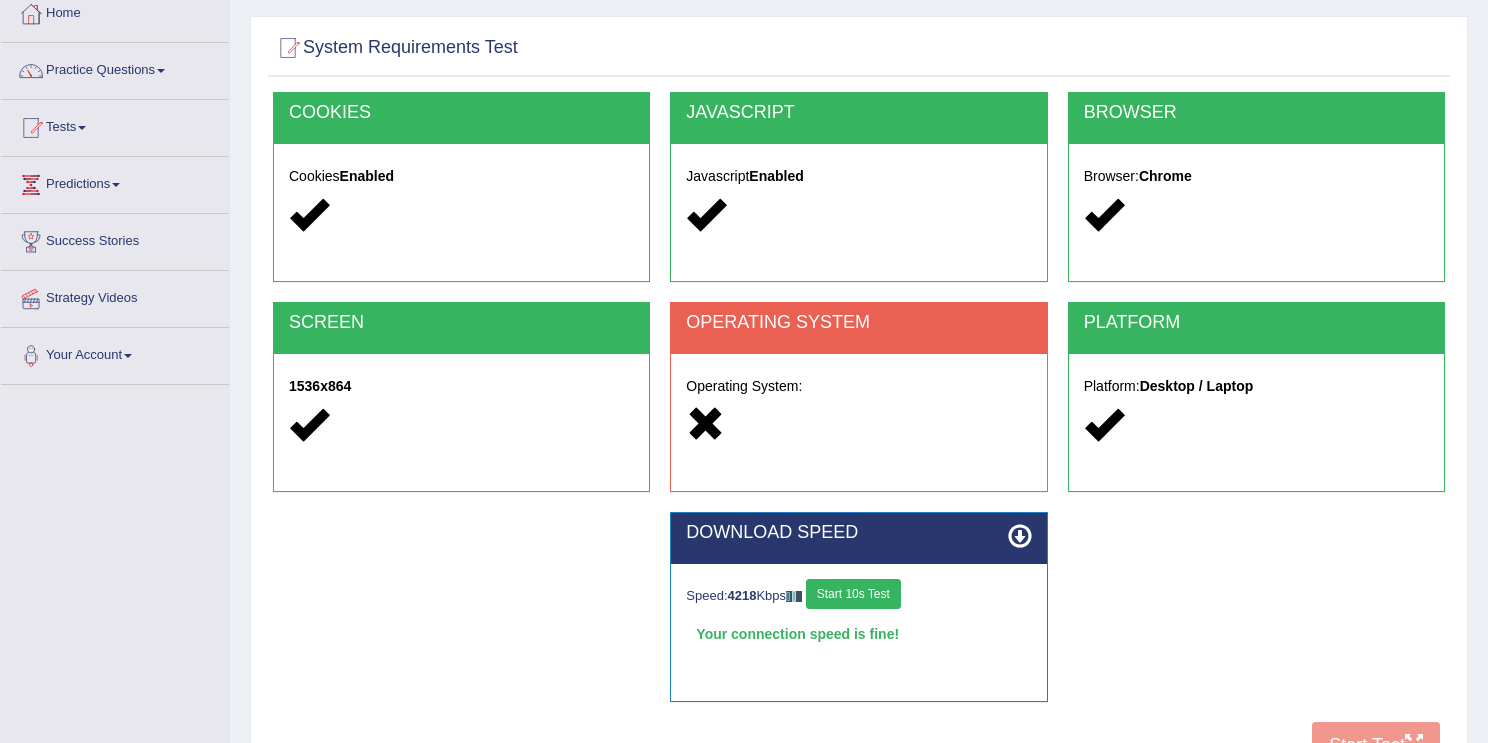 scroll, scrollTop: 0, scrollLeft: 0, axis: both 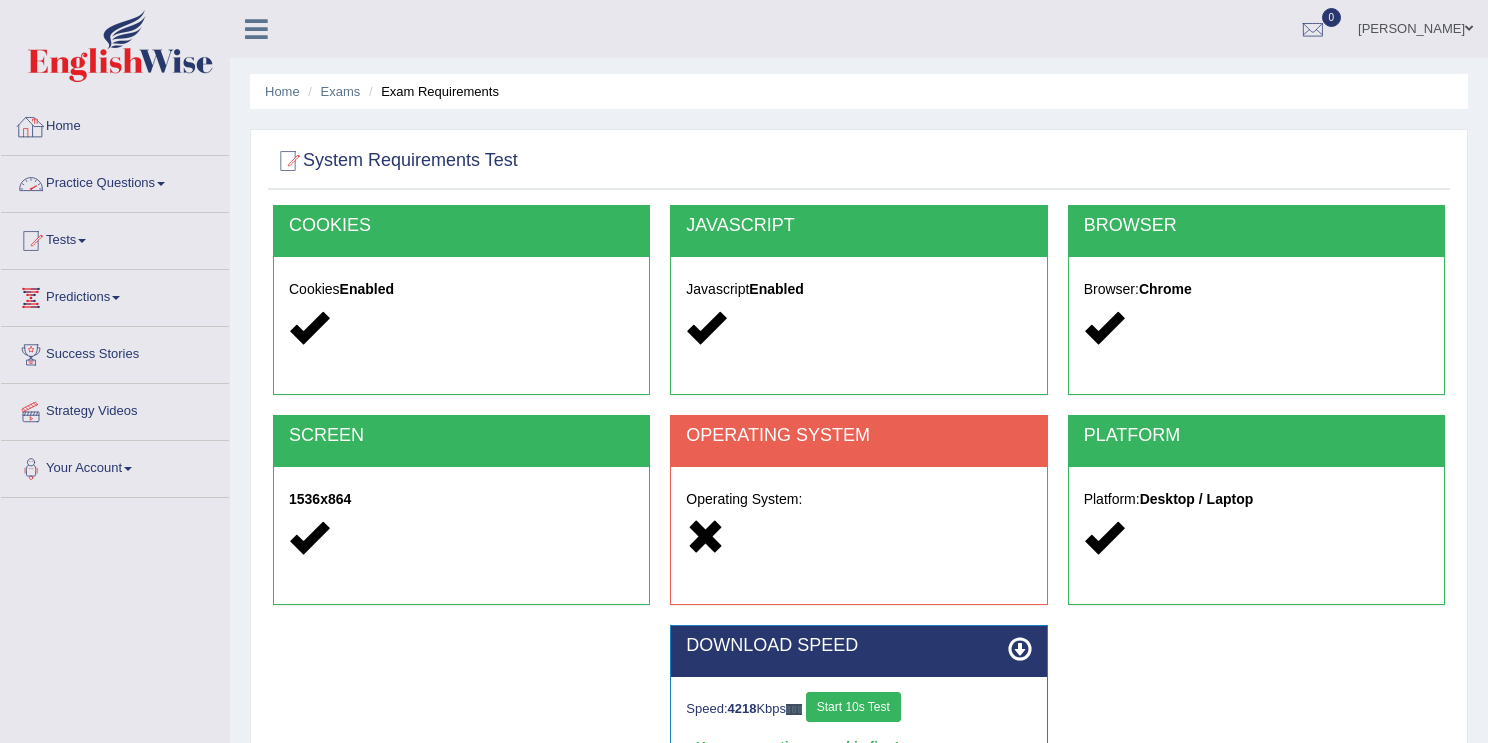 click on "Home" at bounding box center (115, 124) 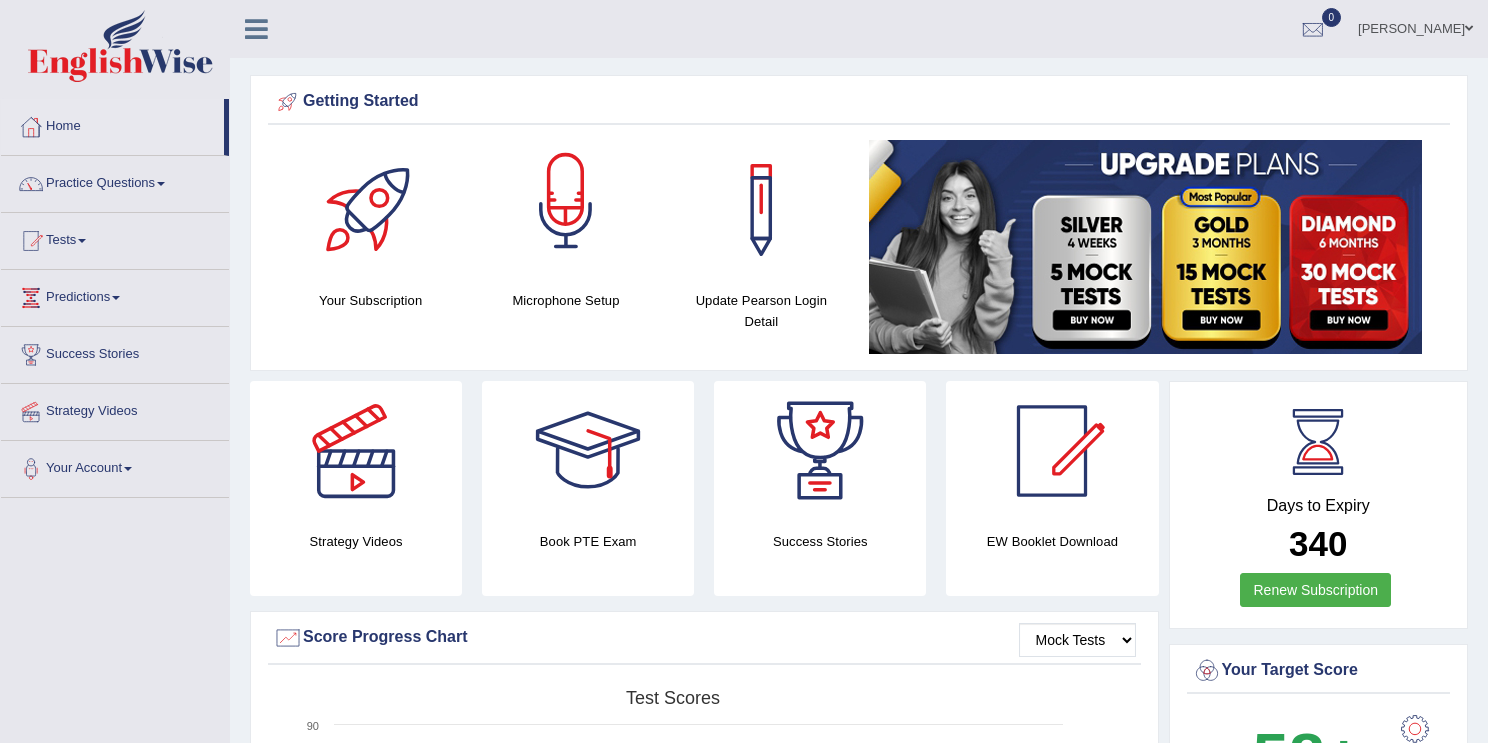 scroll, scrollTop: 0, scrollLeft: 0, axis: both 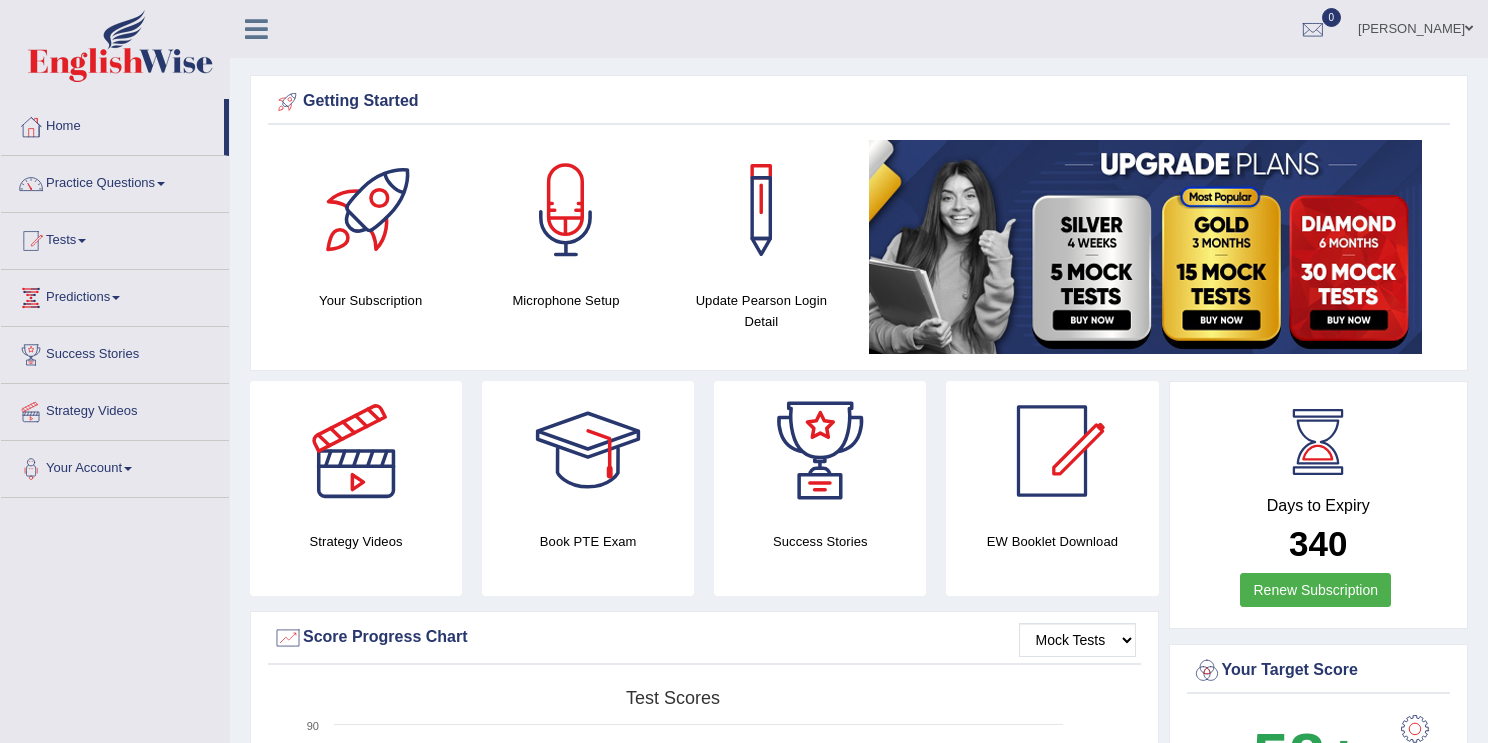 click at bounding box center [566, 210] 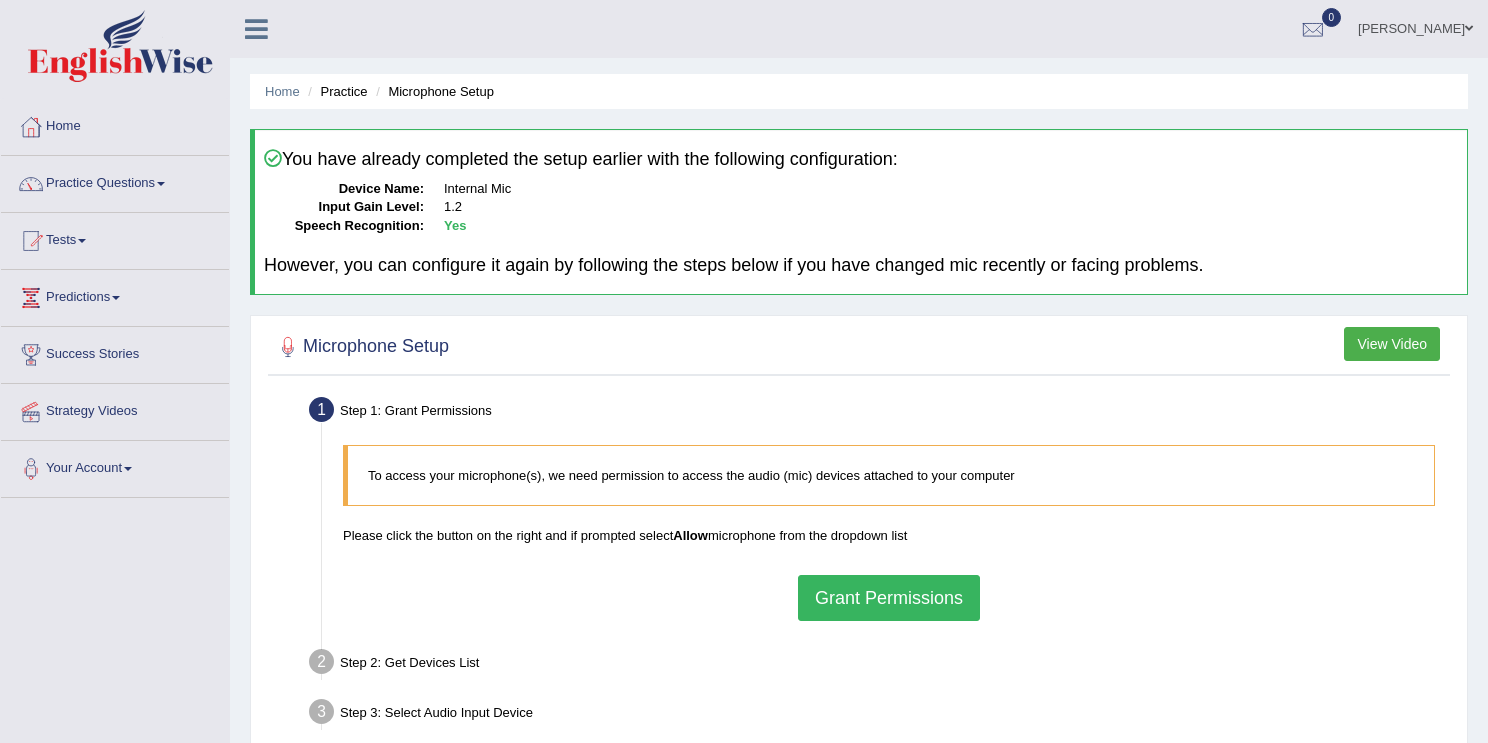 scroll, scrollTop: 0, scrollLeft: 0, axis: both 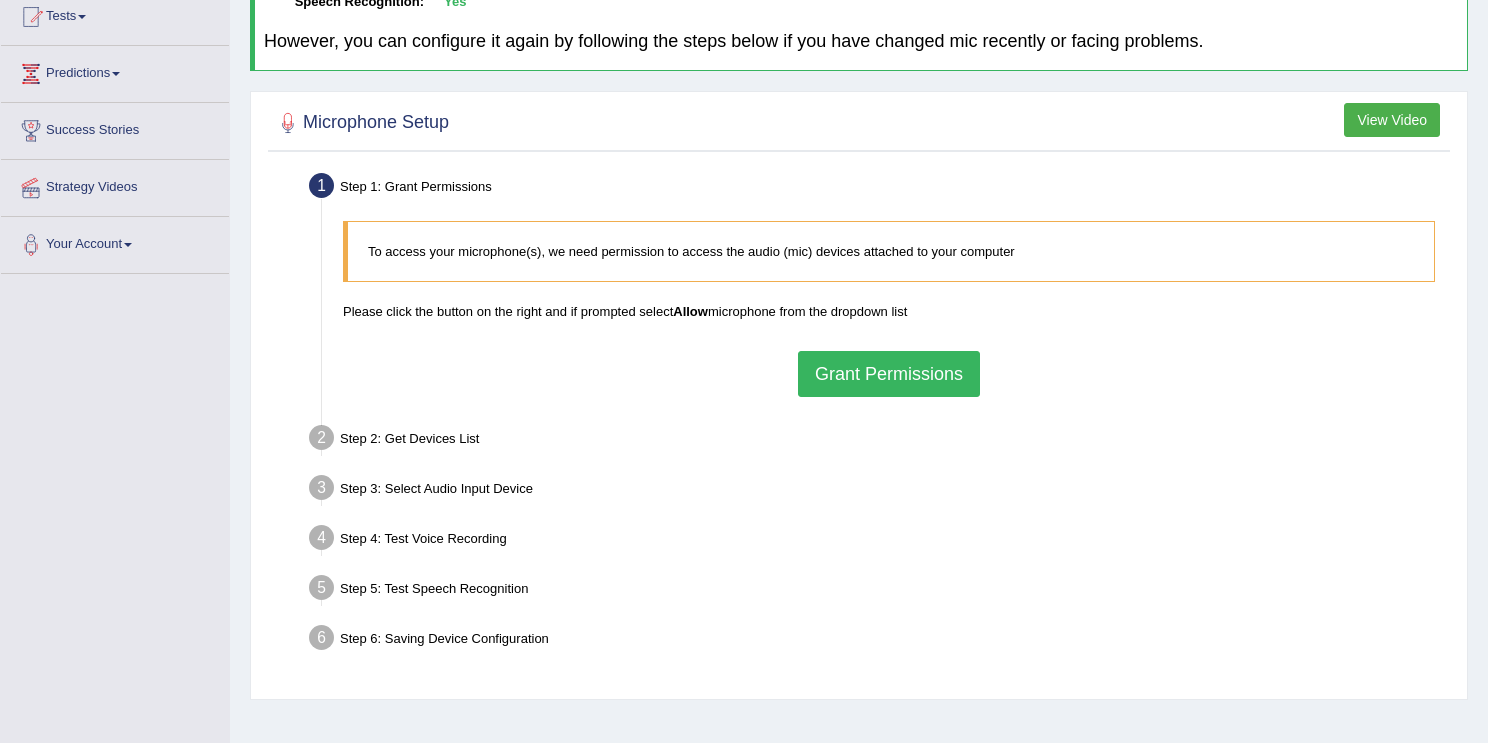 click on "Grant Permissions" at bounding box center [889, 374] 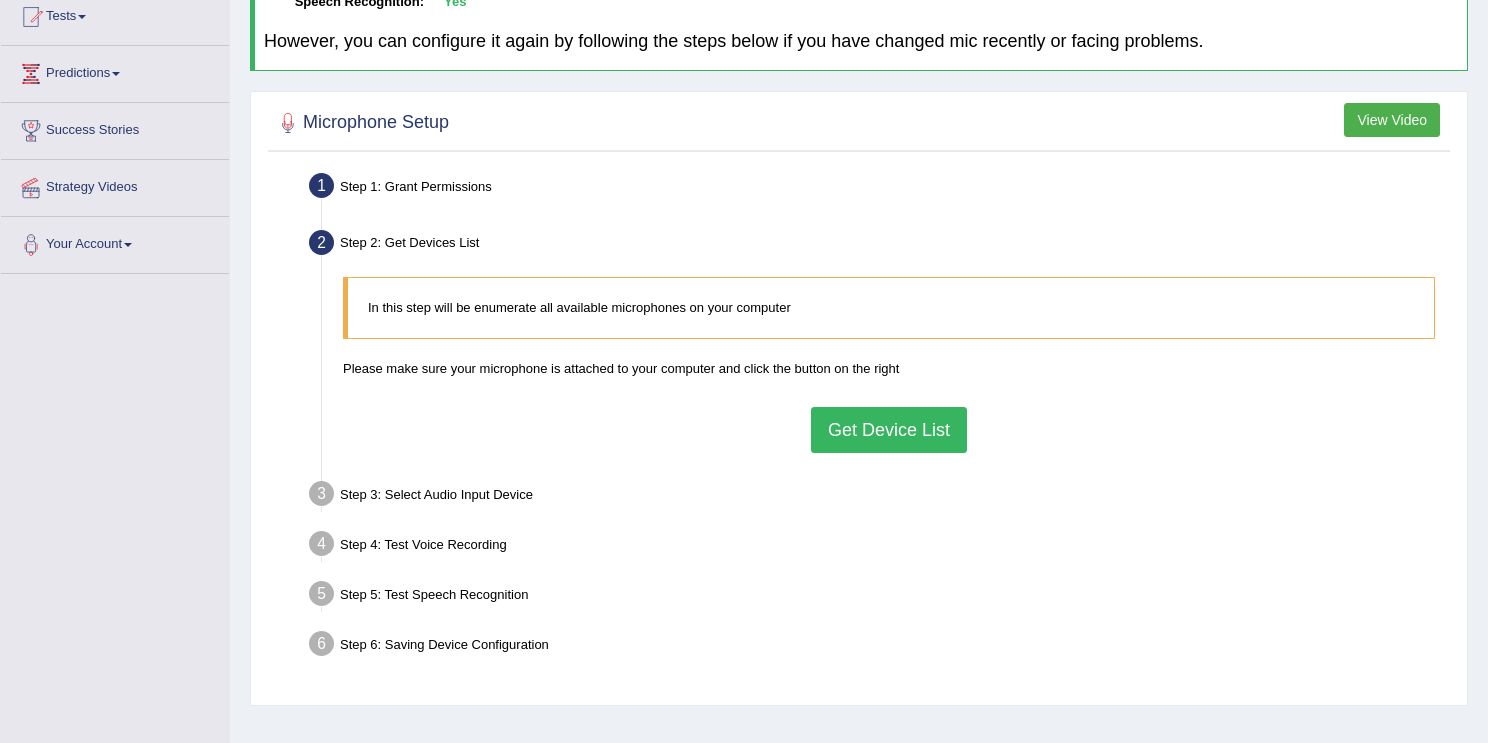 click on "Get Device List" at bounding box center [889, 430] 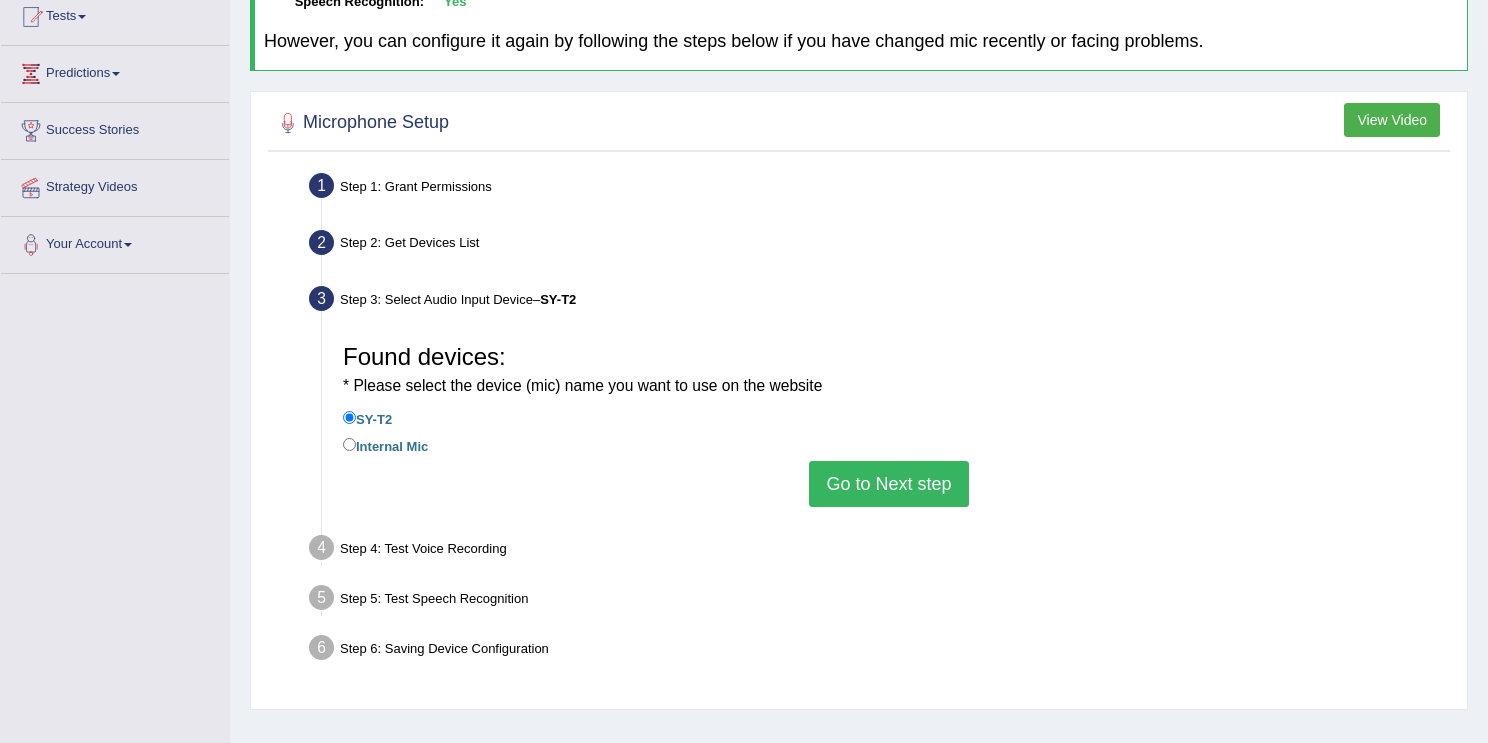 click on "Go to Next step" at bounding box center [888, 484] 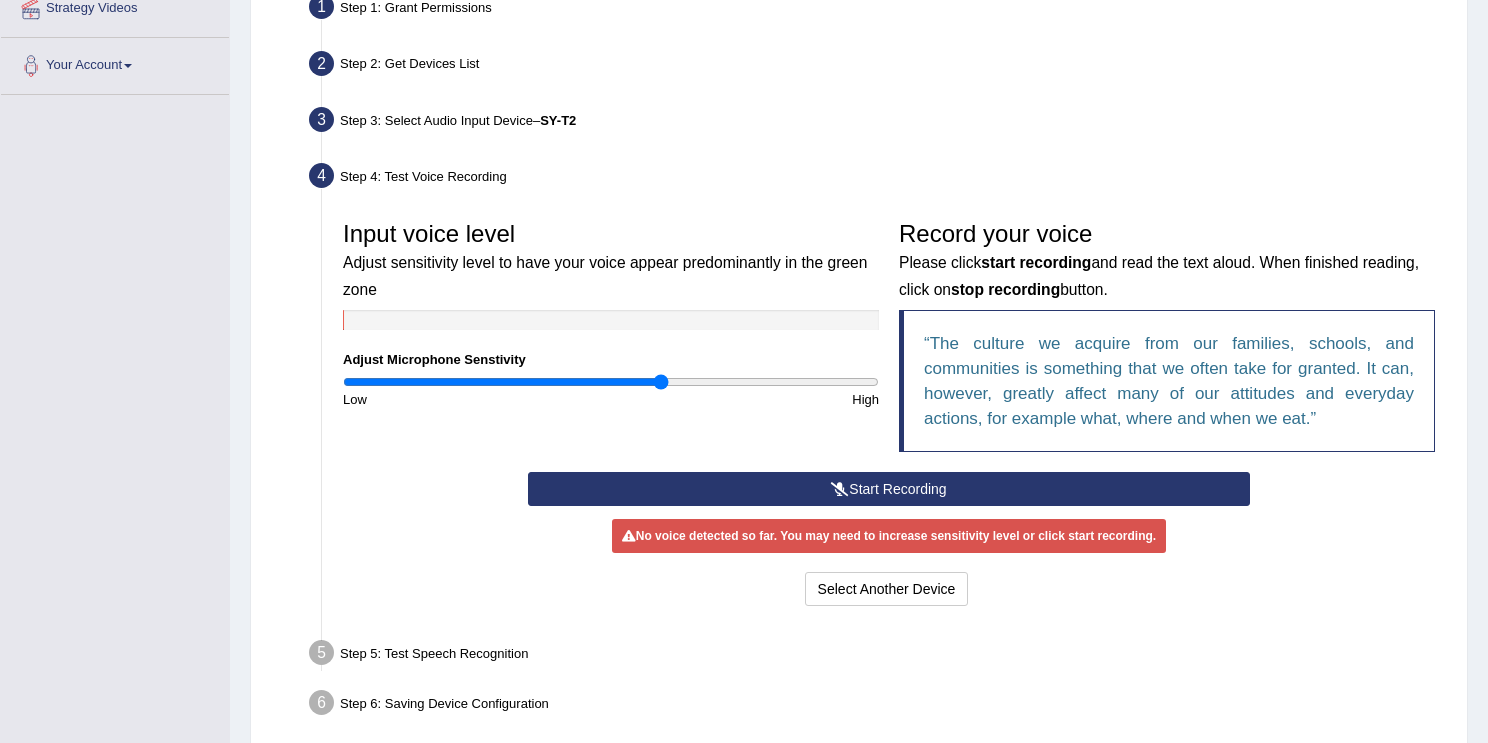 scroll, scrollTop: 404, scrollLeft: 0, axis: vertical 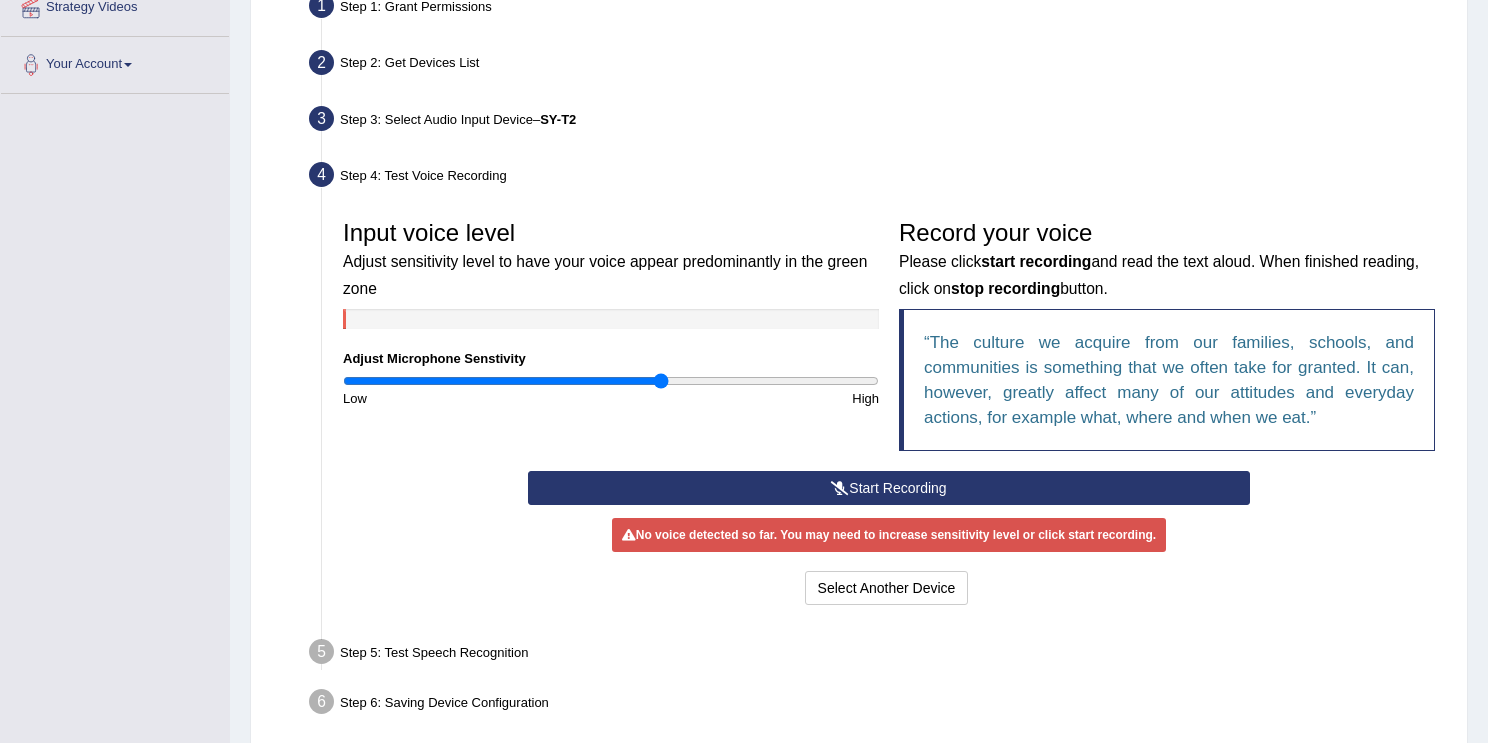 click on "Start Recording" at bounding box center (888, 488) 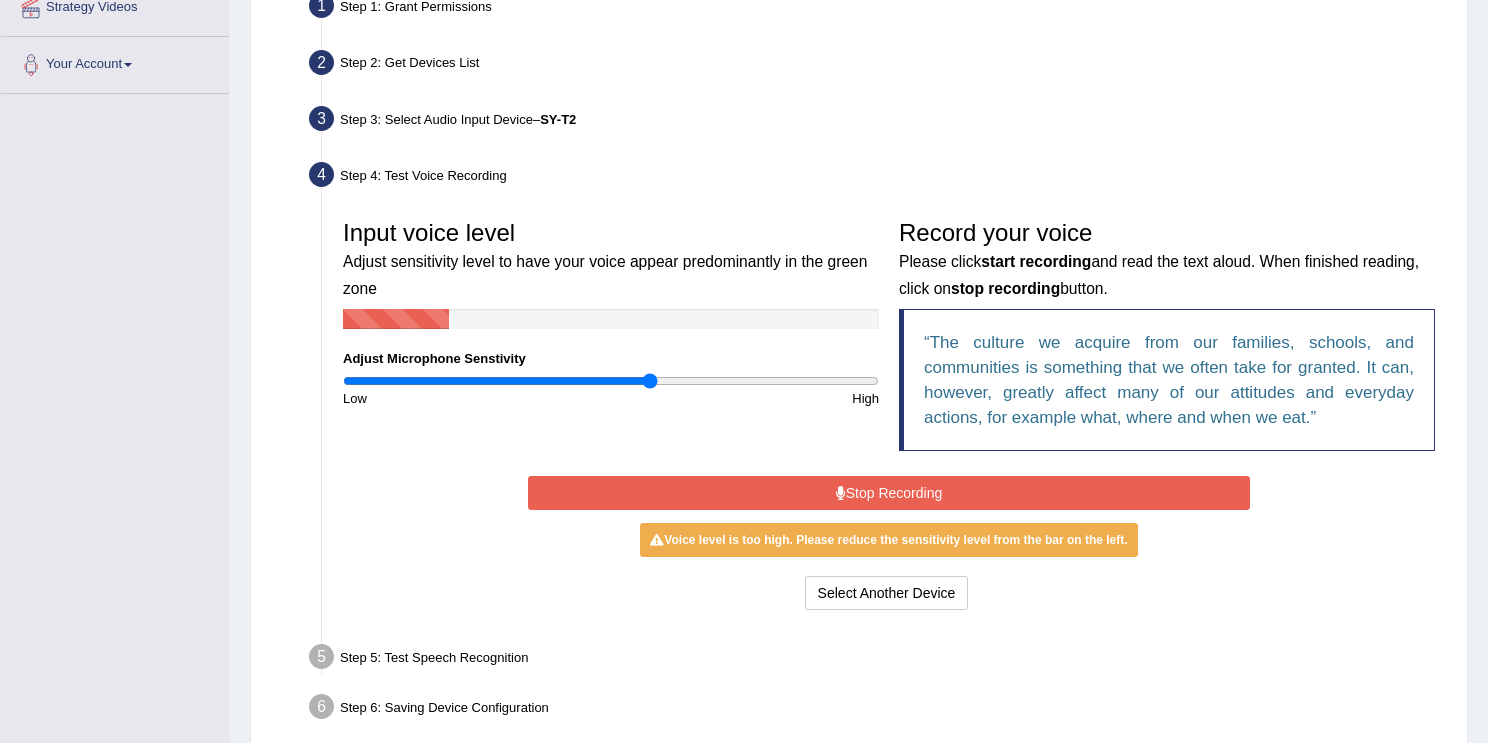 type on "1.16" 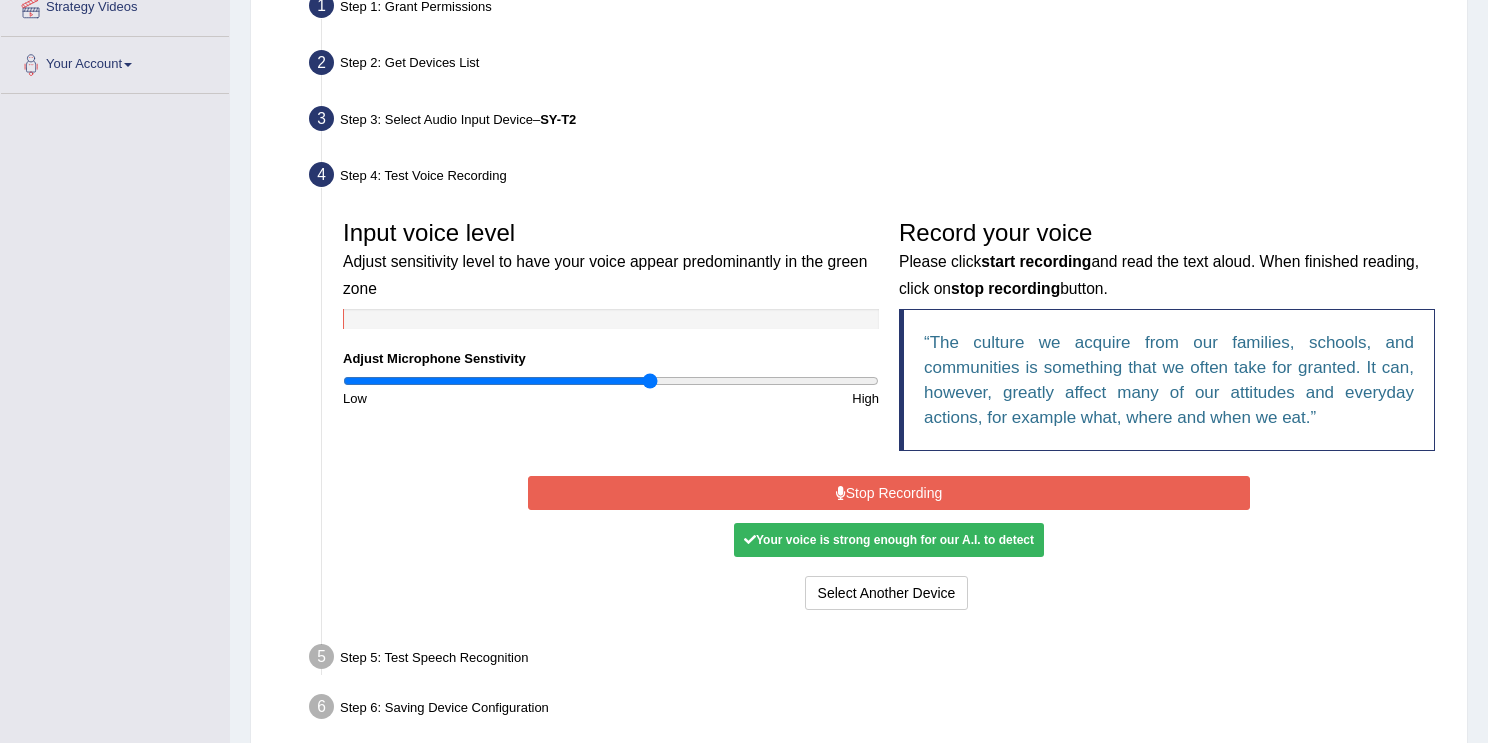 click on "Stop Recording" at bounding box center [888, 493] 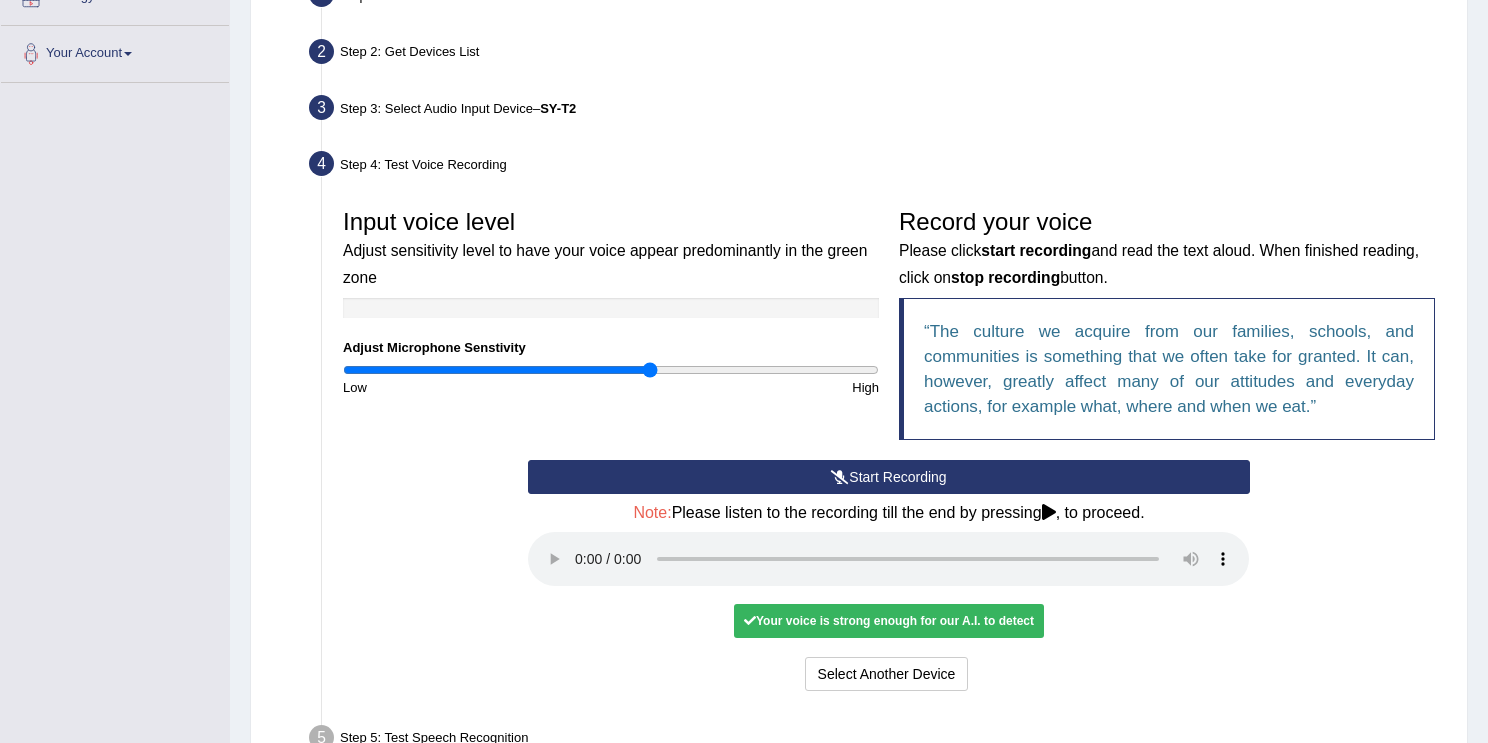 scroll, scrollTop: 539, scrollLeft: 0, axis: vertical 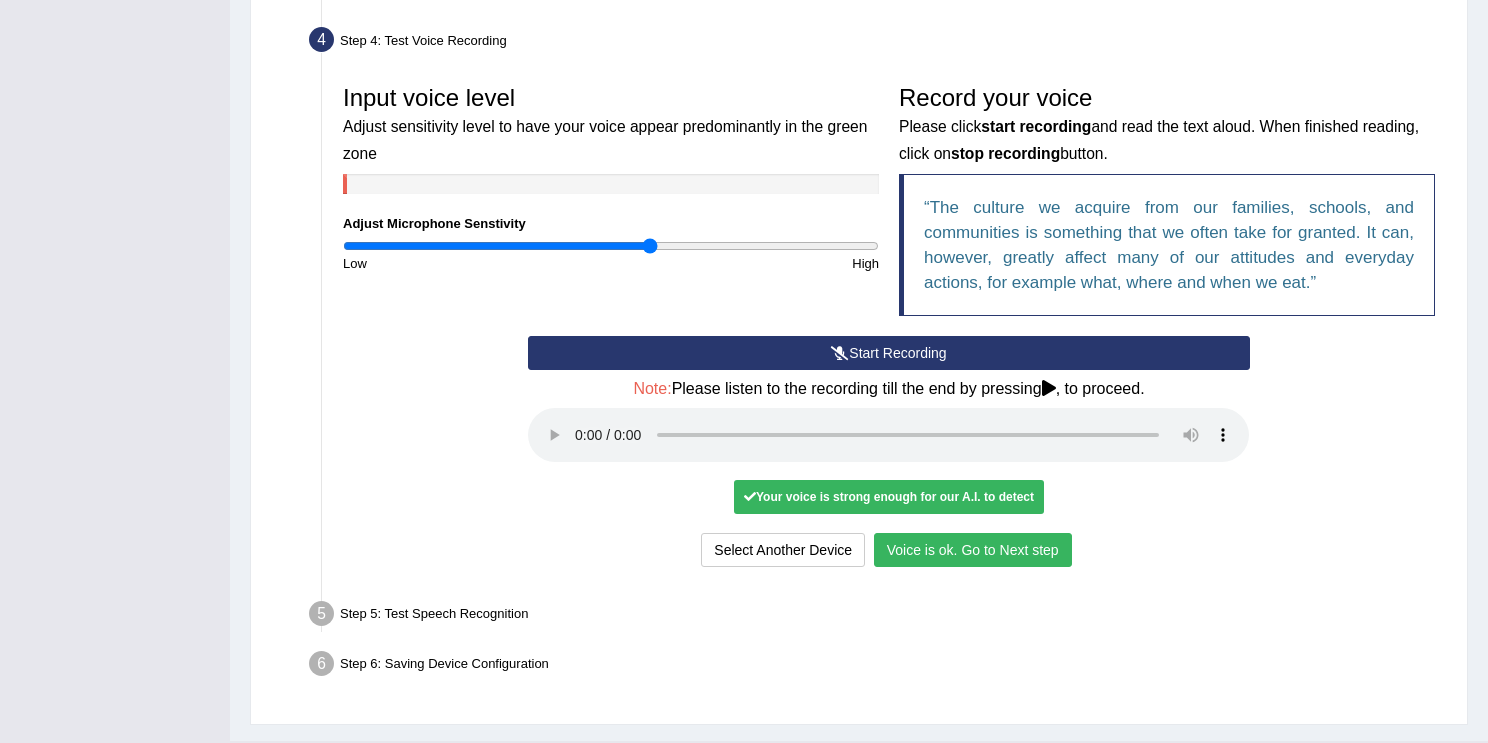 click on "Voice is ok. Go to Next step" at bounding box center [973, 550] 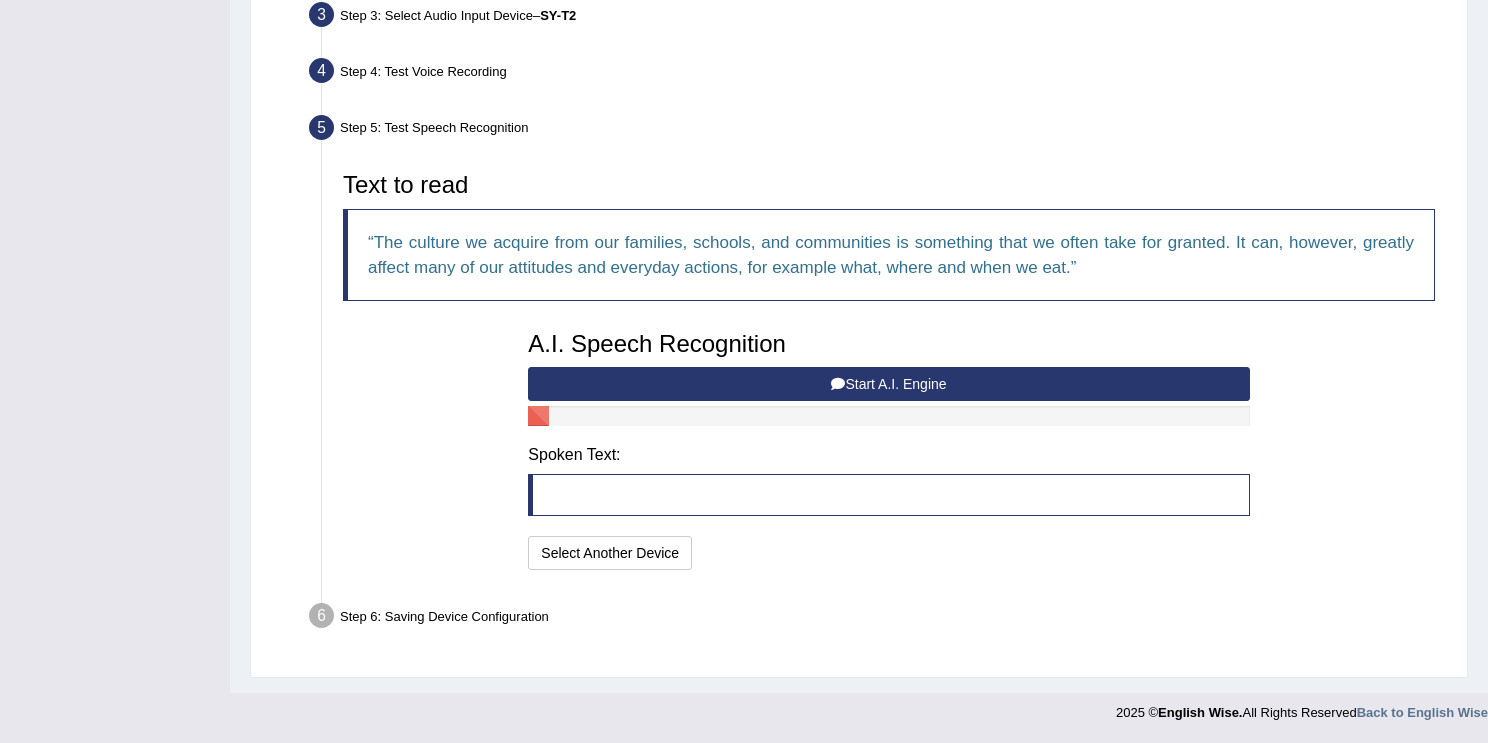 scroll, scrollTop: 504, scrollLeft: 0, axis: vertical 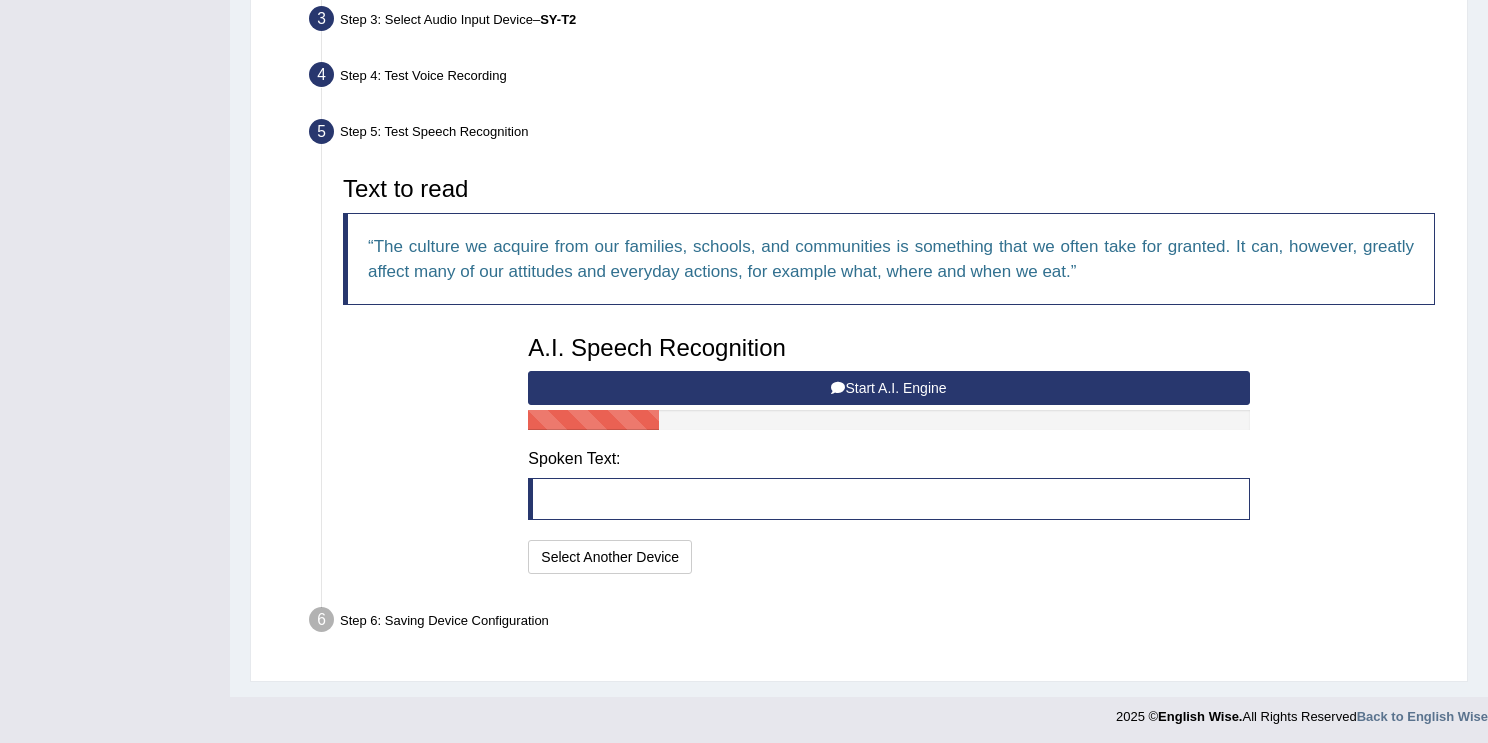 click on "Start A.I. Engine" at bounding box center [888, 388] 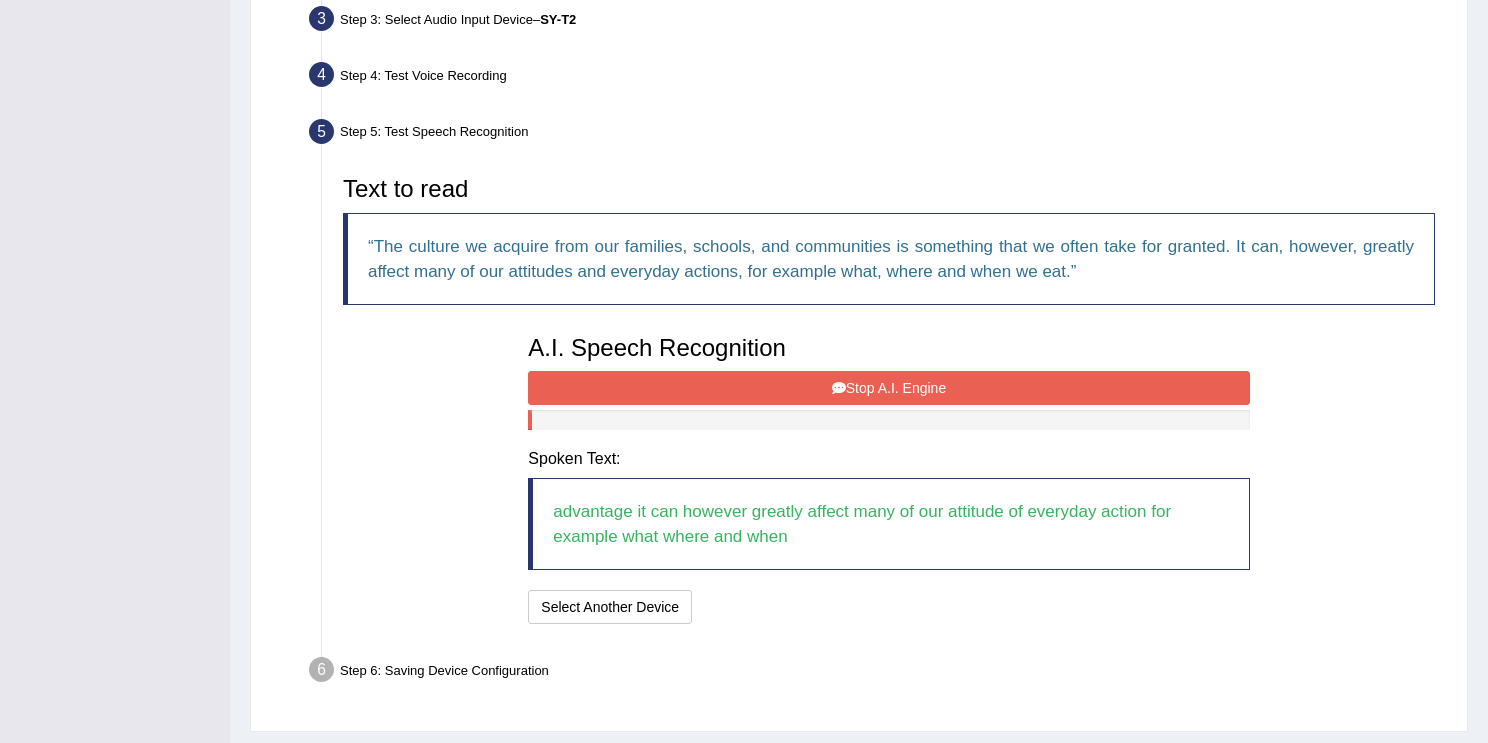 click on "Stop A.I. Engine" at bounding box center (888, 388) 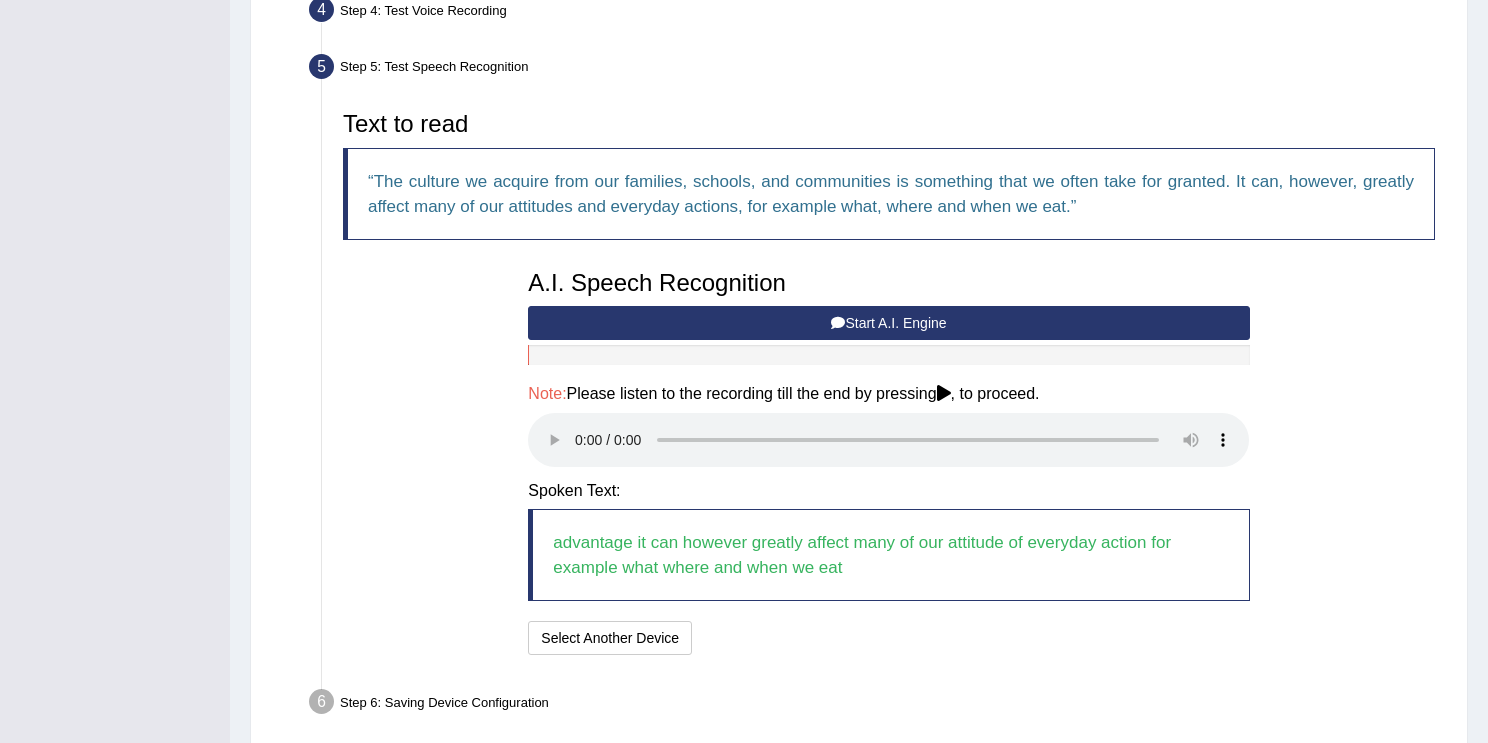 scroll, scrollTop: 614, scrollLeft: 0, axis: vertical 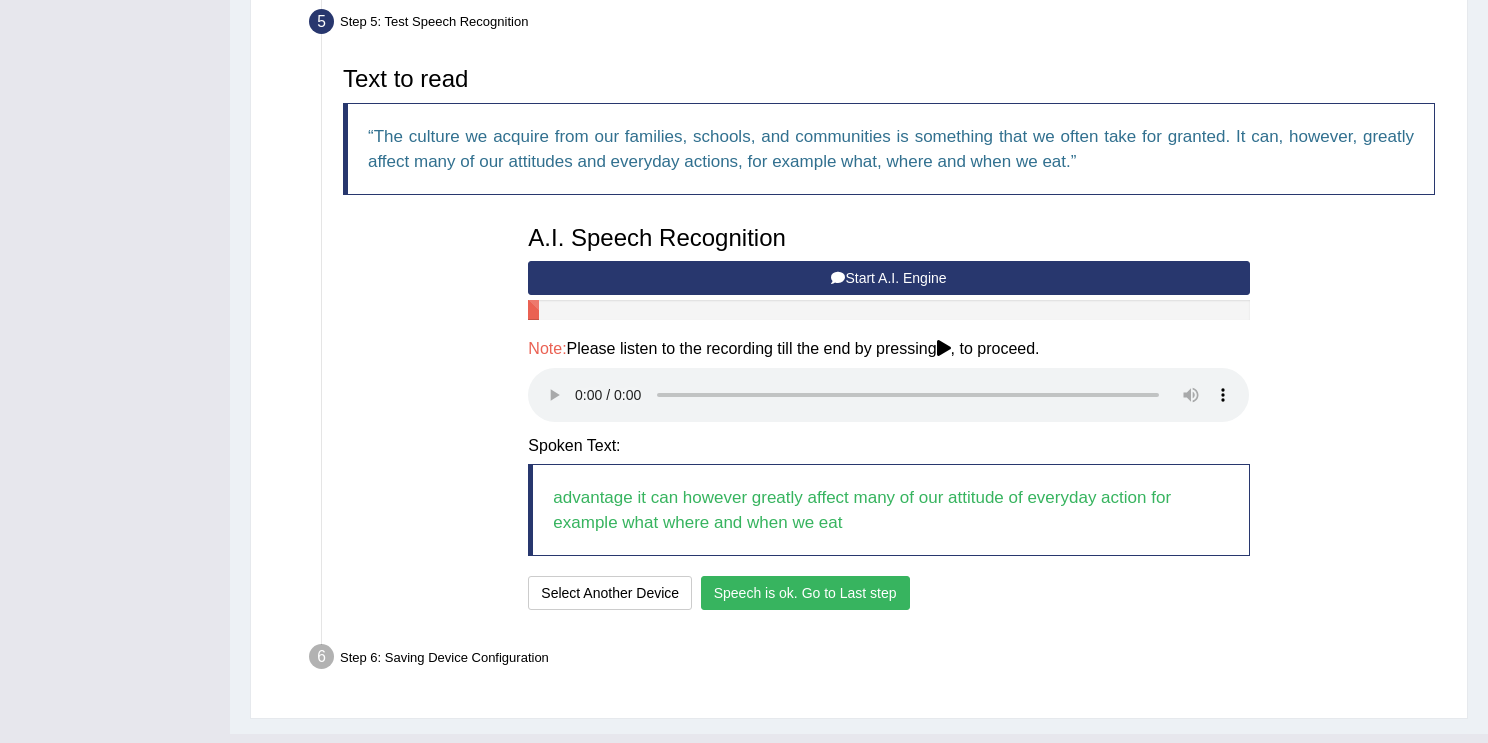 click on "Speech is ok. Go to Last step" at bounding box center (805, 593) 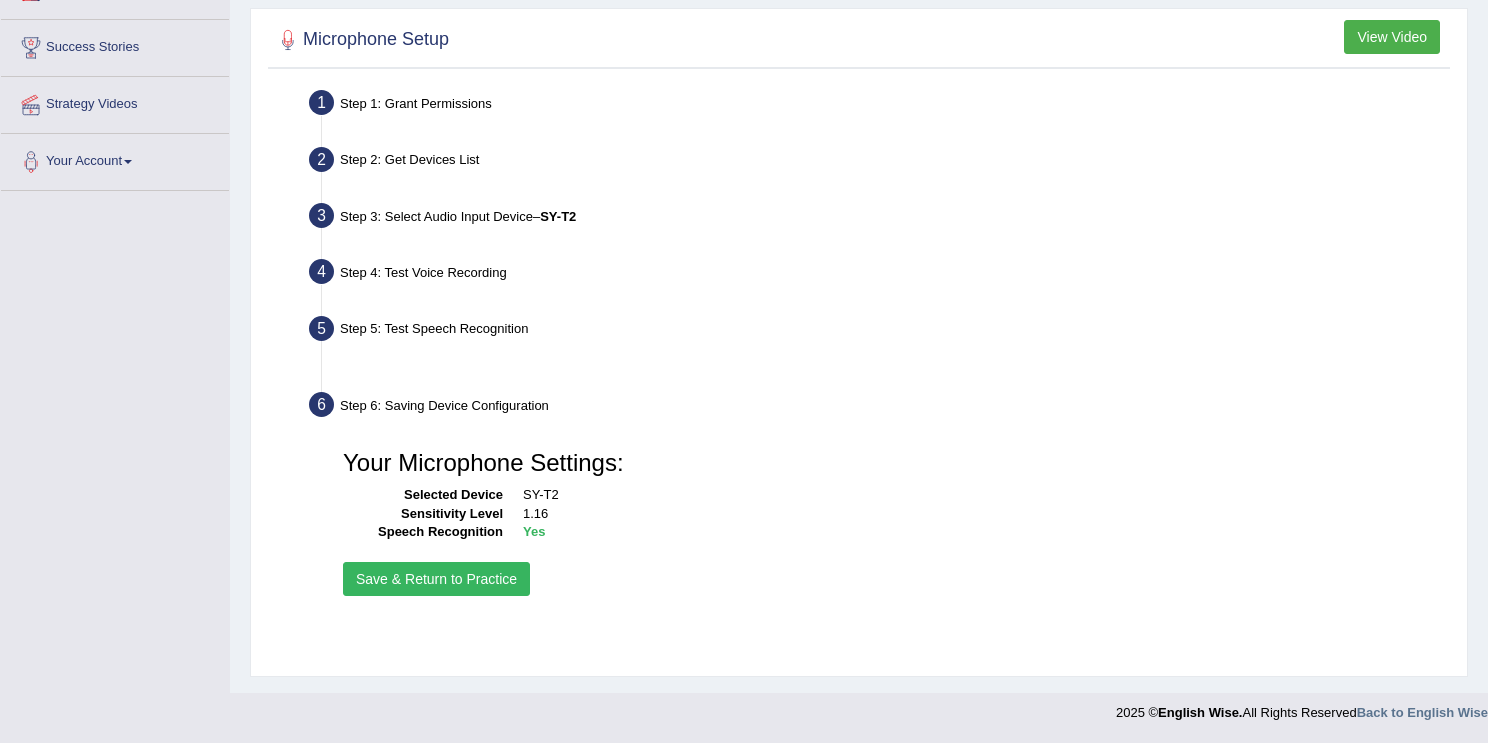 scroll, scrollTop: 307, scrollLeft: 0, axis: vertical 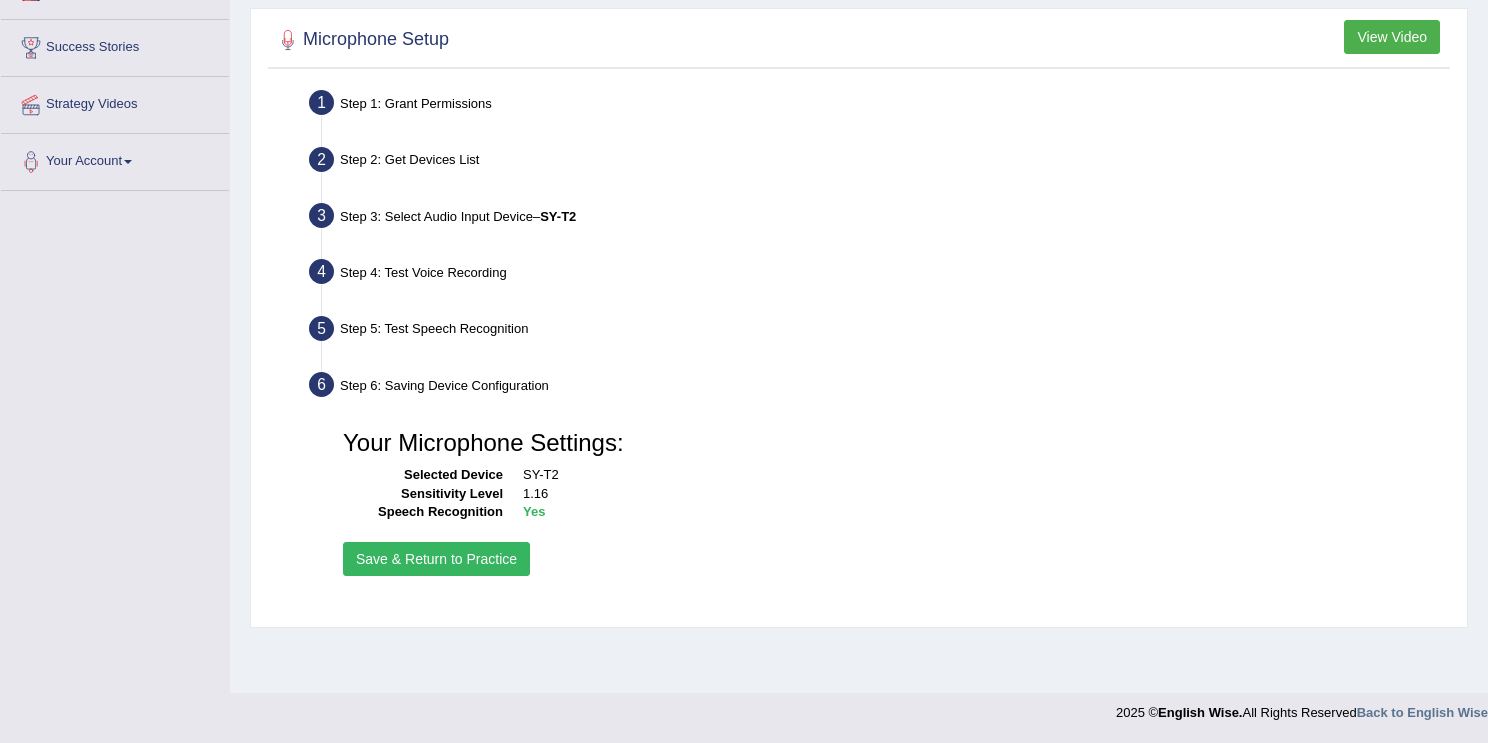 click on "Save & Return to Practice" at bounding box center [436, 559] 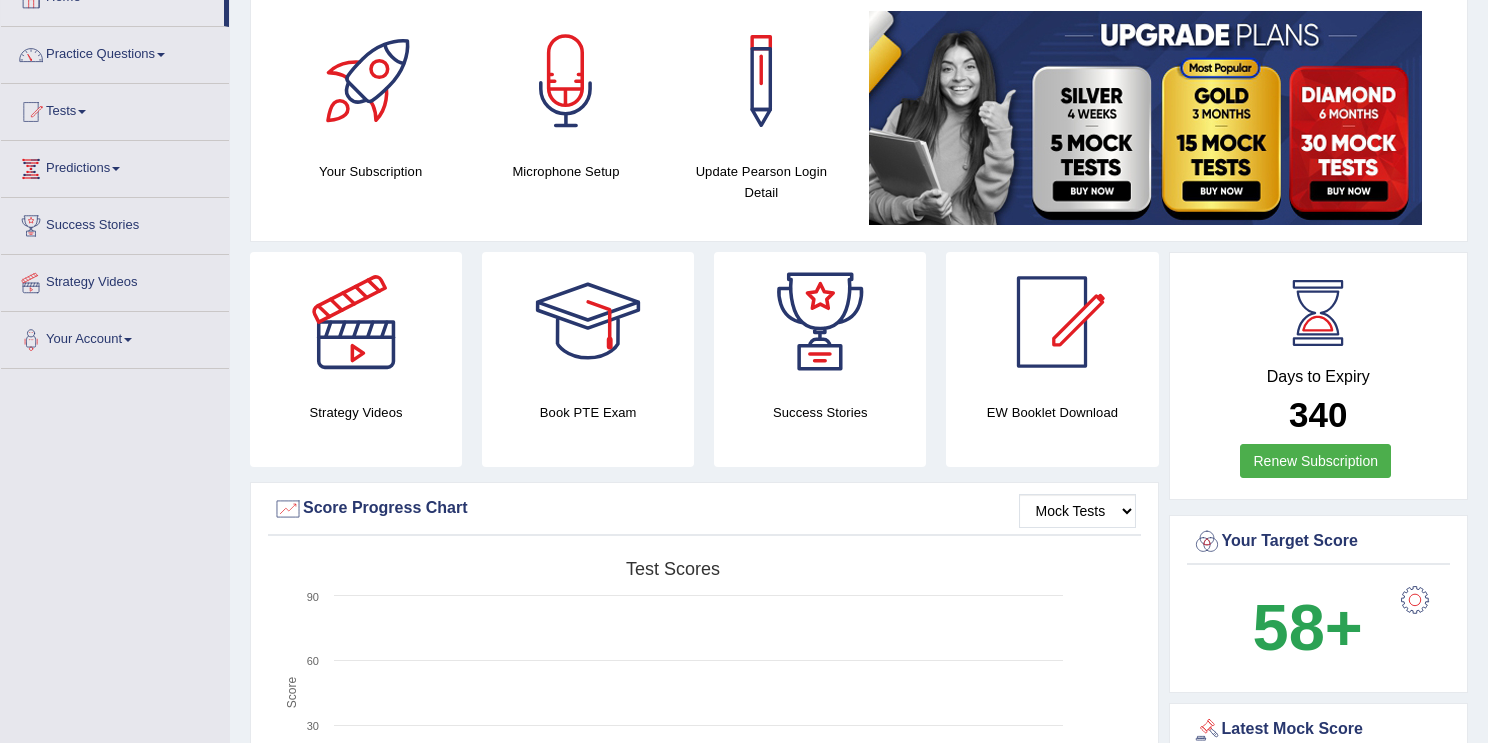 scroll, scrollTop: 172, scrollLeft: 0, axis: vertical 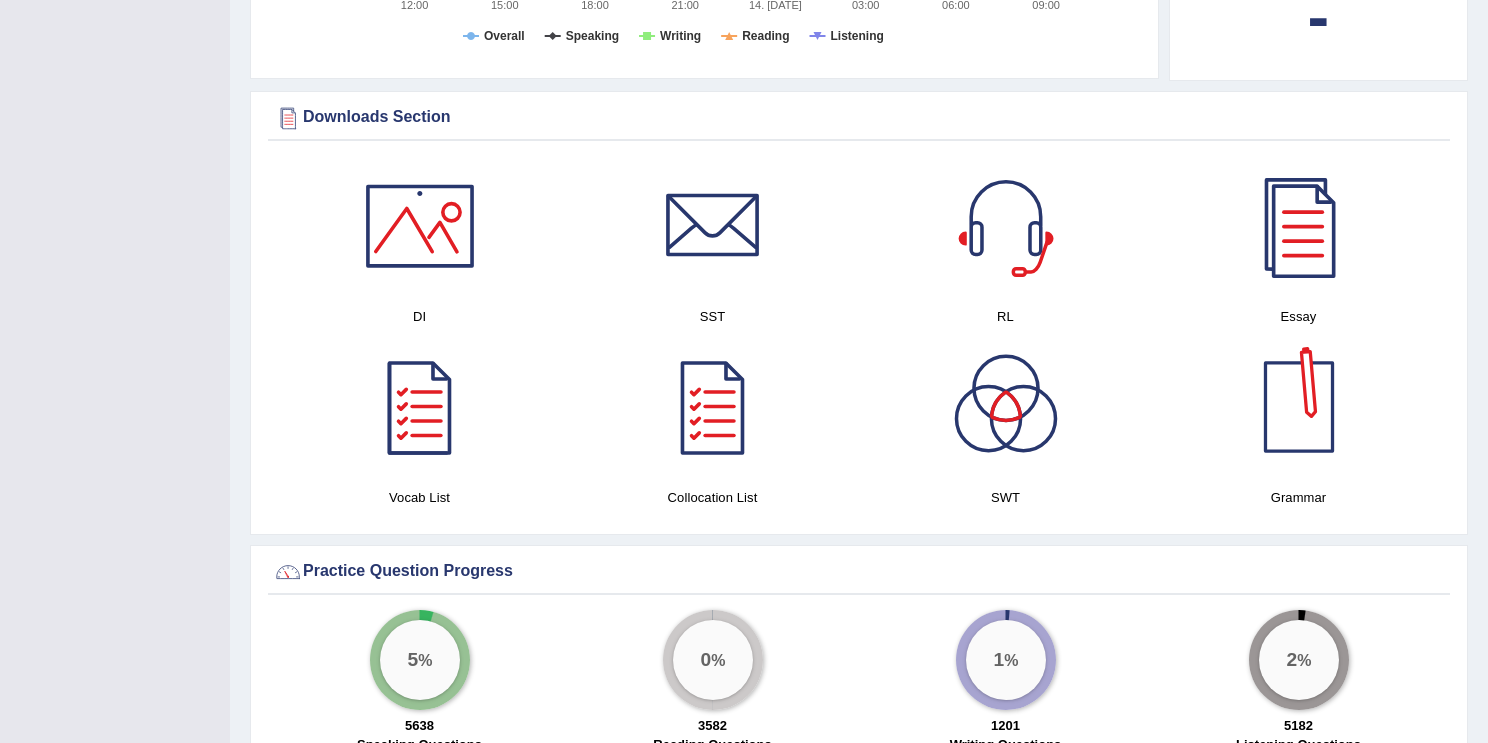 click at bounding box center (1299, 407) 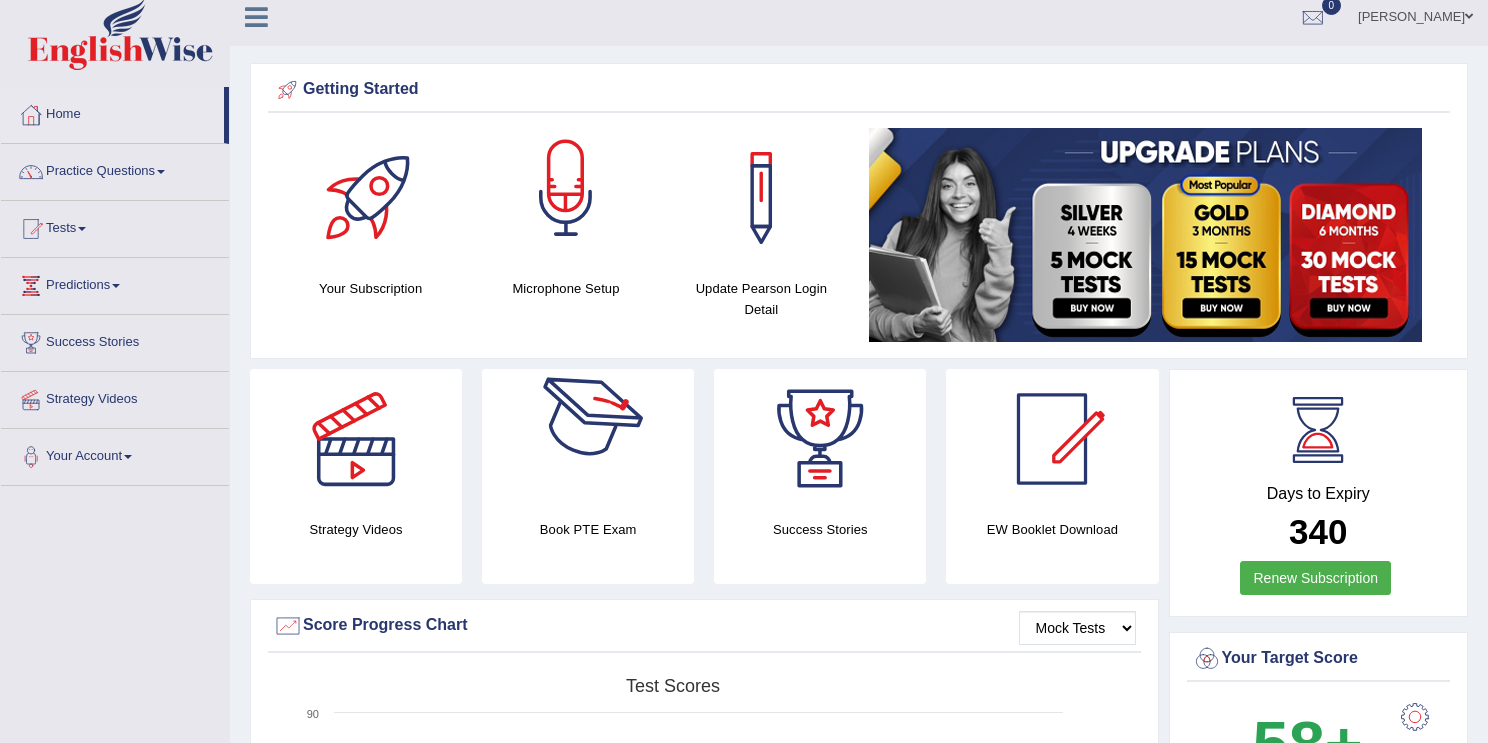 scroll, scrollTop: 0, scrollLeft: 0, axis: both 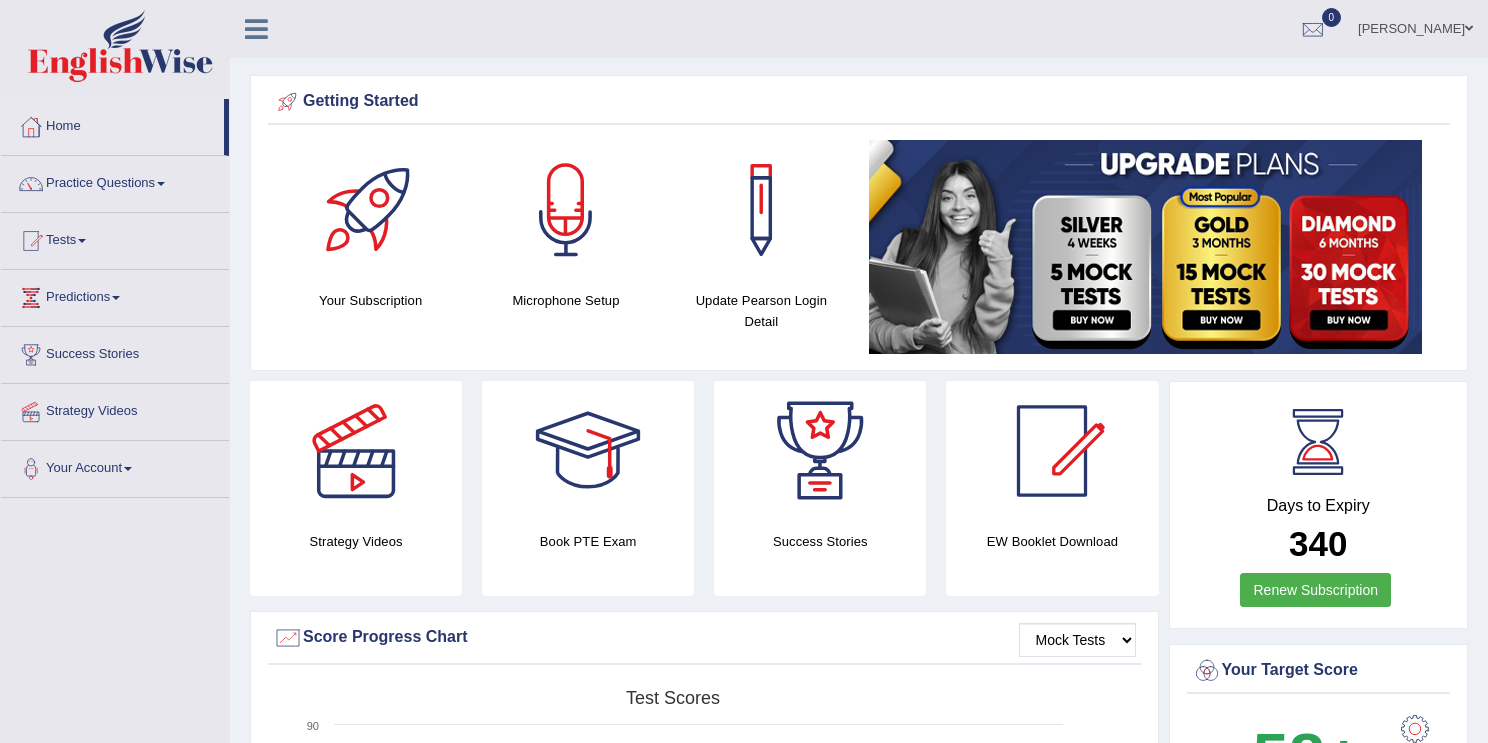 click on "Tests" at bounding box center (115, 238) 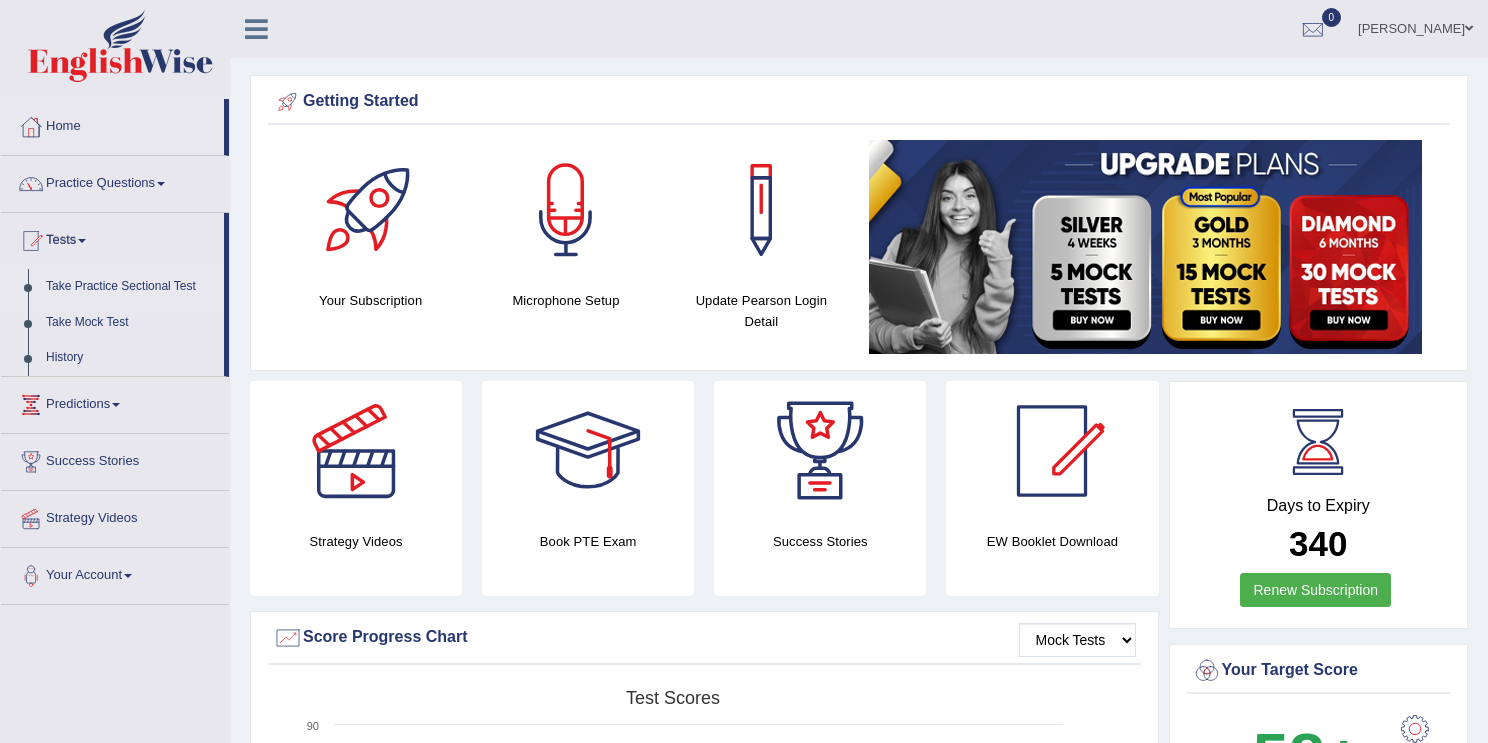 click on "Take Practice Sectional Test" at bounding box center (130, 287) 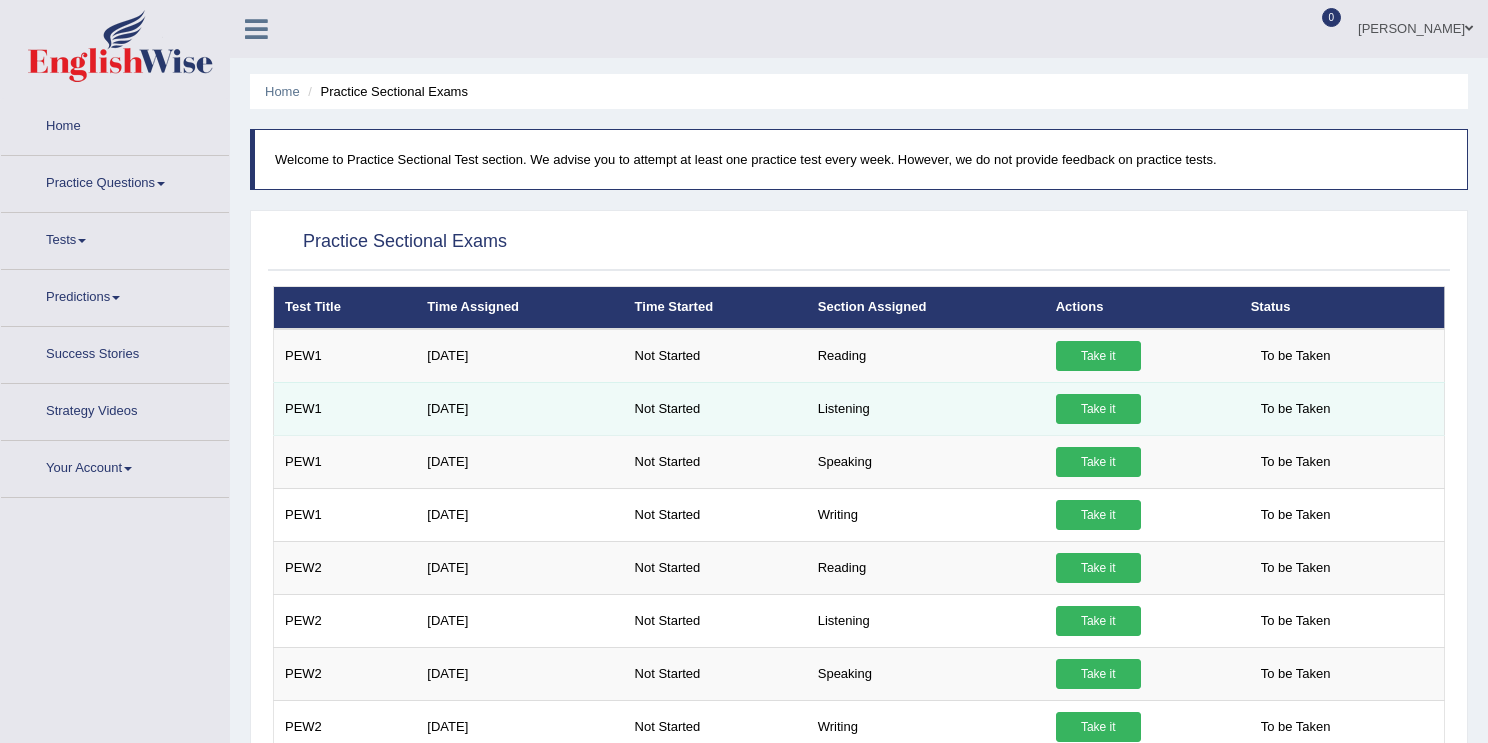 scroll, scrollTop: 0, scrollLeft: 0, axis: both 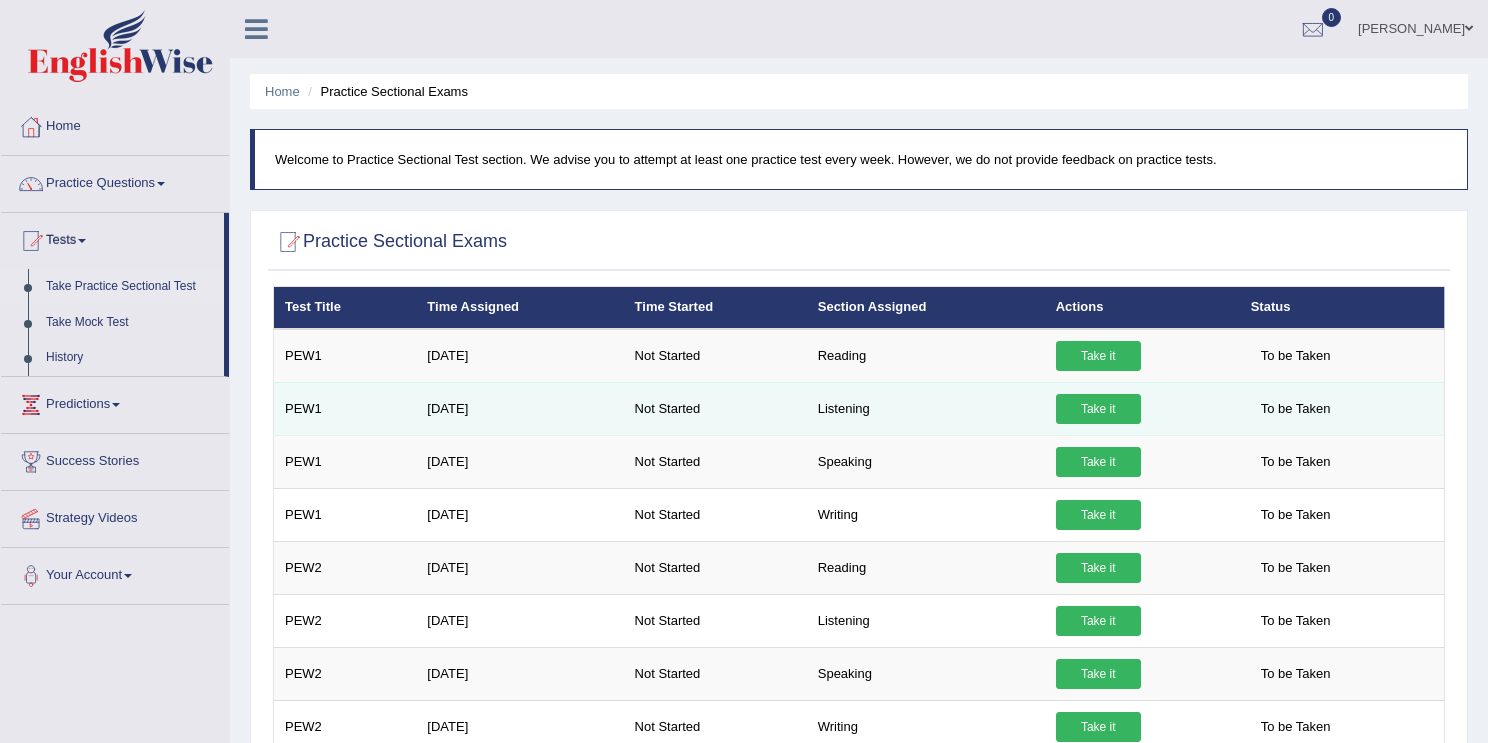 click on "Take it" at bounding box center (1098, 409) 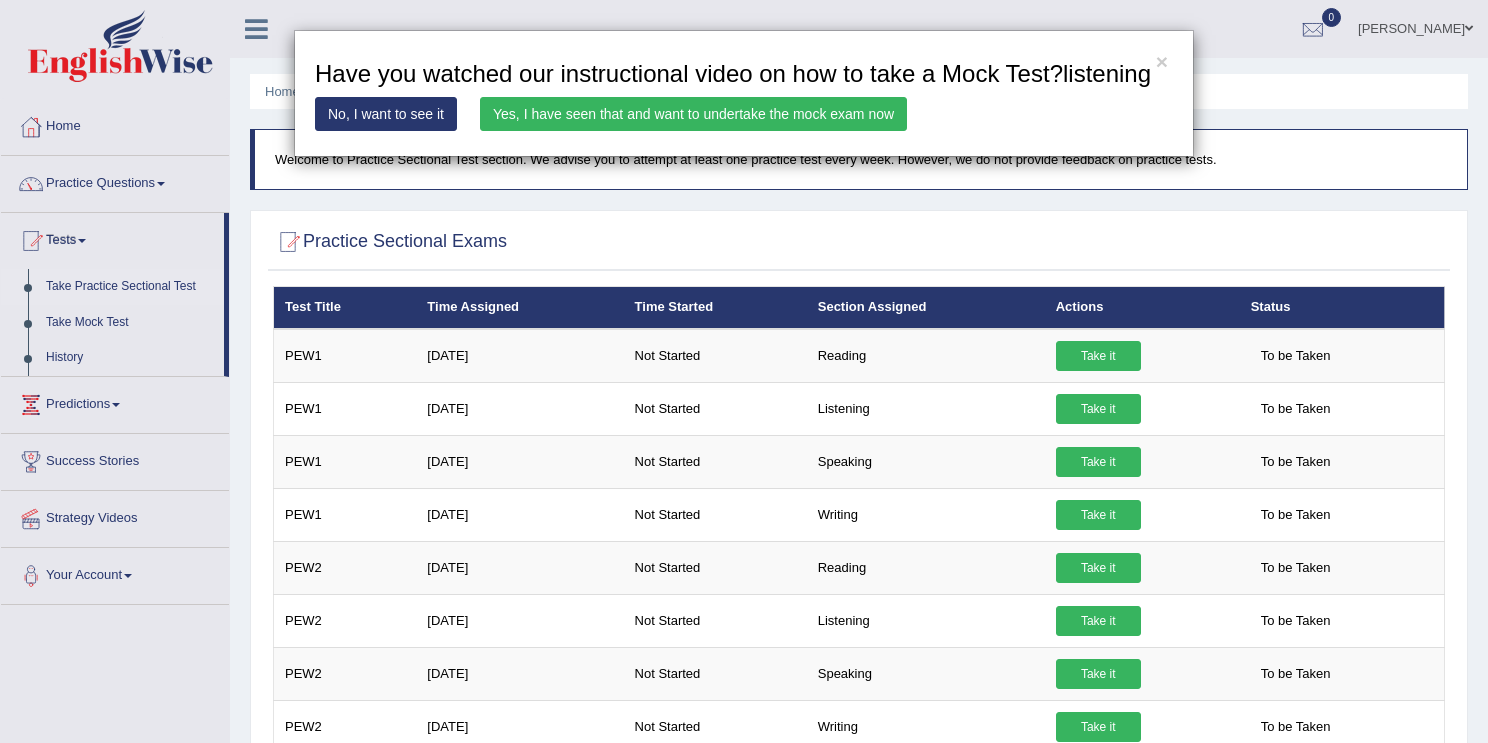click on "Yes, I have seen that and want to undertake the mock exam now" at bounding box center [693, 114] 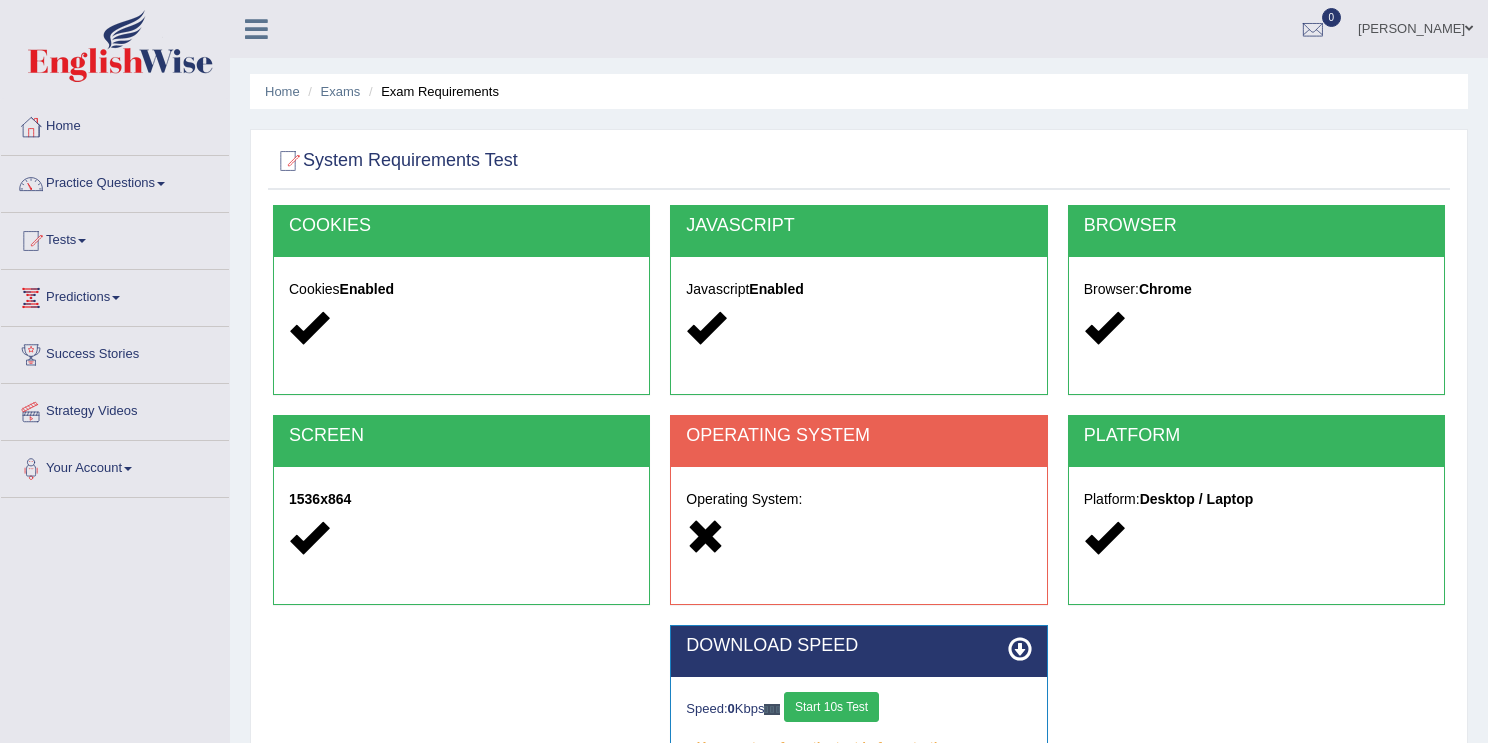 scroll, scrollTop: 0, scrollLeft: 0, axis: both 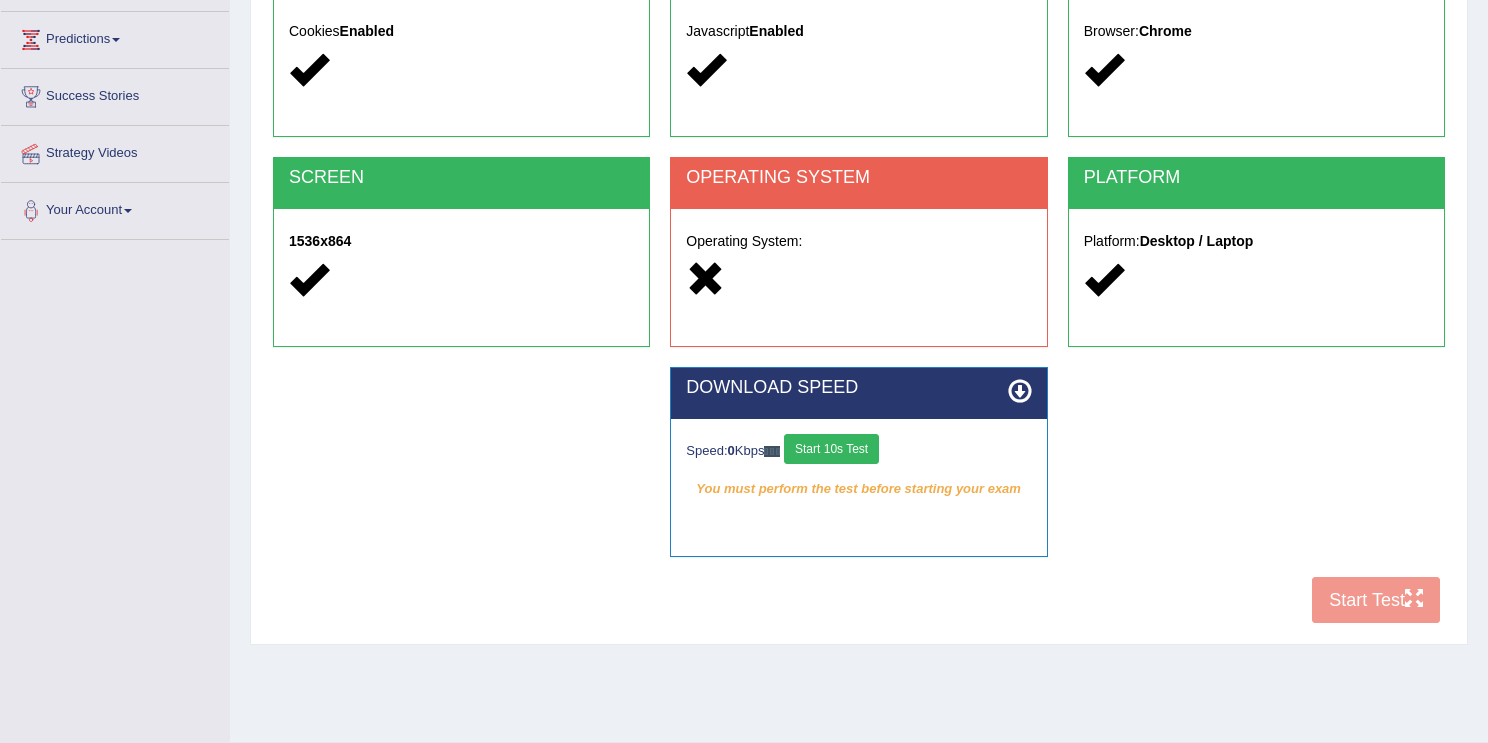 click on "Start 10s Test" at bounding box center [831, 449] 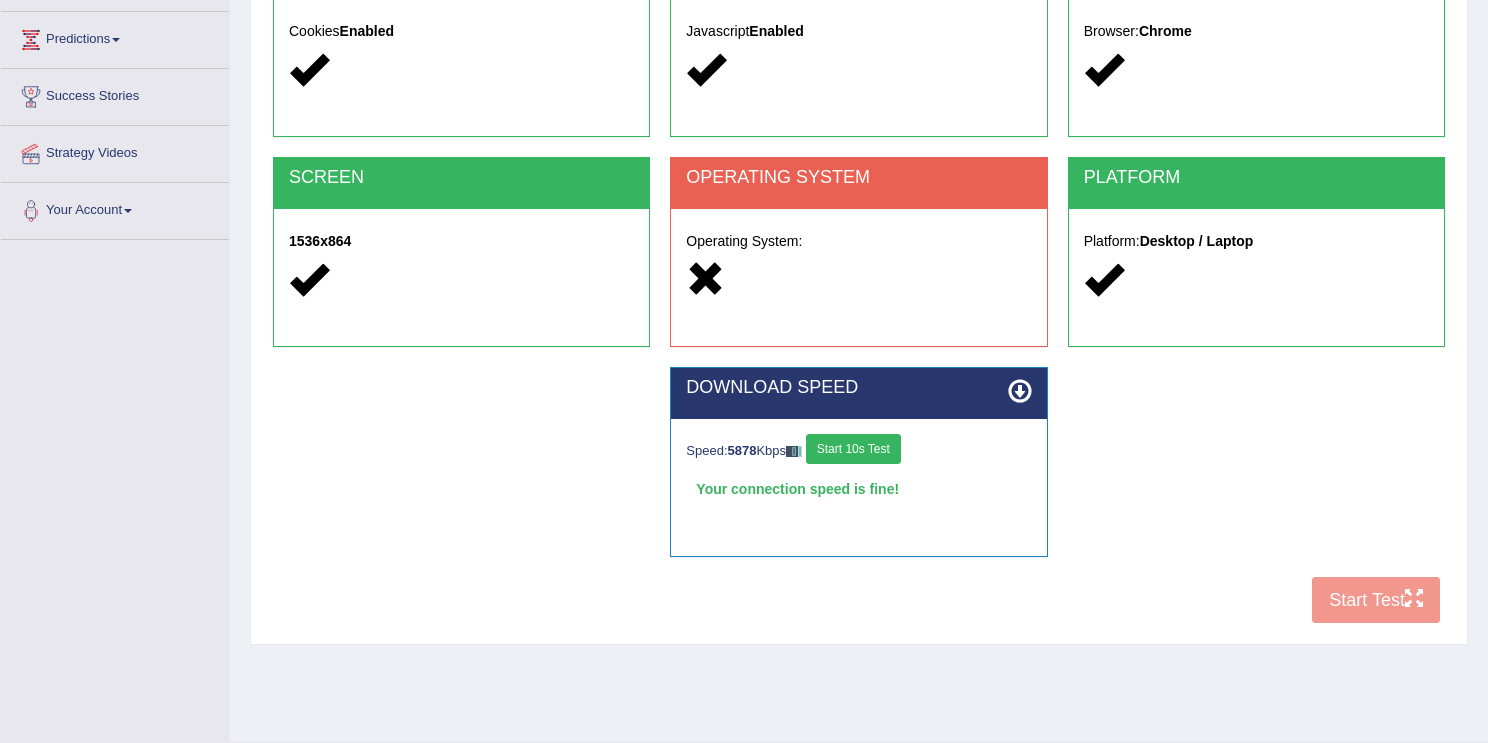 click on "Start 10s Test" at bounding box center (853, 449) 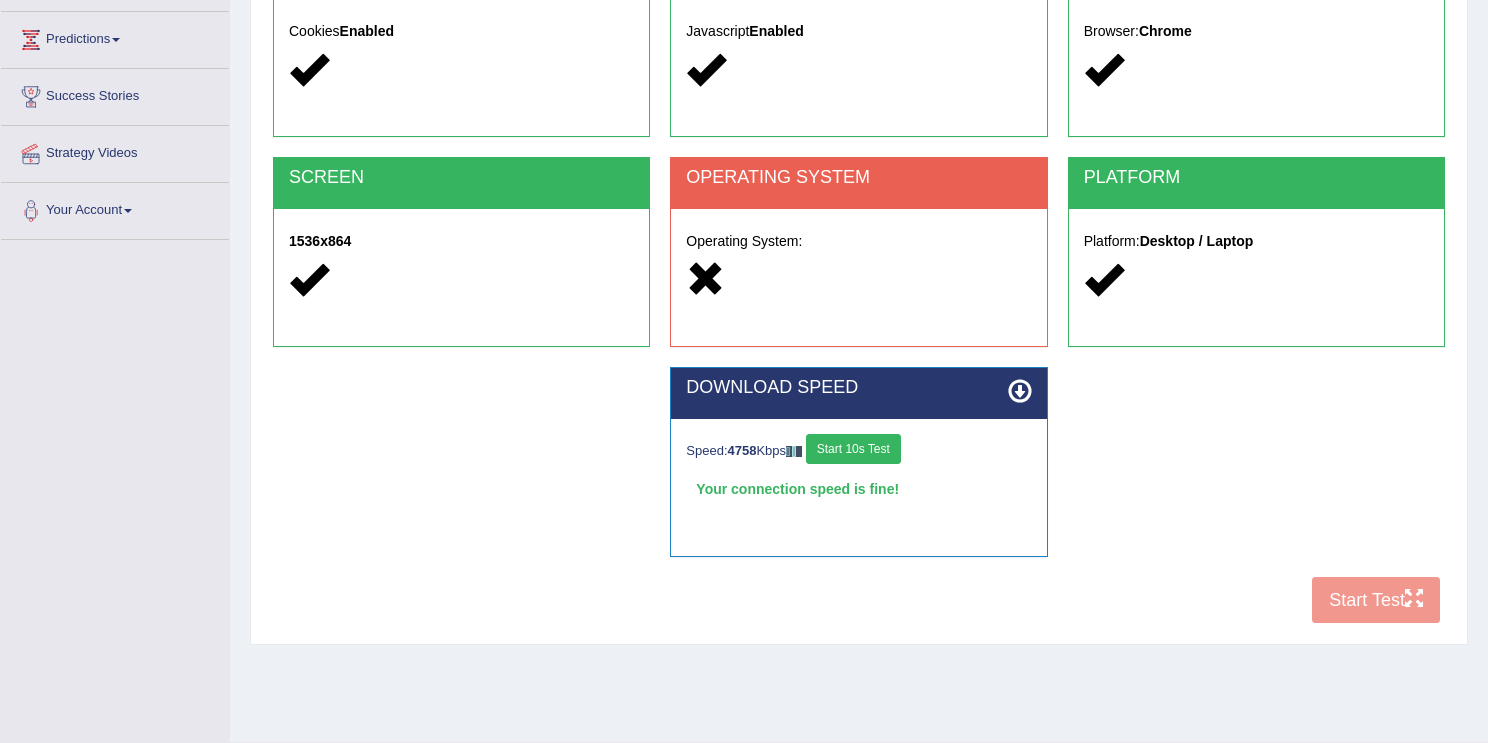 click on "Start 10s Test" at bounding box center [853, 449] 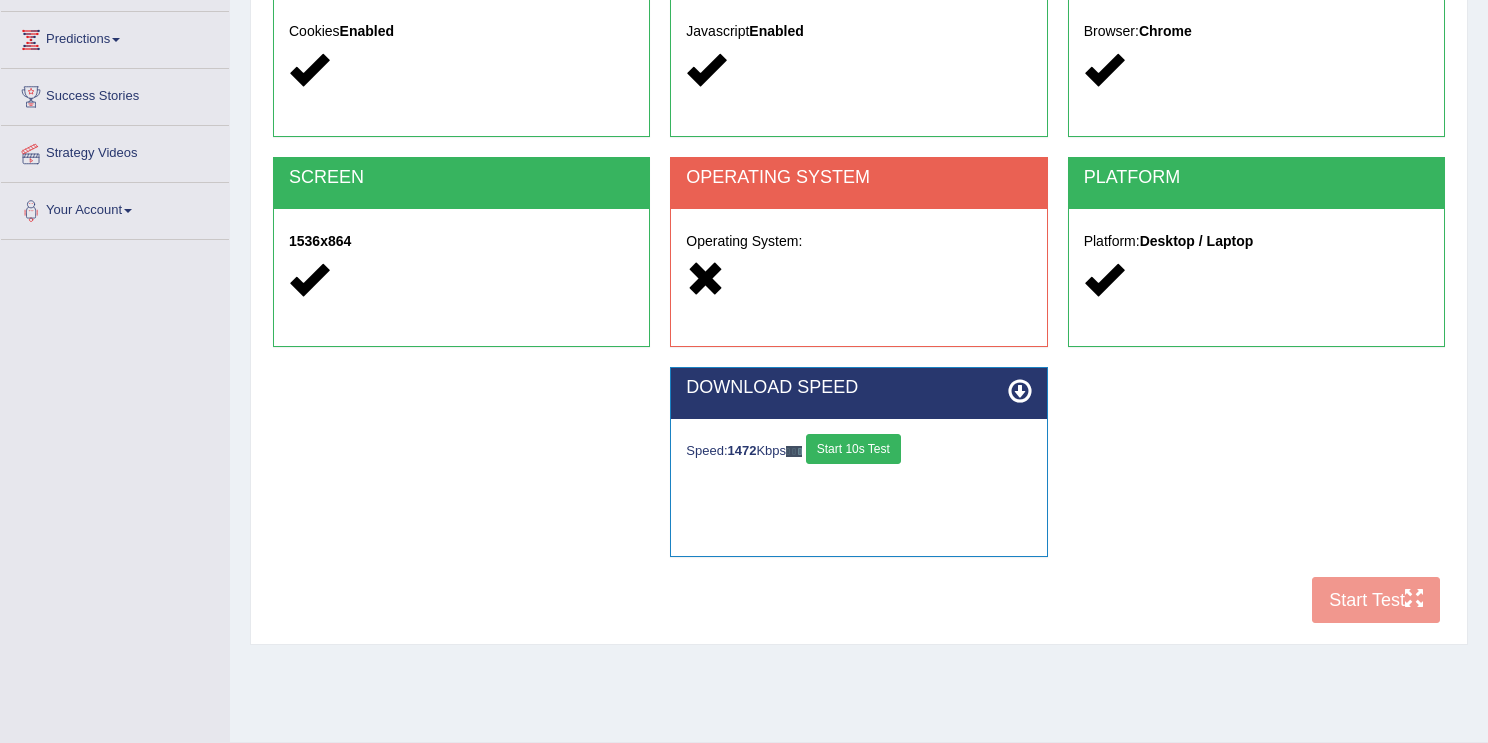 click on "Start 10s Test" at bounding box center [853, 449] 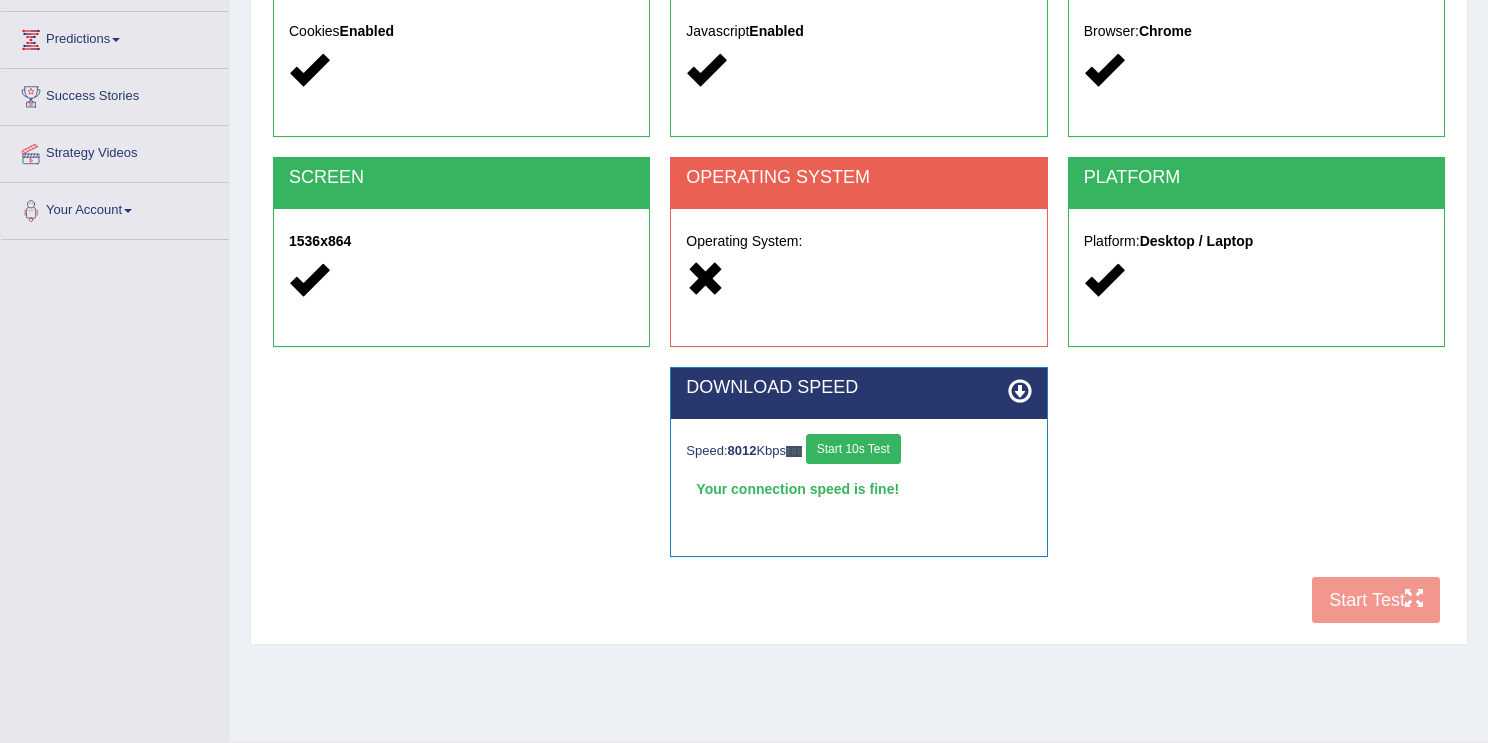 click at bounding box center [1020, 391] 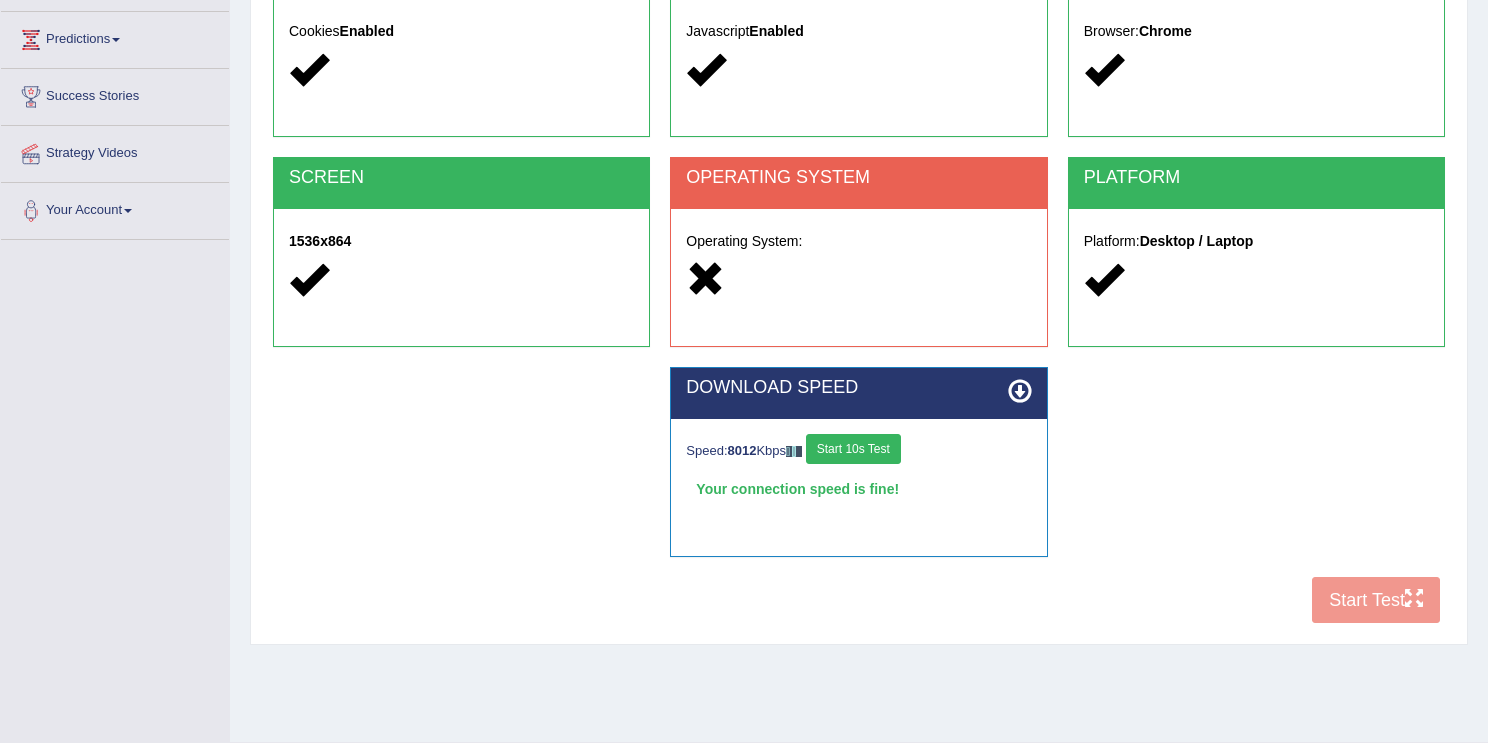 click at bounding box center (1020, 391) 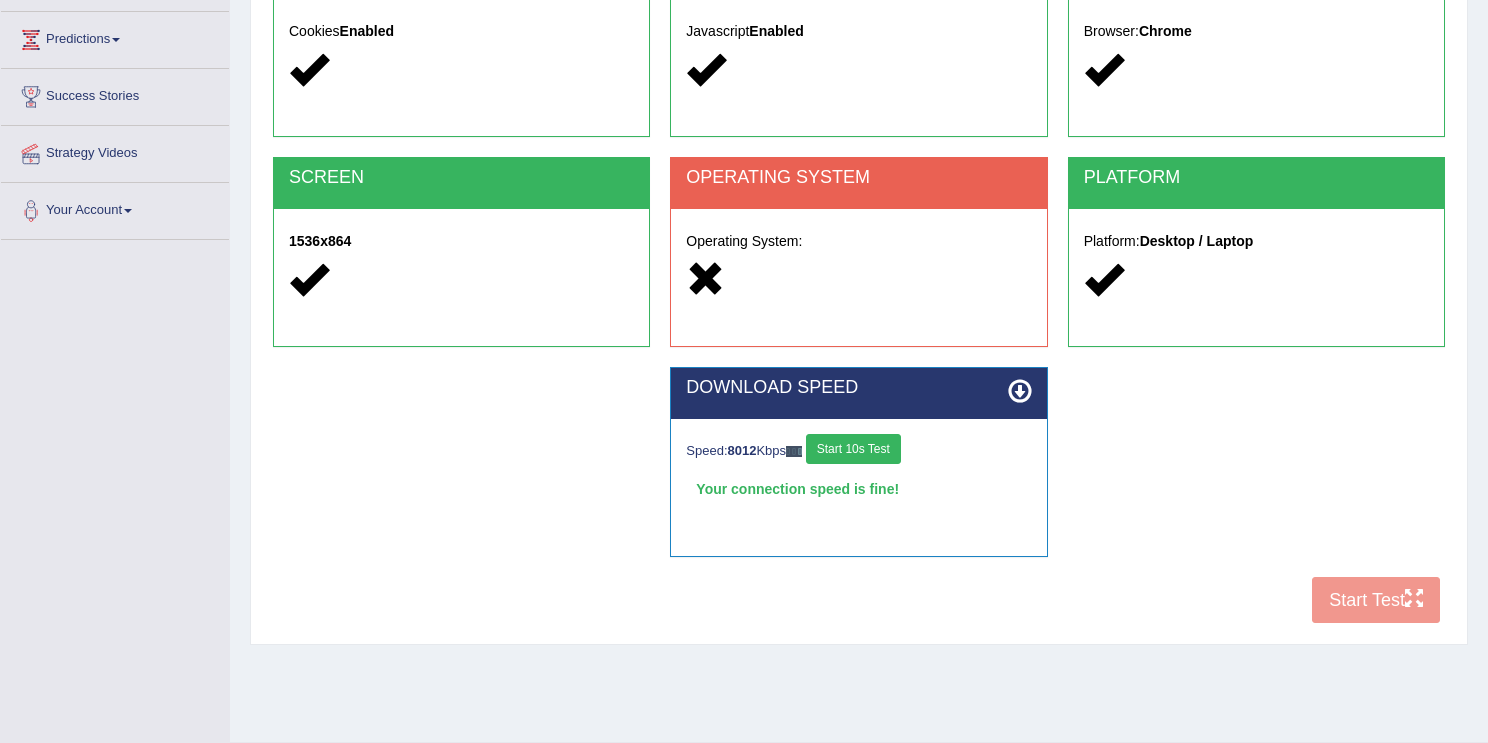 click at bounding box center (1020, 391) 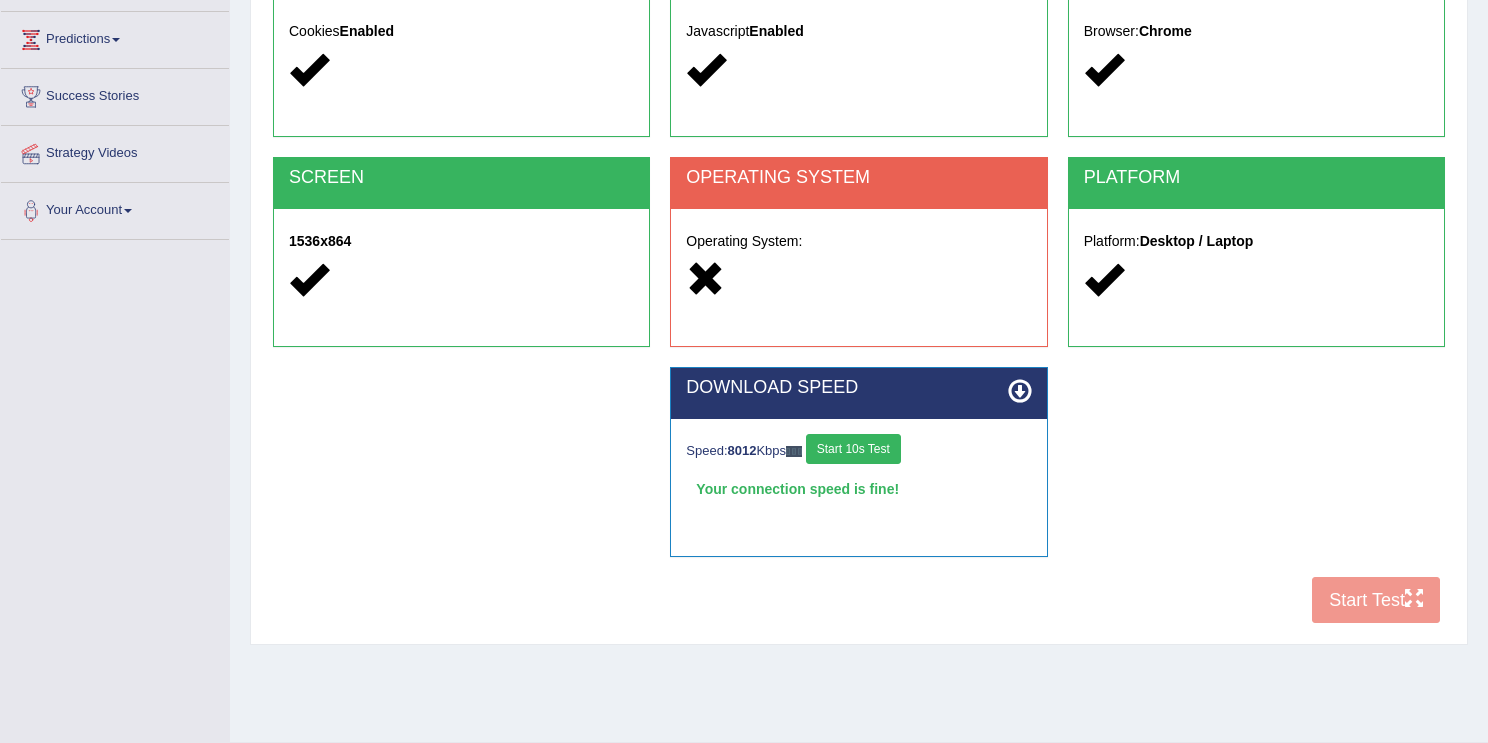 click at bounding box center [1020, 391] 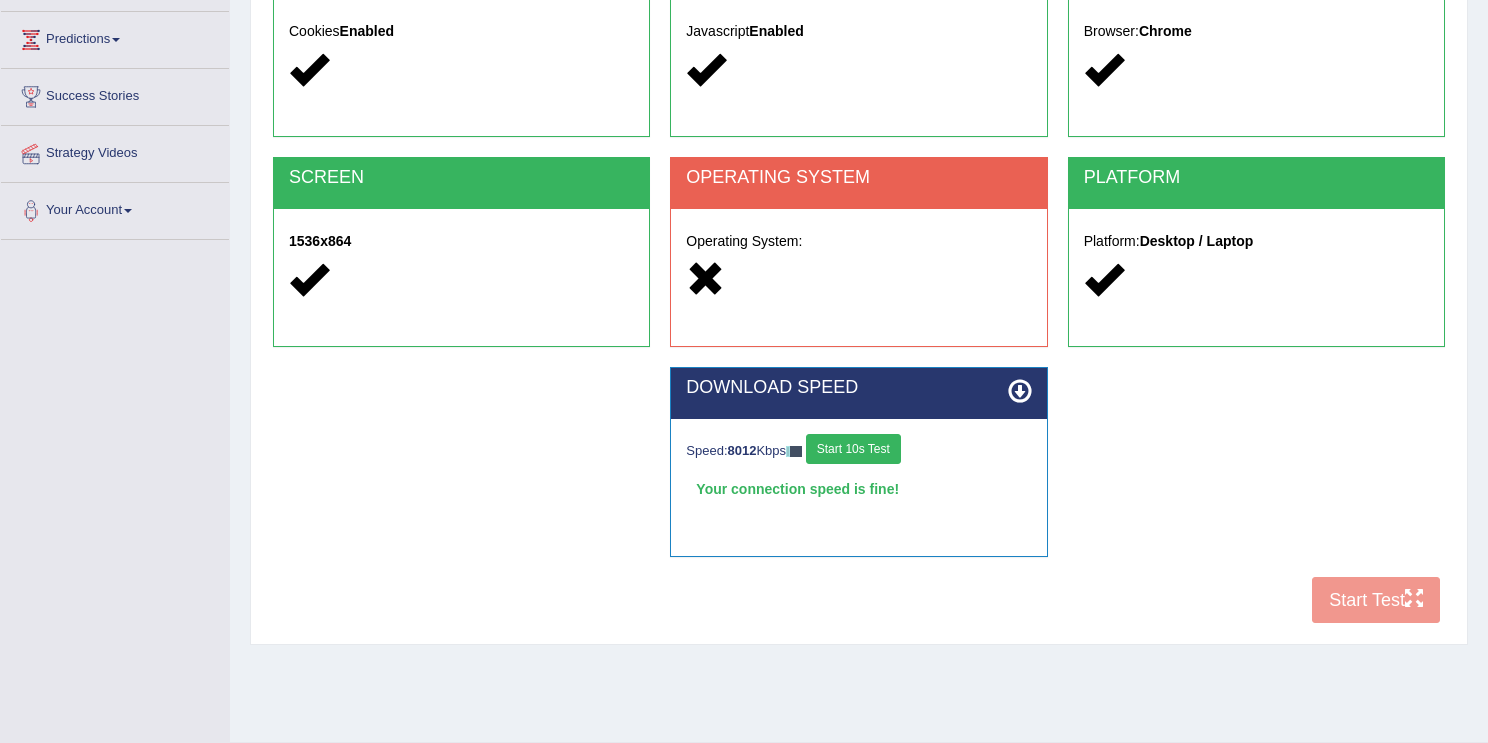 click at bounding box center [1020, 391] 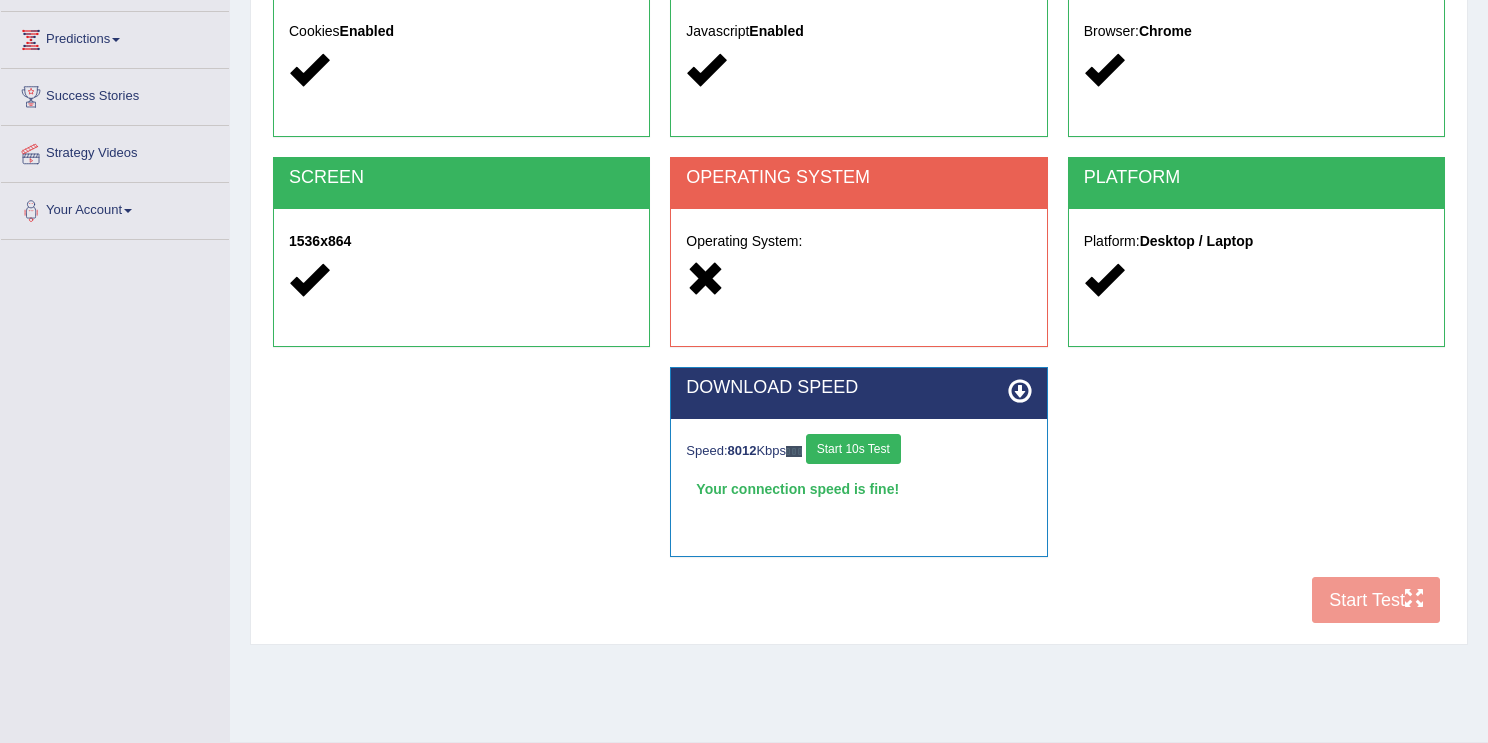 click at bounding box center (1020, 391) 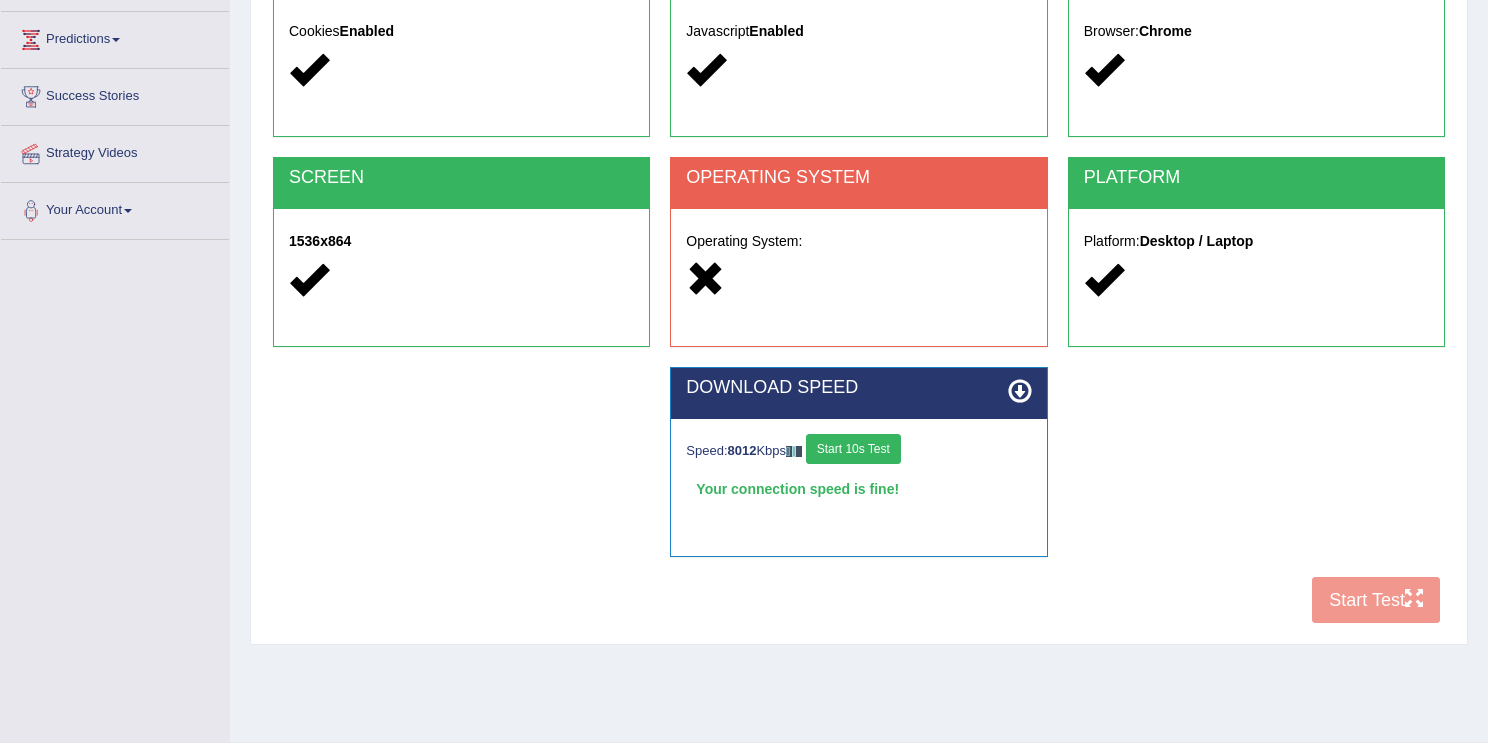 click at bounding box center [1020, 391] 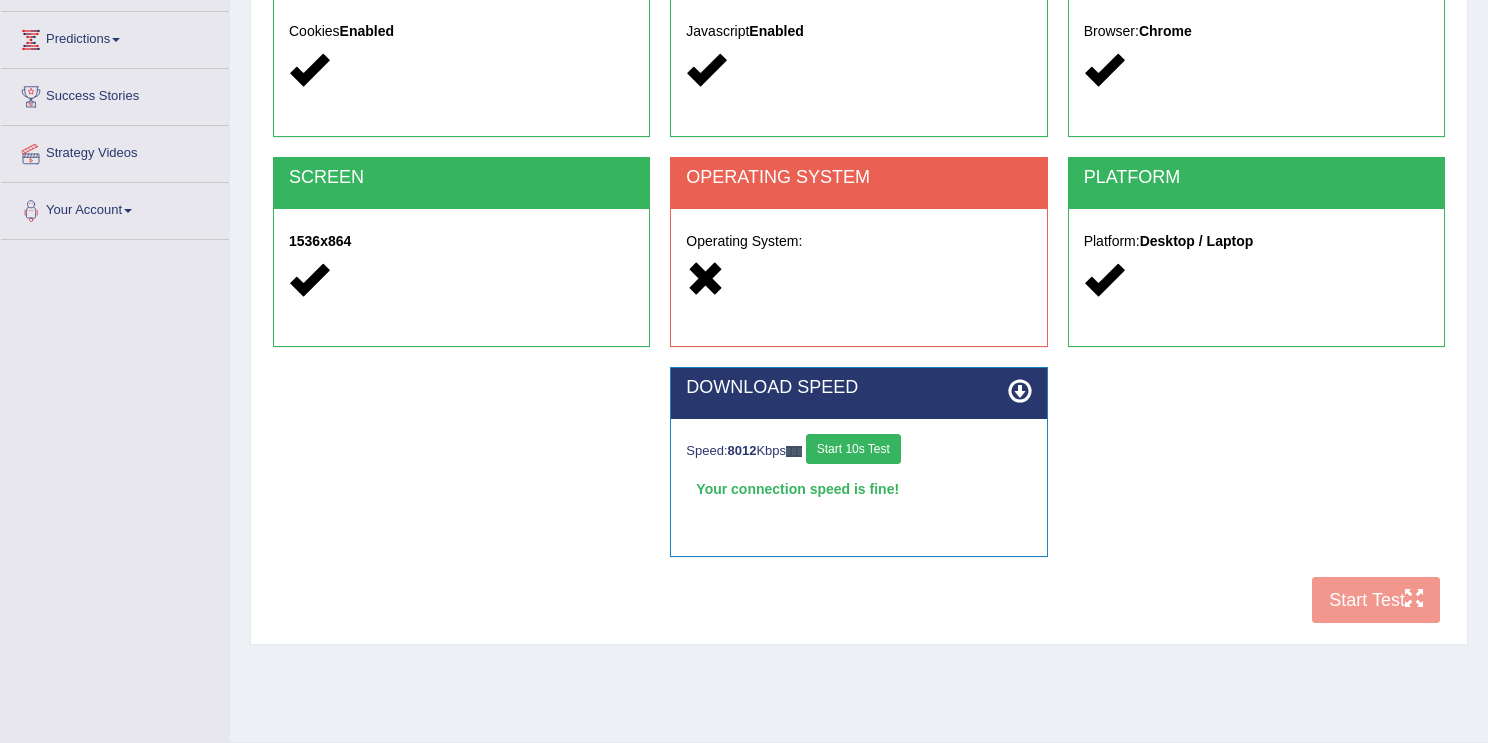 click at bounding box center [858, 280] 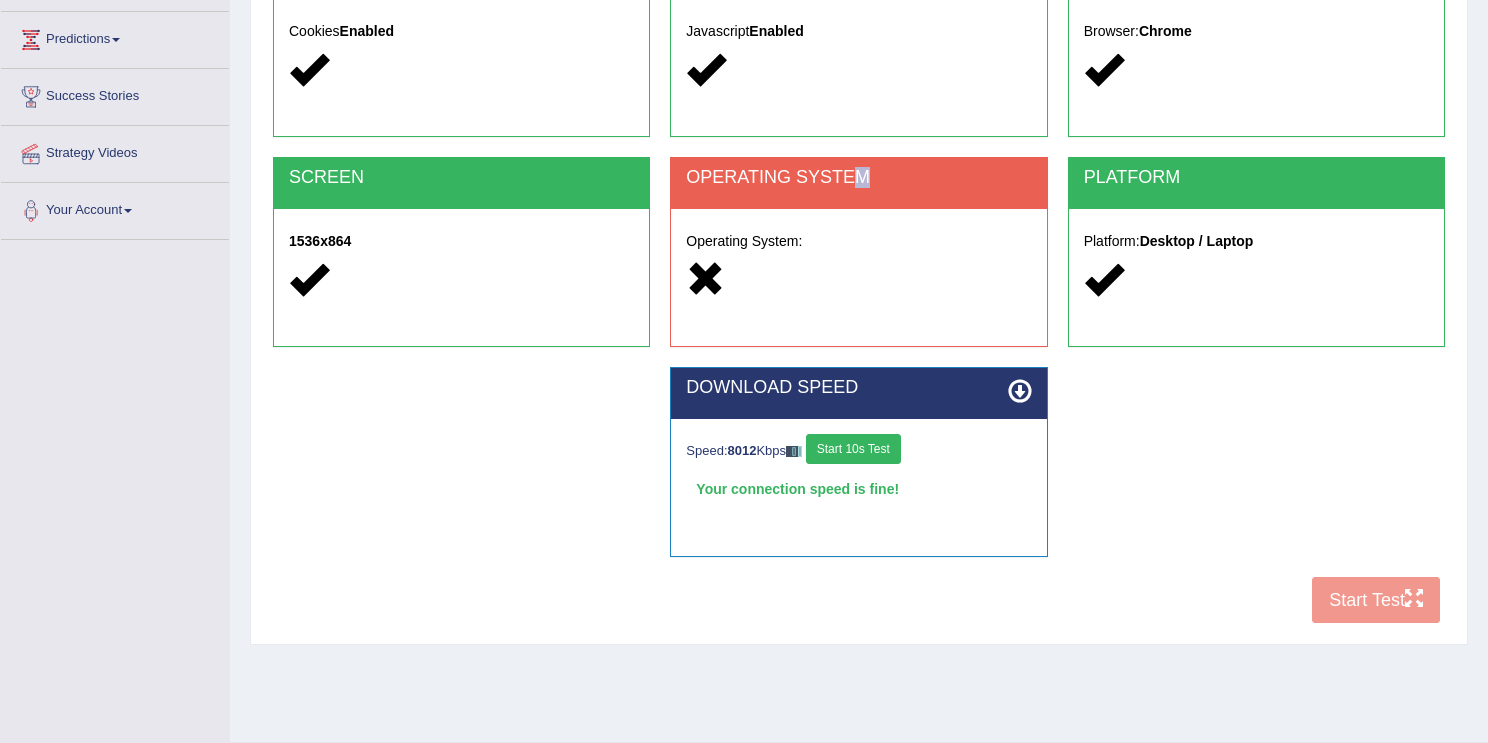 click on "OPERATING SYSTEM" at bounding box center [858, 183] 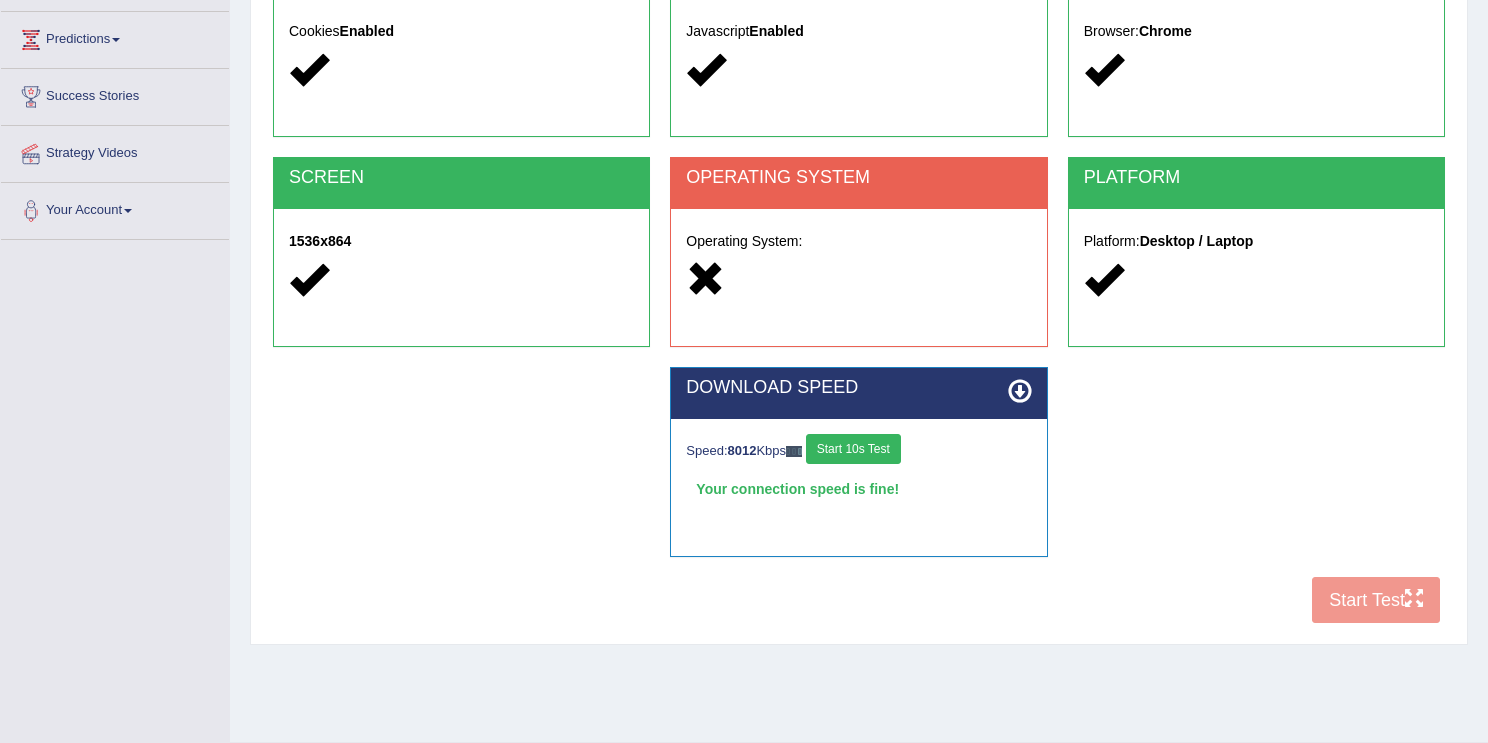 click at bounding box center (705, 279) 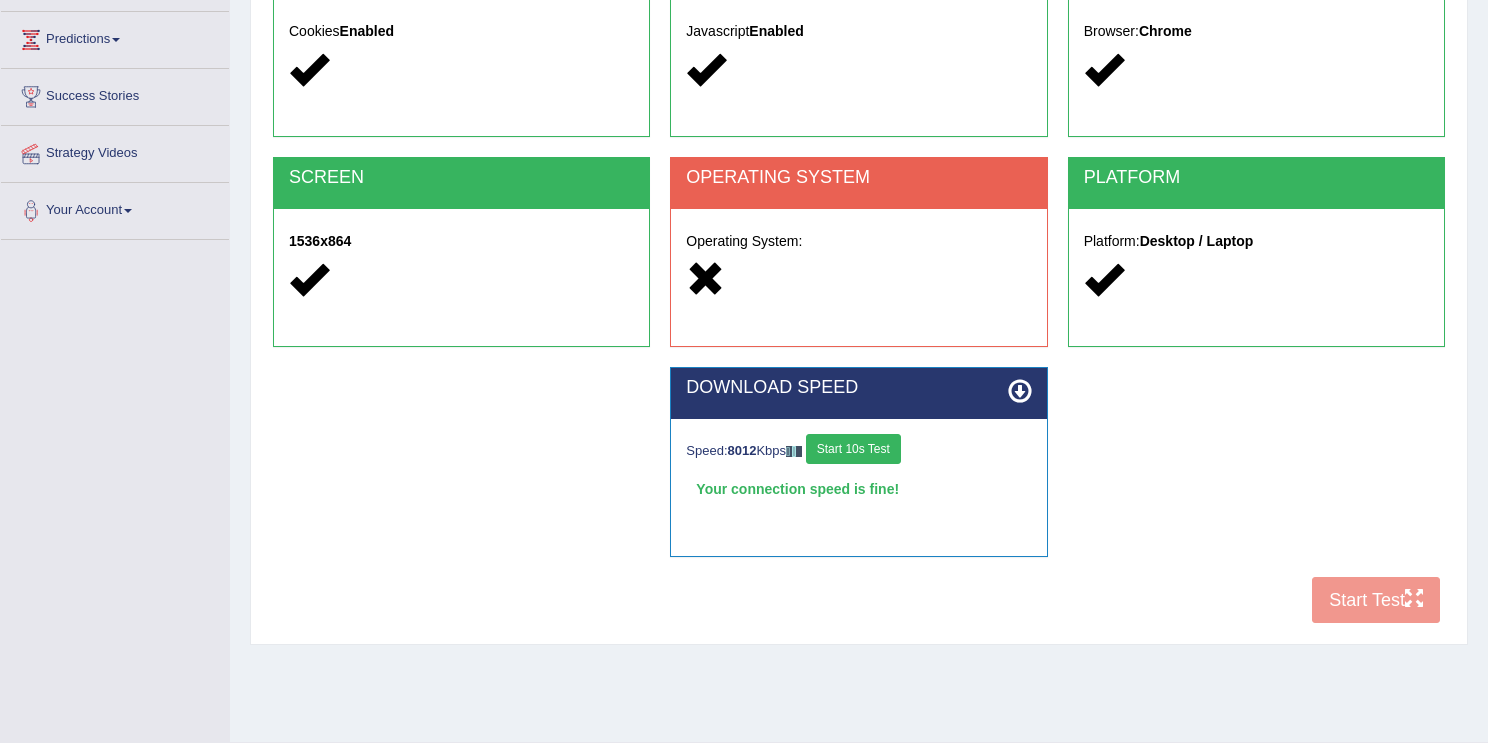 click at bounding box center (858, 280) 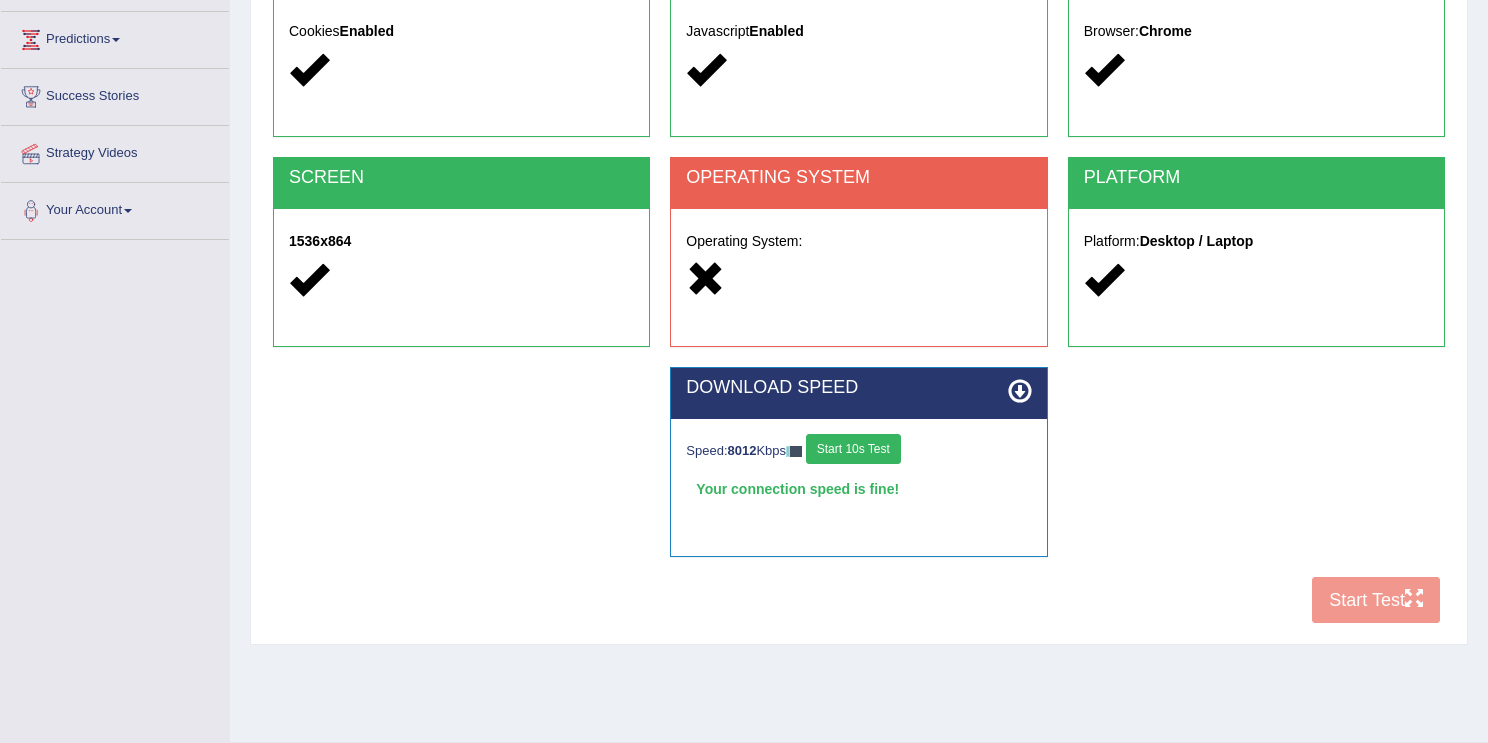 click at bounding box center [858, 280] 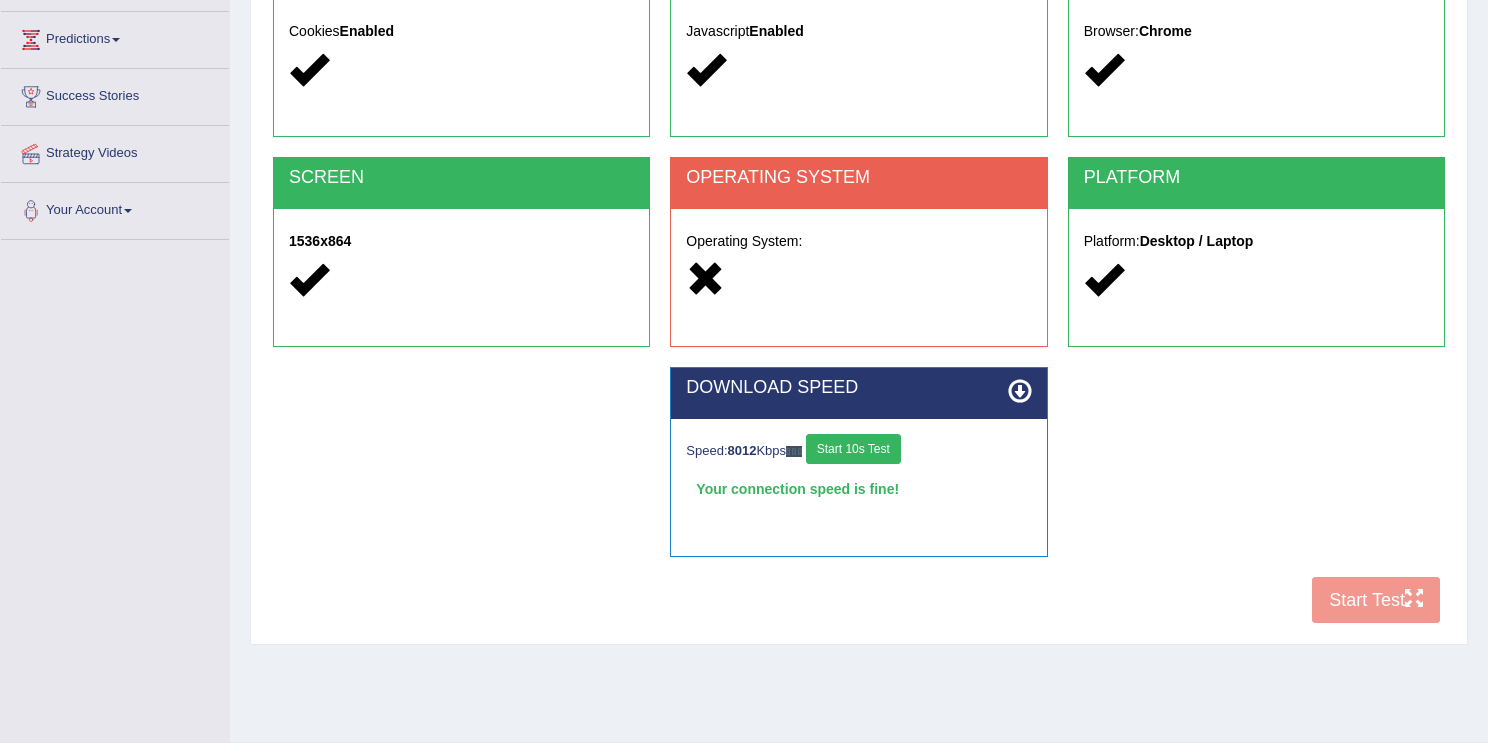 click at bounding box center (858, 280) 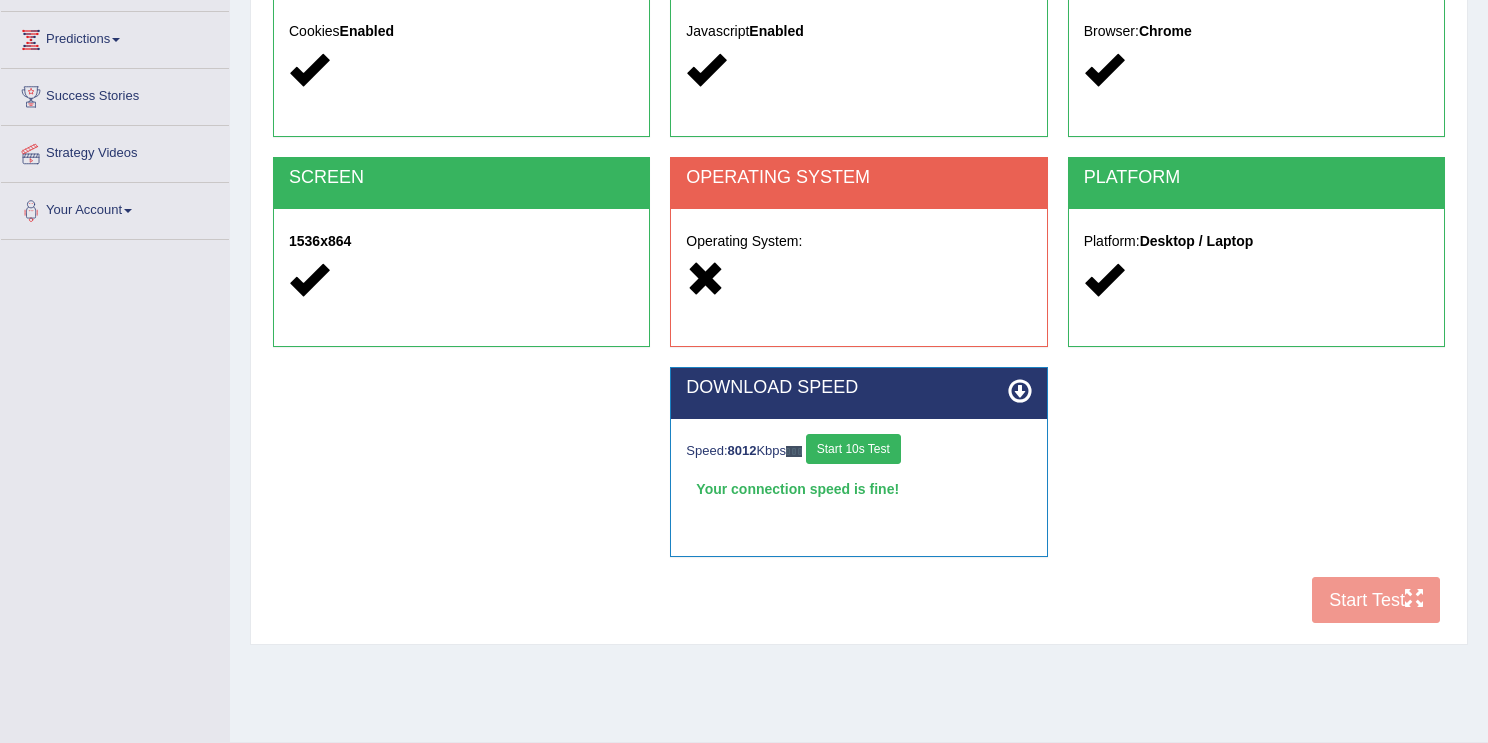 click at bounding box center (858, 280) 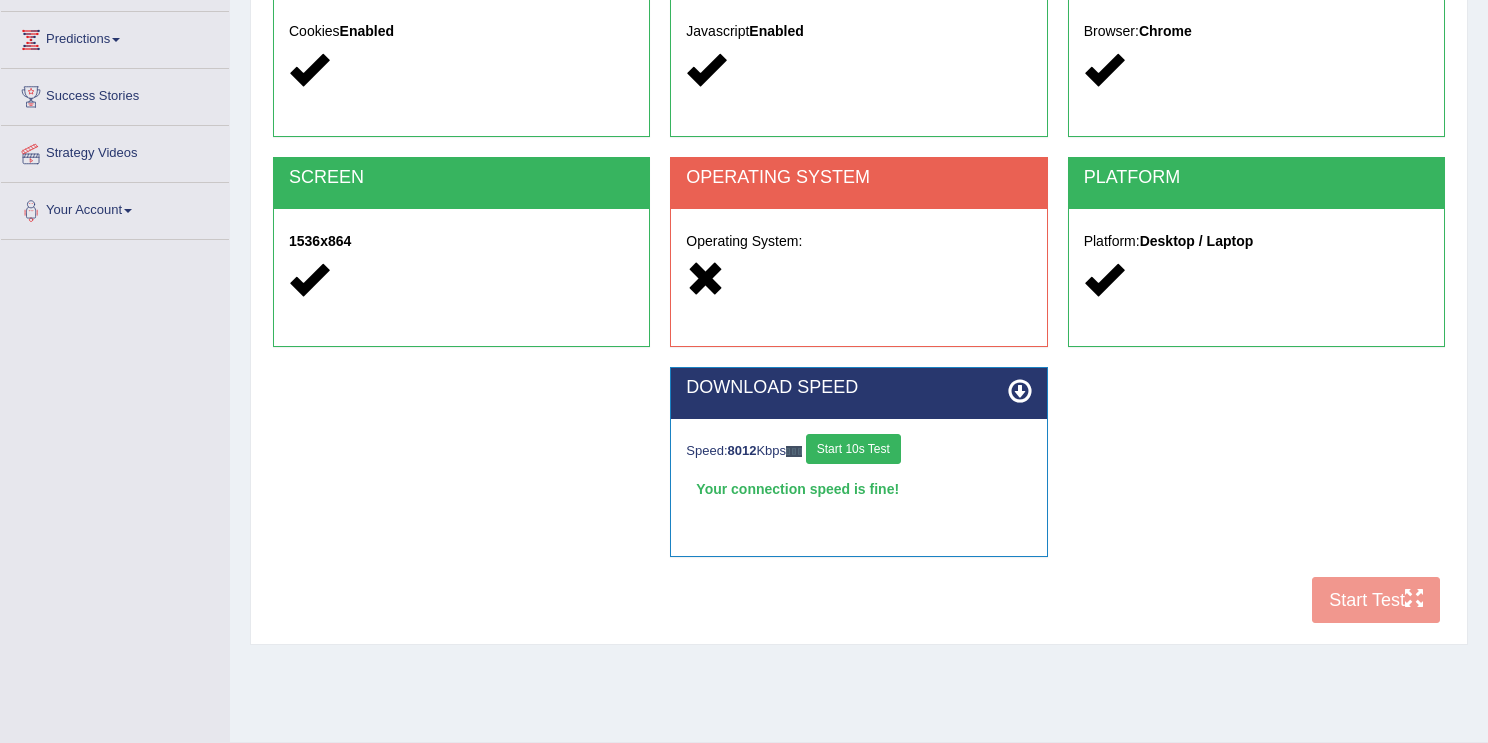 click on "Operating System:" at bounding box center (858, 263) 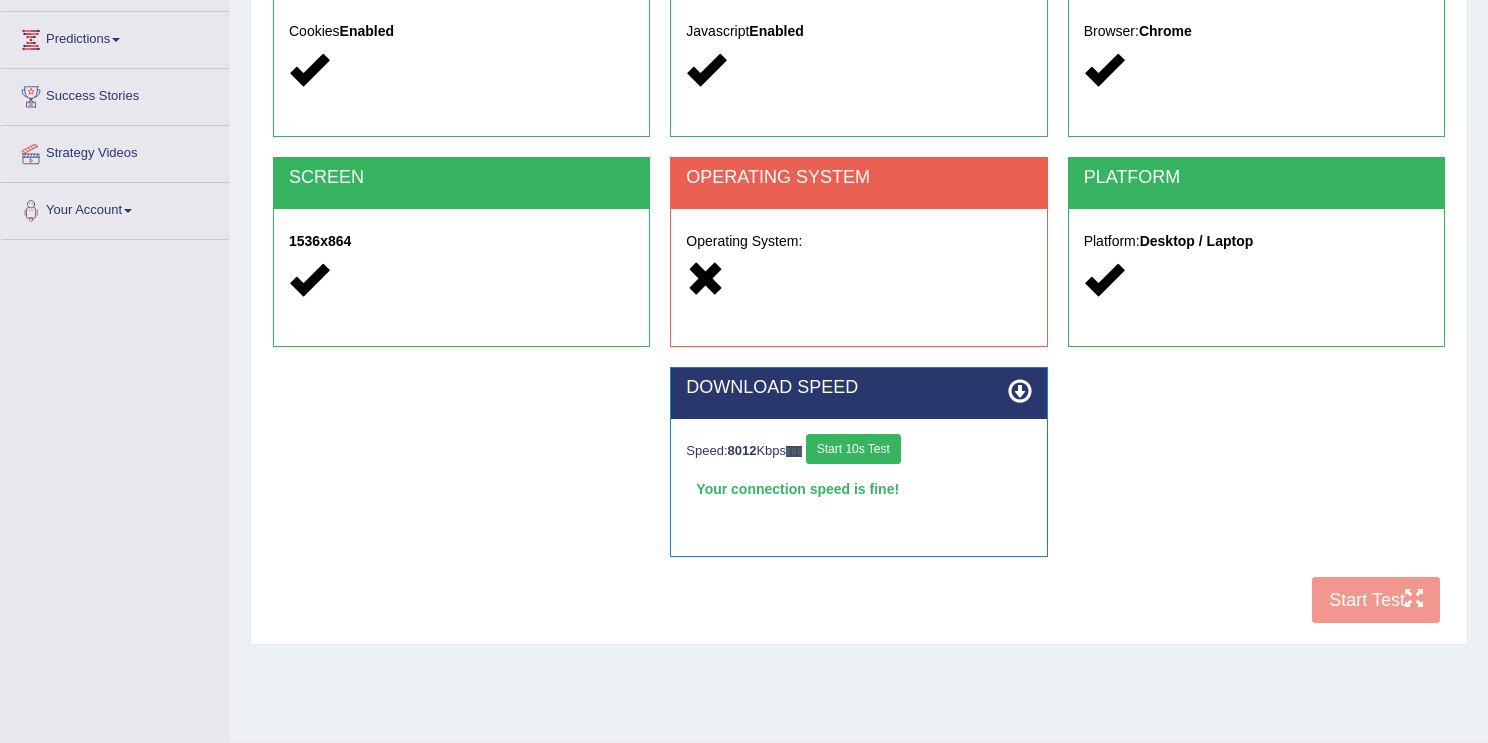 click on "Start 10s Test" at bounding box center [853, 449] 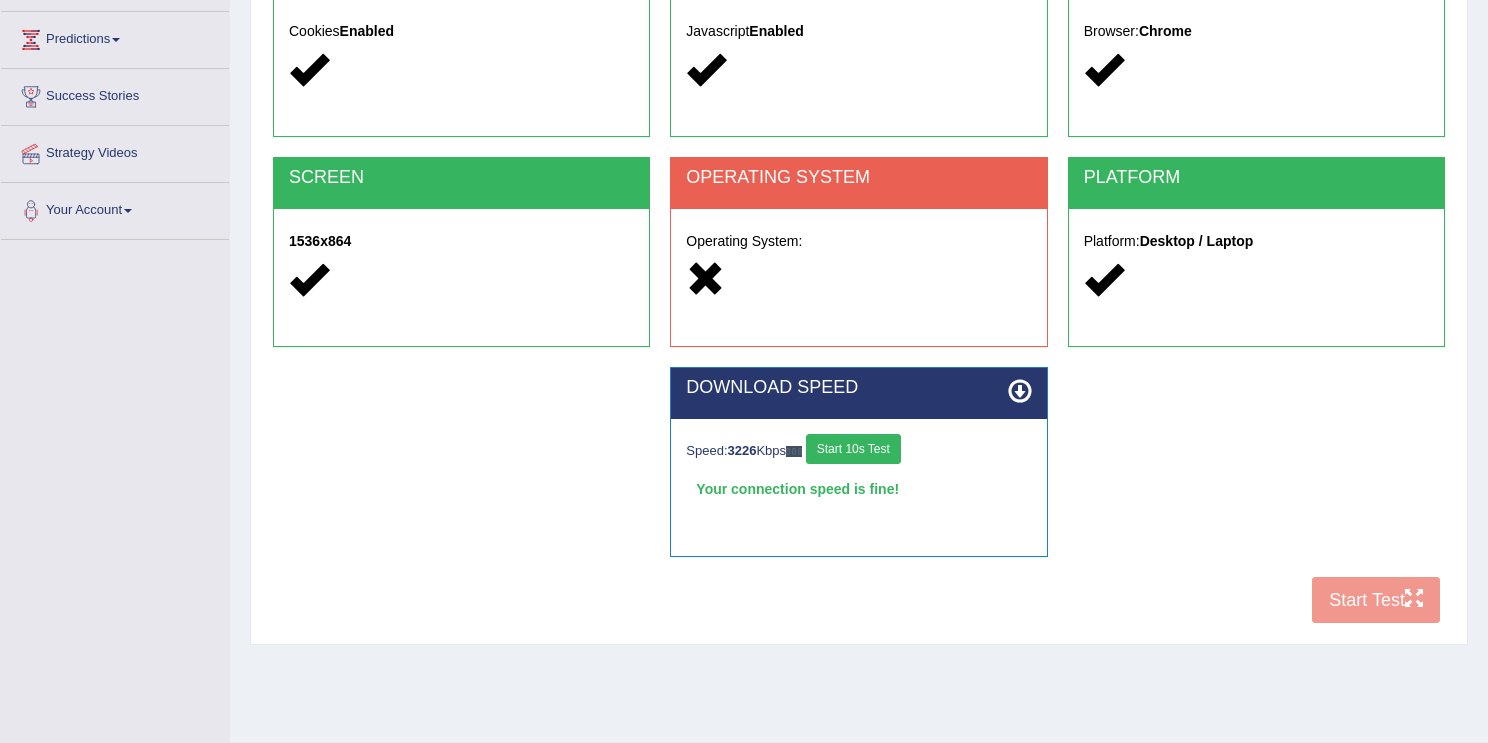 click on "Start 10s Test" at bounding box center [853, 449] 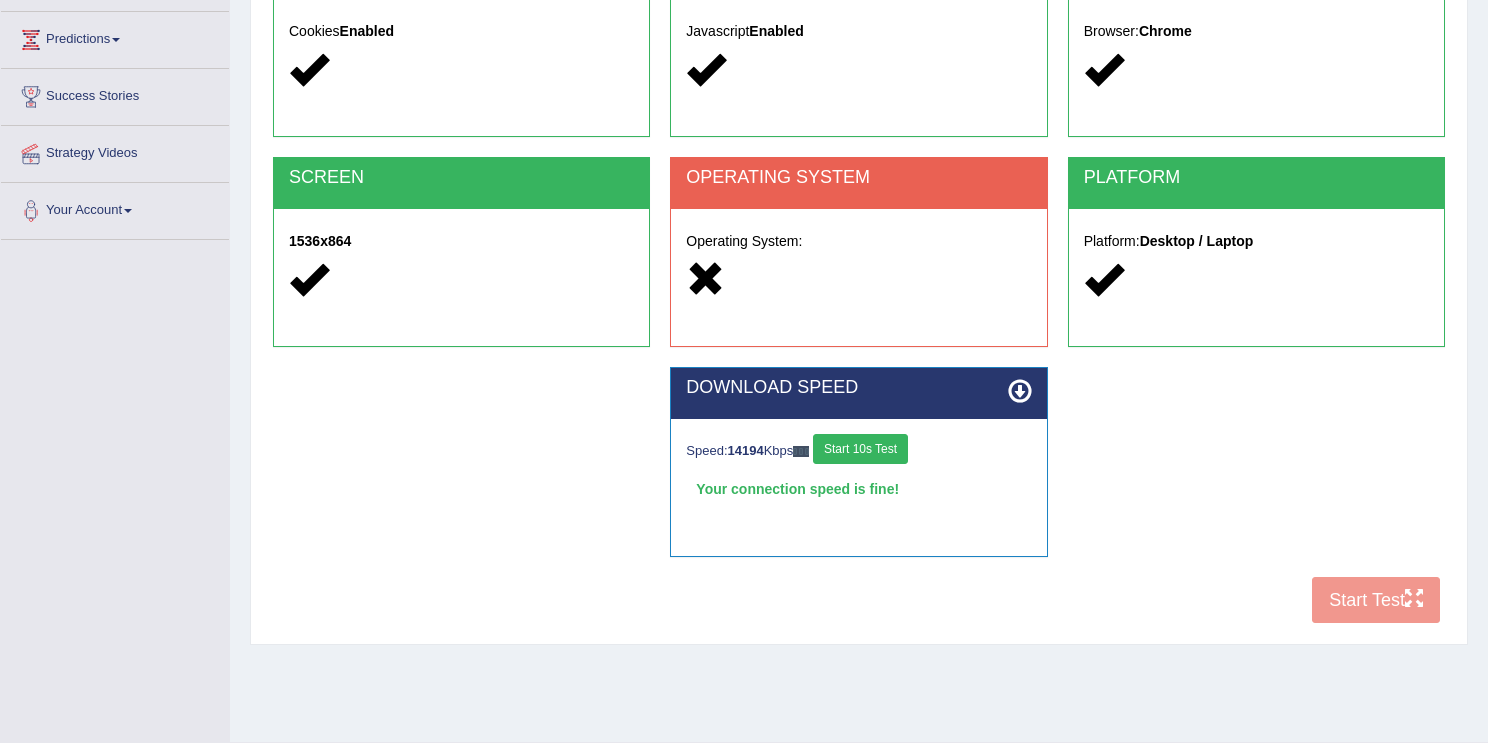 click on "Start 10s Test" at bounding box center (860, 449) 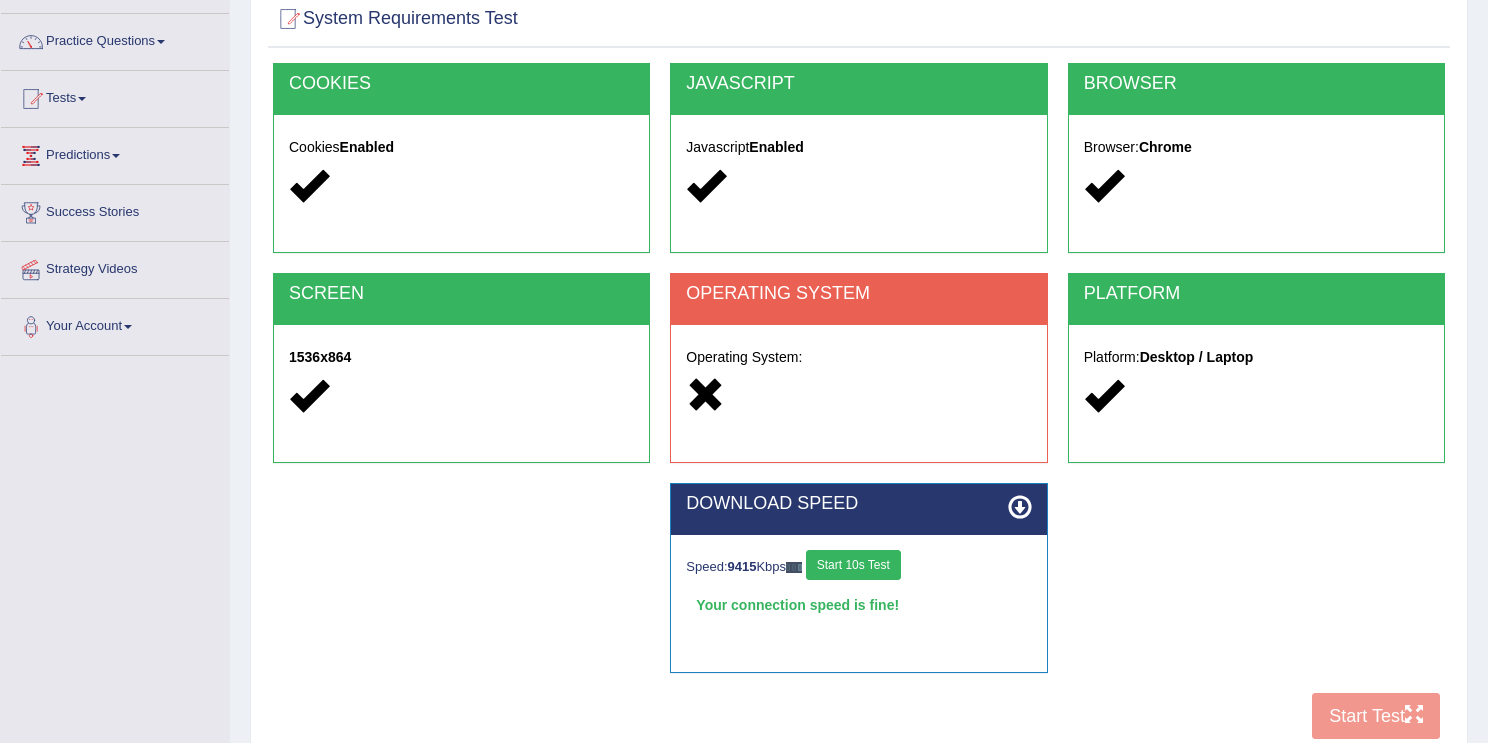 scroll, scrollTop: 94, scrollLeft: 0, axis: vertical 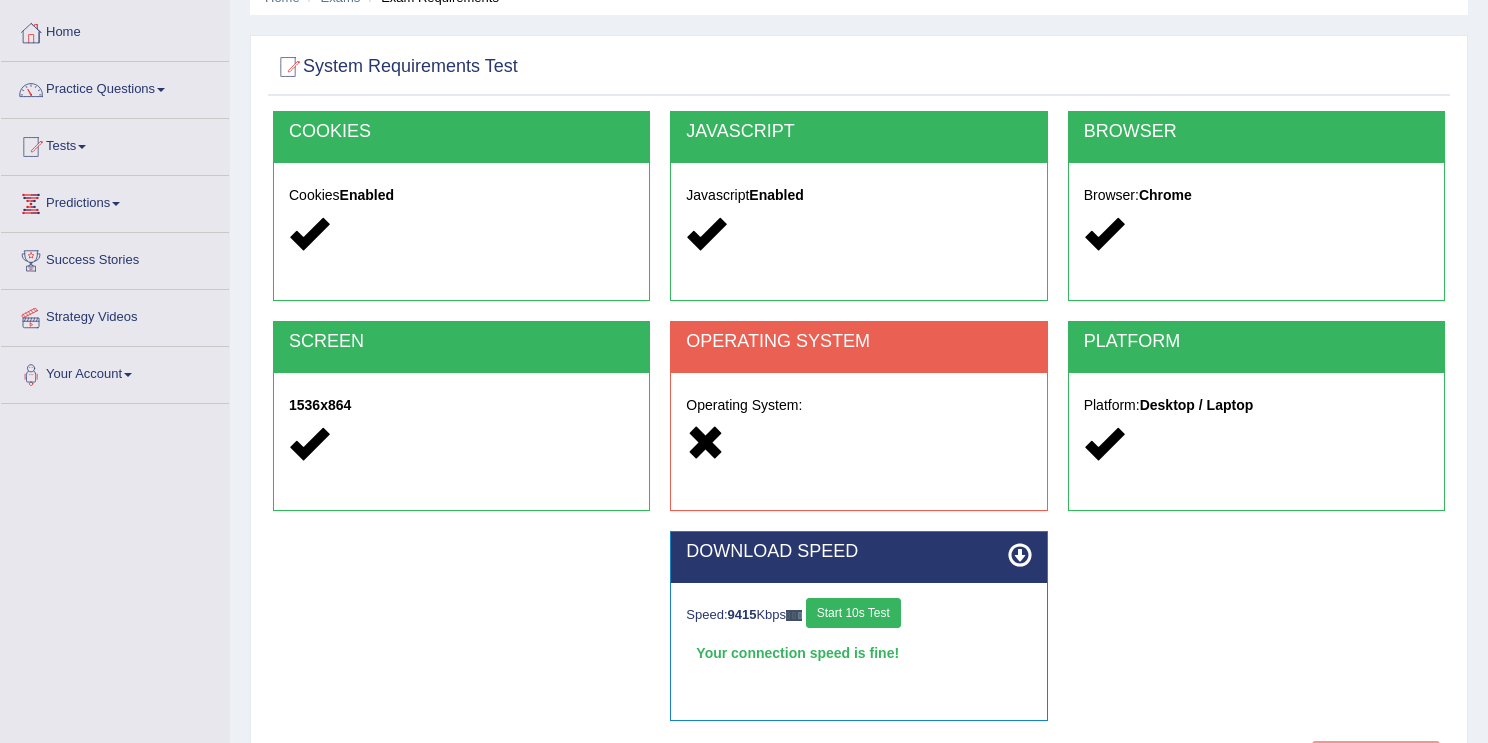 click on "Start 10s Test" at bounding box center (853, 613) 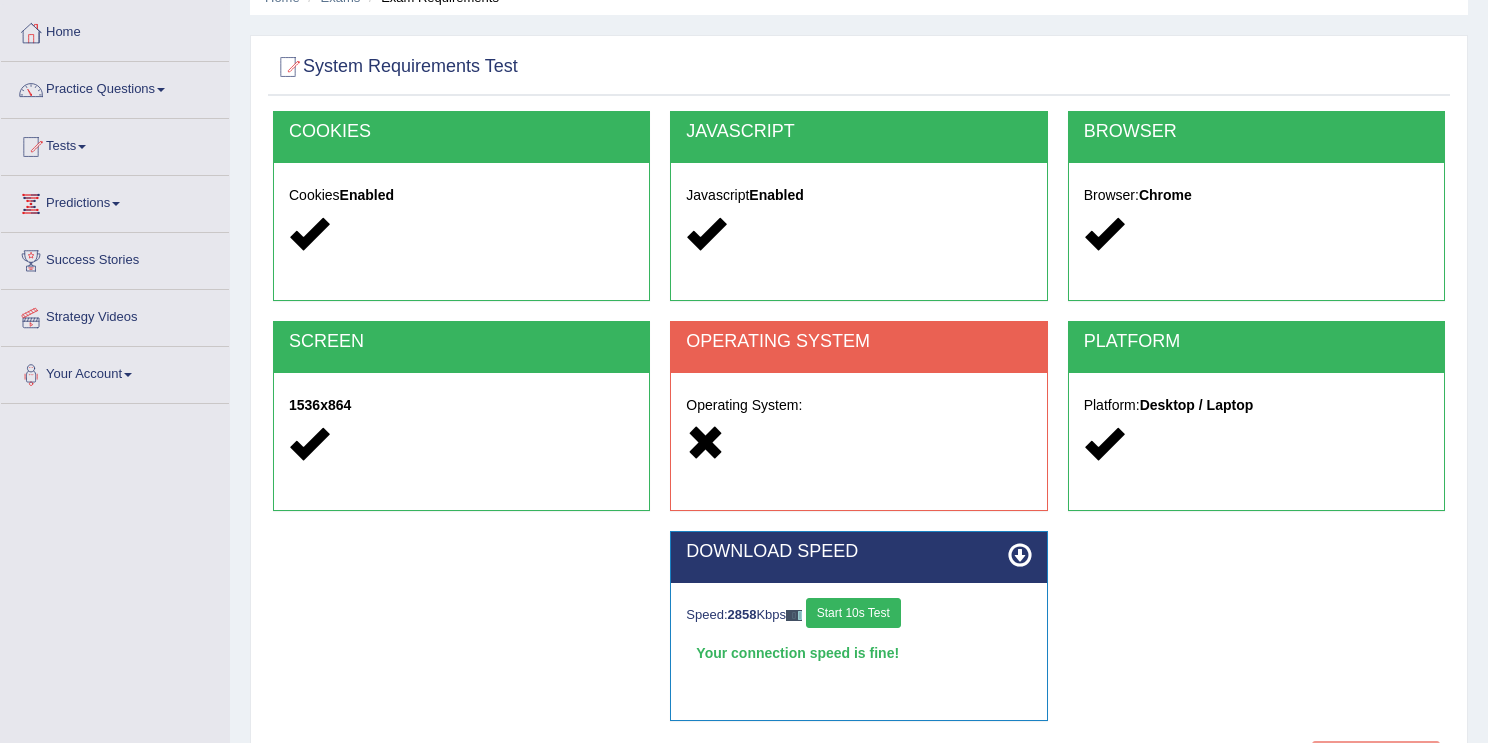 click at bounding box center [1020, 555] 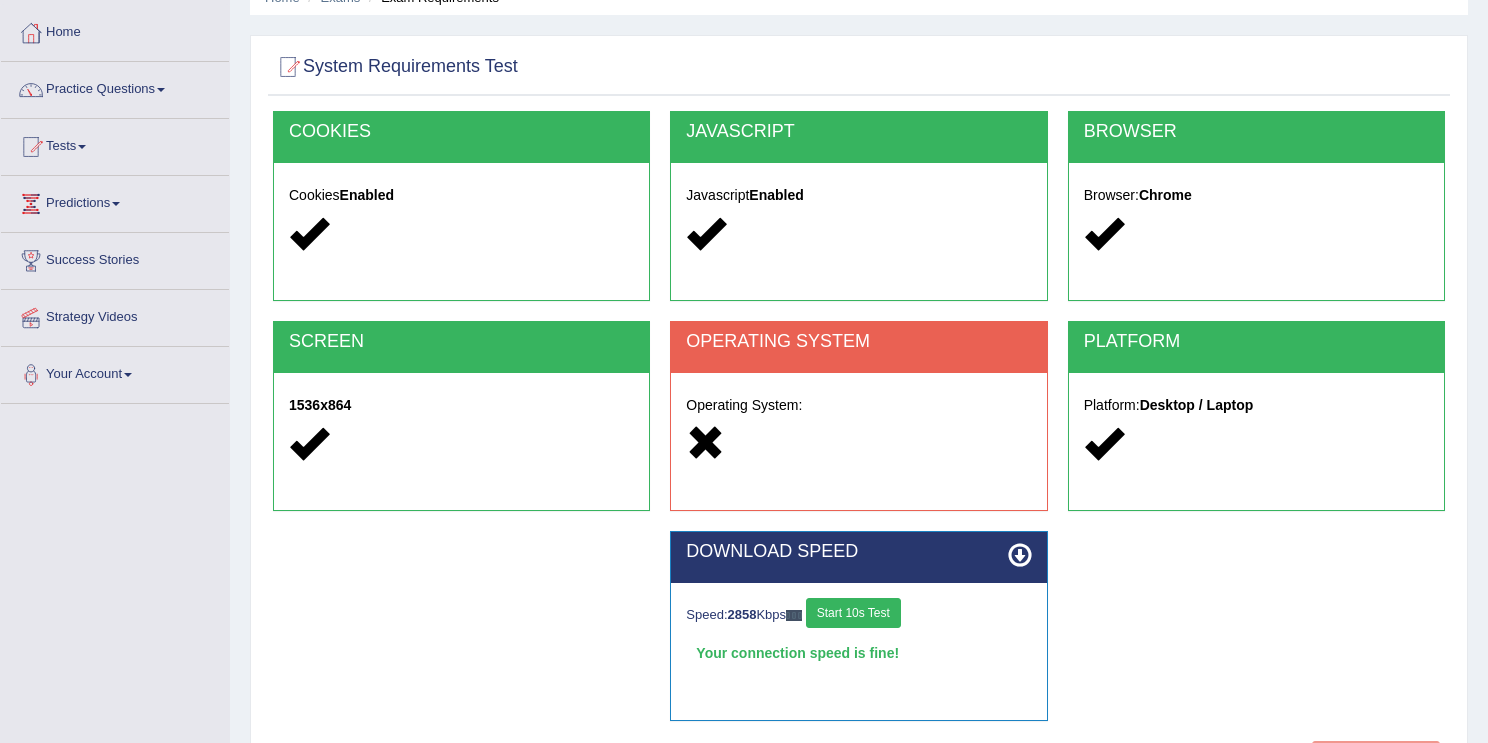 click on "Start 10s Test" at bounding box center (853, 613) 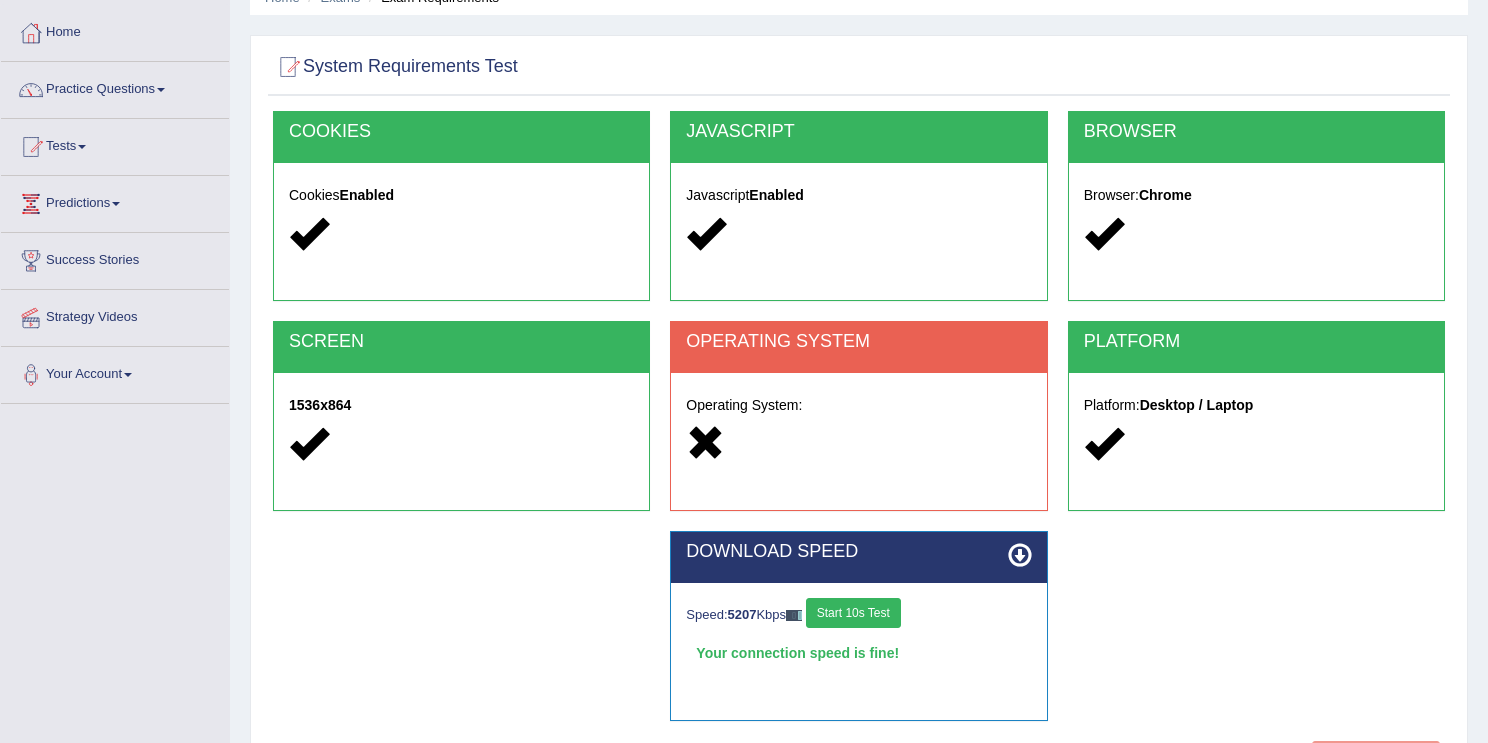 click at bounding box center [1020, 555] 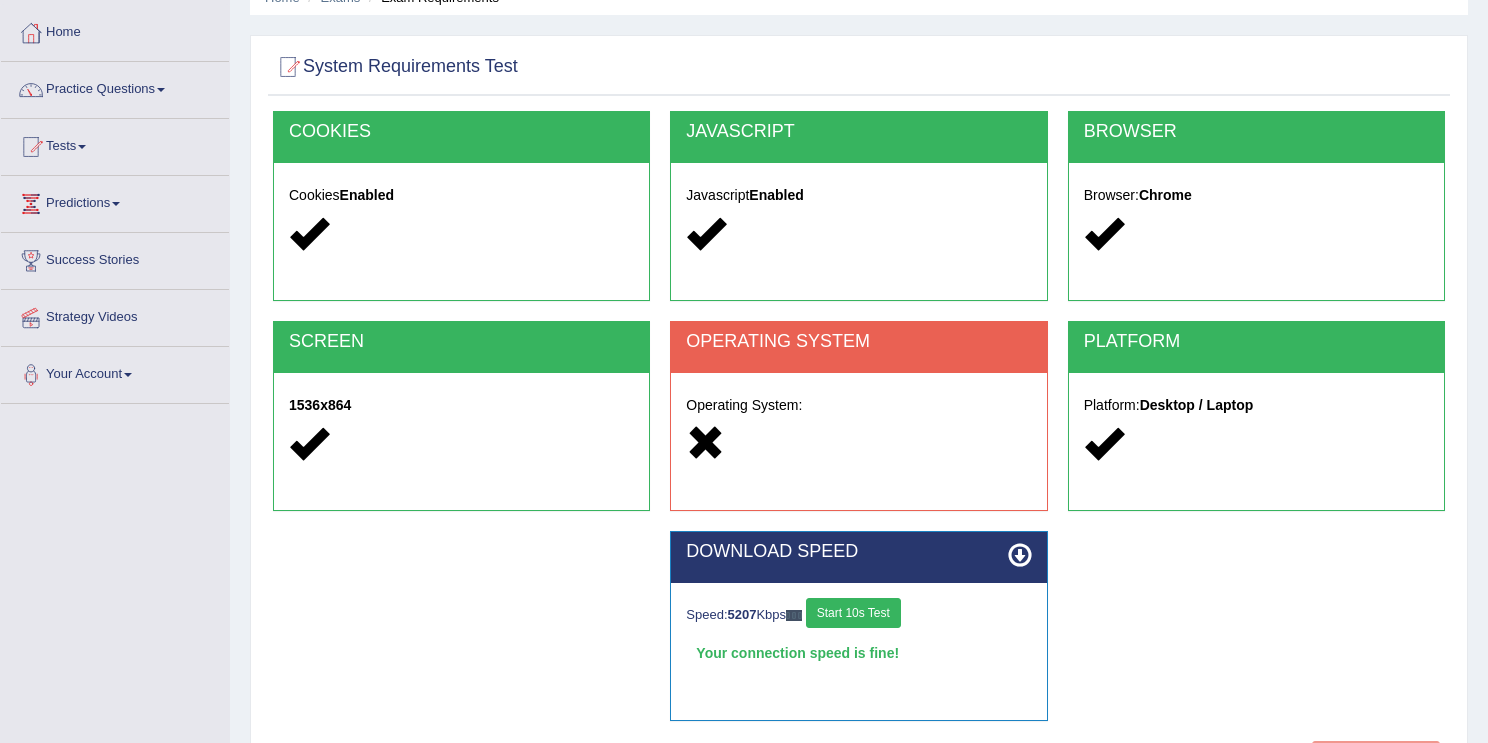 click on "OPERATING SYSTEM" at bounding box center [858, 347] 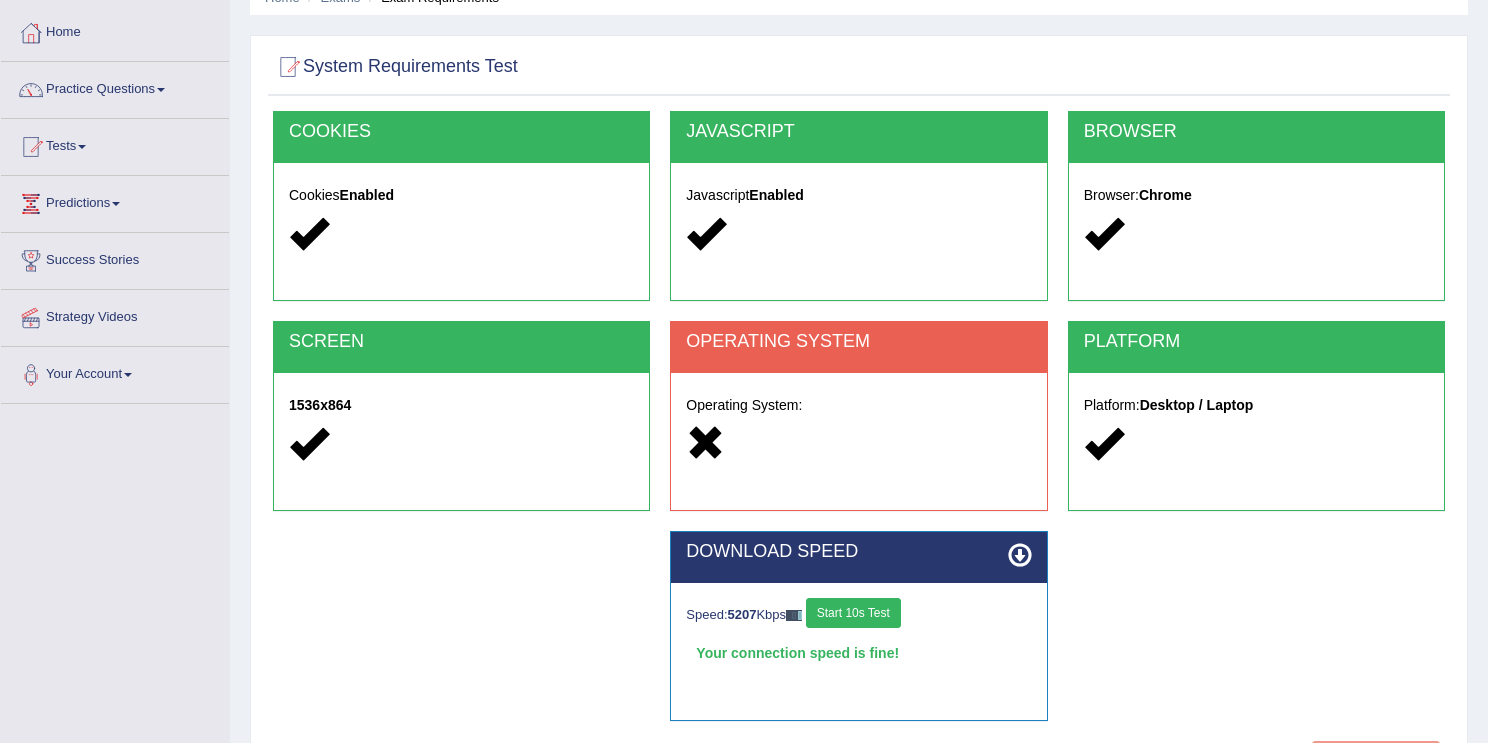 click on "OPERATING SYSTEM" at bounding box center [858, 347] 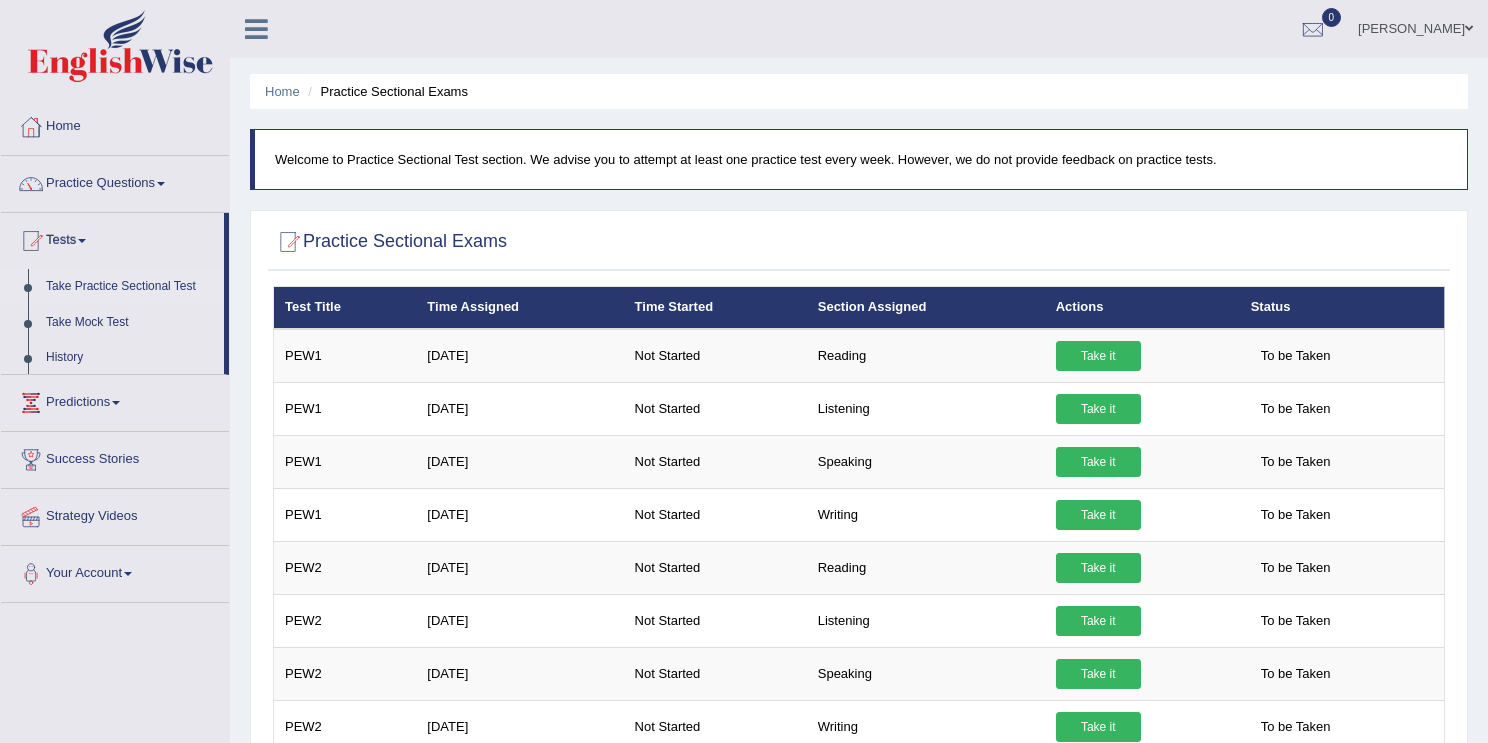 scroll, scrollTop: 12, scrollLeft: 0, axis: vertical 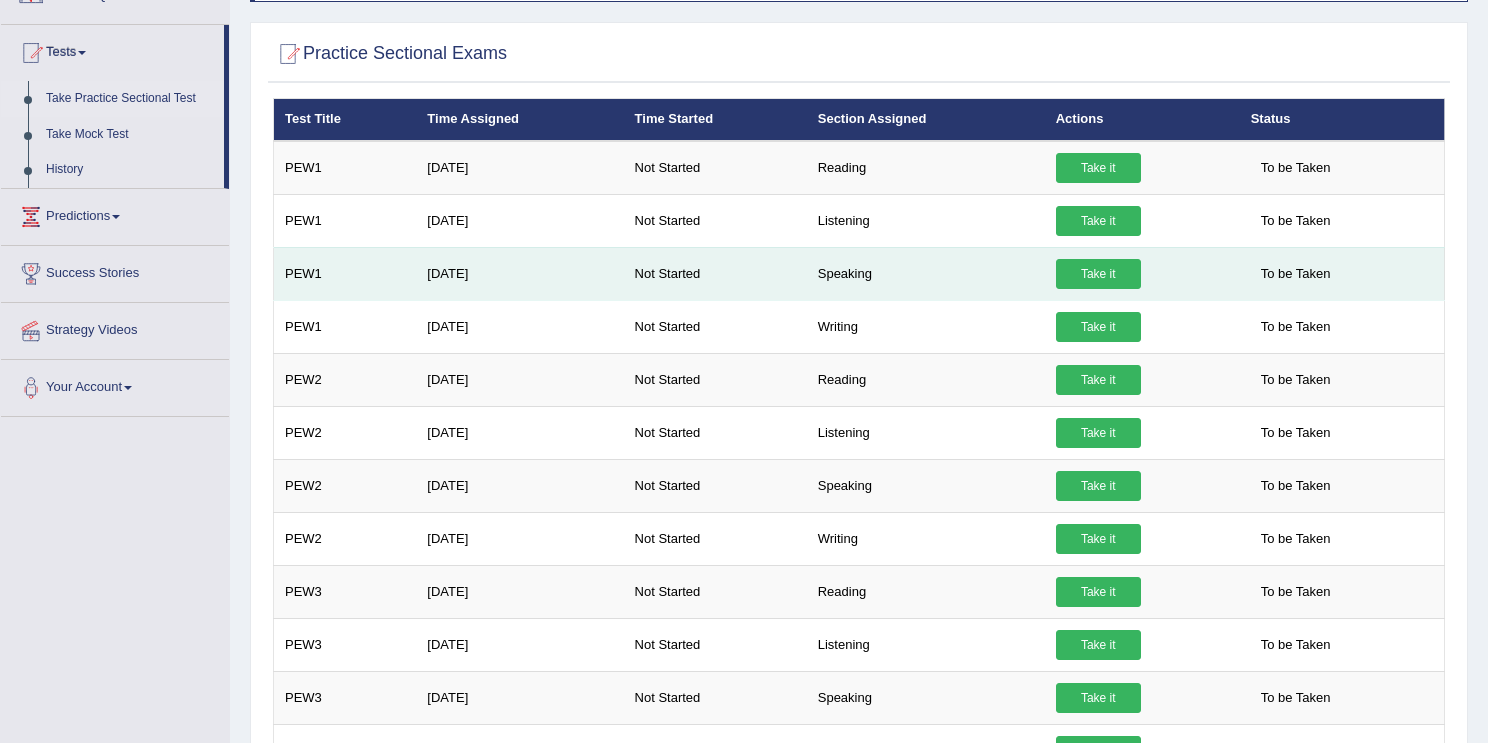 click on "Take it" at bounding box center (1098, 274) 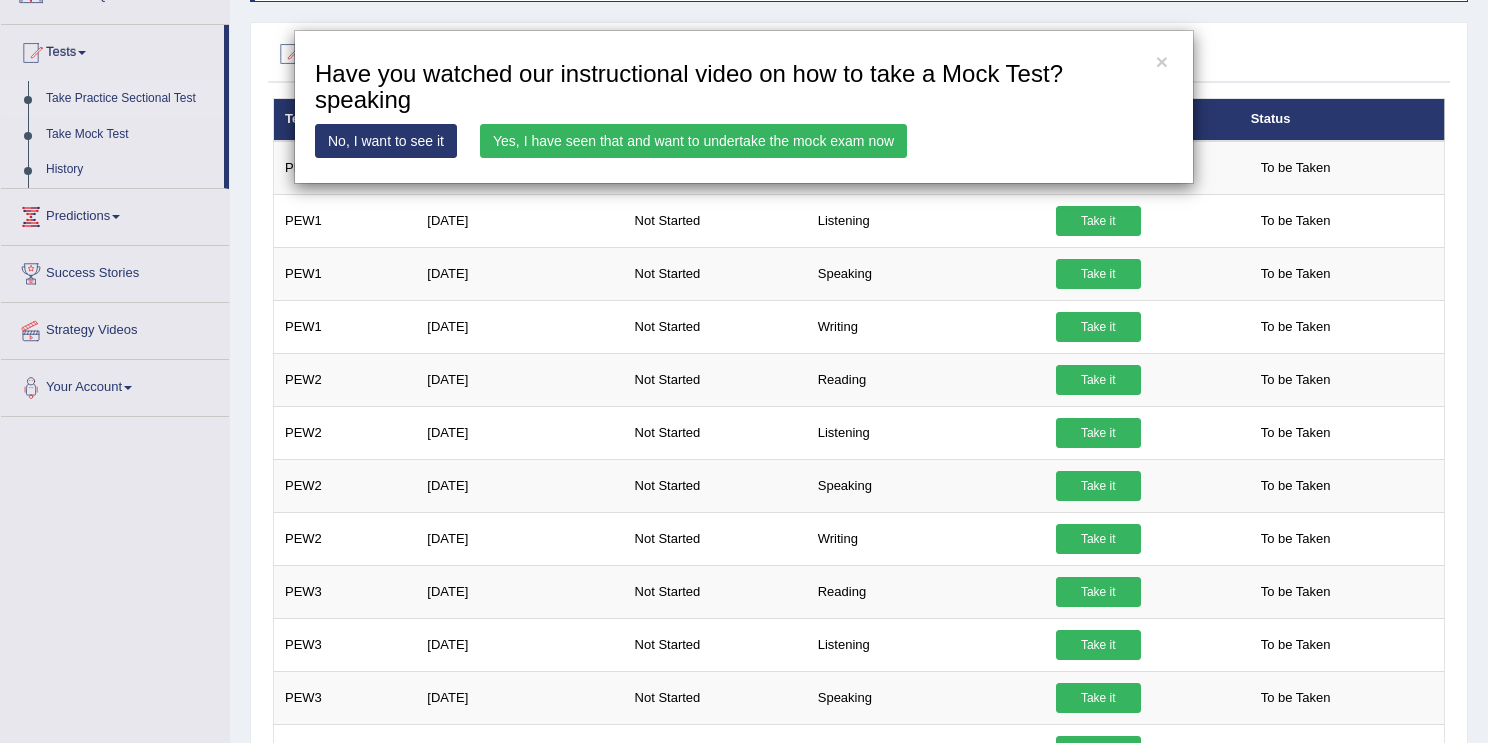 click on "Yes, I have seen that and want to undertake the mock exam now" at bounding box center (693, 141) 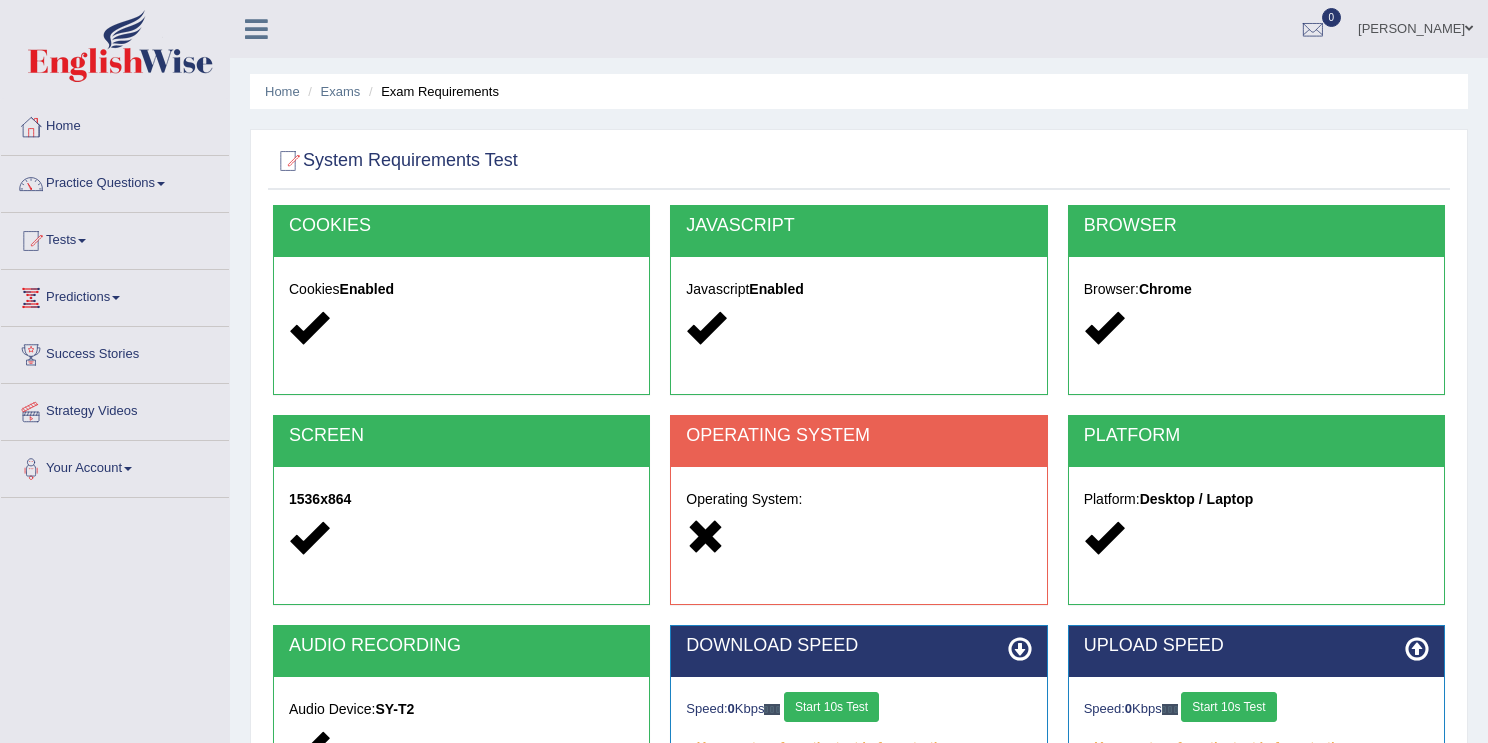 scroll, scrollTop: 0, scrollLeft: 0, axis: both 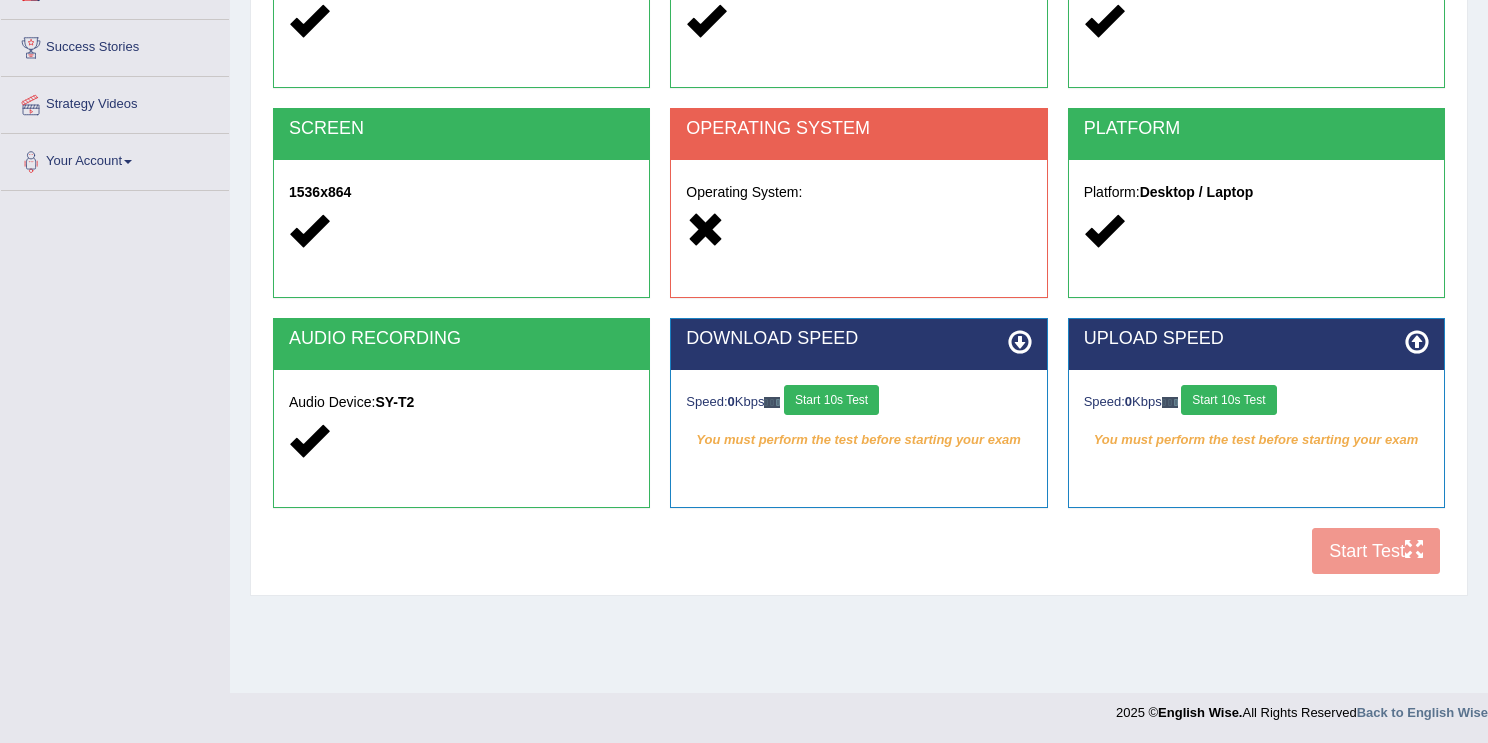 click on "Start 10s Test" at bounding box center [831, 400] 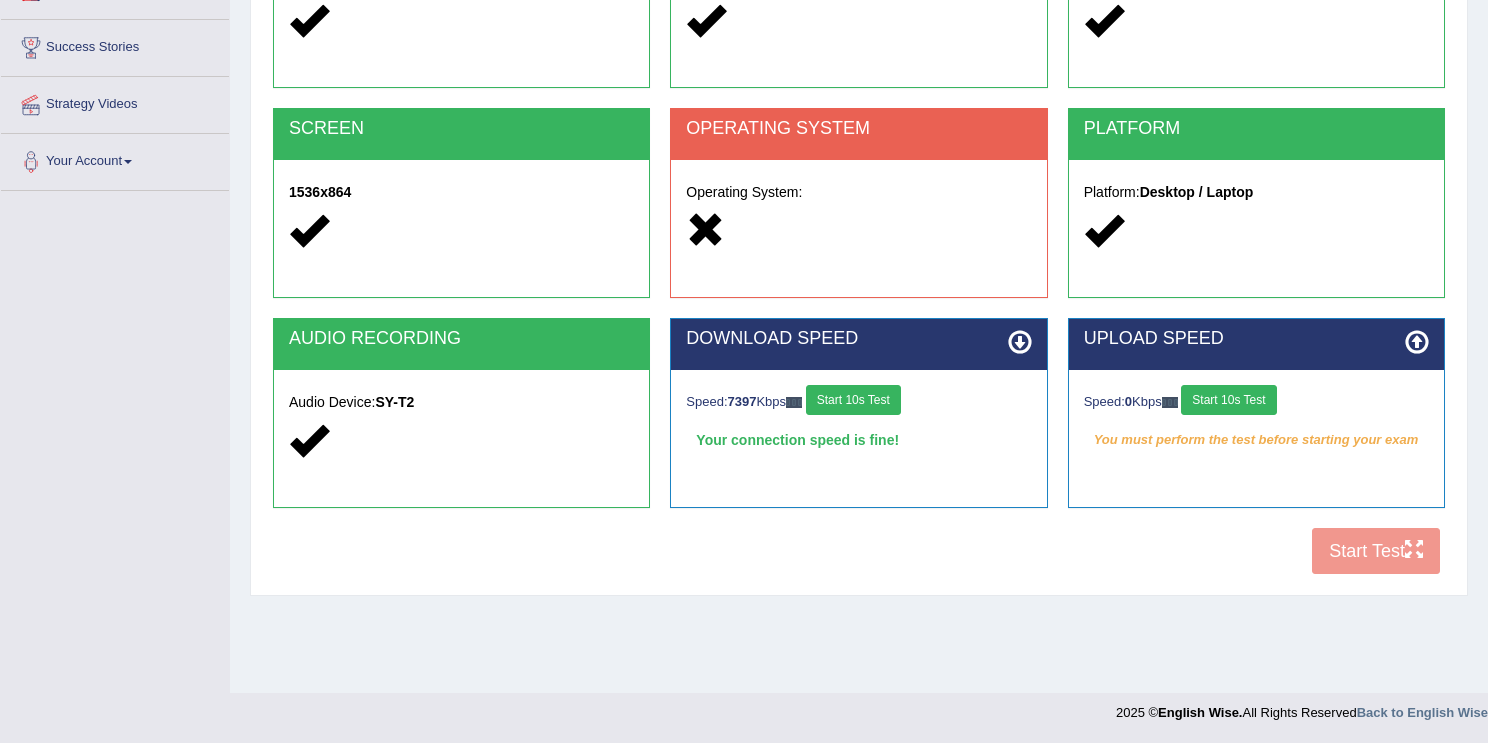 click on "Start 10s Test" at bounding box center (1228, 400) 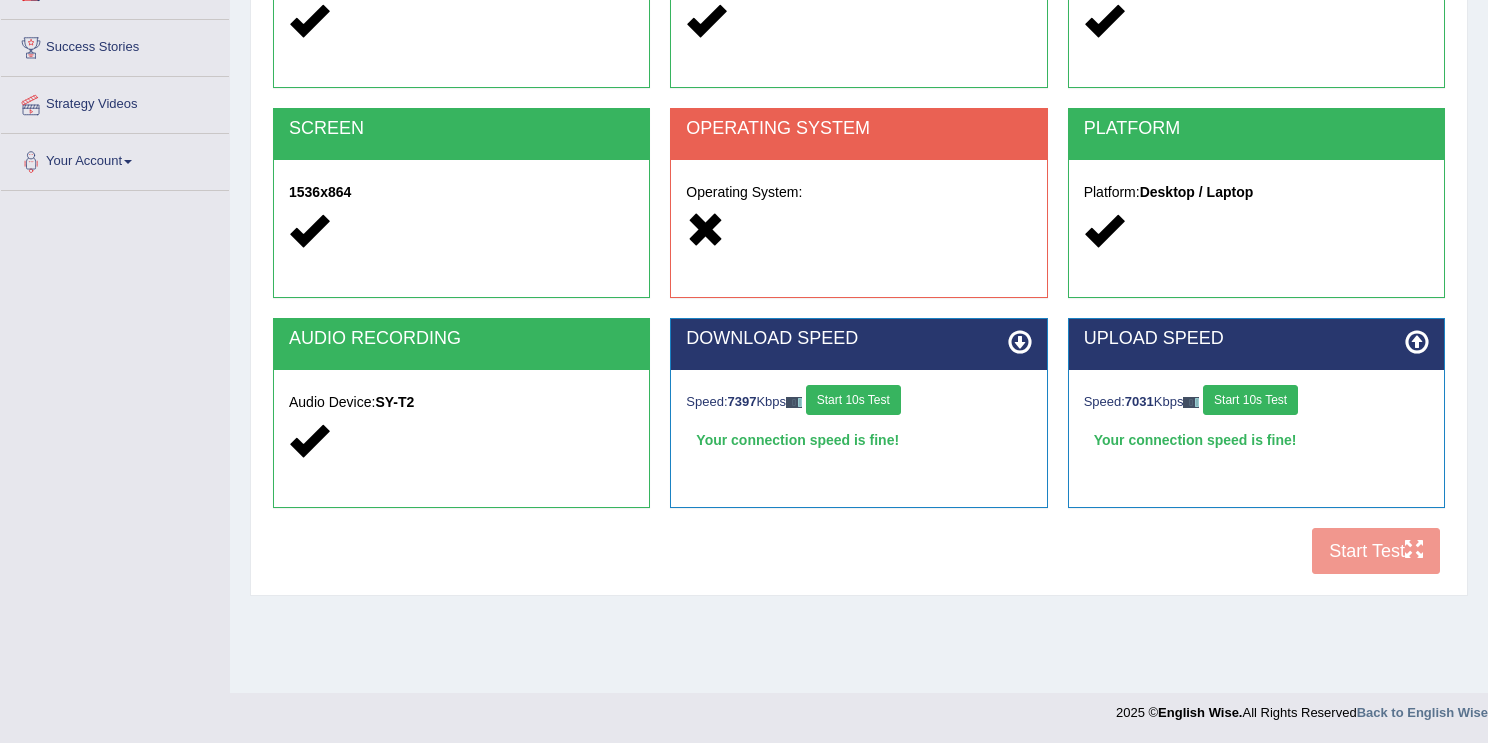 click on "COOKIES
Cookies  Enabled
JAVASCRIPT
Javascript  Enabled
BROWSER
Browser:  Chrome
SCREEN
1536x864
OPERATING SYSTEM
Operating System:
PLATFORM
Platform:  Desktop / Laptop
AUDIO RECORDING
Audio Device:  SY-T2
DOWNLOAD SPEED
Speed:  7397  Kbps    Start 10s Test
Your connection speed is fine!
Select Audio Quality
UPLOAD SPEED
Speed:  7031  Kbps    Start 10s Test
Your connection speed is fine!
Start Test" at bounding box center (859, 241) 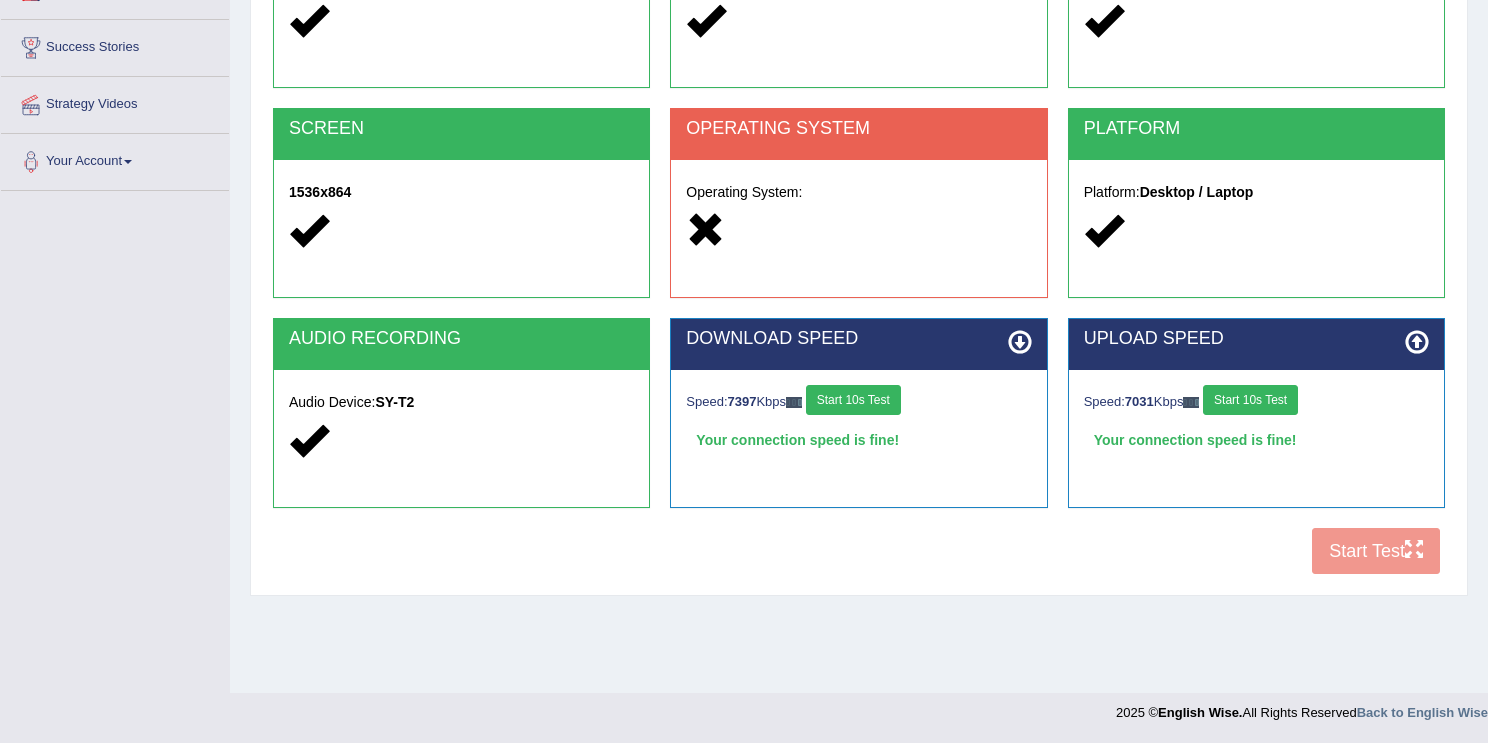 click on "Start 10s Test" at bounding box center (853, 400) 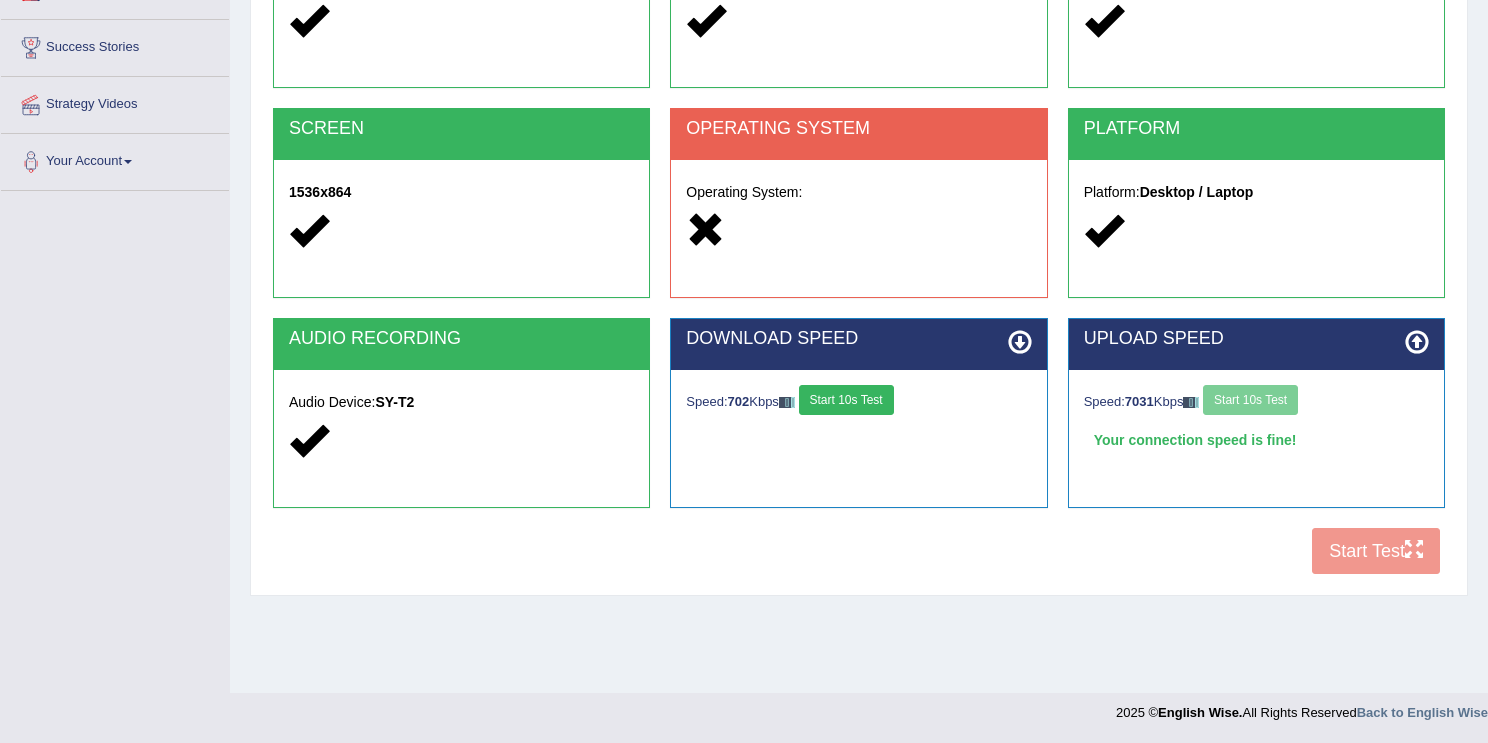 click on "Speed:  7031  Kbps    Start 10s Test" at bounding box center [1256, 402] 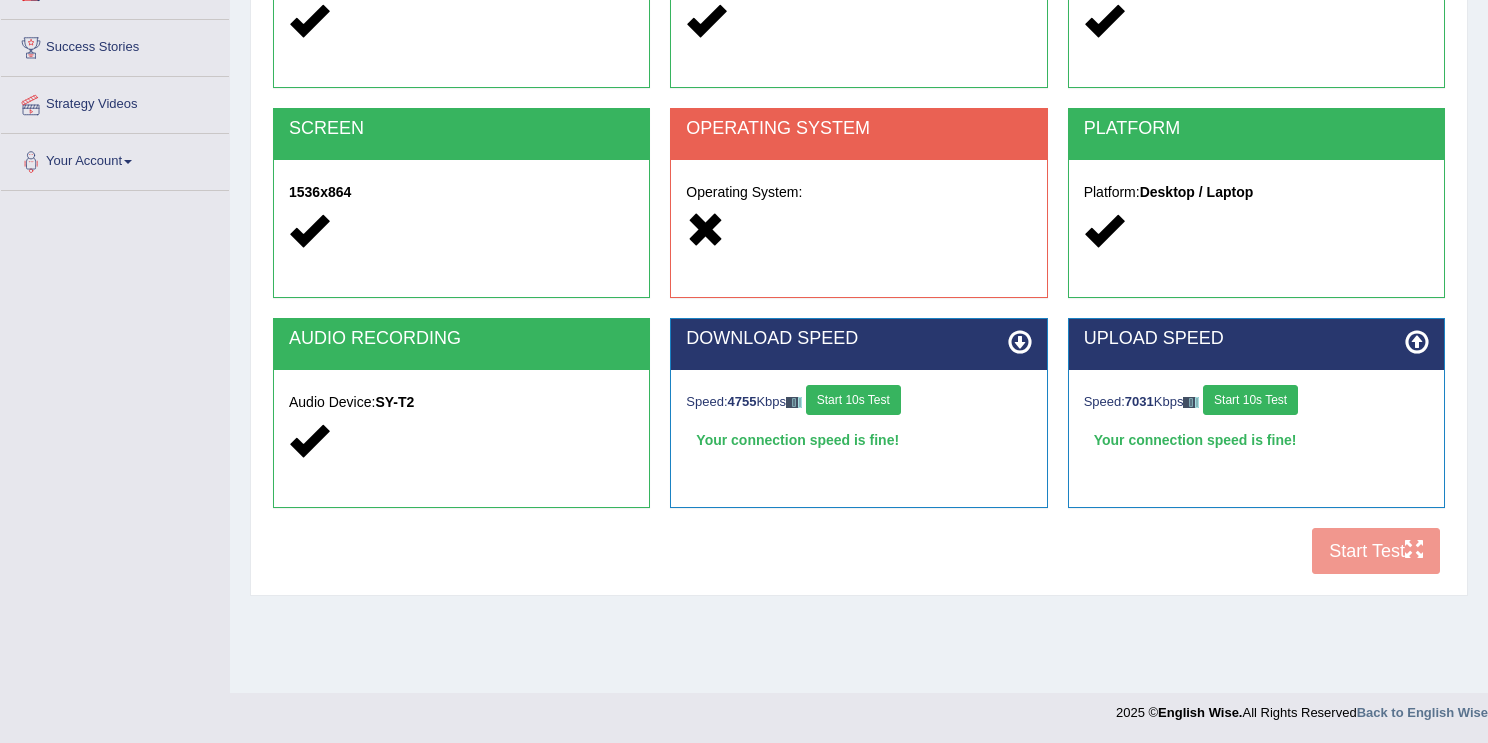 click on "Start 10s Test" at bounding box center [1250, 400] 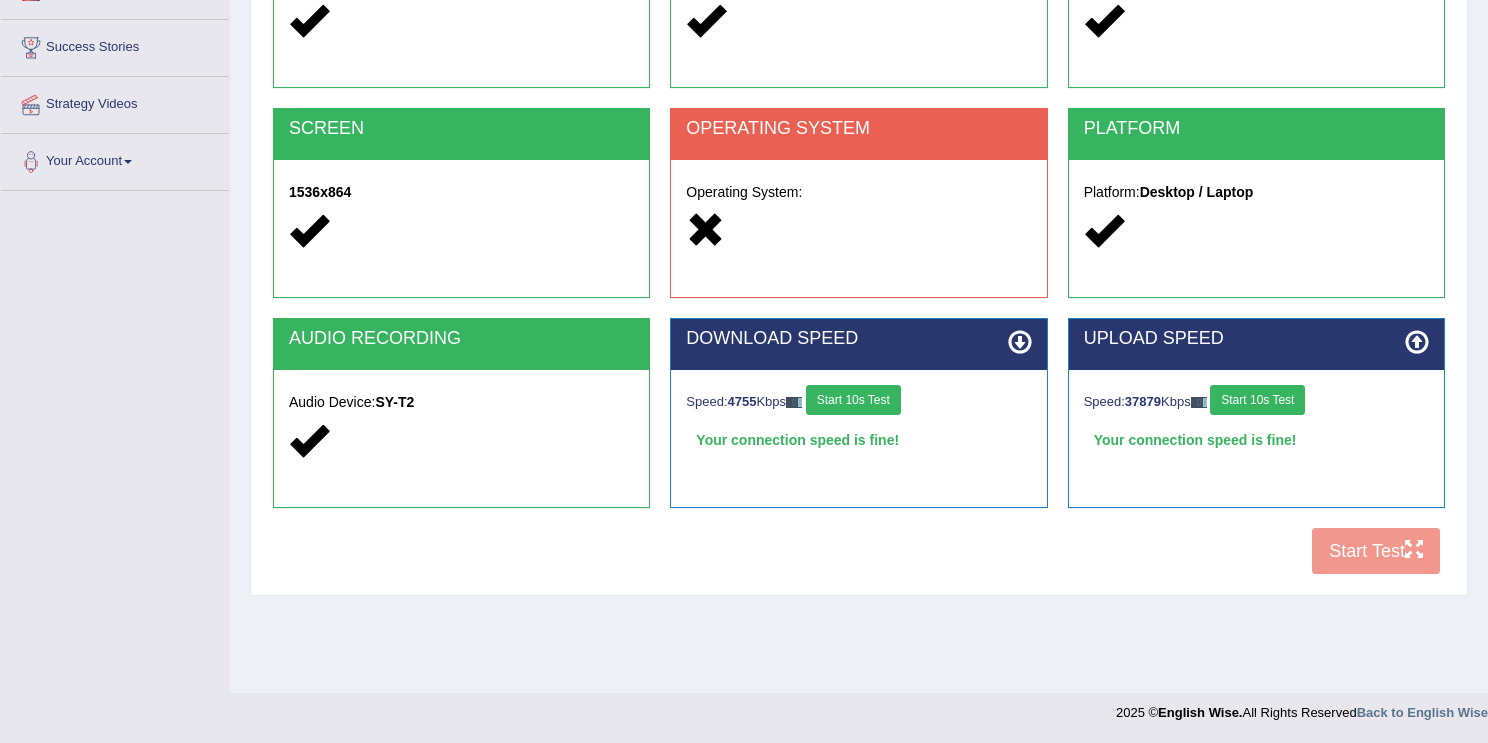 click on "Start 10s Test" at bounding box center (853, 400) 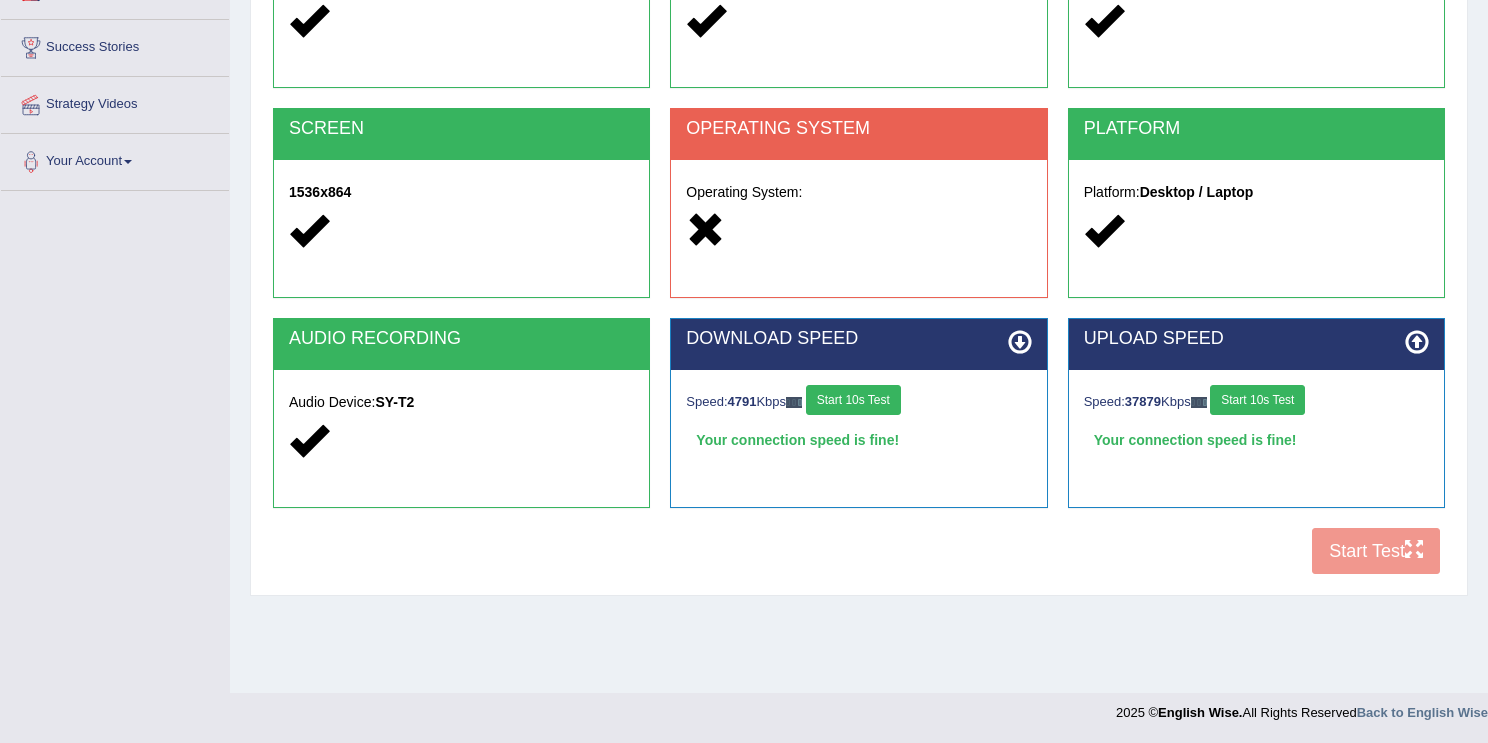 click on "Start 10s Test" at bounding box center [1257, 400] 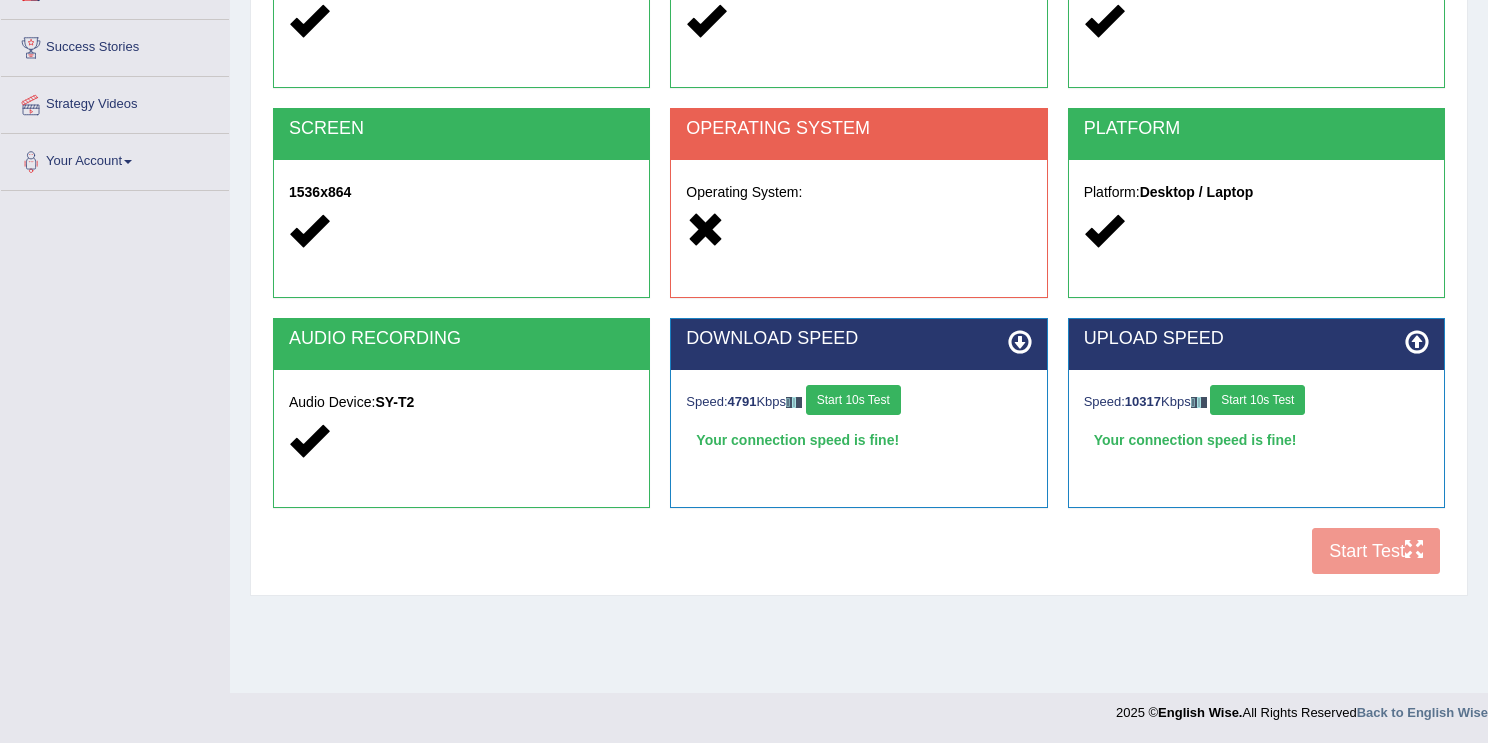 click on "OPERATING SYSTEM" at bounding box center [858, 134] 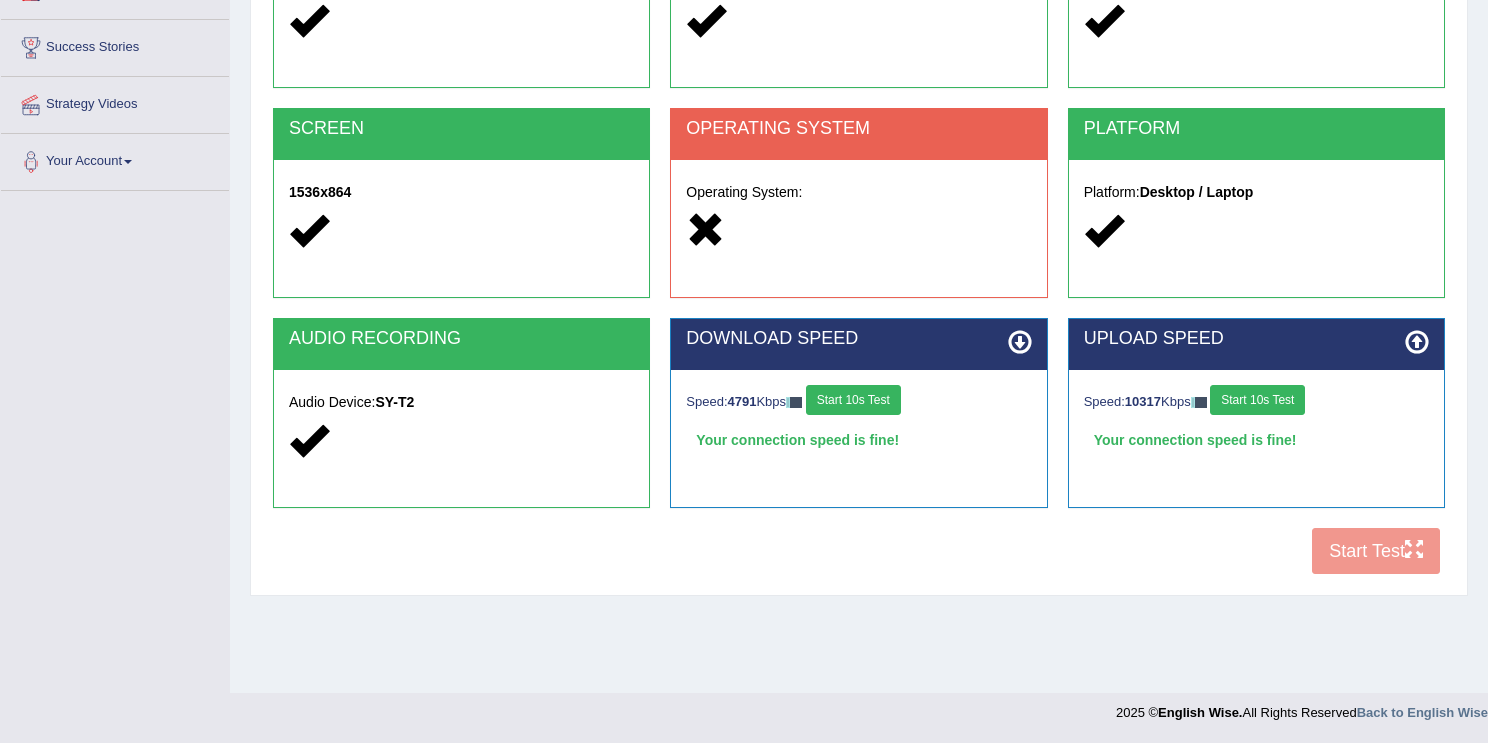 click on "Operating System:" at bounding box center (858, 214) 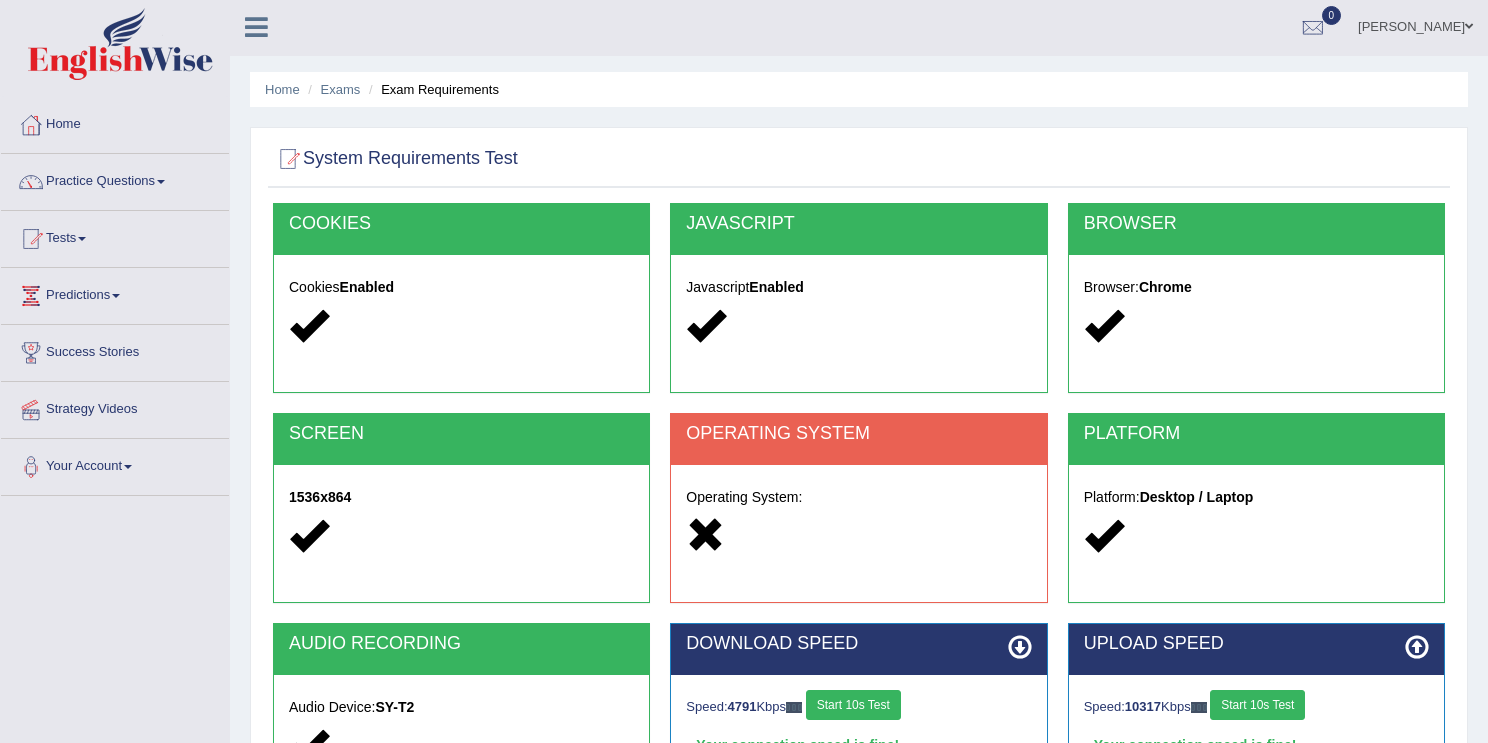 scroll, scrollTop: 0, scrollLeft: 0, axis: both 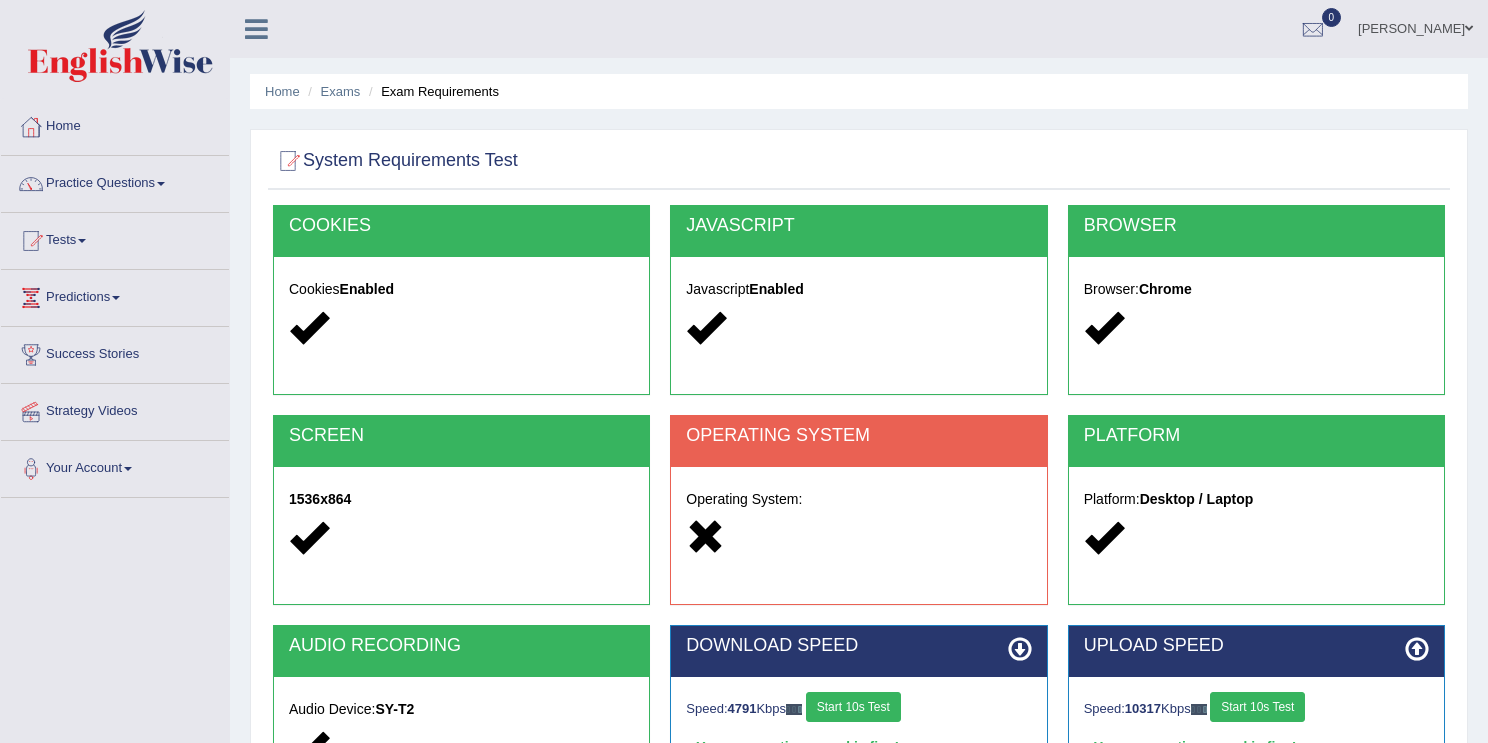 click at bounding box center (256, 29) 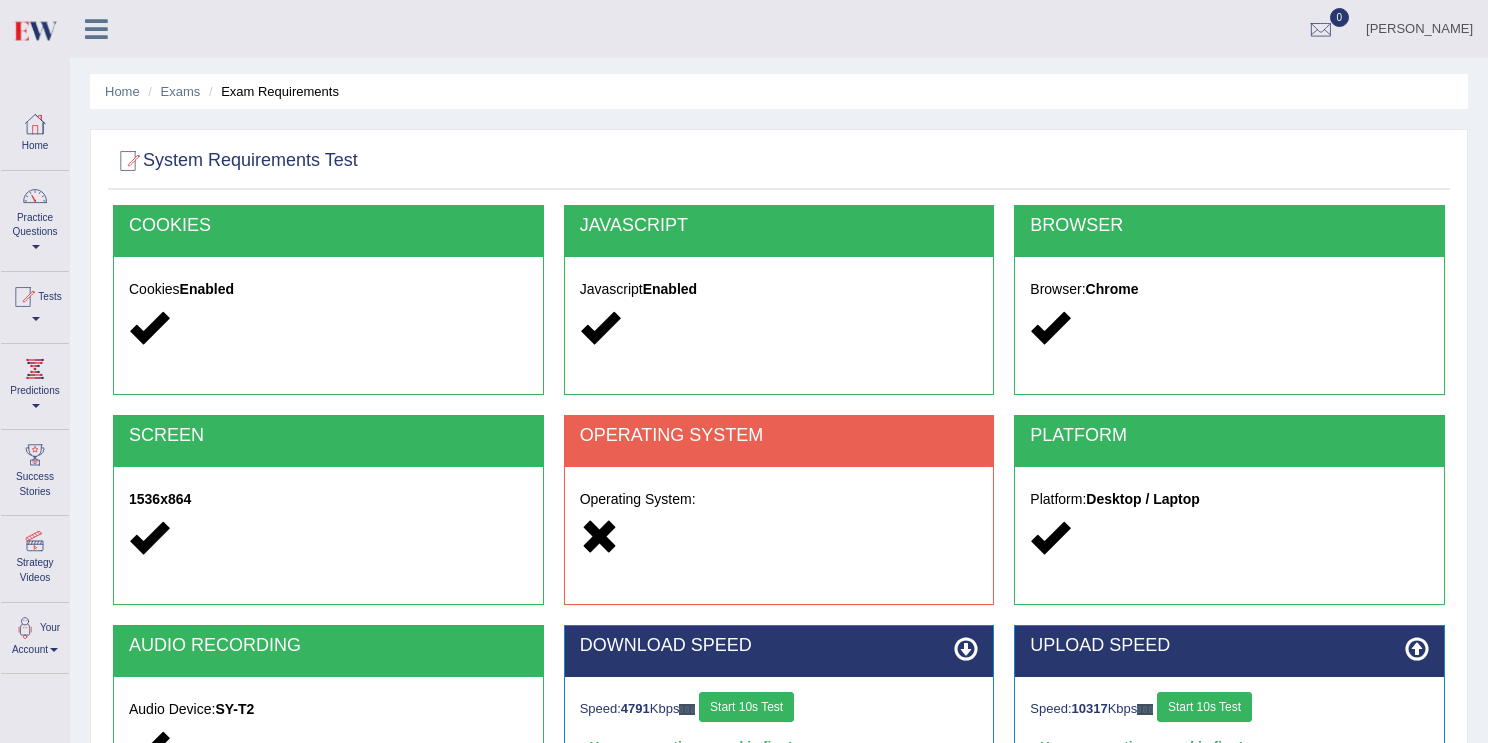 click on "Exam Requirements" at bounding box center (271, 91) 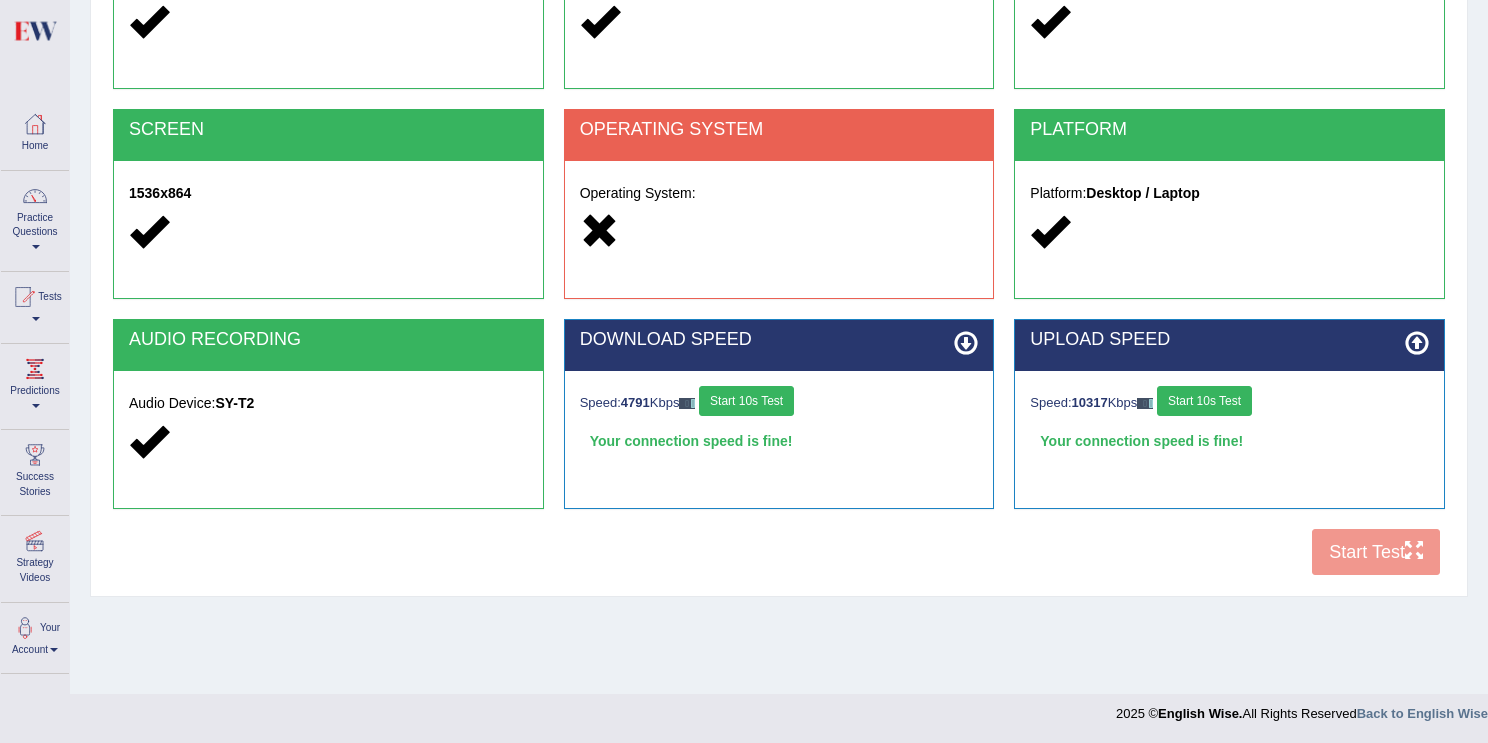 scroll, scrollTop: 307, scrollLeft: 0, axis: vertical 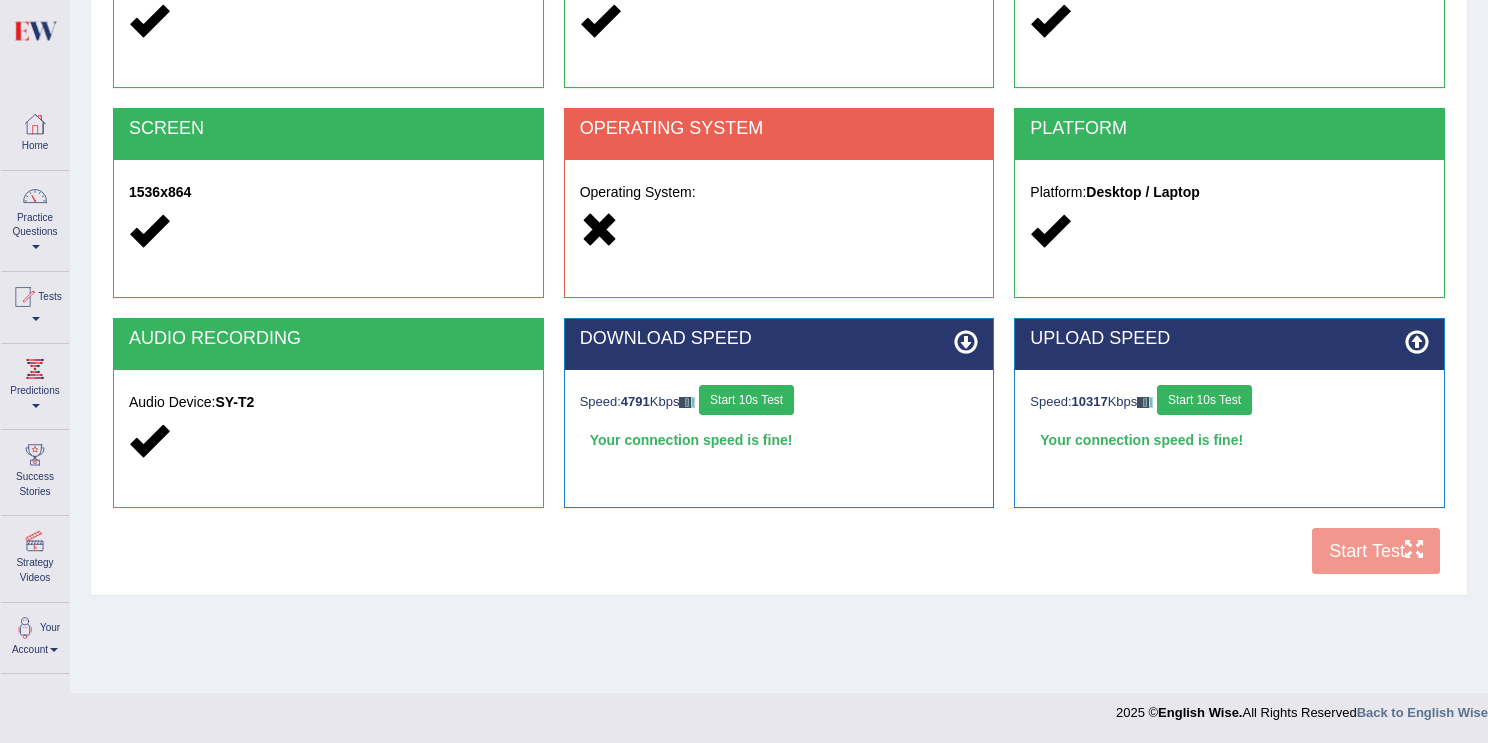 click on "COOKIES
Cookies  Enabled
JAVASCRIPT
Javascript  Enabled
BROWSER
Browser:  Chrome
SCREEN
1536x864
OPERATING SYSTEM
Operating System:
PLATFORM
Platform:  Desktop / Laptop
AUDIO RECORDING
Audio Device:  SY-T2
DOWNLOAD SPEED
Speed:  4791  Kbps    Start 10s Test
Your connection speed is fine!
Select Audio Quality
UPLOAD SPEED
Speed:  10317  Kbps    Start 10s Test
Your connection speed is fine!
Start Test" at bounding box center (779, 241) 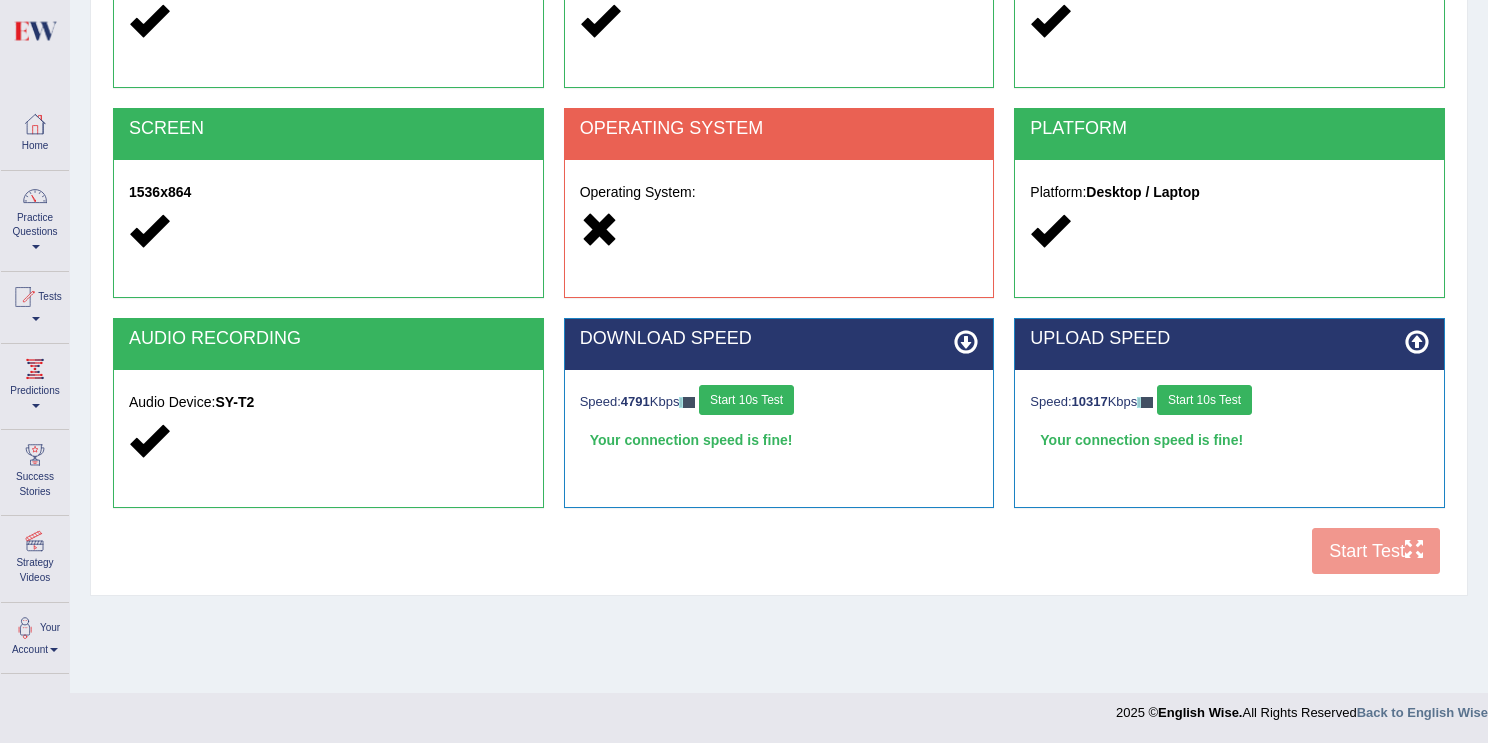 click on "COOKIES
Cookies  Enabled
JAVASCRIPT
Javascript  Enabled
BROWSER
Browser:  Chrome
SCREEN
1536x864
OPERATING SYSTEM
Operating System:
PLATFORM
Platform:  Desktop / Laptop
AUDIO RECORDING
Audio Device:  SY-T2
DOWNLOAD SPEED
Speed:  4791  Kbps    Start 10s Test
Your connection speed is fine!
Select Audio Quality
UPLOAD SPEED
Speed:  10317  Kbps    Start 10s Test
Your connection speed is fine!
Start Test" at bounding box center (779, 241) 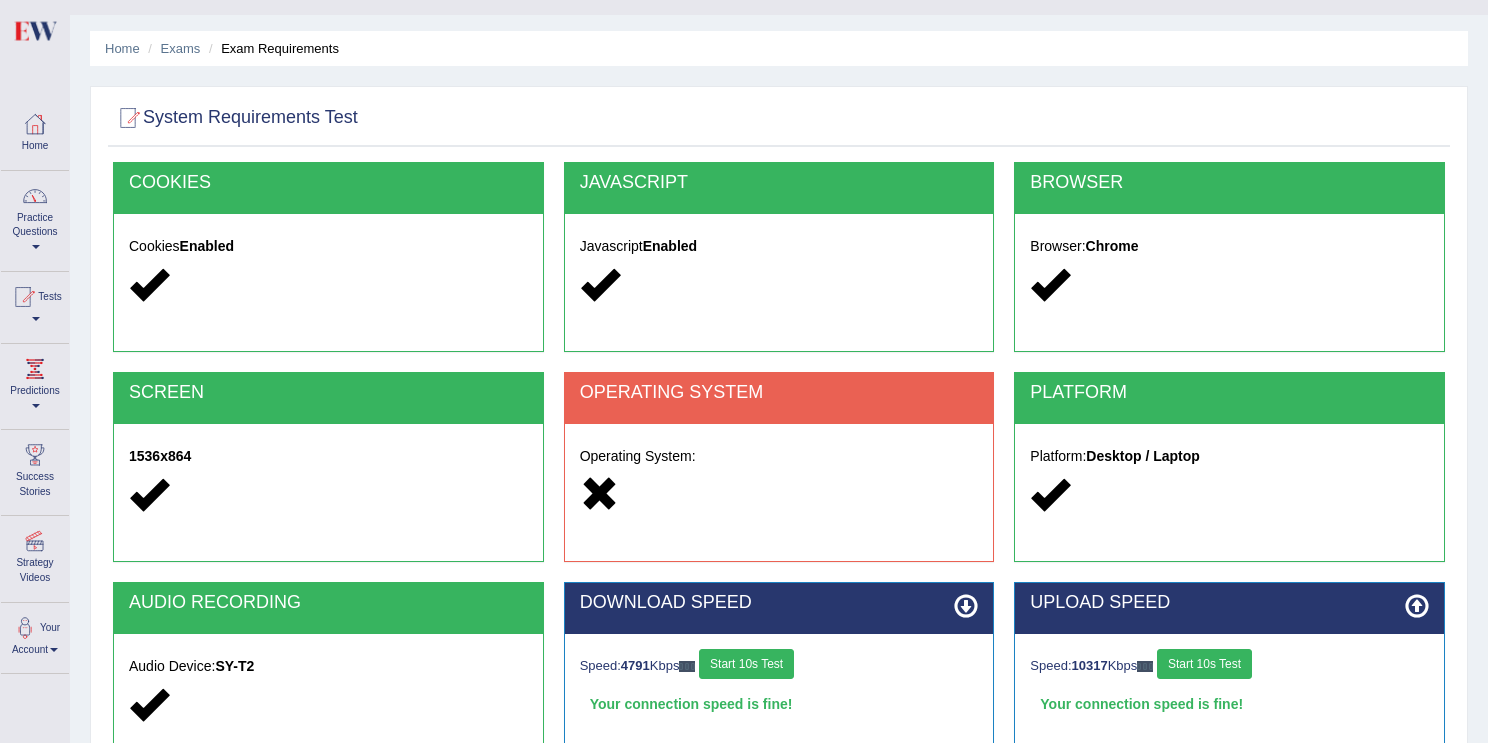 scroll, scrollTop: 0, scrollLeft: 0, axis: both 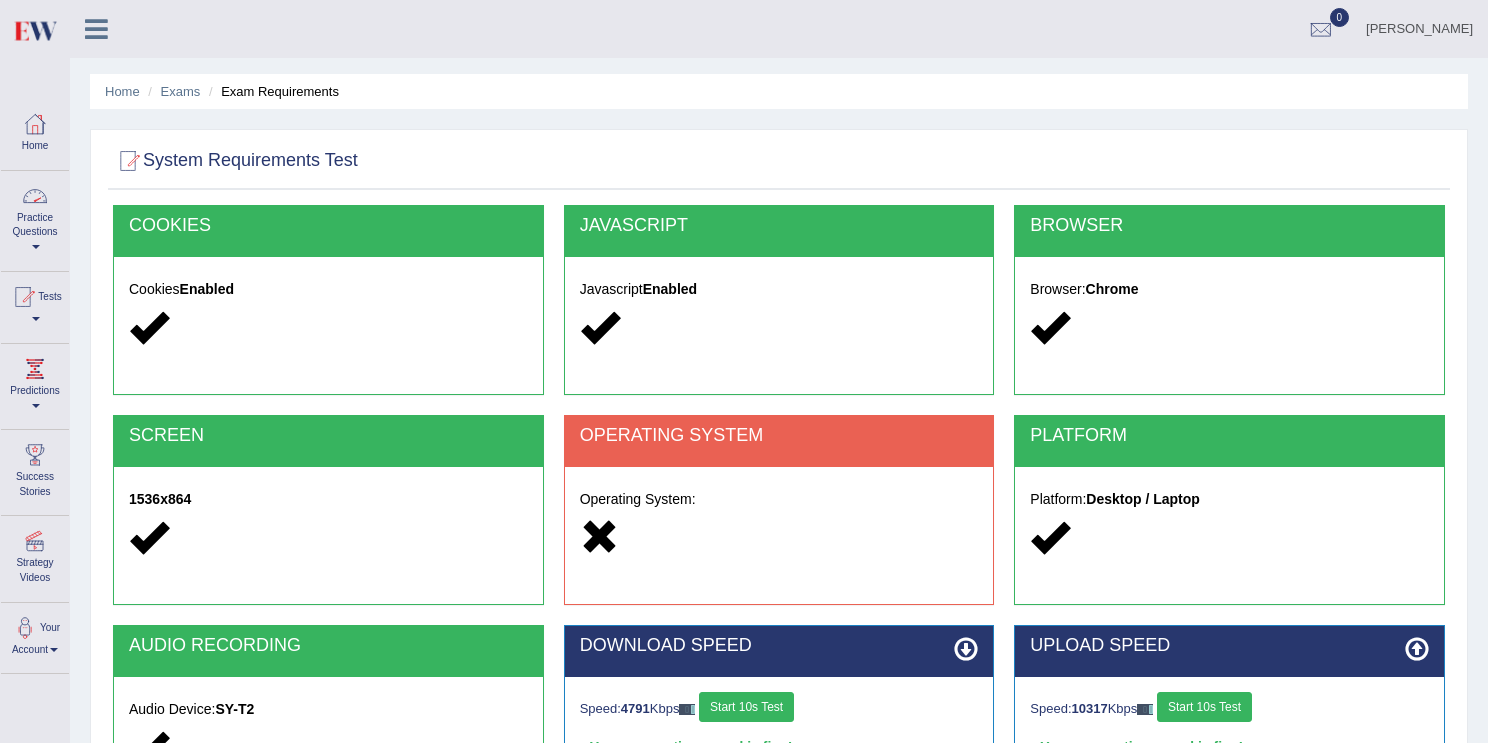 click at bounding box center [96, 29] 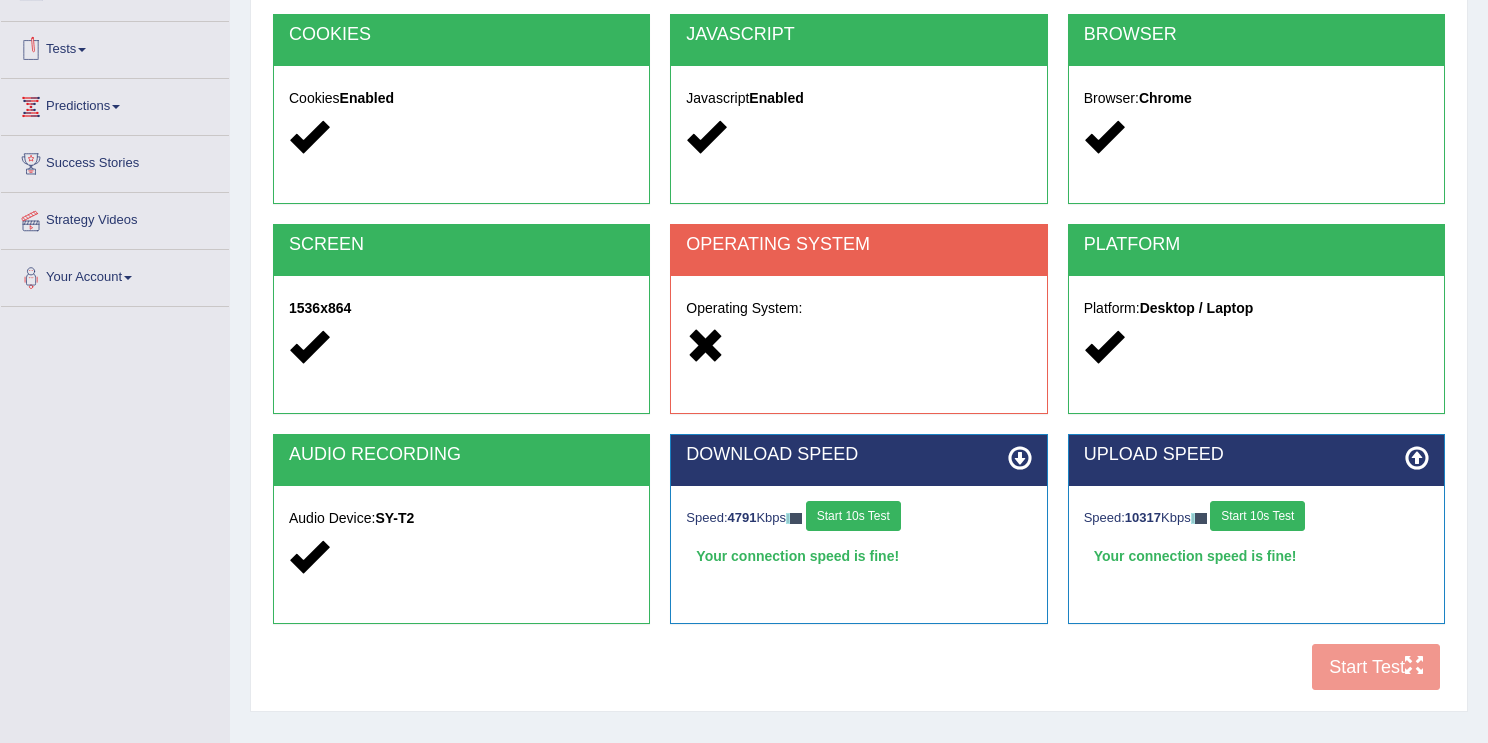 scroll, scrollTop: 200, scrollLeft: 0, axis: vertical 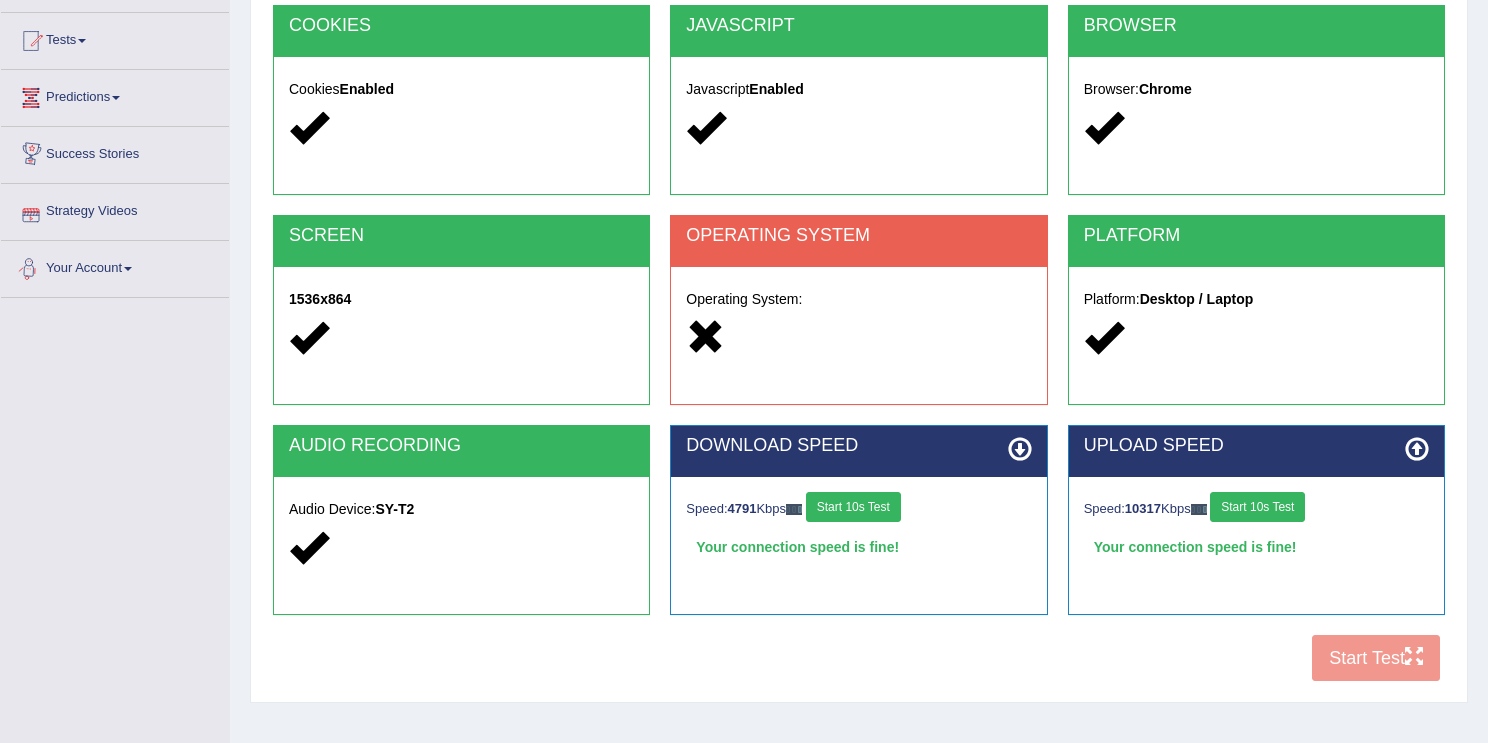 click on "Your Account" at bounding box center [115, 266] 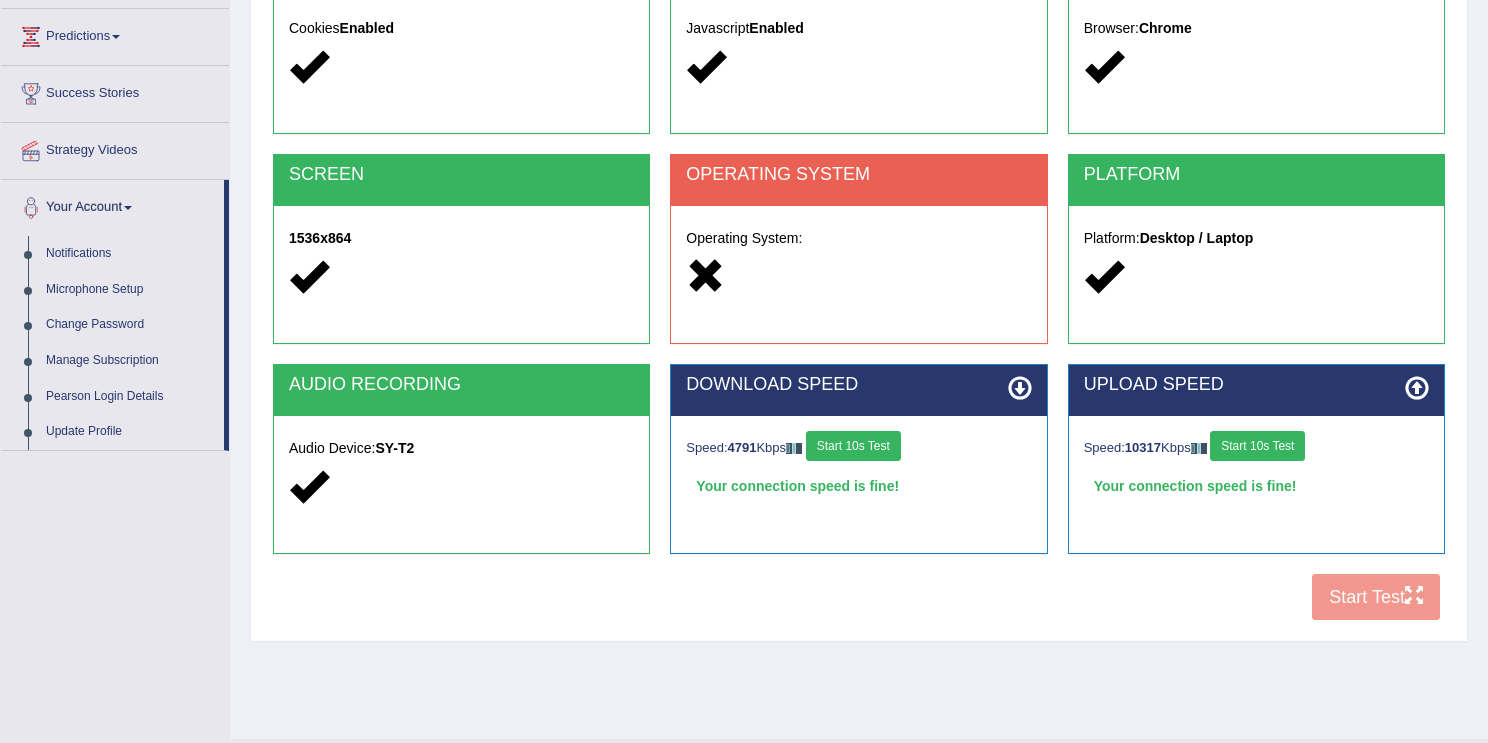 scroll, scrollTop: 263, scrollLeft: 0, axis: vertical 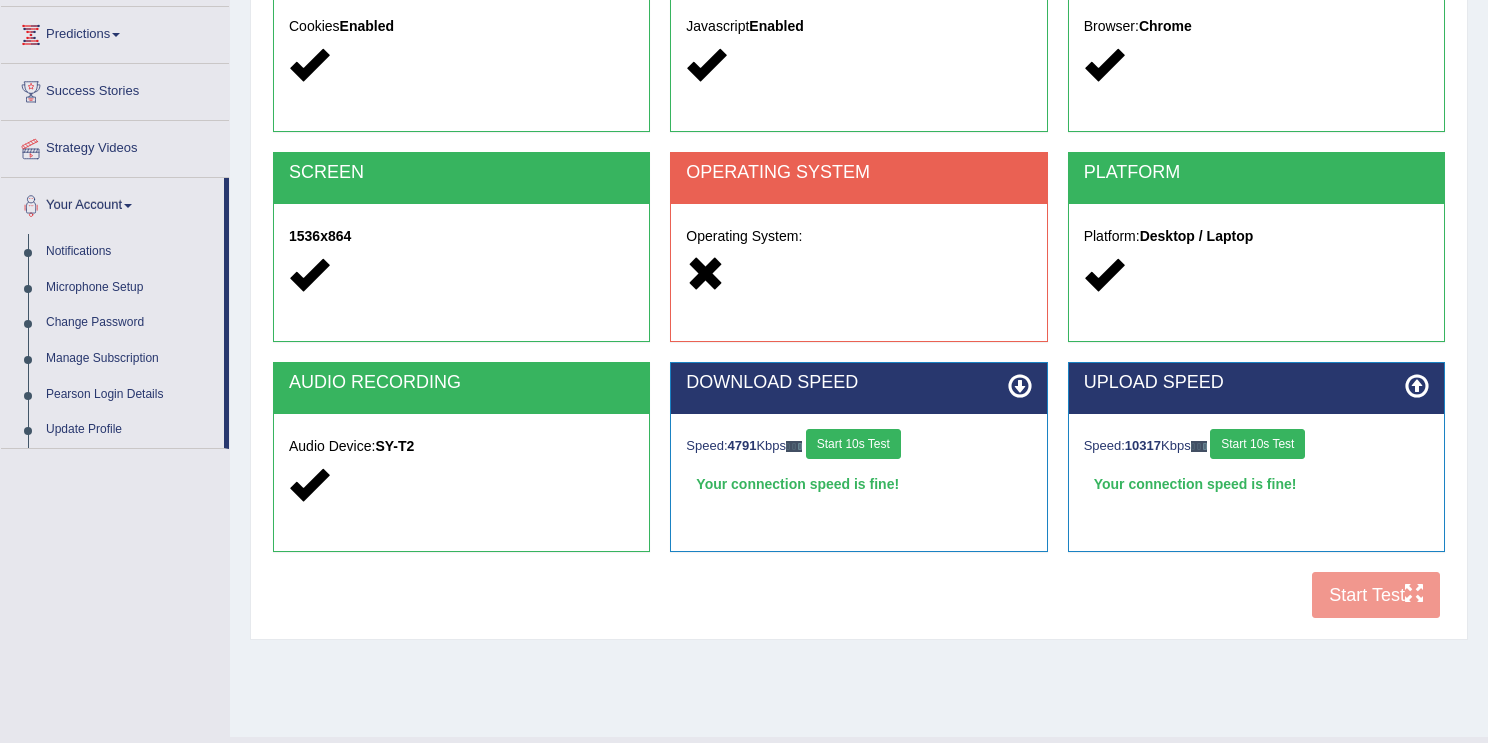 drag, startPoint x: 845, startPoint y: 239, endPoint x: 829, endPoint y: 250, distance: 19.416489 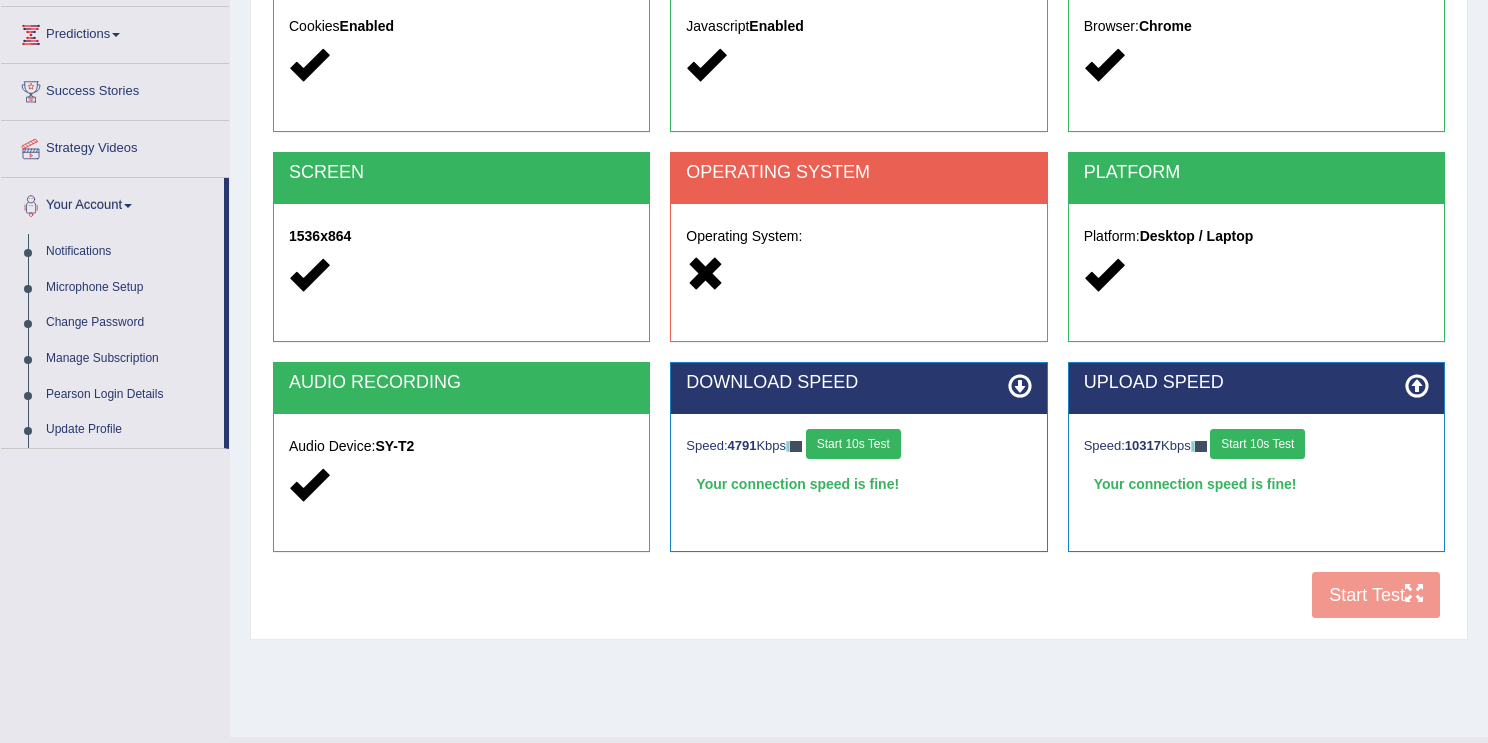 click on "Operating System:" at bounding box center (858, 258) 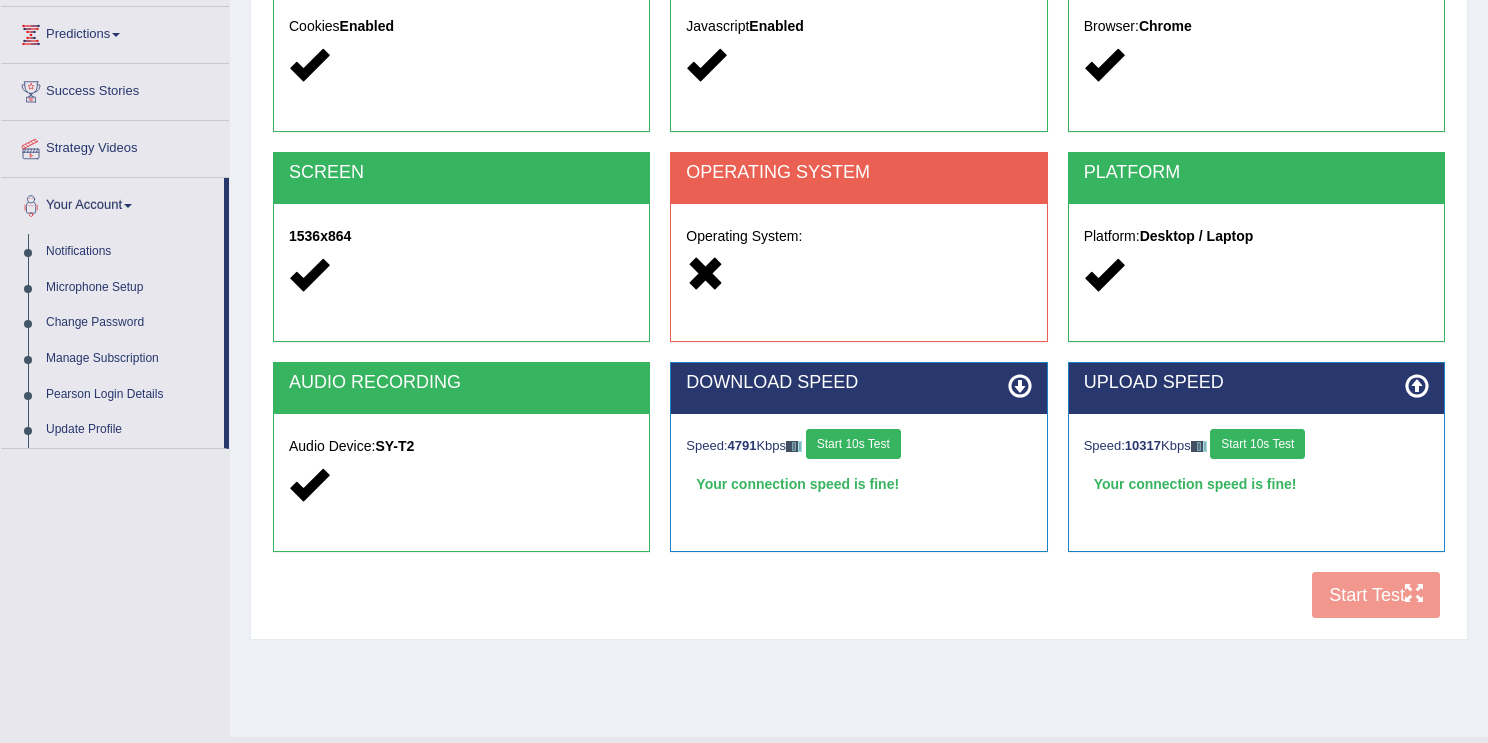 click at bounding box center (858, 275) 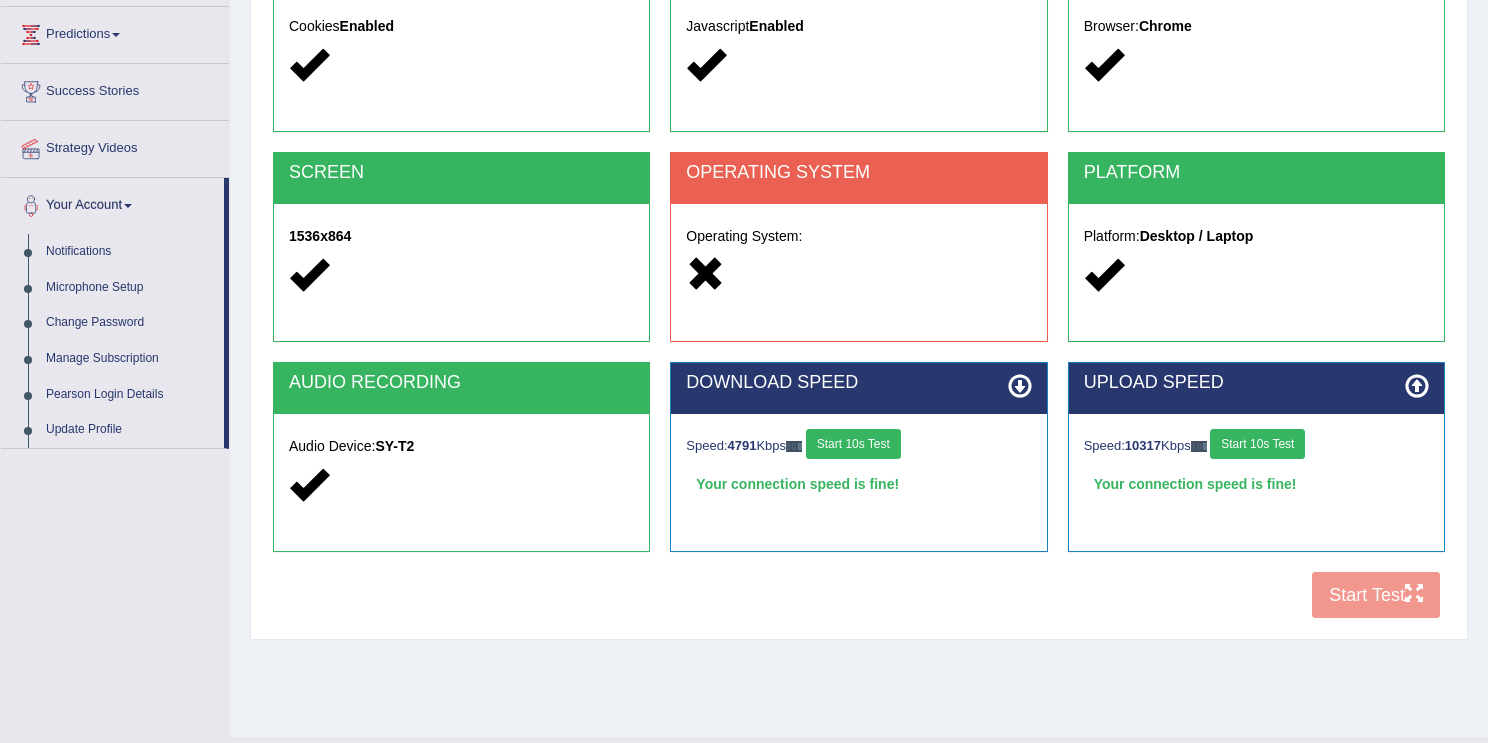 click at bounding box center [858, 275] 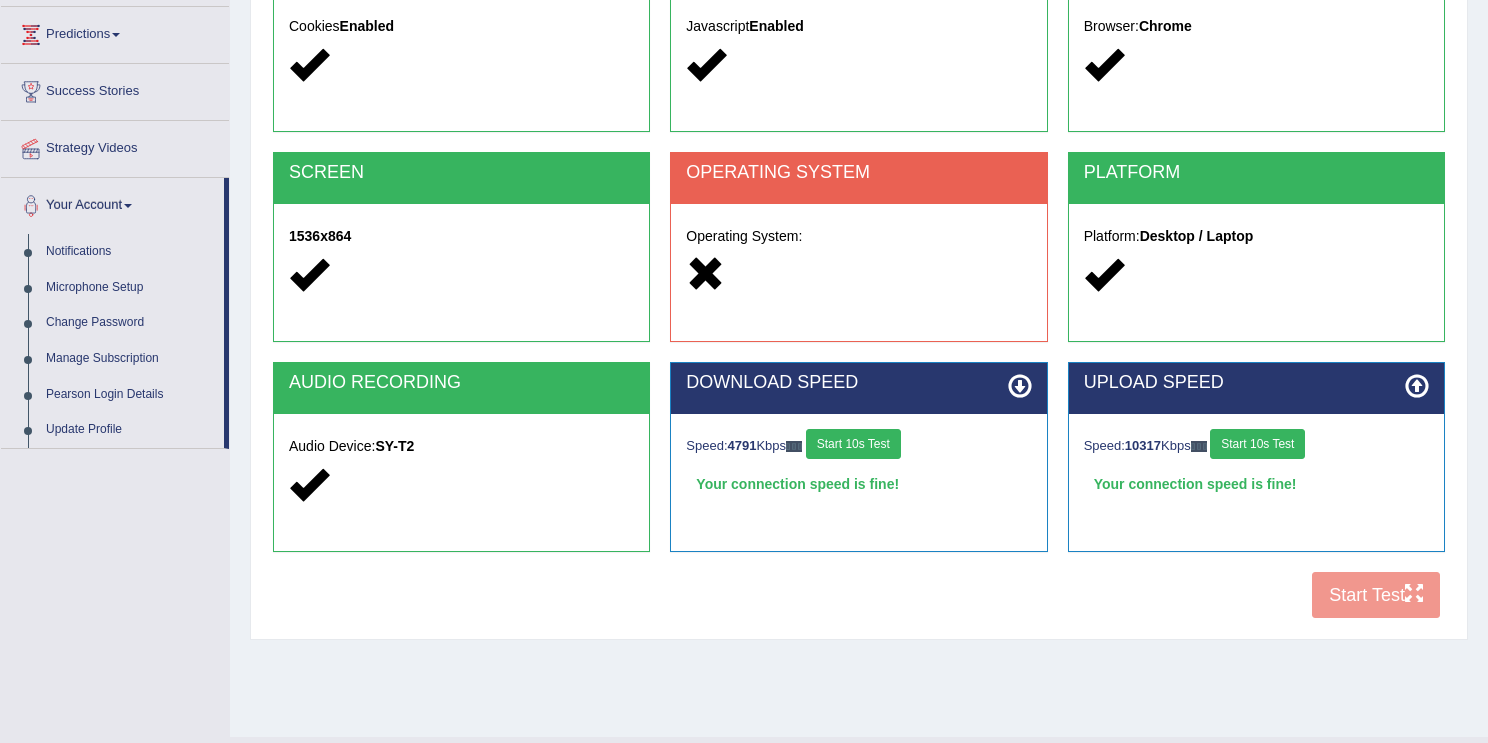 click at bounding box center (858, 275) 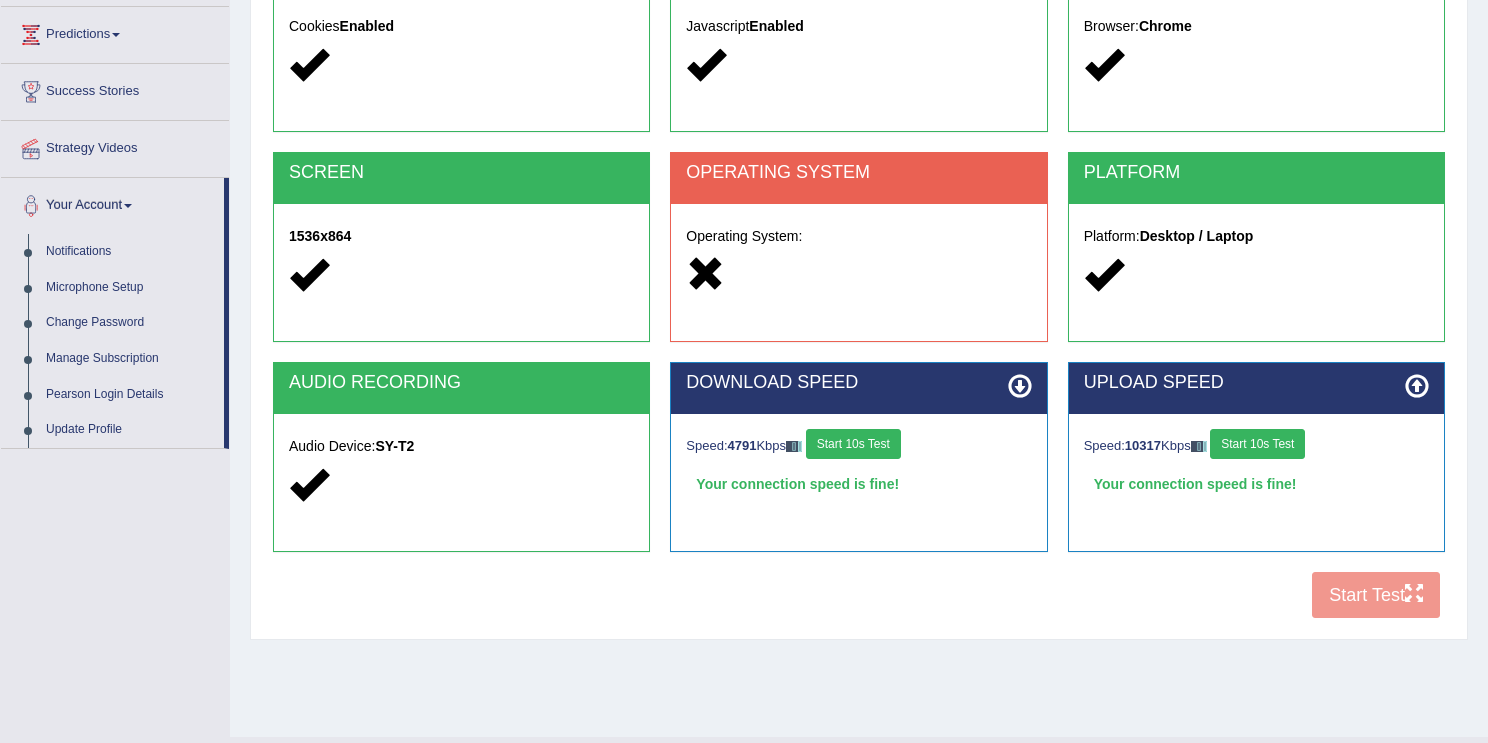 click at bounding box center (858, 275) 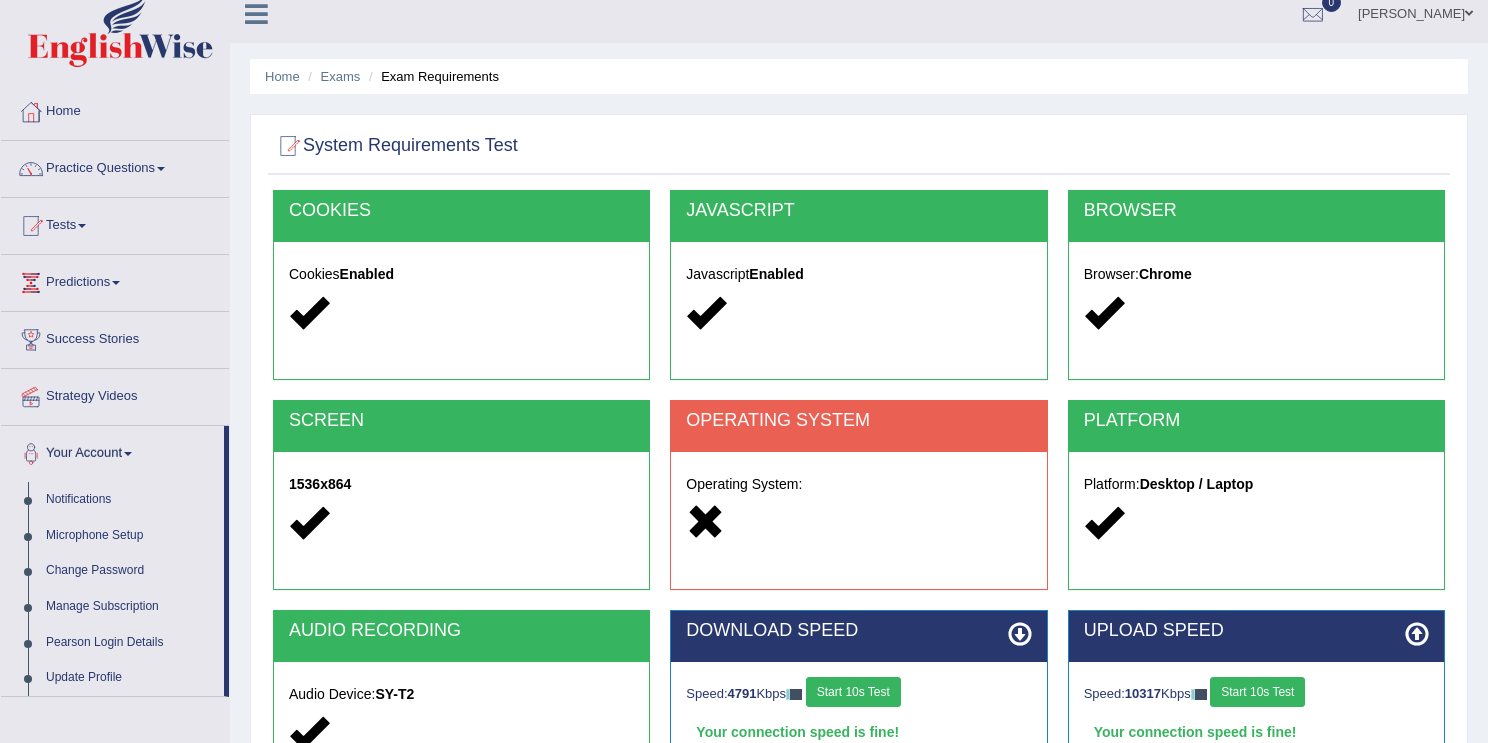 scroll, scrollTop: 0, scrollLeft: 0, axis: both 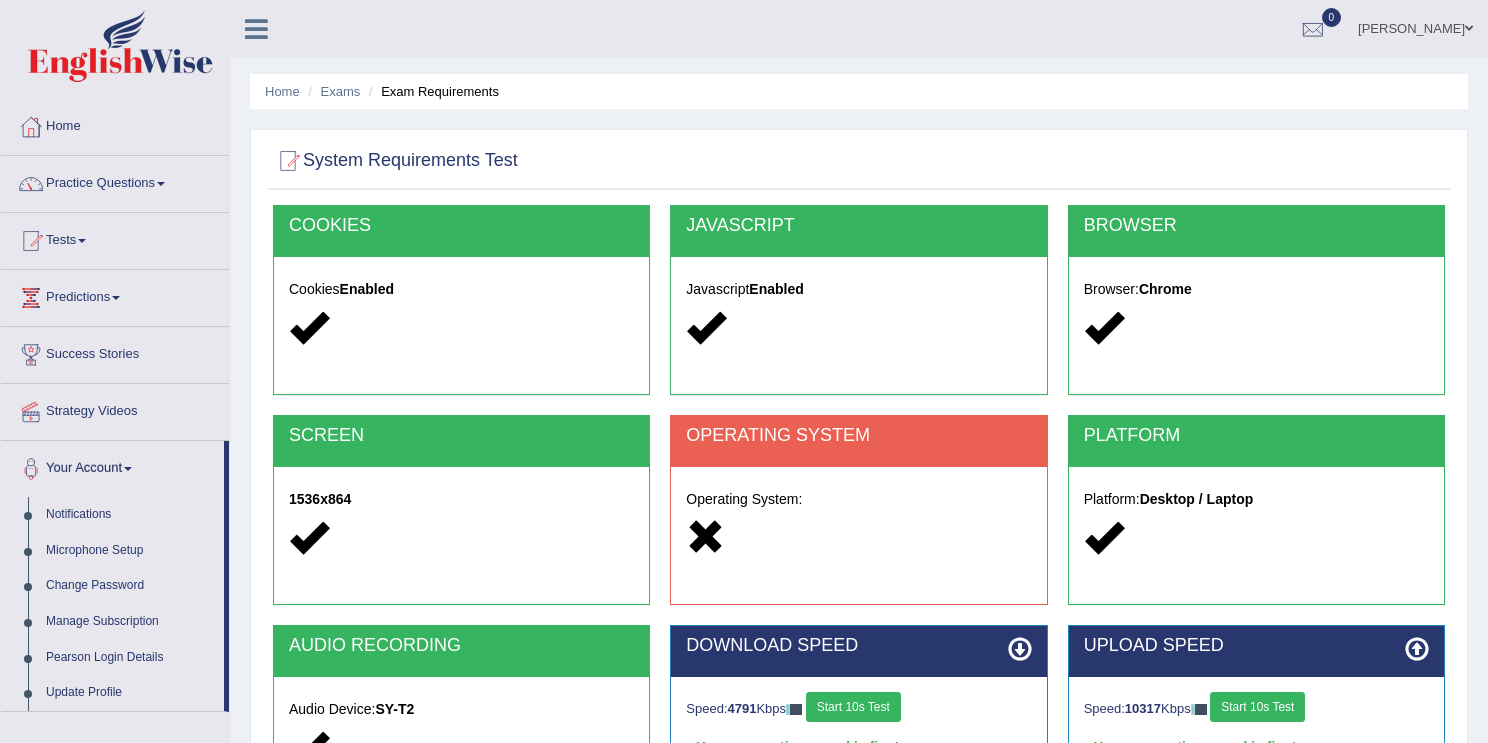click at bounding box center [161, 184] 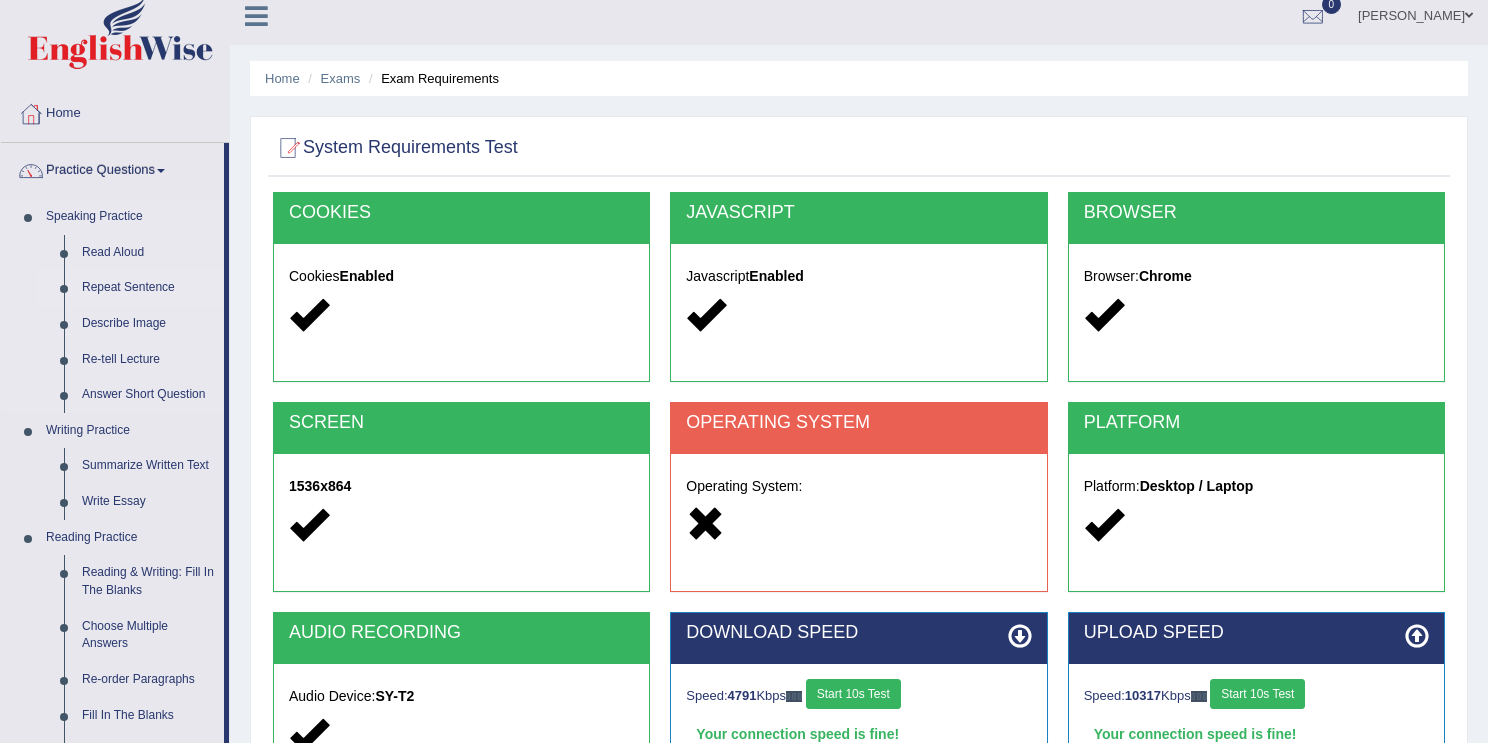 scroll, scrollTop: 0, scrollLeft: 0, axis: both 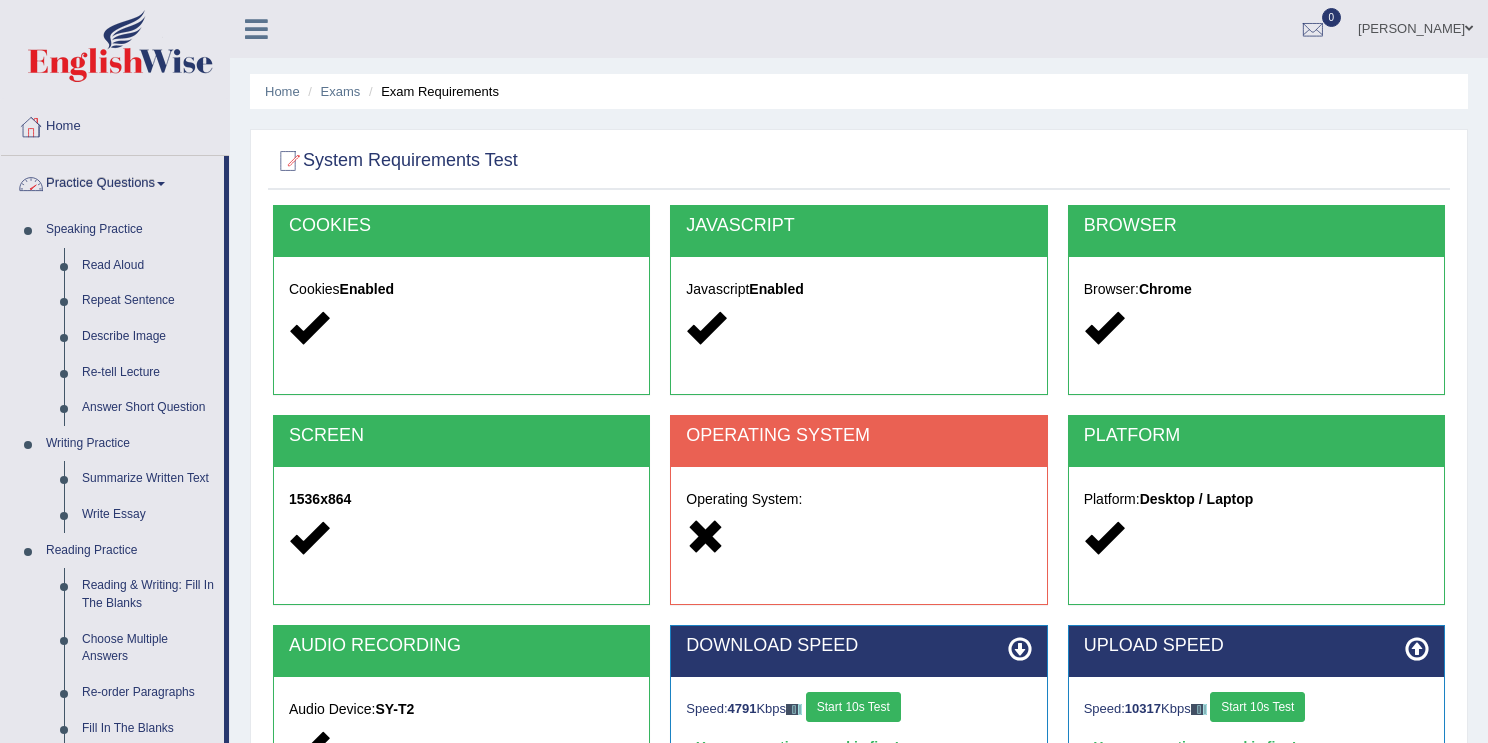 click at bounding box center (31, 127) 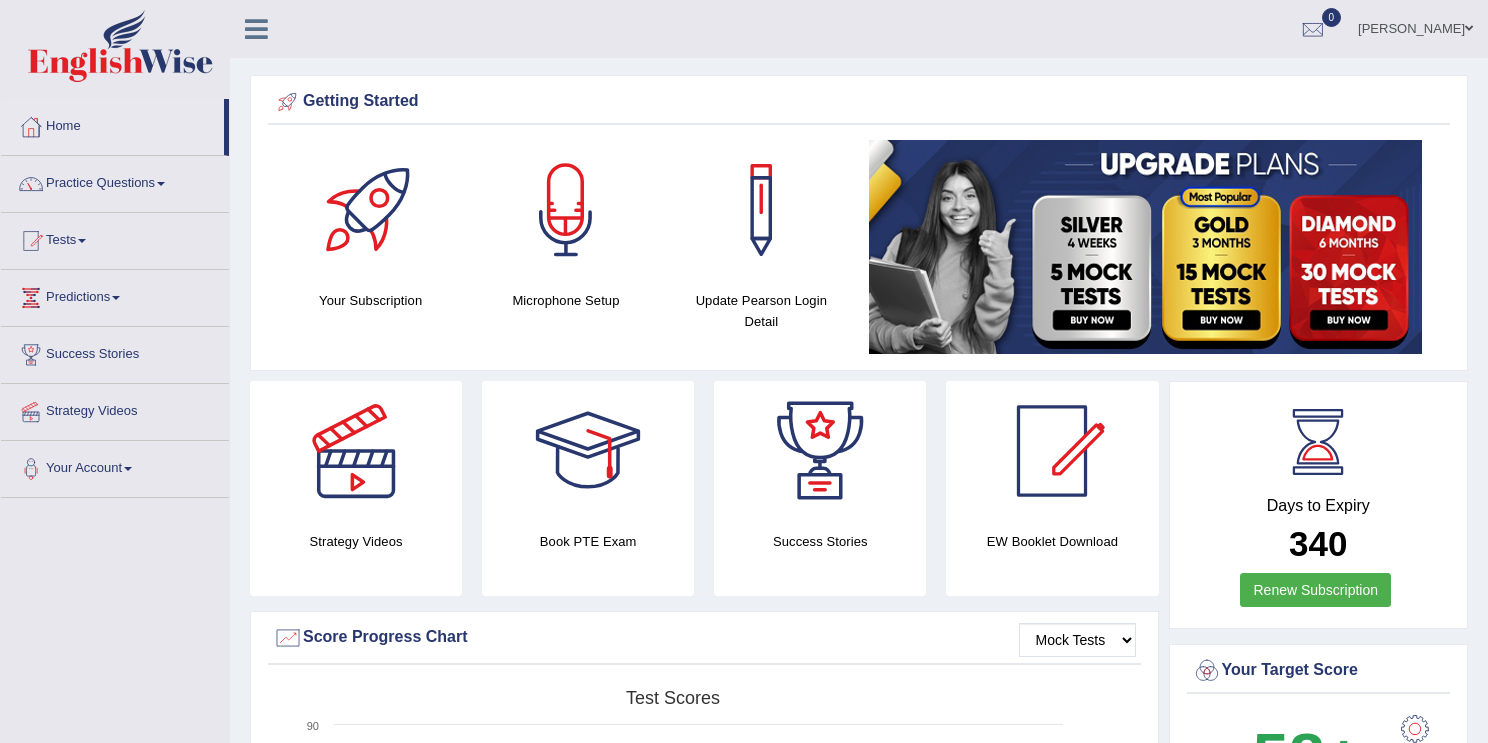 scroll, scrollTop: 0, scrollLeft: 0, axis: both 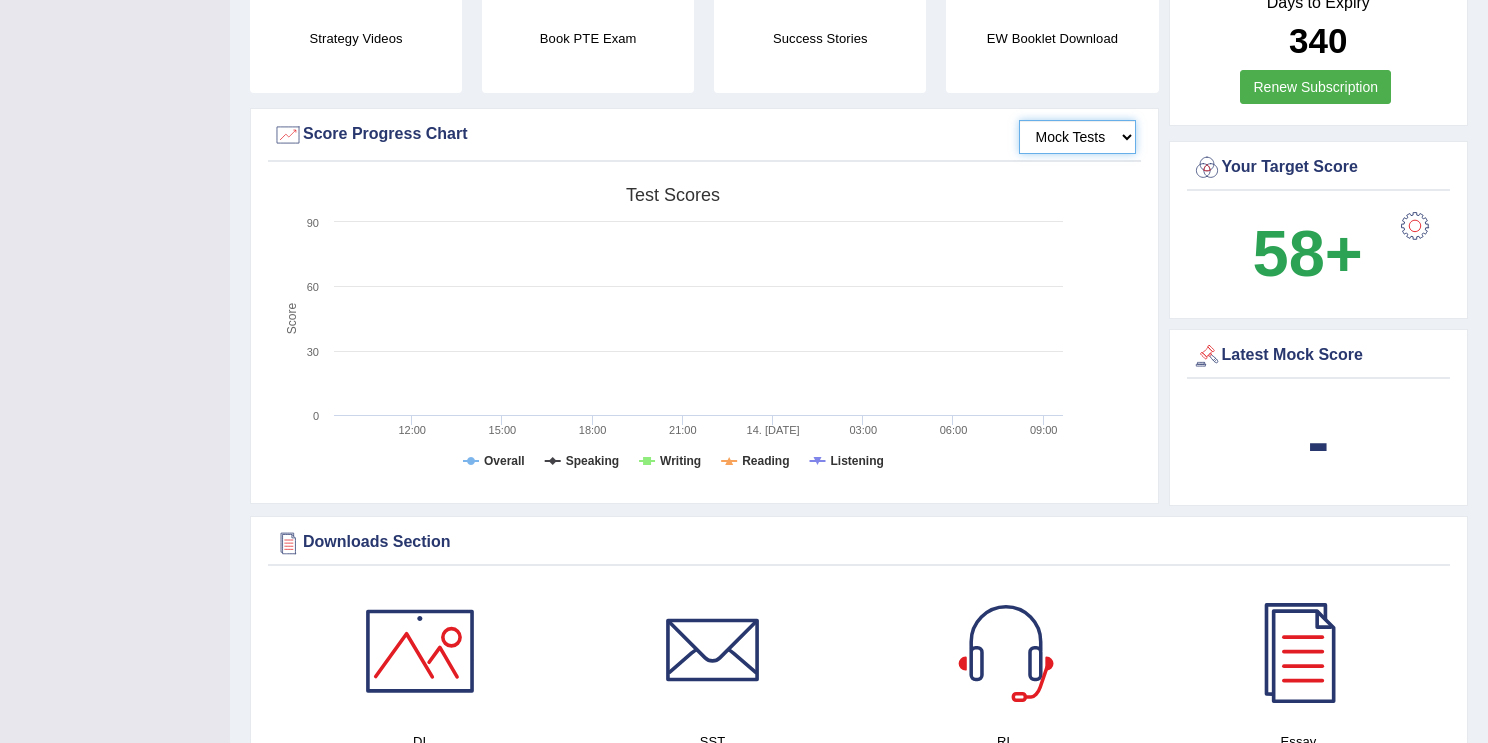 click on "Mock Tests" at bounding box center (1077, 137) 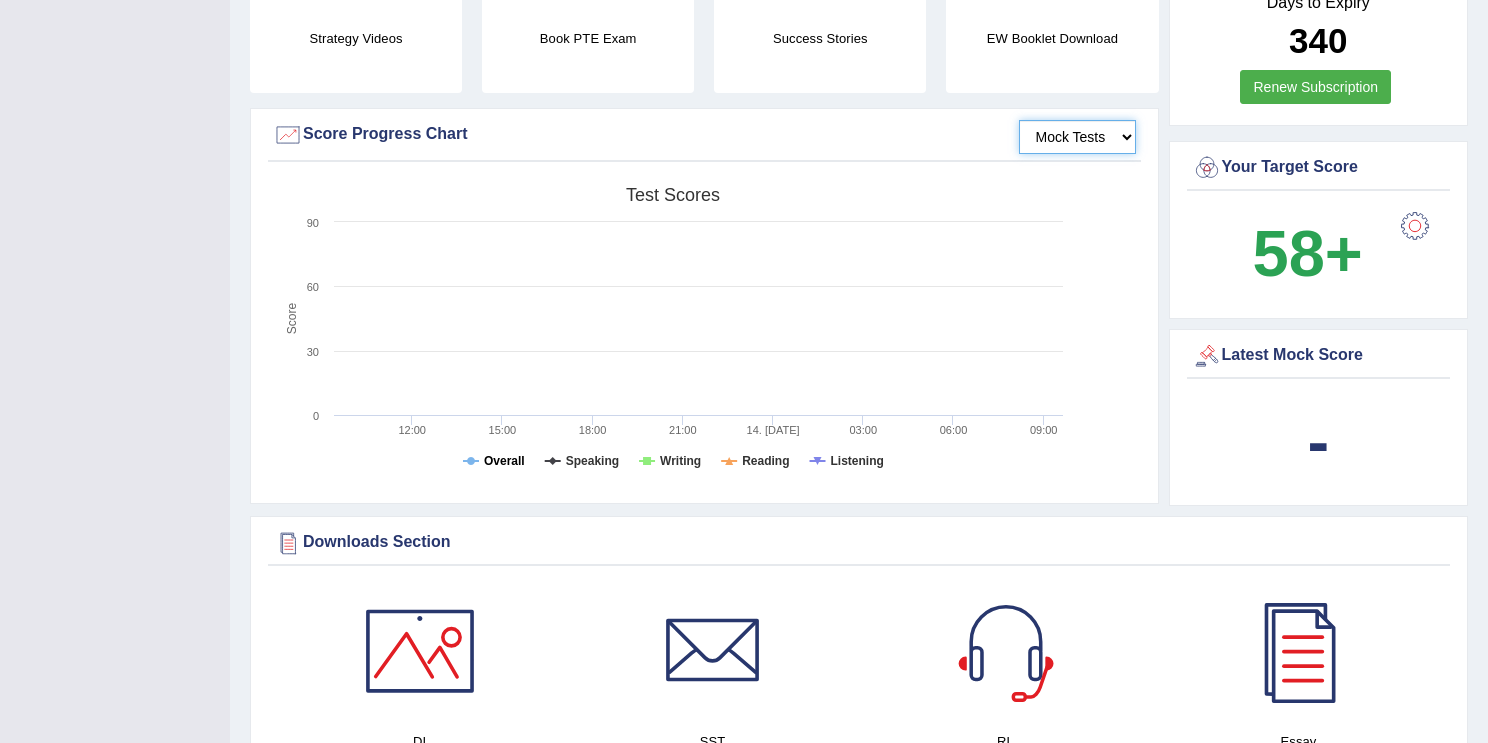 click on "Overall" 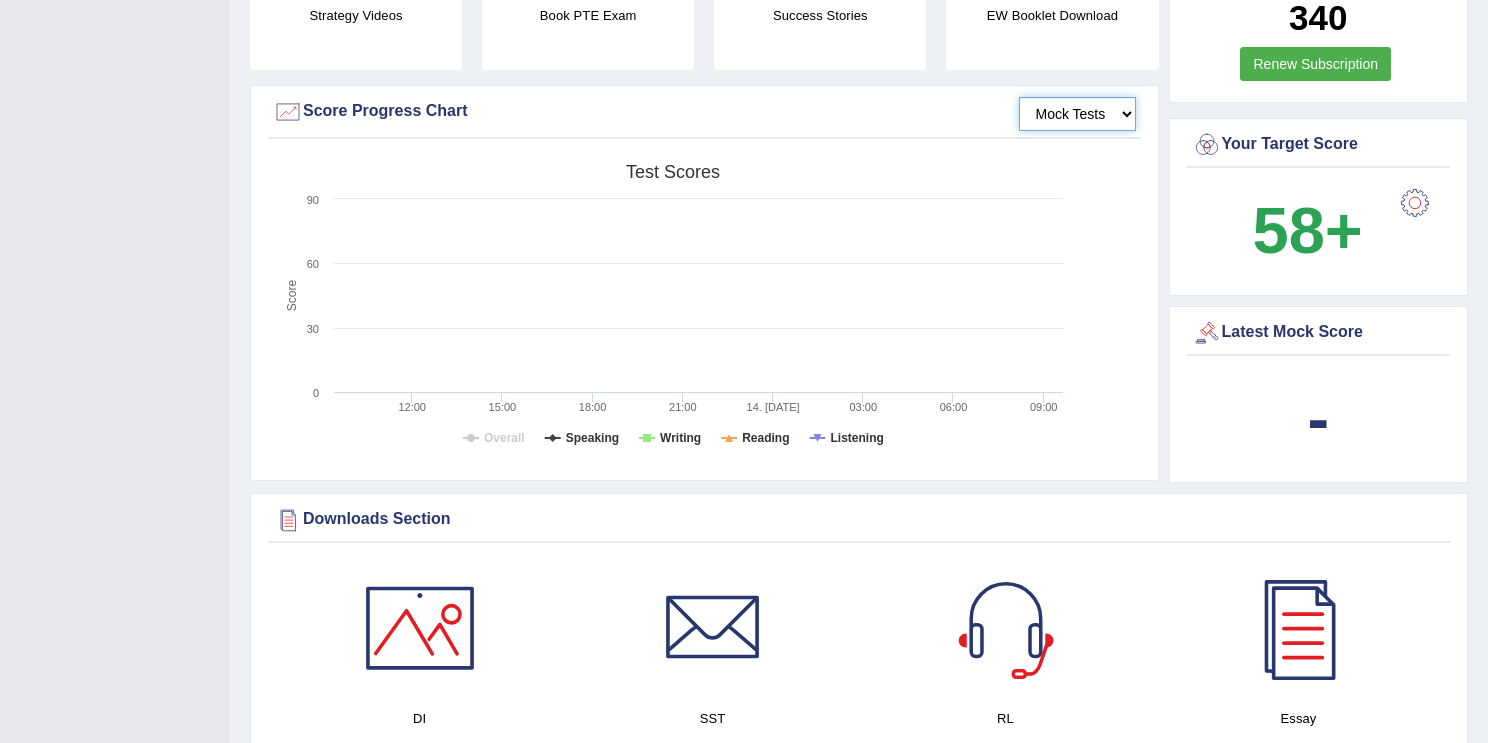 scroll, scrollTop: 534, scrollLeft: 0, axis: vertical 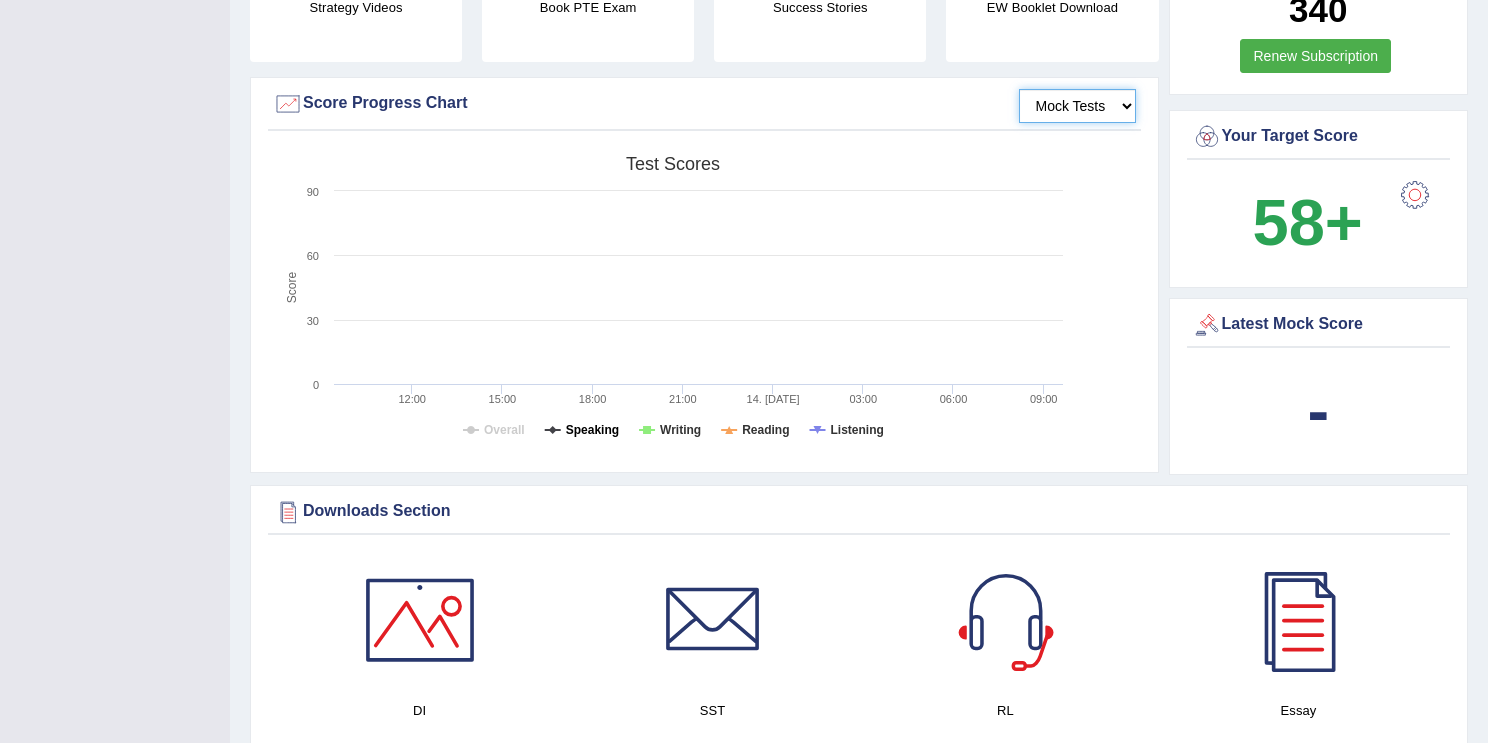 click on "Speaking" 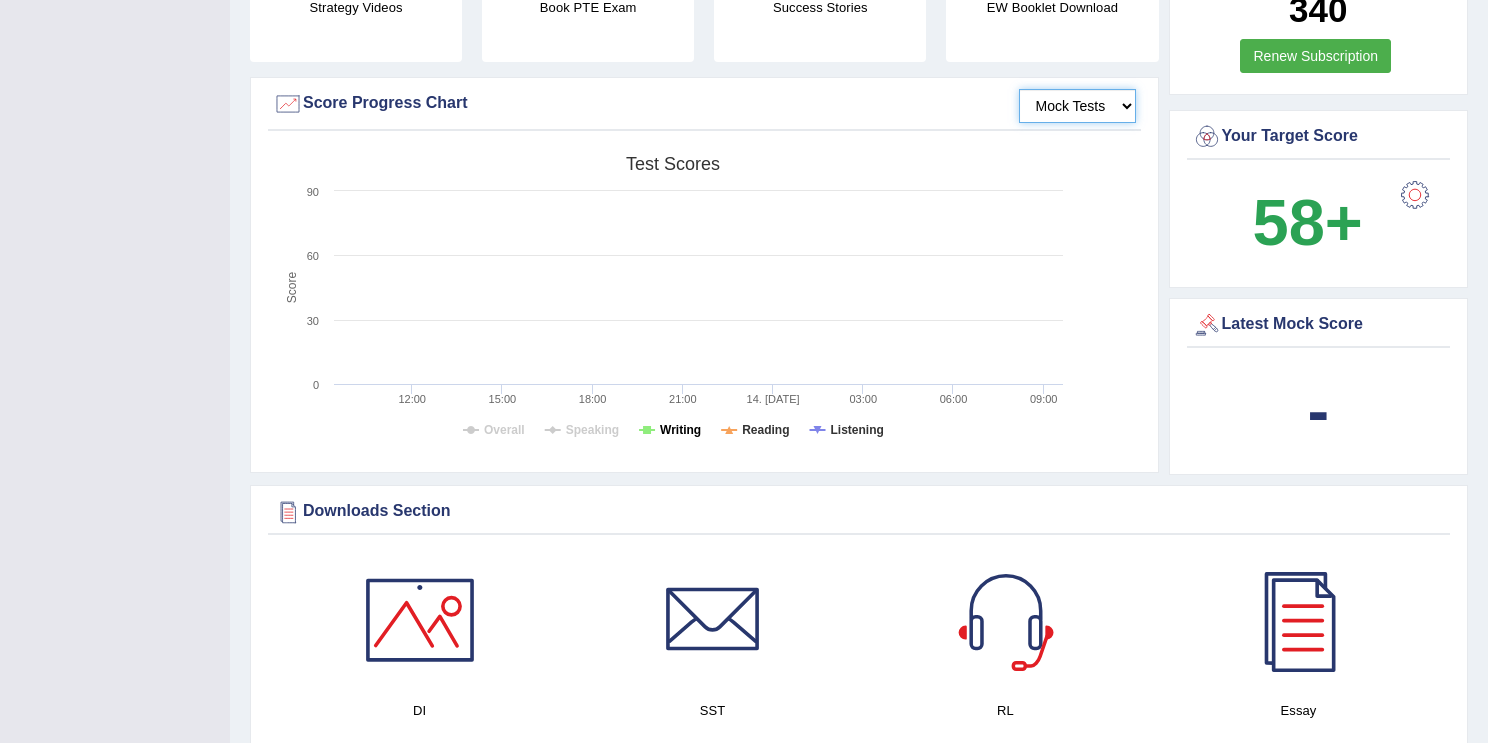 click on "Writing" 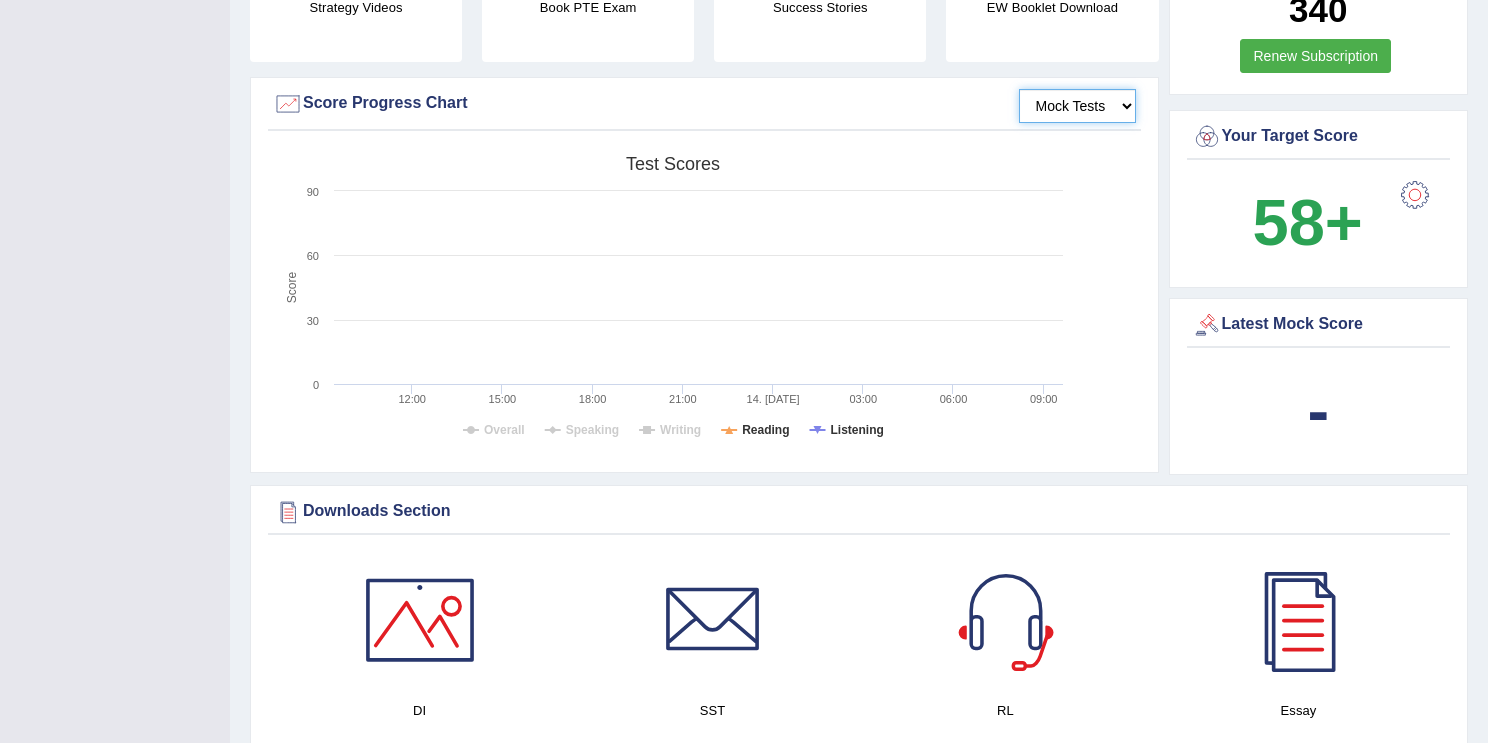 drag, startPoint x: 764, startPoint y: 438, endPoint x: 780, endPoint y: 431, distance: 17.464249 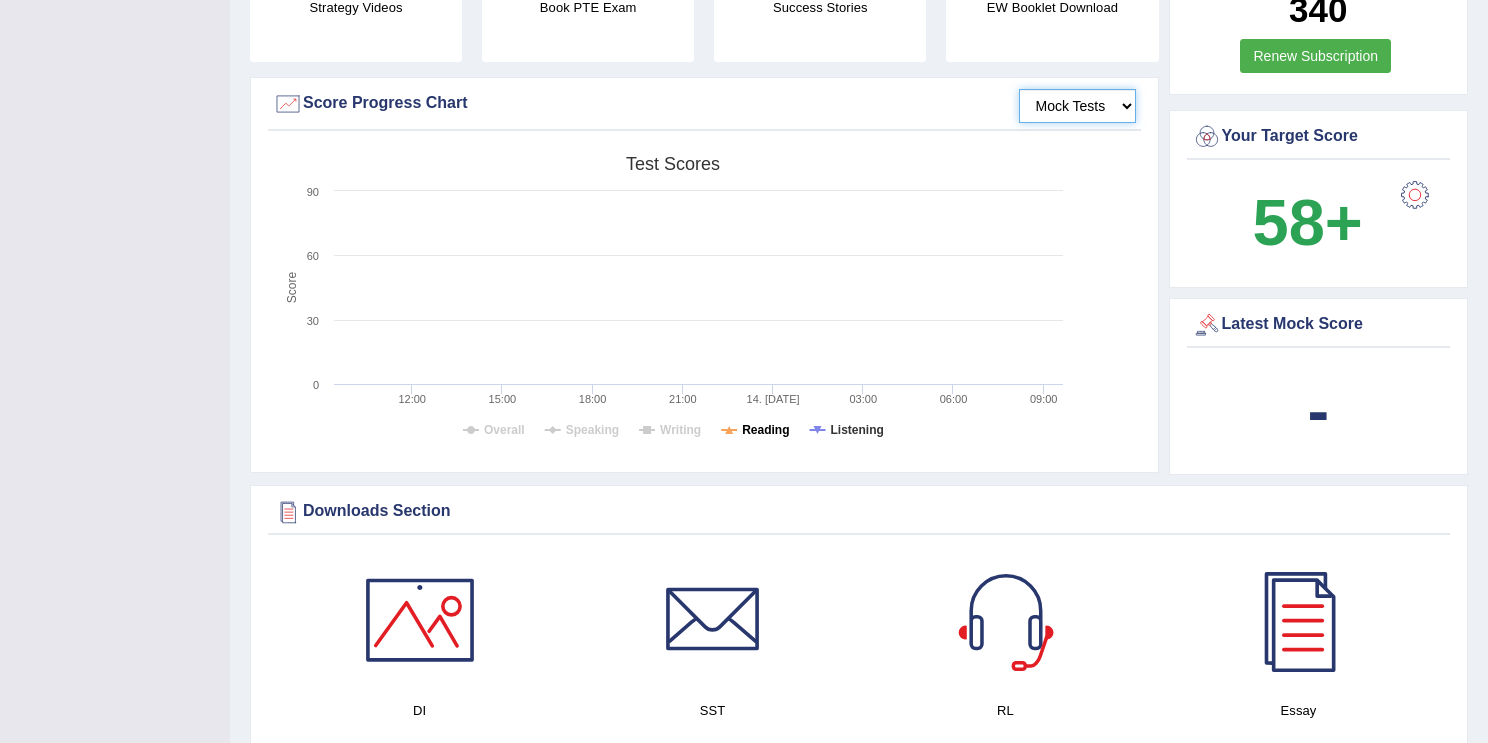click on "Reading" 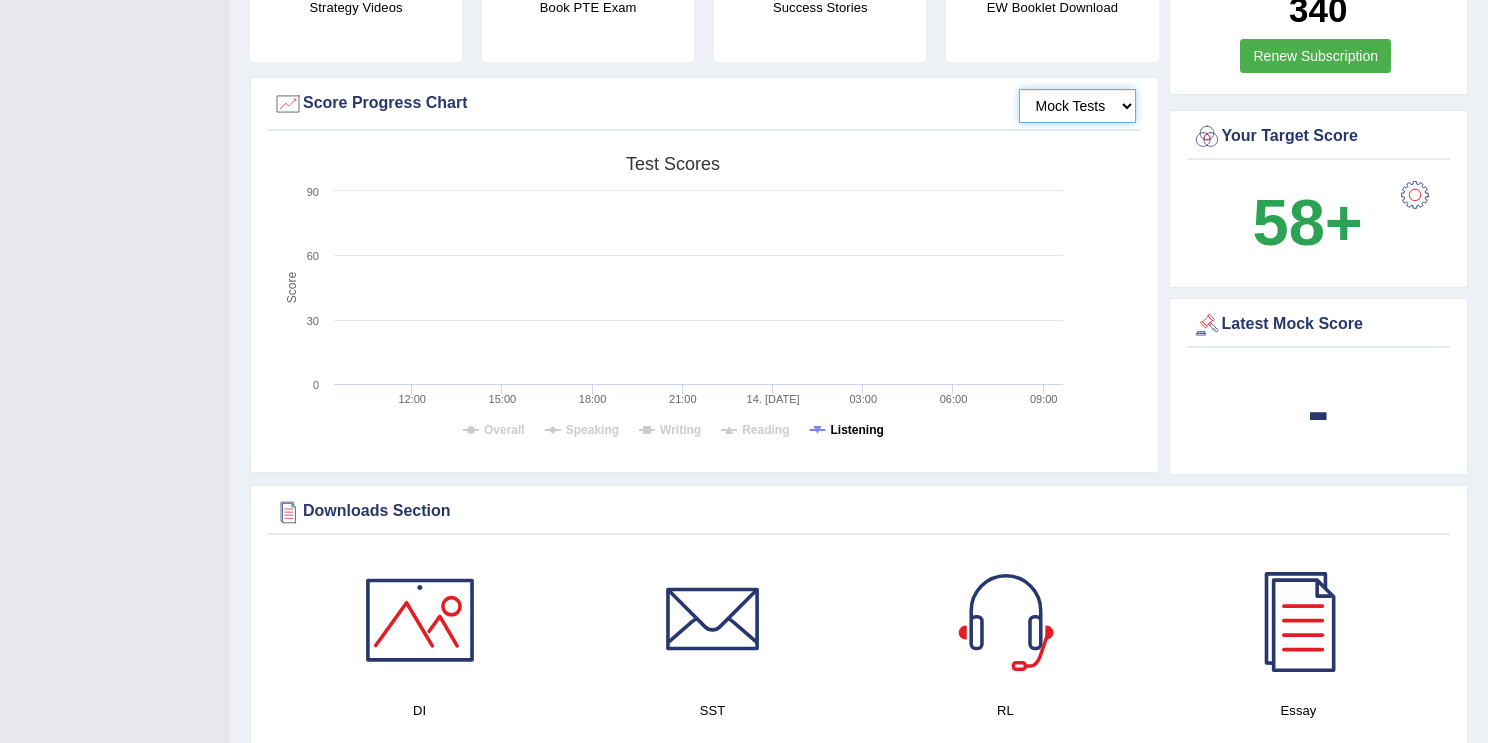 click on "Listening" 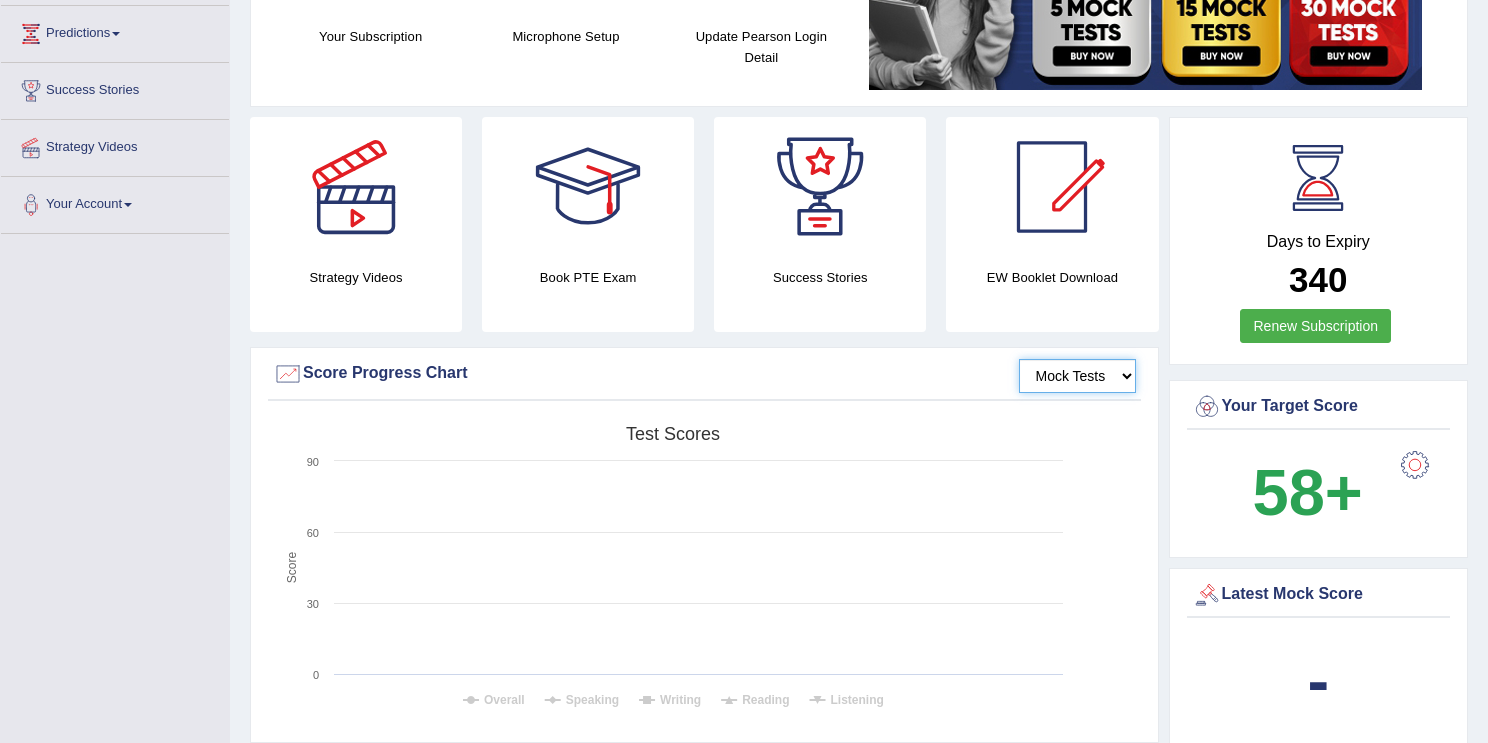 scroll, scrollTop: 282, scrollLeft: 0, axis: vertical 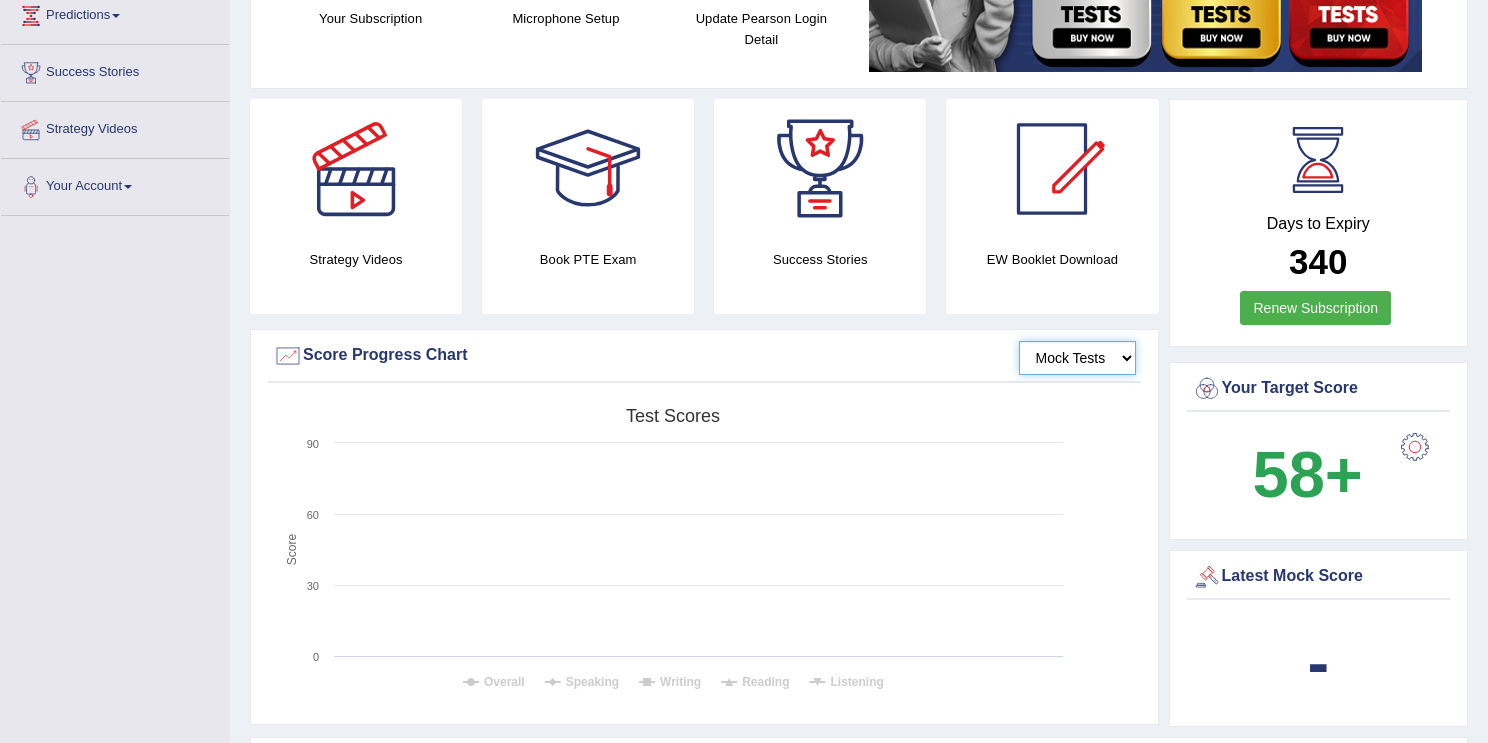 click on "Mock Tests" at bounding box center [1077, 358] 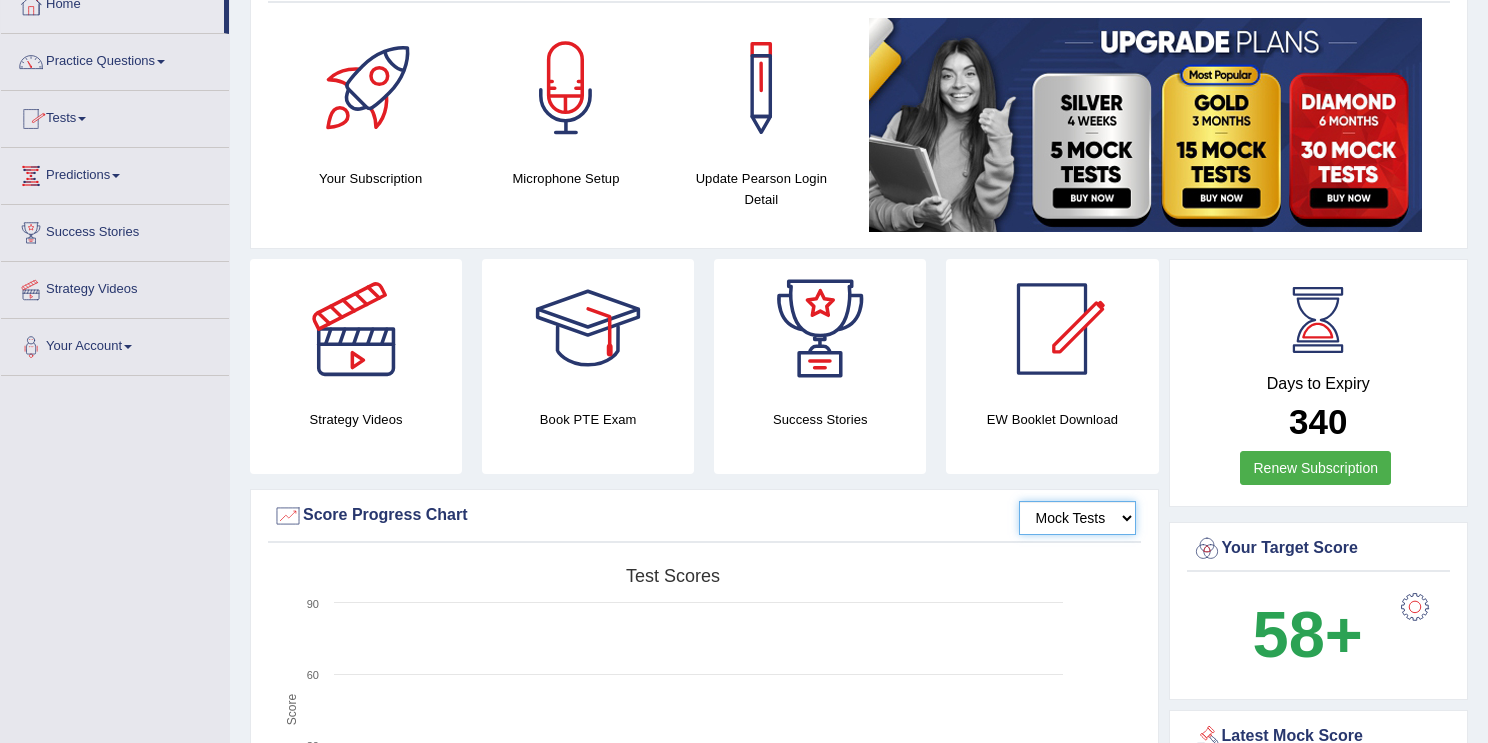 scroll, scrollTop: 100, scrollLeft: 0, axis: vertical 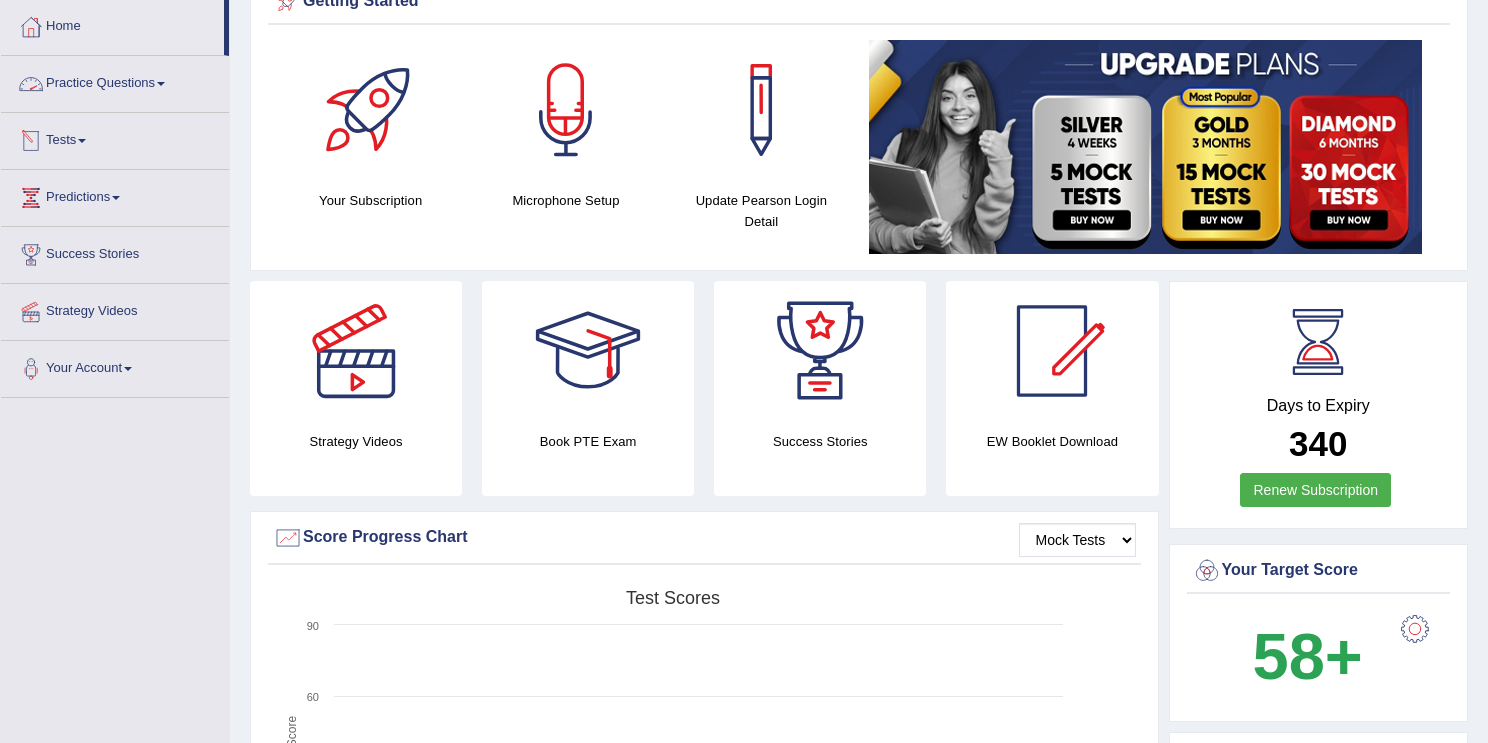 click on "Practice Questions" at bounding box center [115, 81] 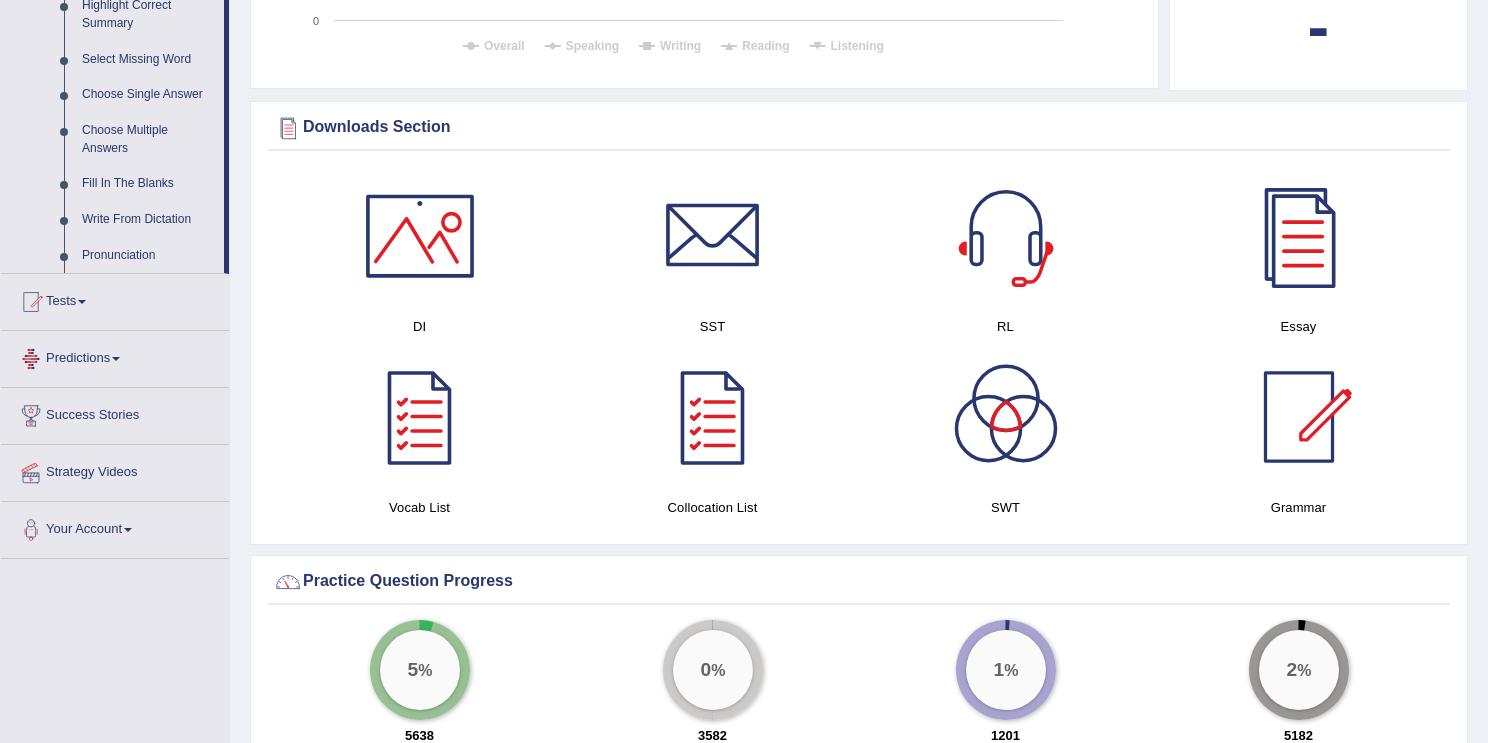 scroll, scrollTop: 932, scrollLeft: 0, axis: vertical 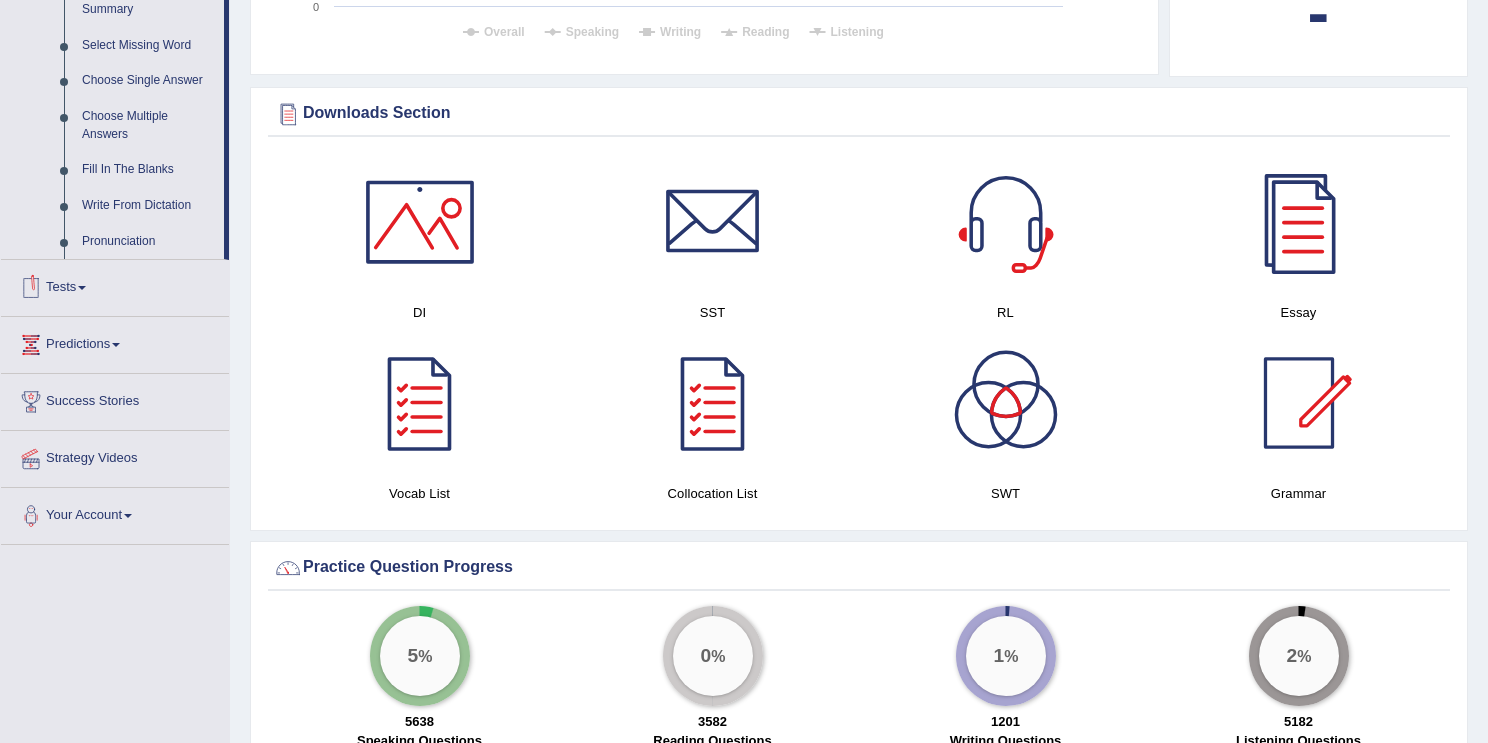 click on "Tests" at bounding box center [115, 285] 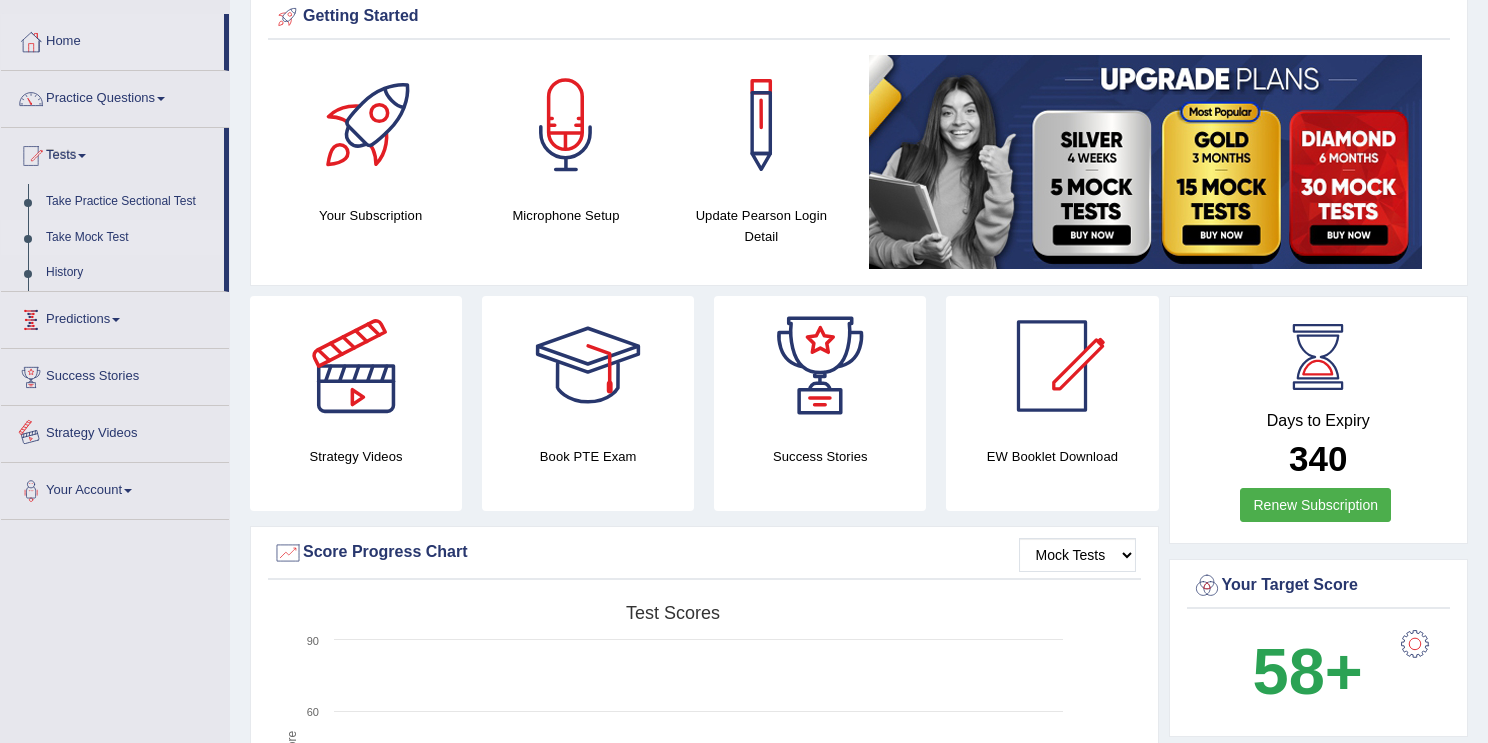 scroll, scrollTop: 84, scrollLeft: 0, axis: vertical 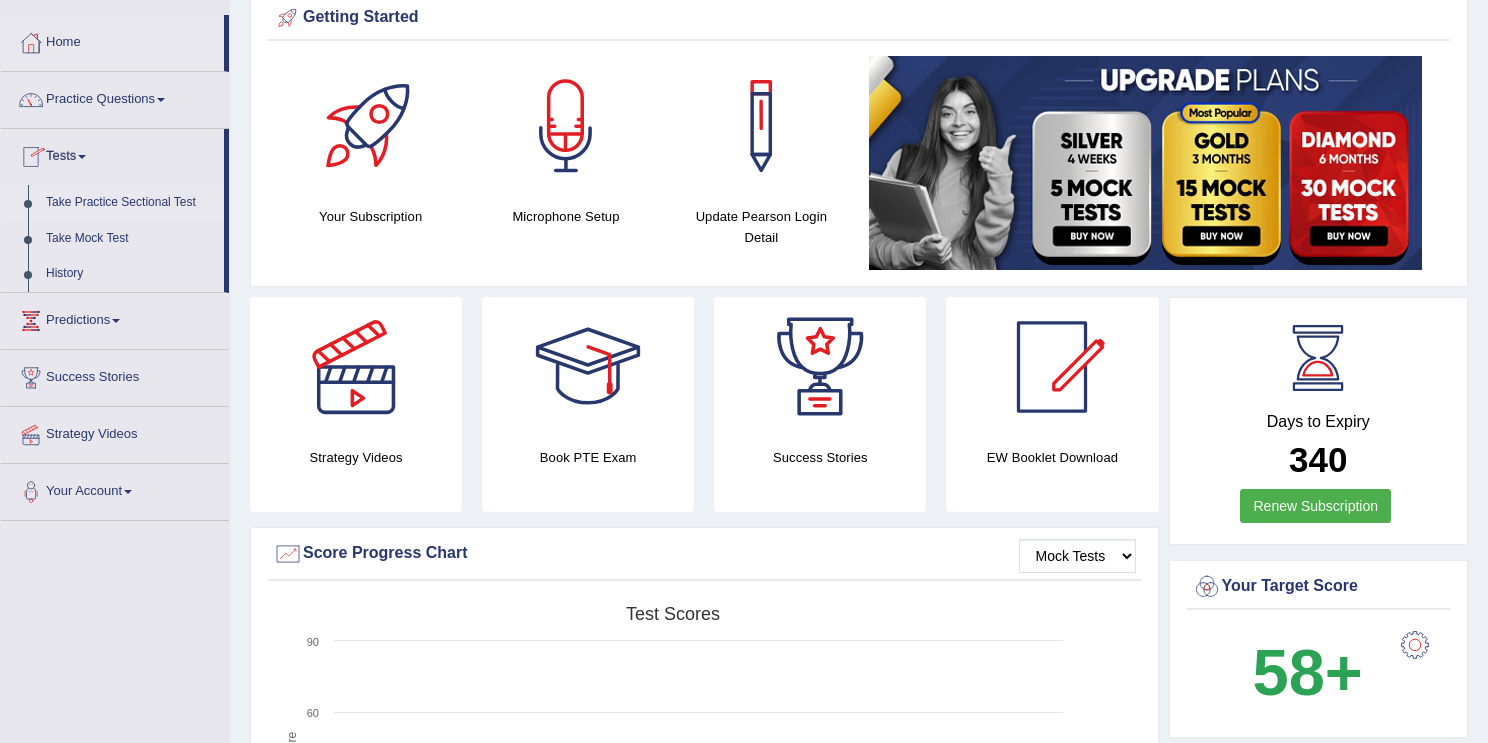 click on "Take Practice Sectional Test" at bounding box center [130, 203] 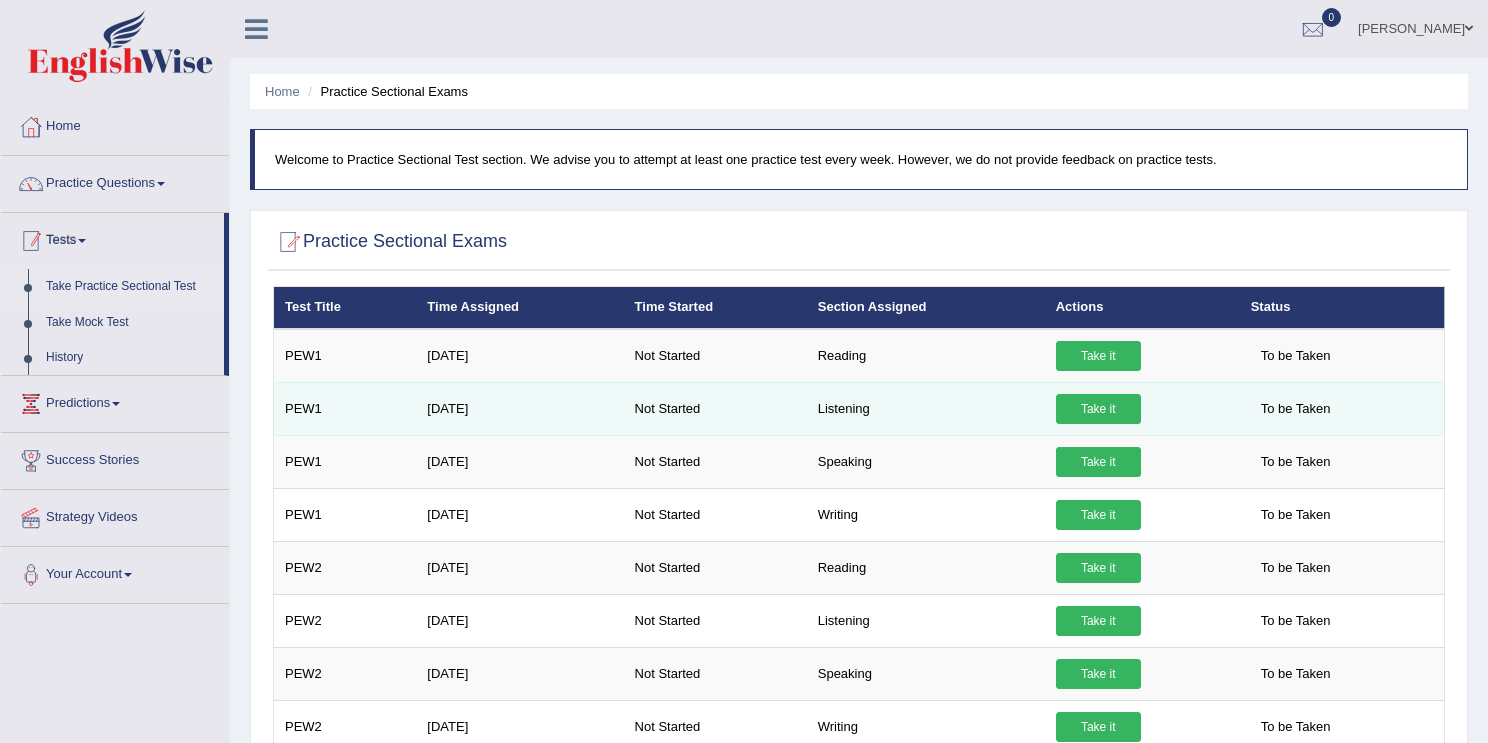 scroll, scrollTop: 0, scrollLeft: 0, axis: both 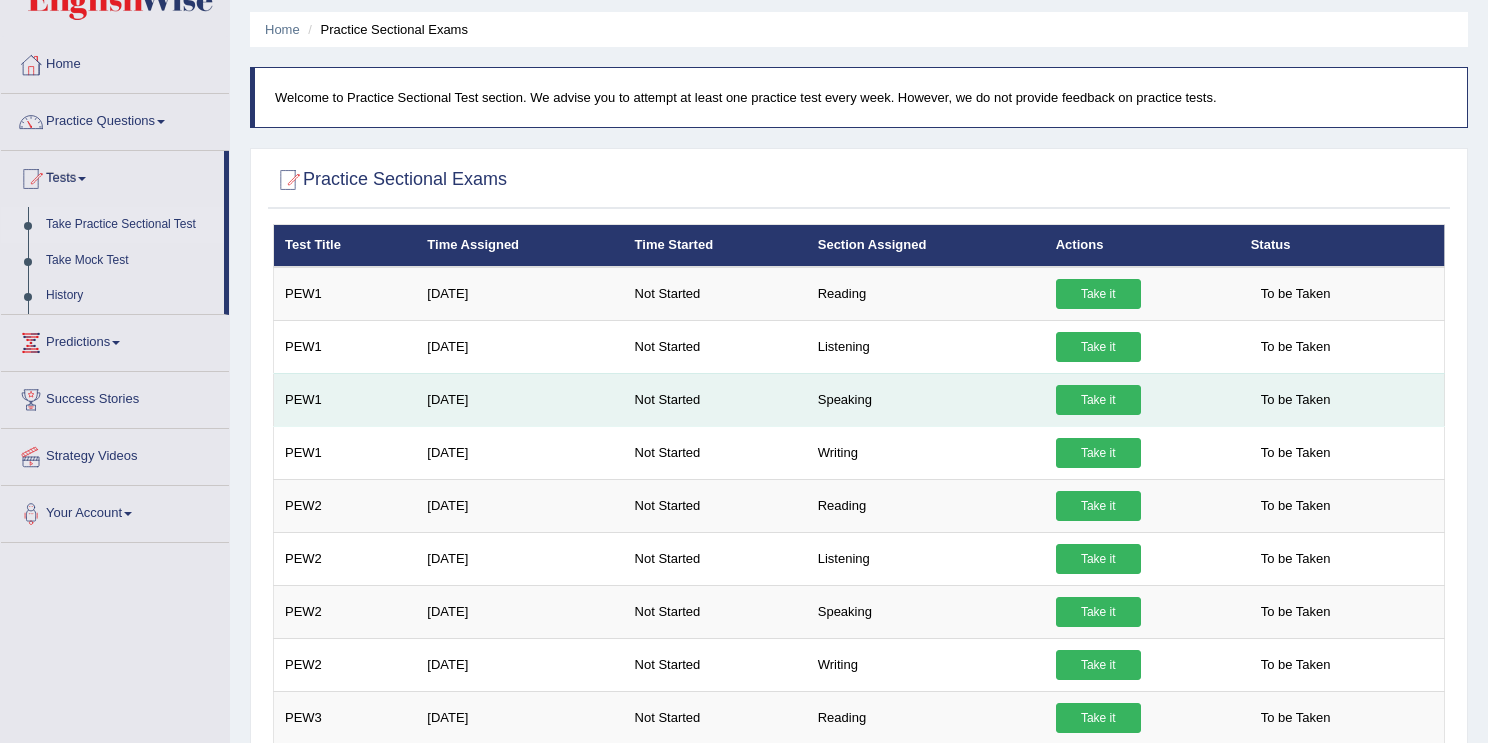 click on "Take it" at bounding box center (1098, 400) 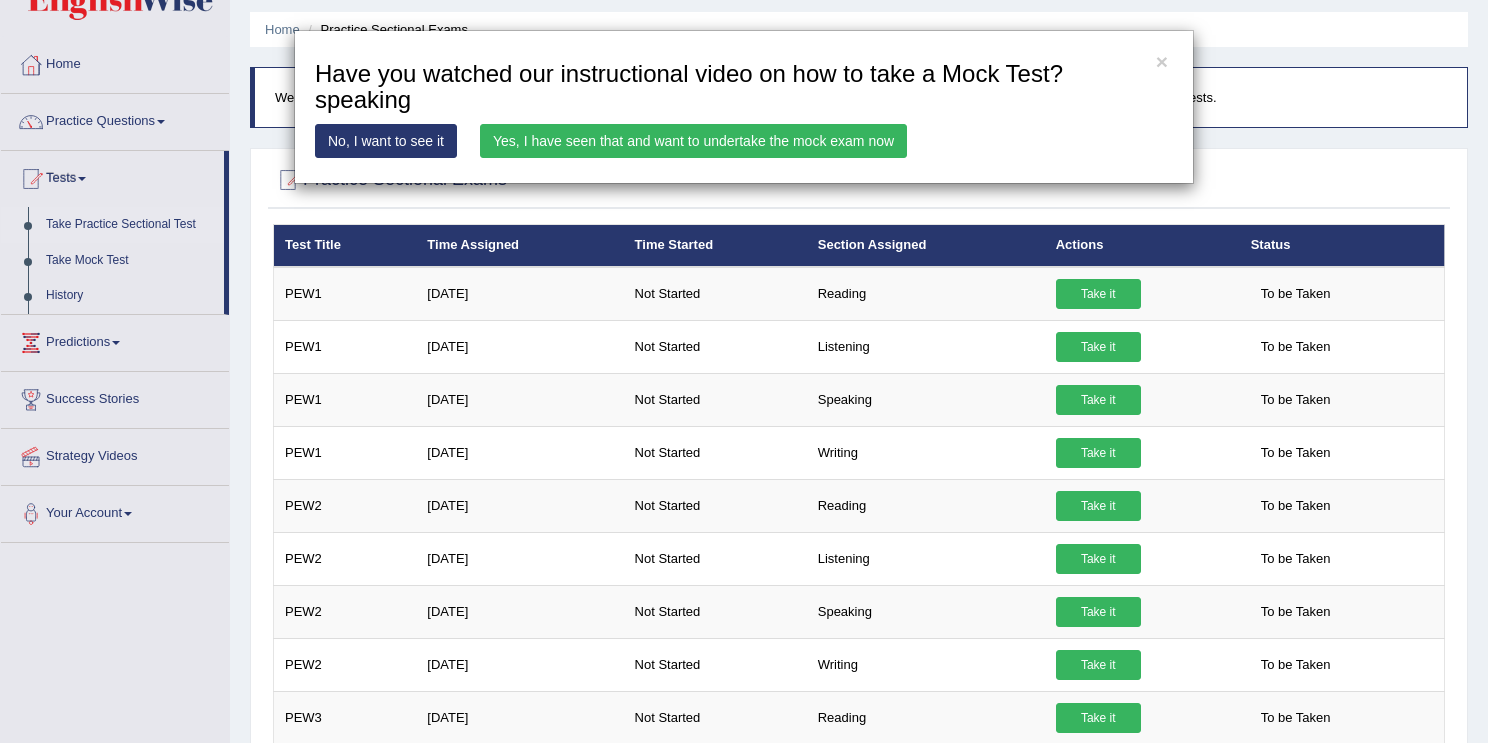 click on "Yes, I have seen that and want to undertake the mock exam now" at bounding box center [693, 141] 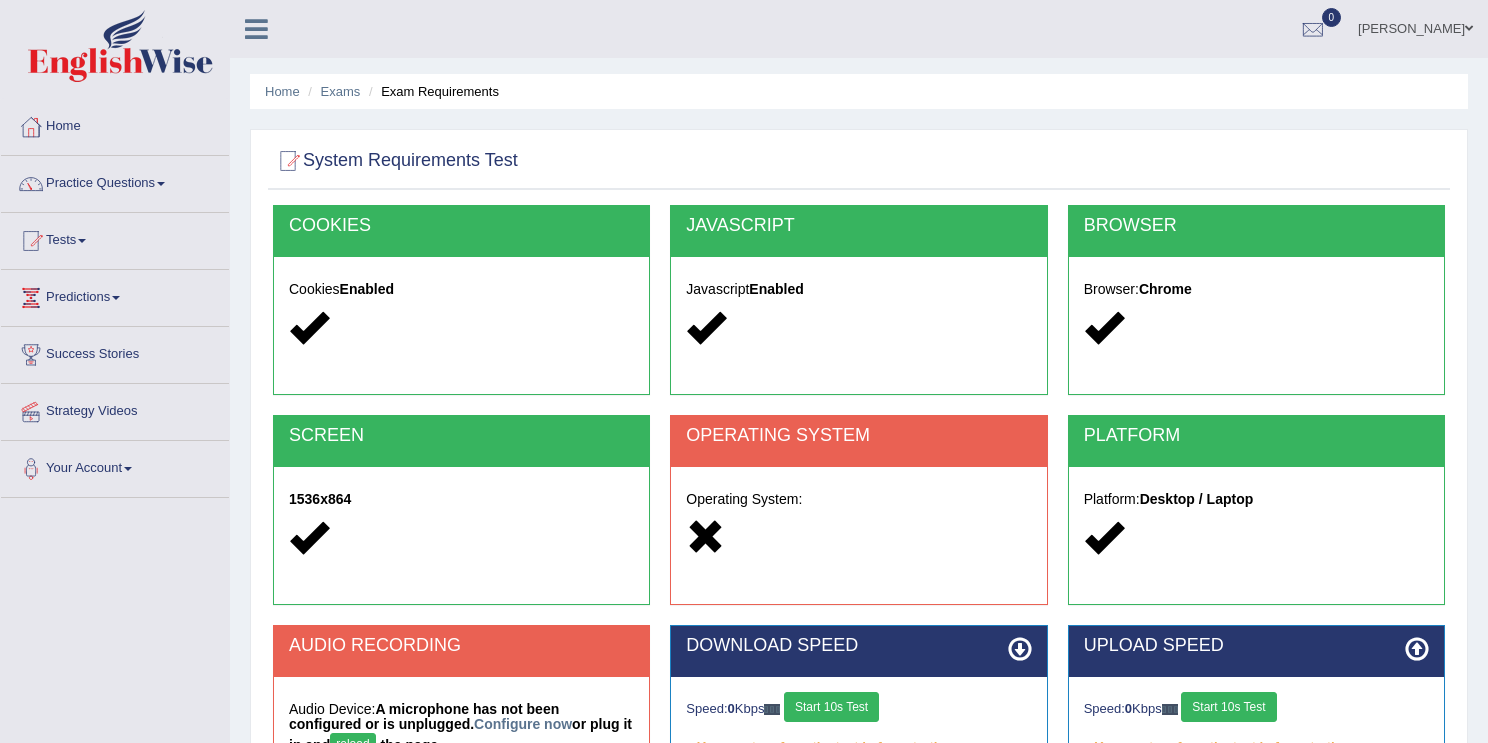 scroll, scrollTop: 0, scrollLeft: 0, axis: both 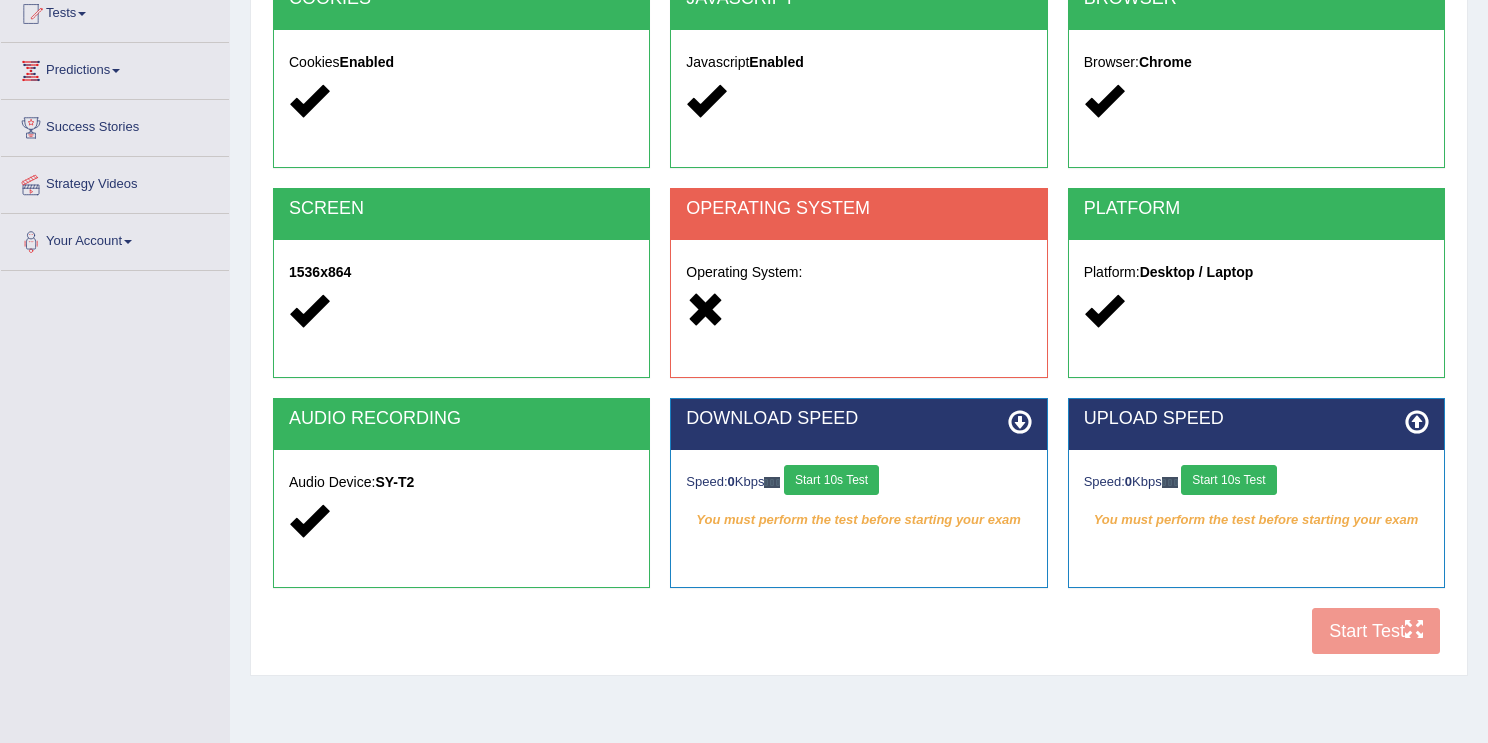 click on "Start 10s Test" at bounding box center [831, 480] 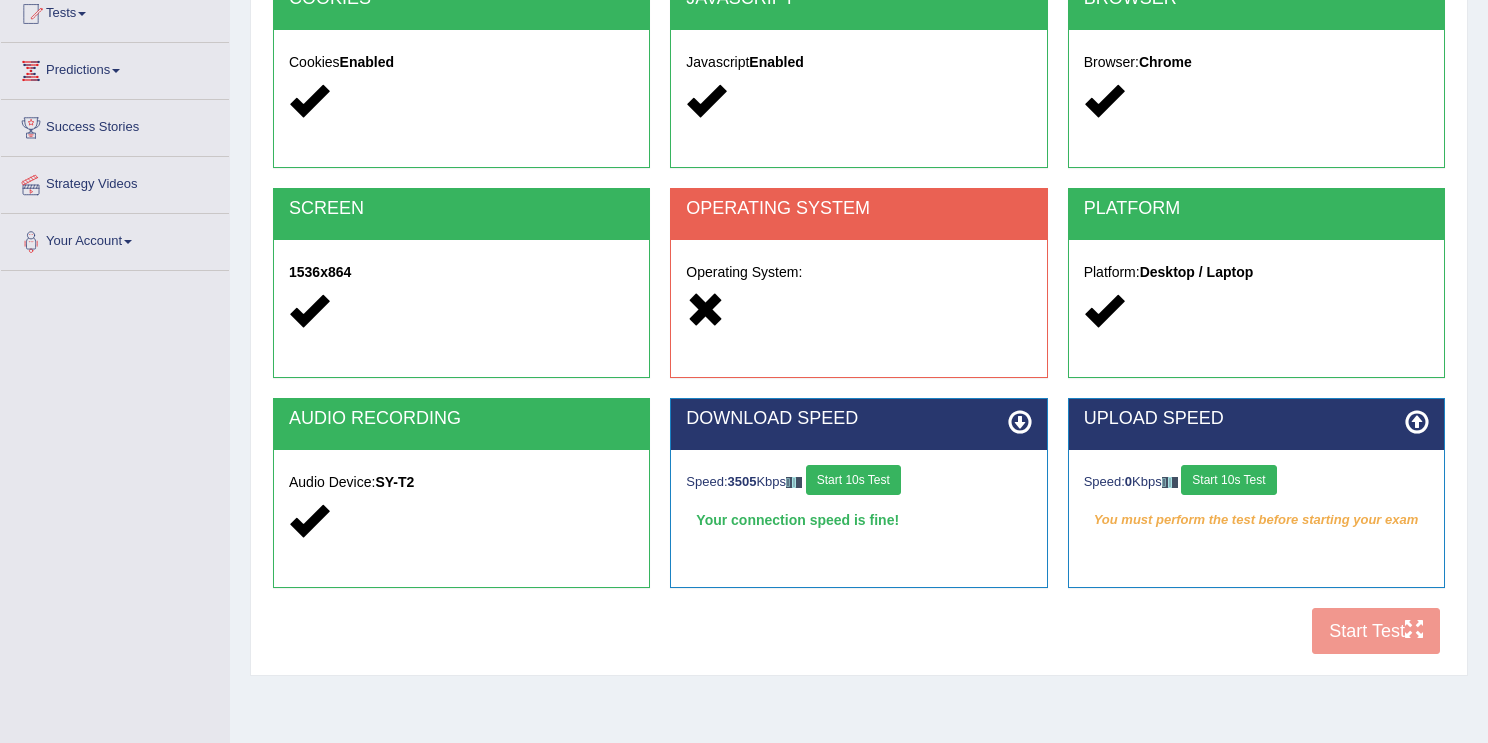 click on "Start 10s Test" at bounding box center (1228, 480) 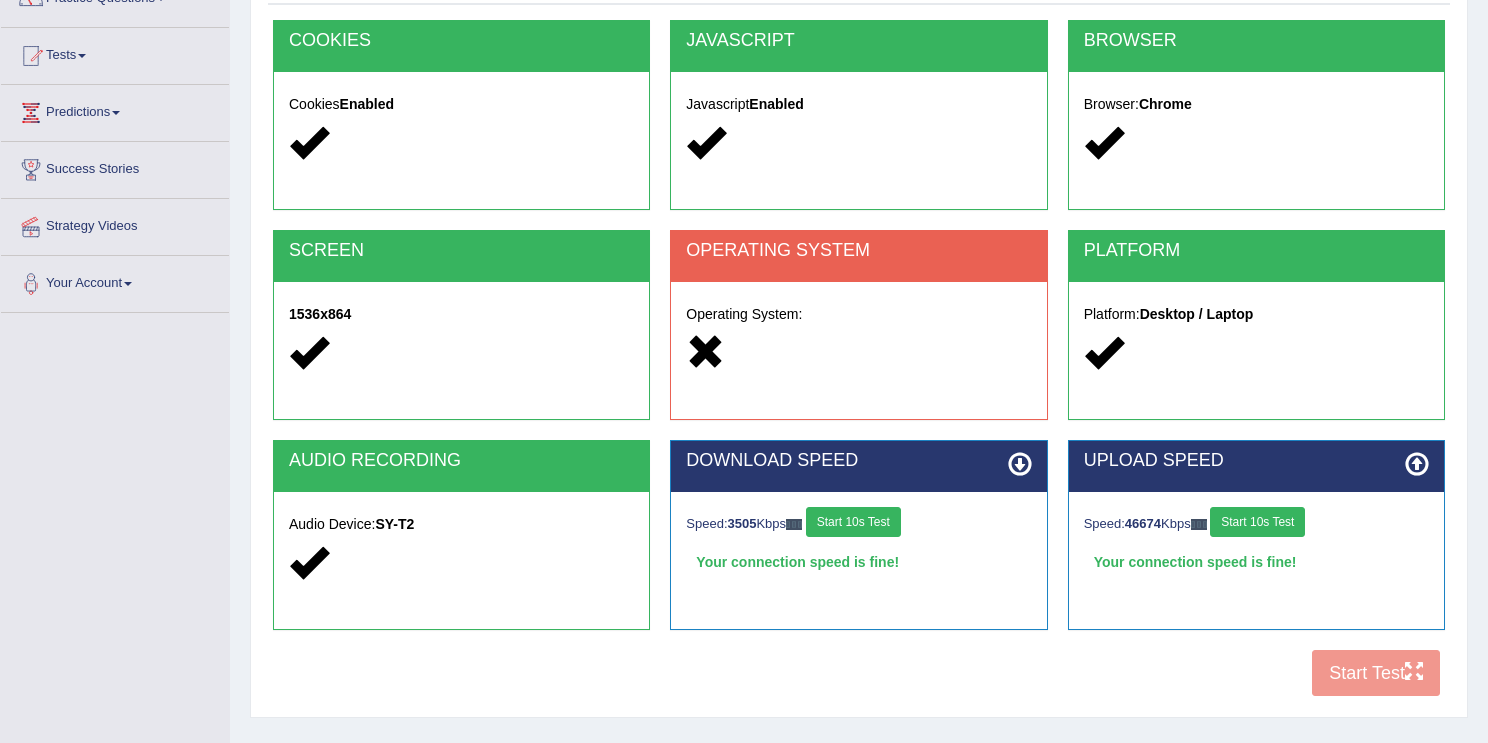 scroll, scrollTop: 158, scrollLeft: 0, axis: vertical 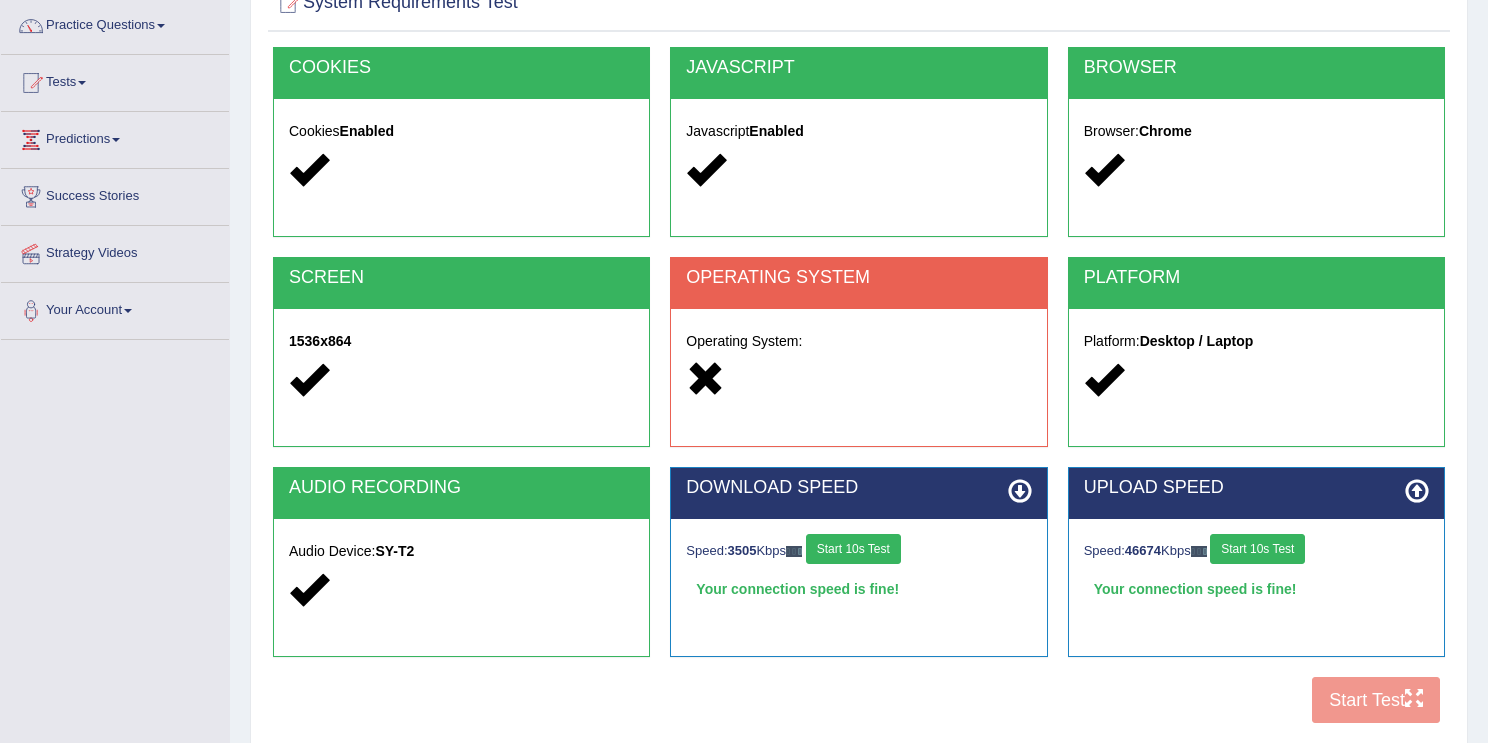click at bounding box center [705, 379] 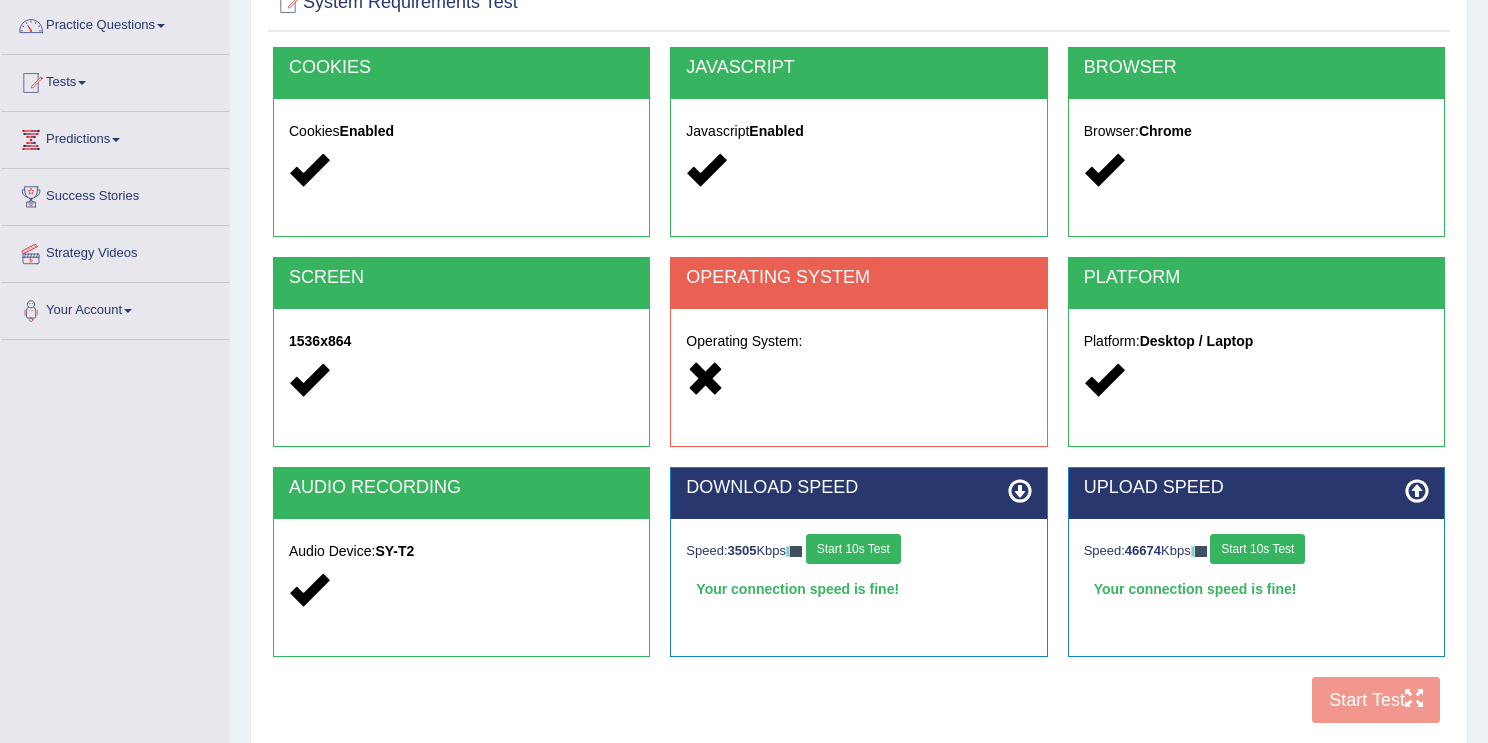 click at bounding box center [705, 379] 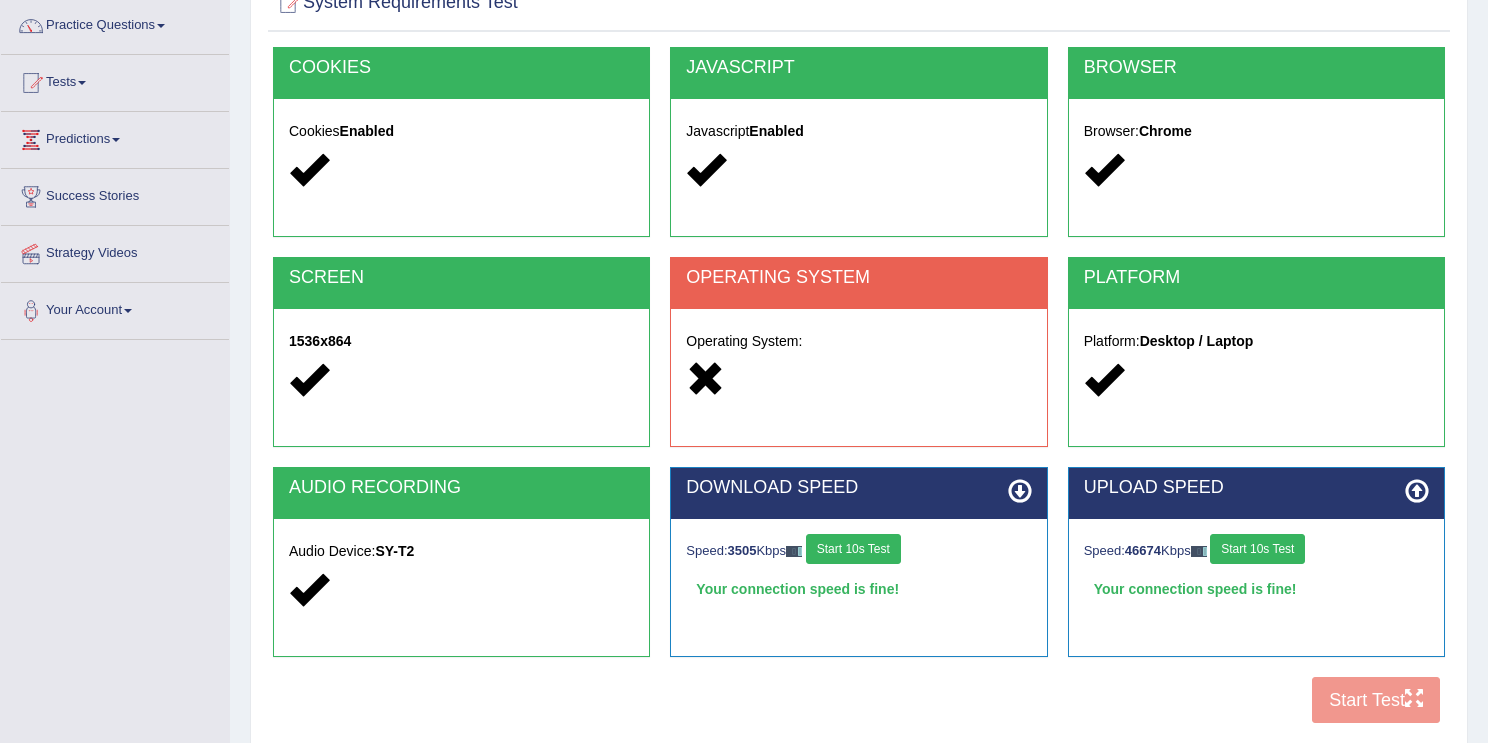 click on "OPERATING SYSTEM" at bounding box center (858, 283) 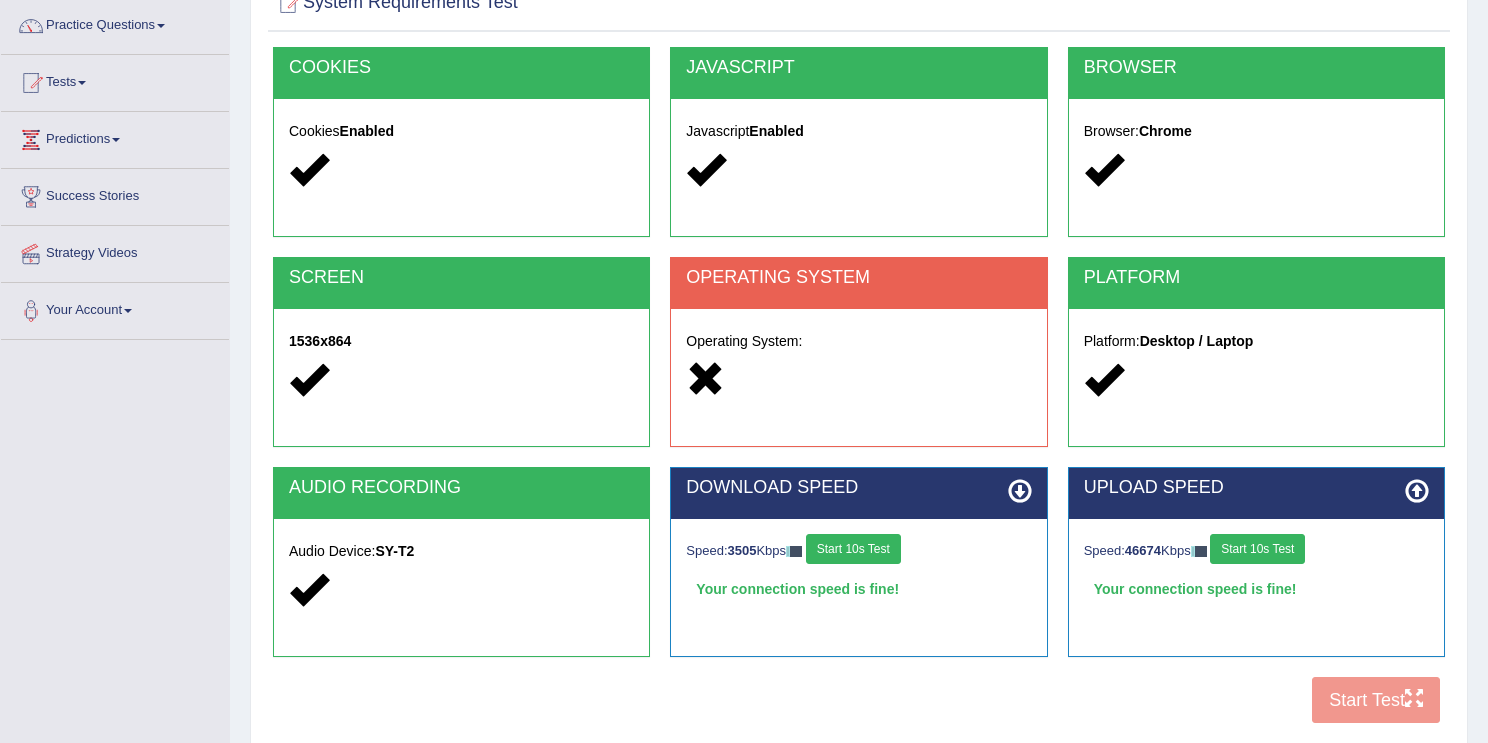 click on "OPERATING SYSTEM" at bounding box center [858, 283] 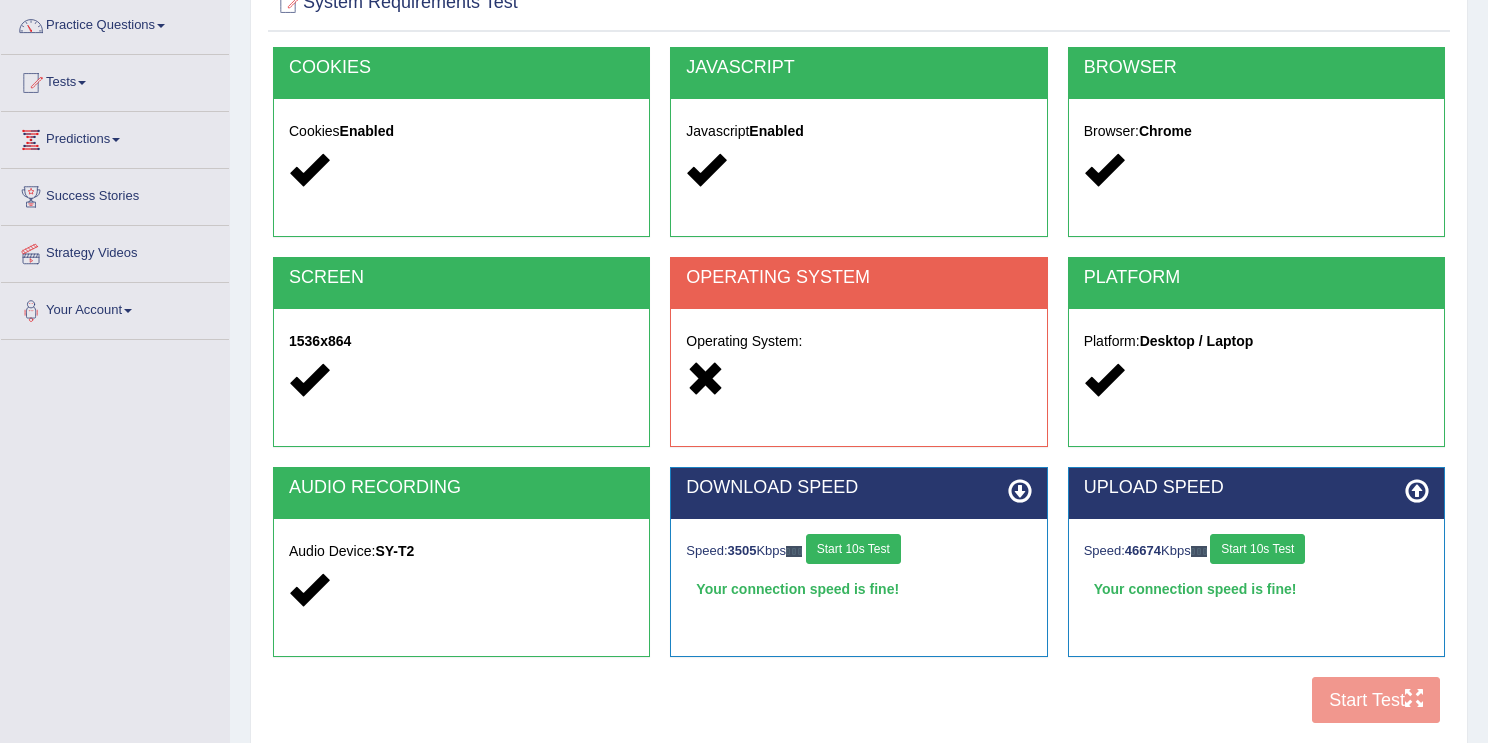 click on "OPERATING SYSTEM" at bounding box center [858, 283] 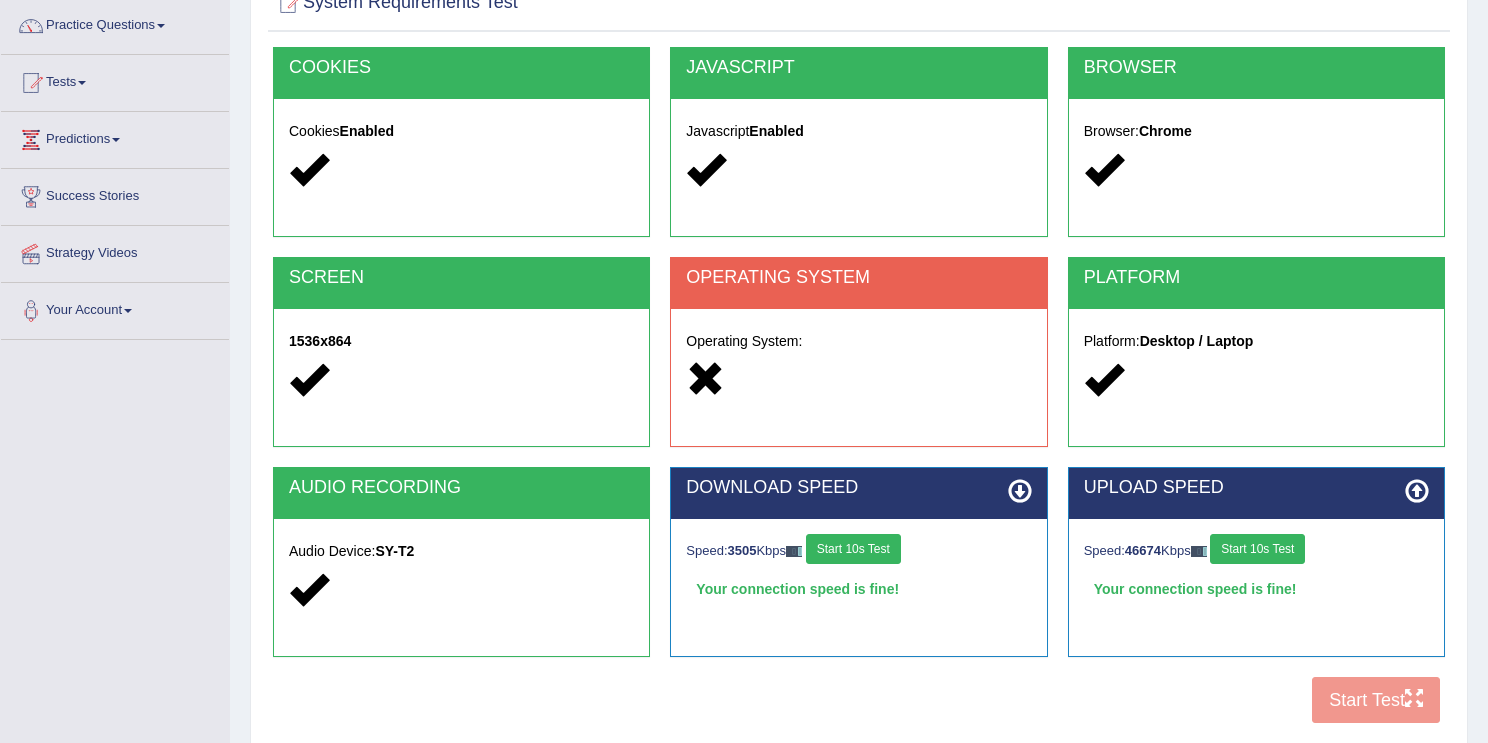 click on "OPERATING SYSTEM" at bounding box center (858, 278) 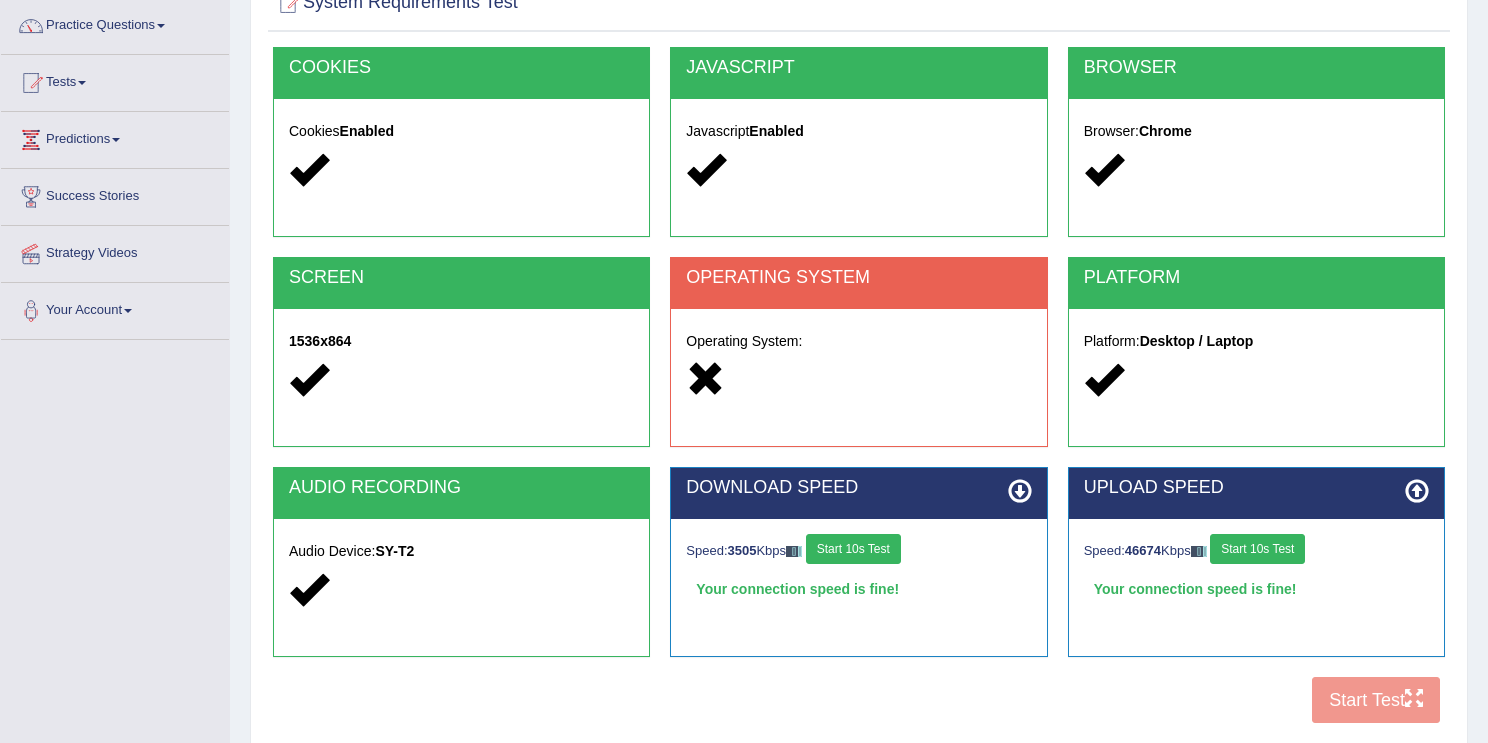 click on "OPERATING SYSTEM" at bounding box center (858, 278) 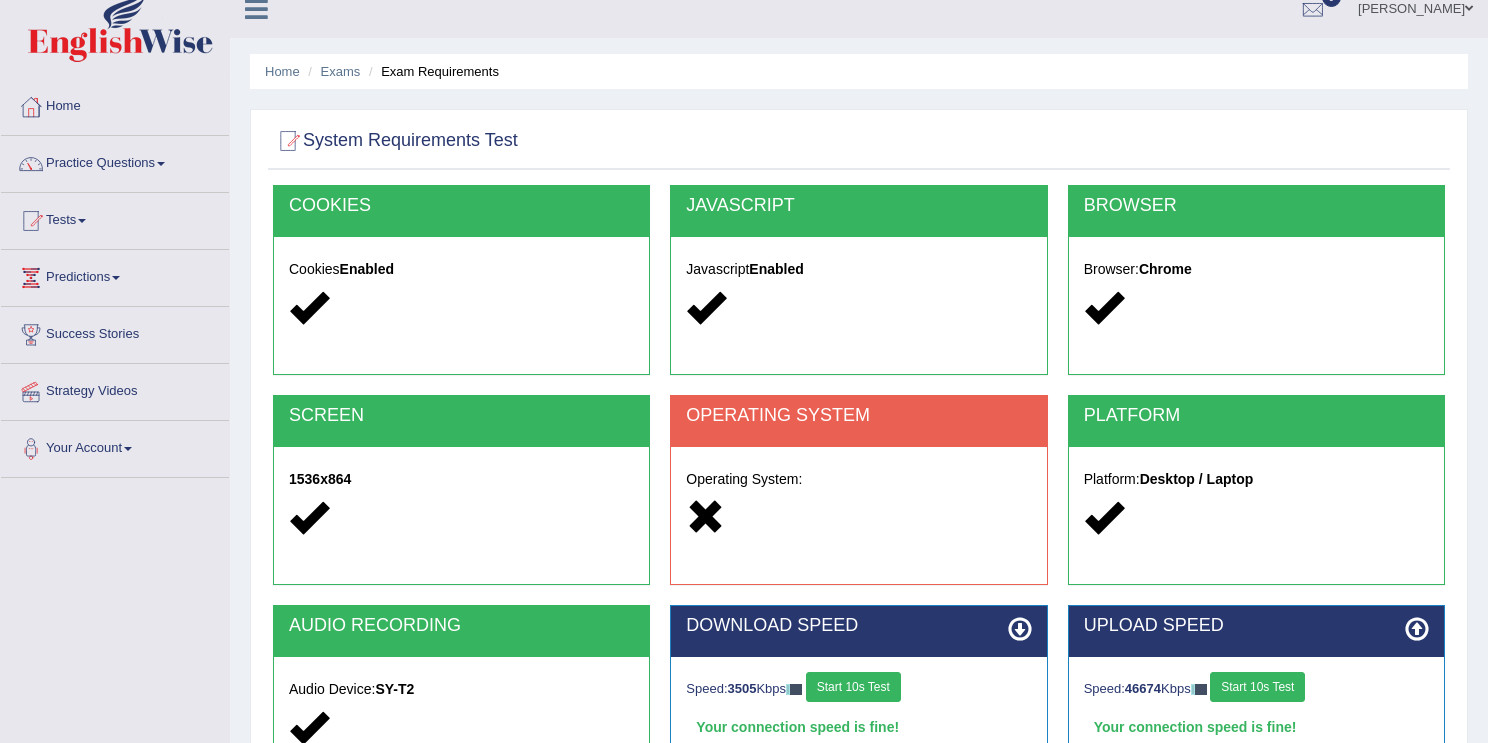 scroll, scrollTop: 0, scrollLeft: 0, axis: both 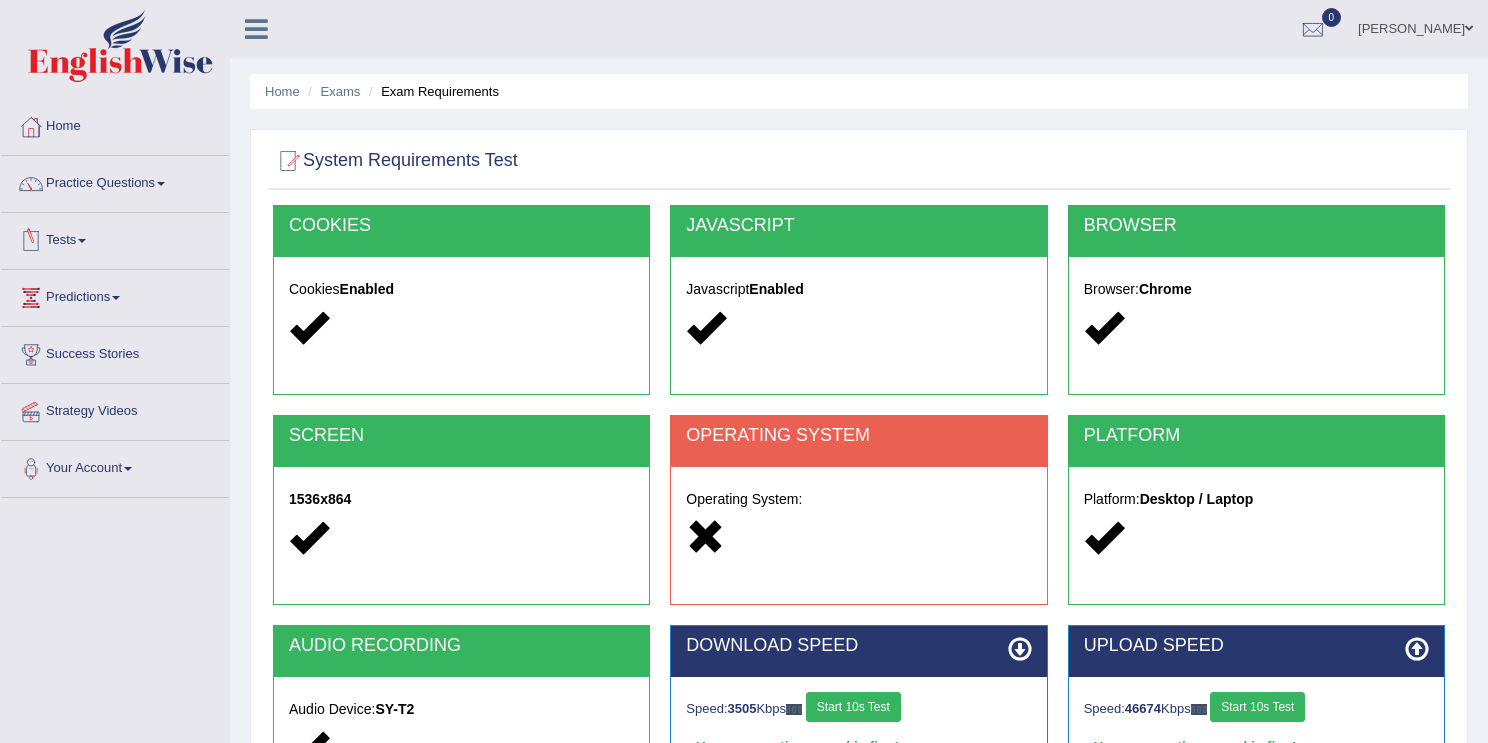 click at bounding box center [82, 241] 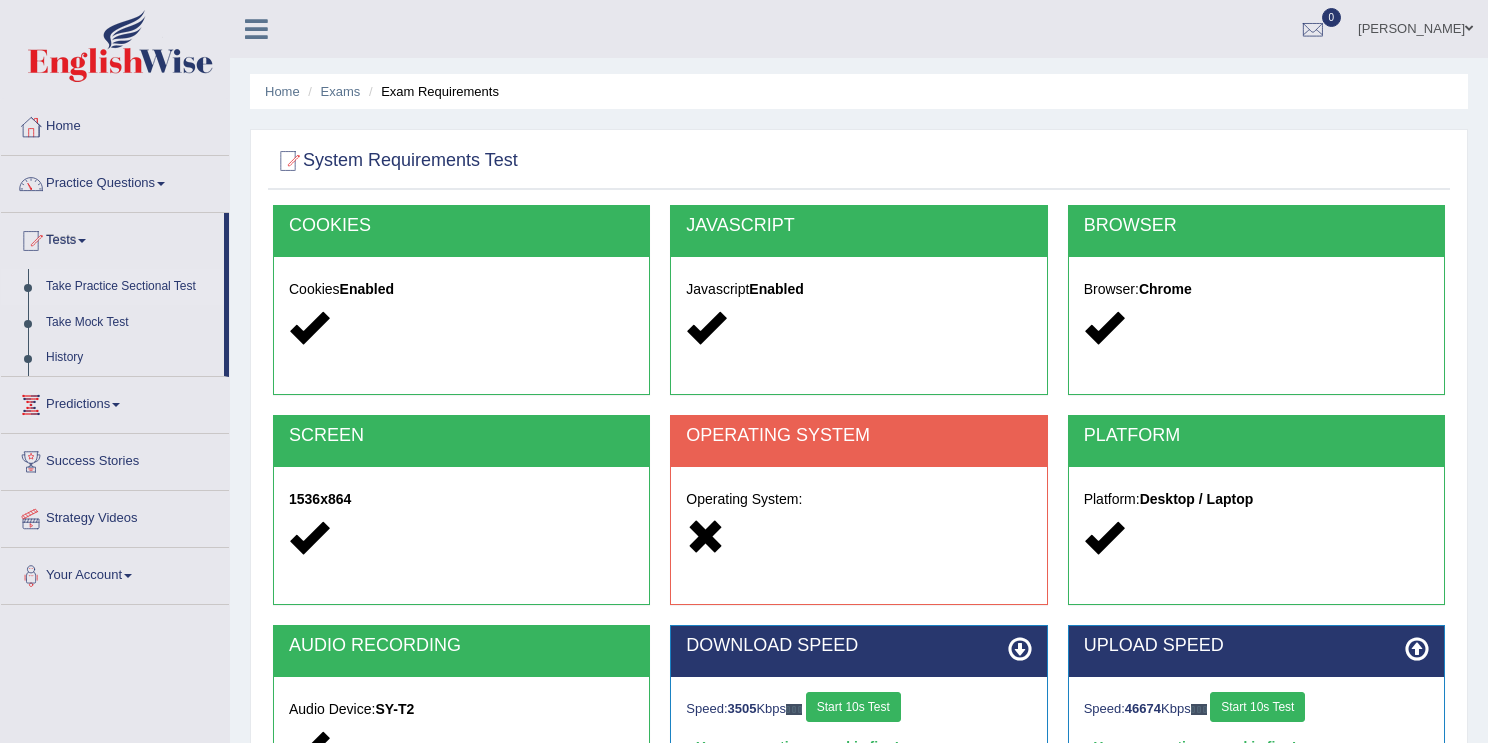 click on "Take Practice Sectional Test" at bounding box center (130, 287) 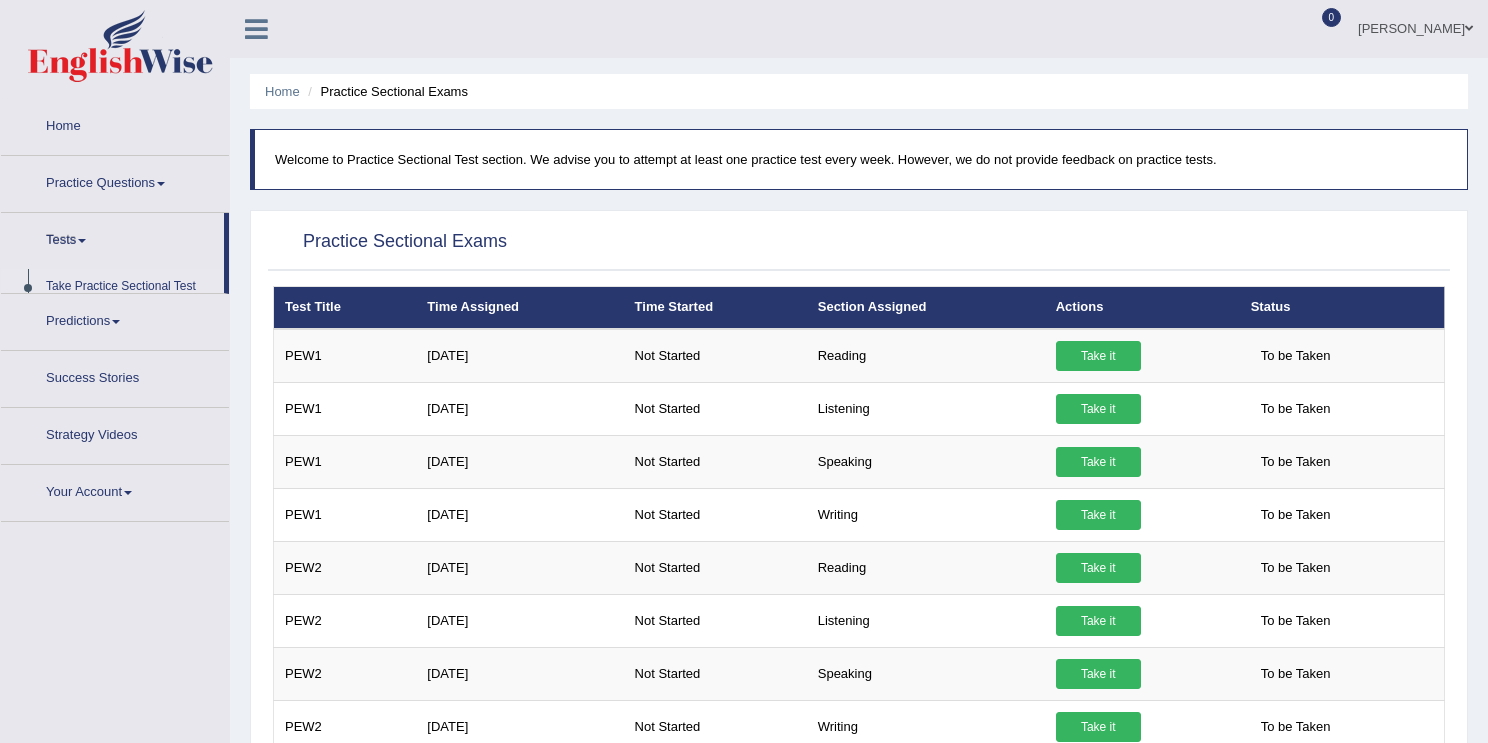 scroll, scrollTop: 0, scrollLeft: 0, axis: both 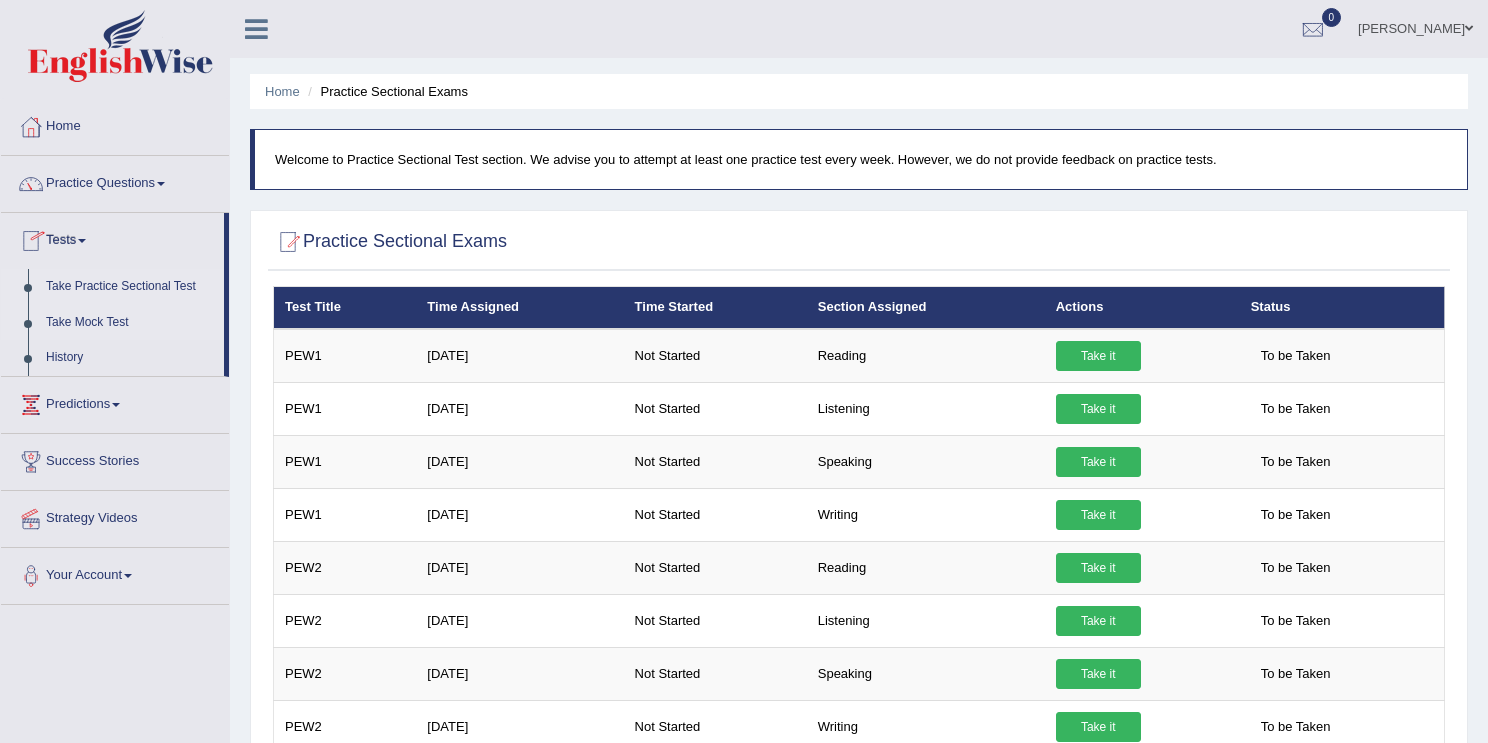 click on "Take Mock Test" at bounding box center (130, 323) 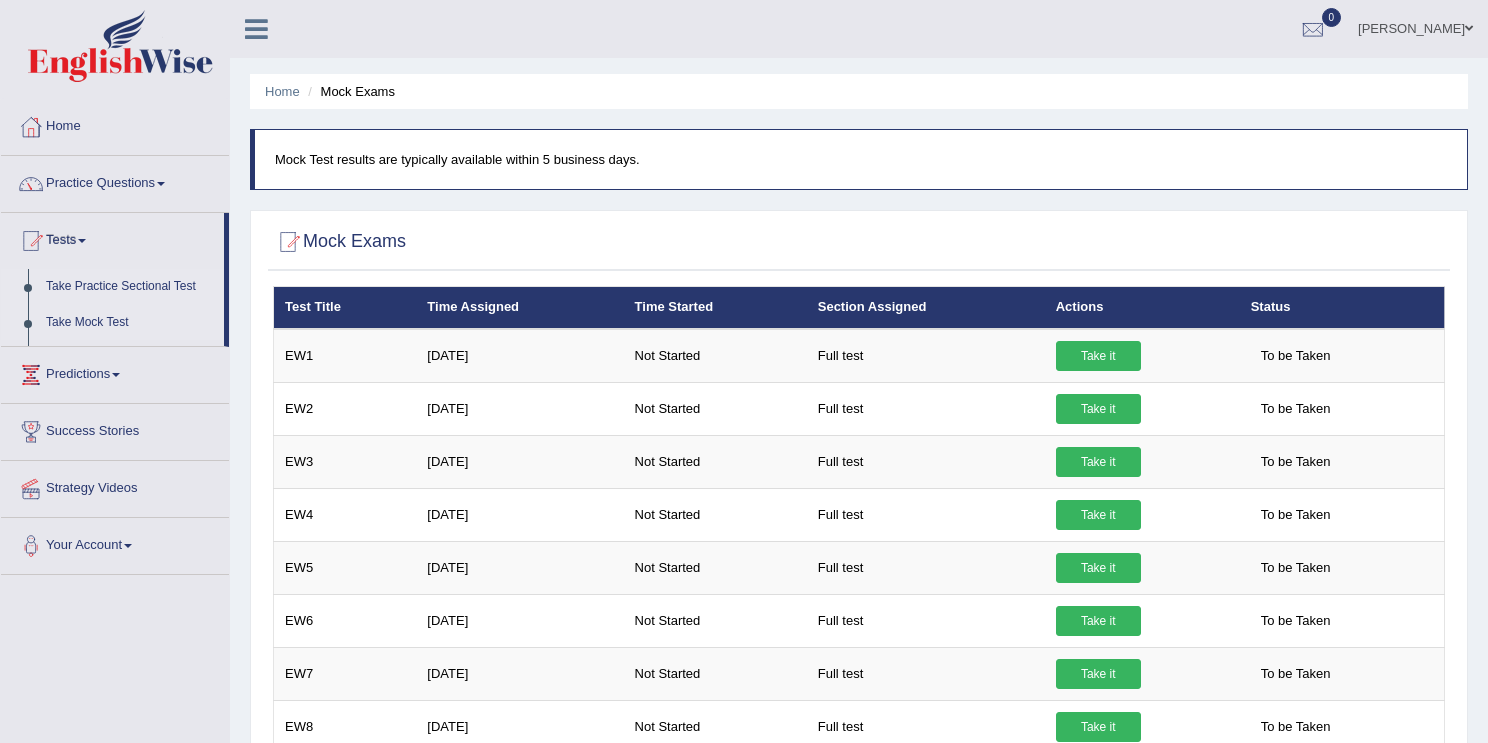 scroll, scrollTop: 0, scrollLeft: 0, axis: both 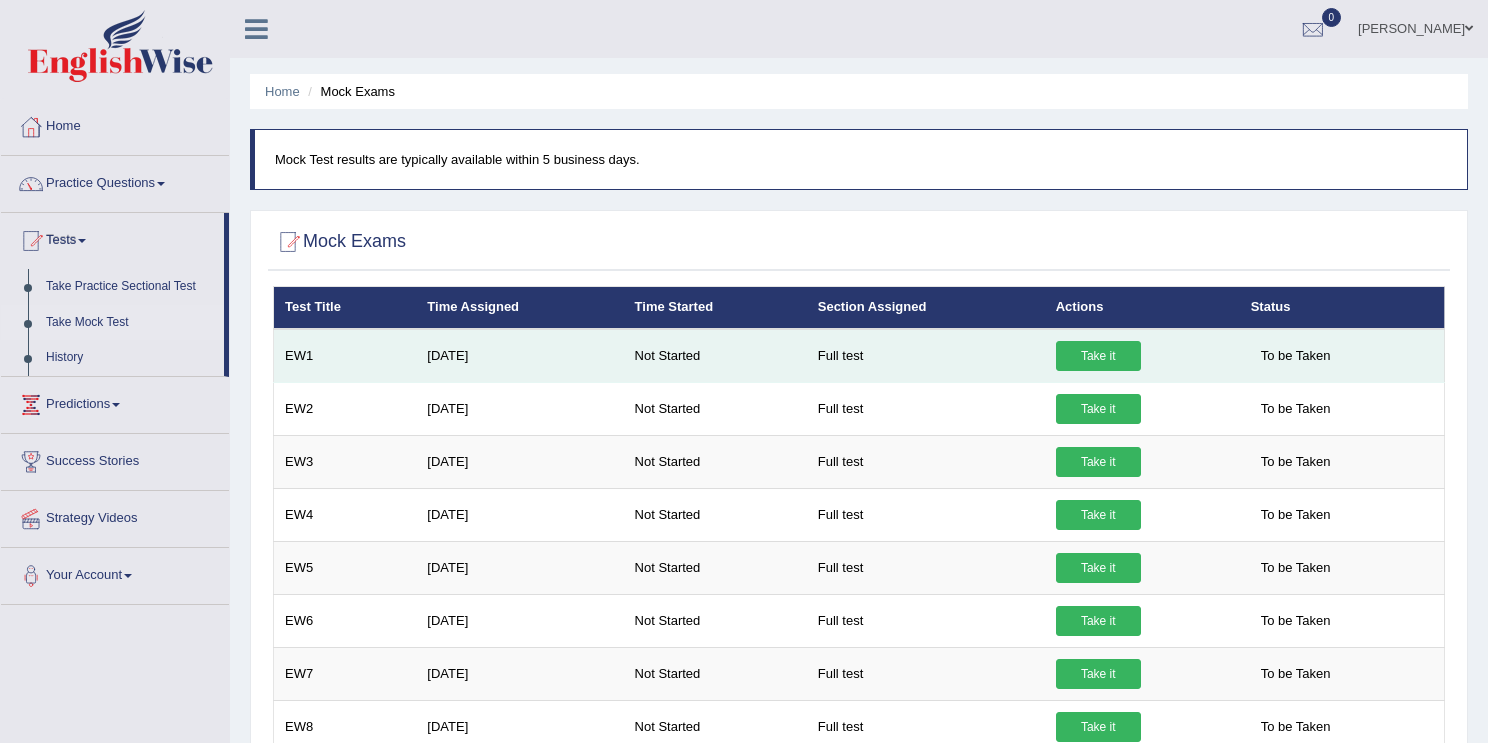 click on "Take it" at bounding box center (1098, 356) 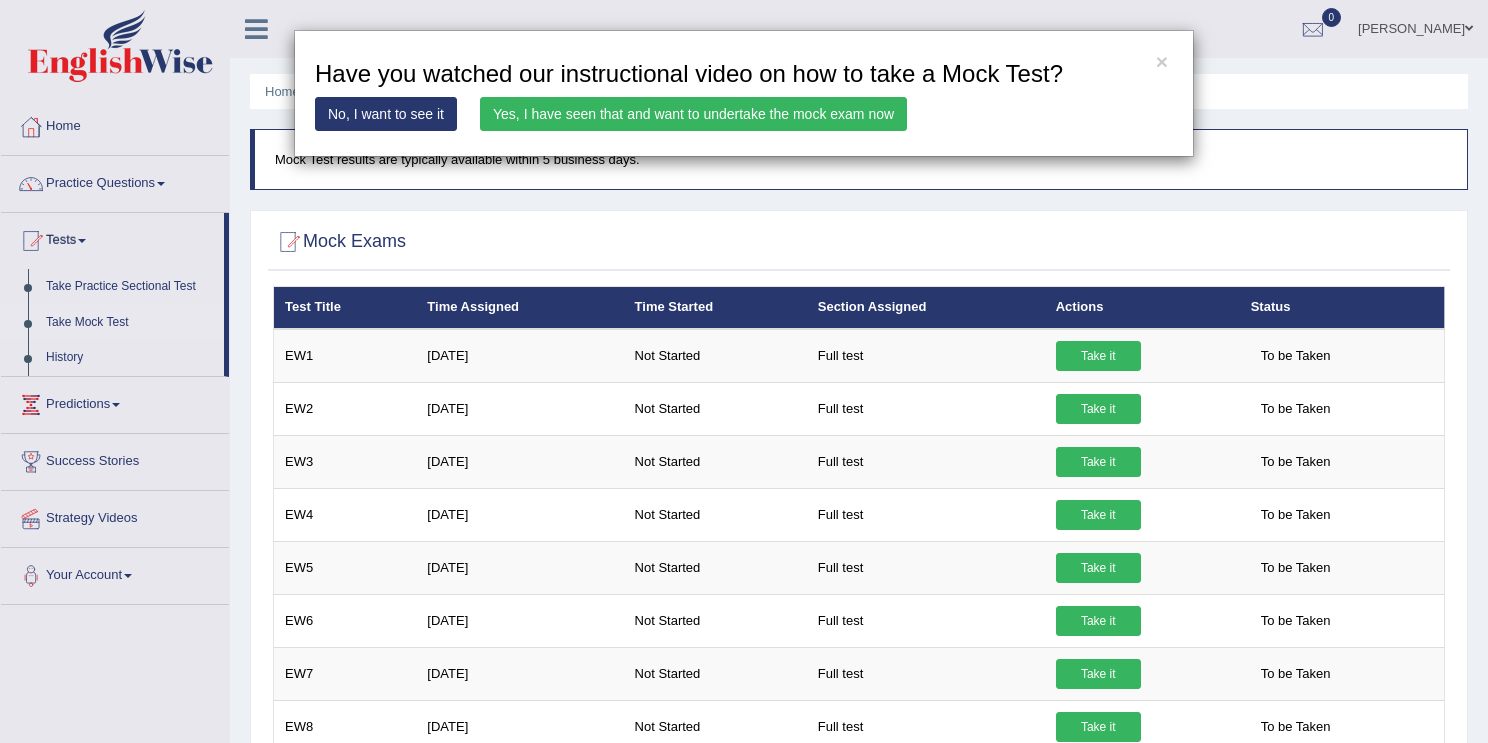 click on "Yes, I have seen that and want to undertake the mock exam now" at bounding box center (693, 114) 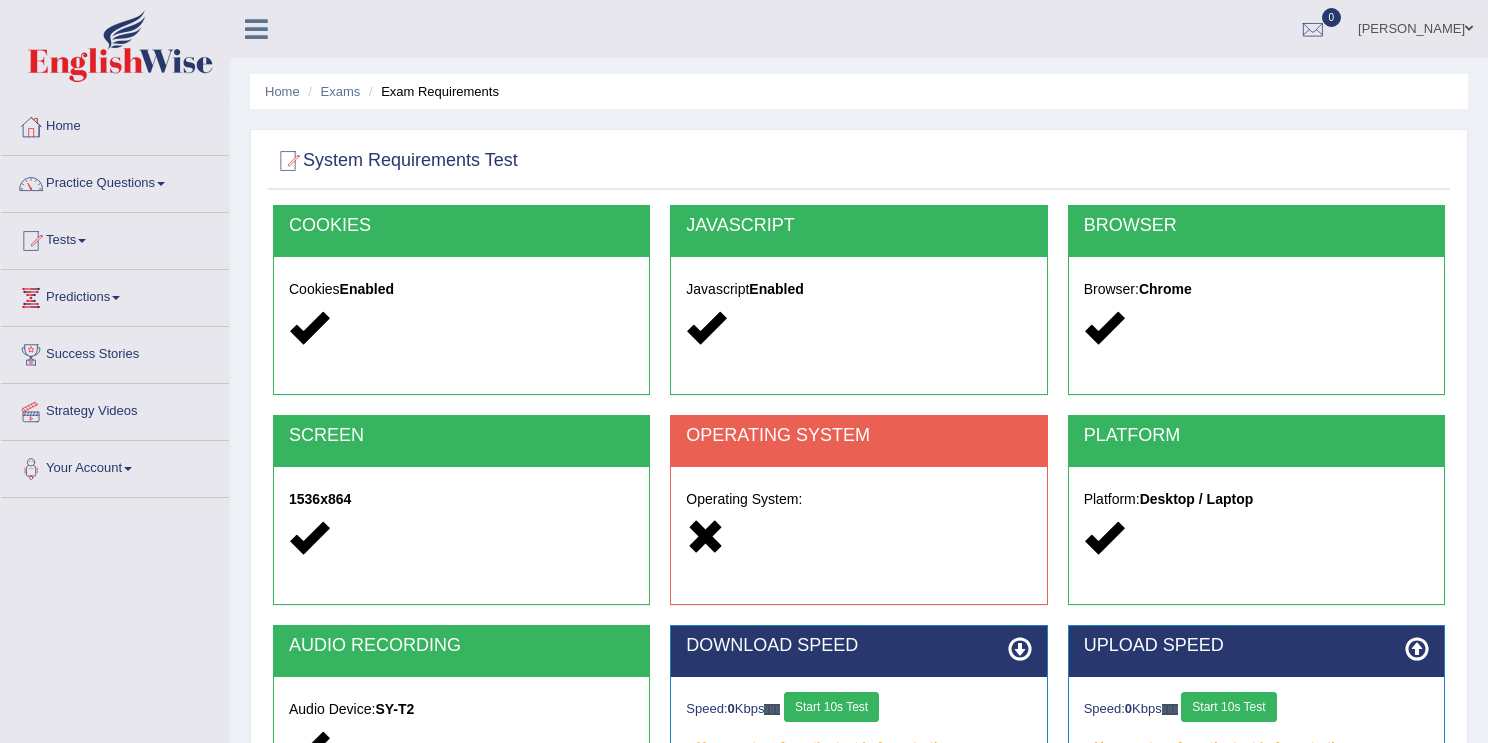scroll, scrollTop: 0, scrollLeft: 0, axis: both 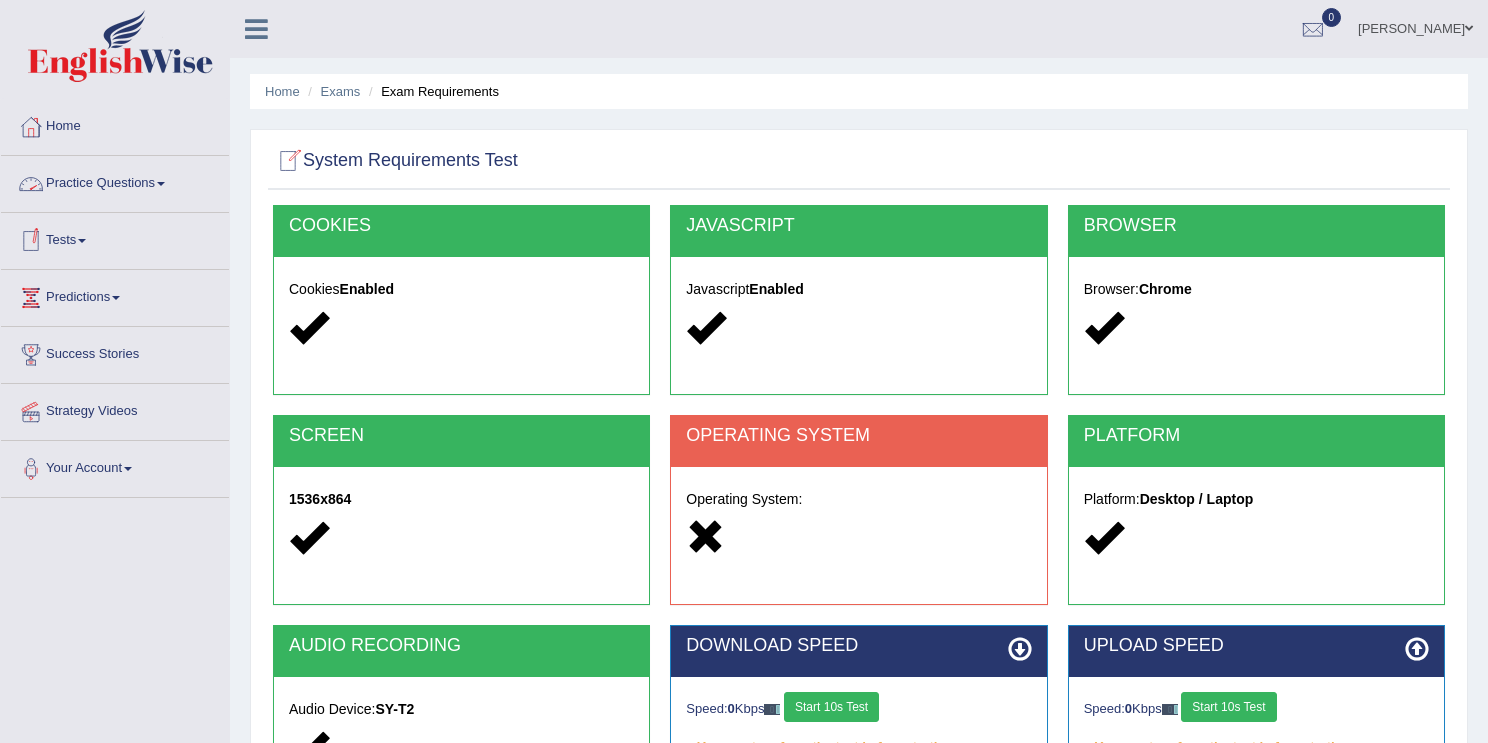 click on "Tests" at bounding box center [115, 238] 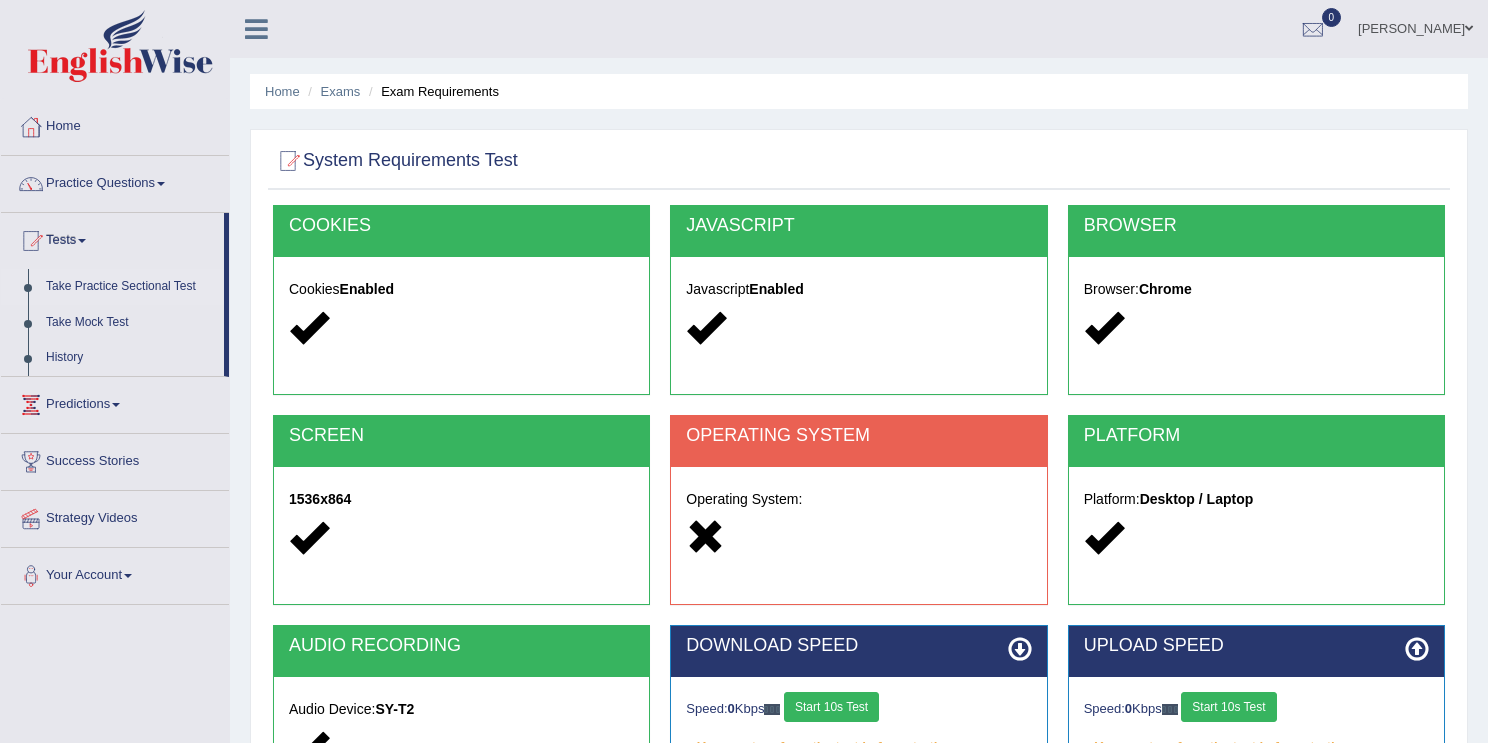 click on "Take Practice Sectional Test" at bounding box center [130, 287] 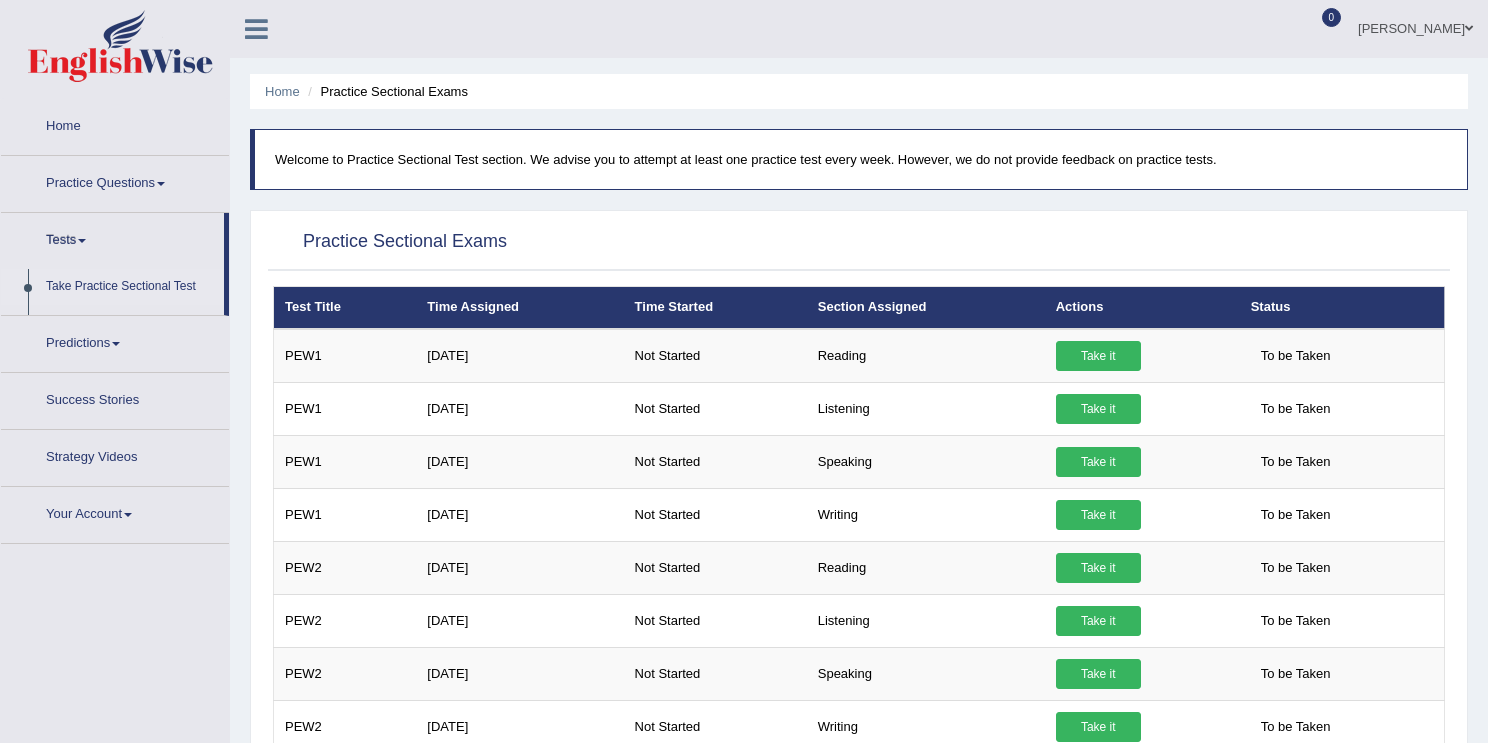 scroll, scrollTop: 0, scrollLeft: 0, axis: both 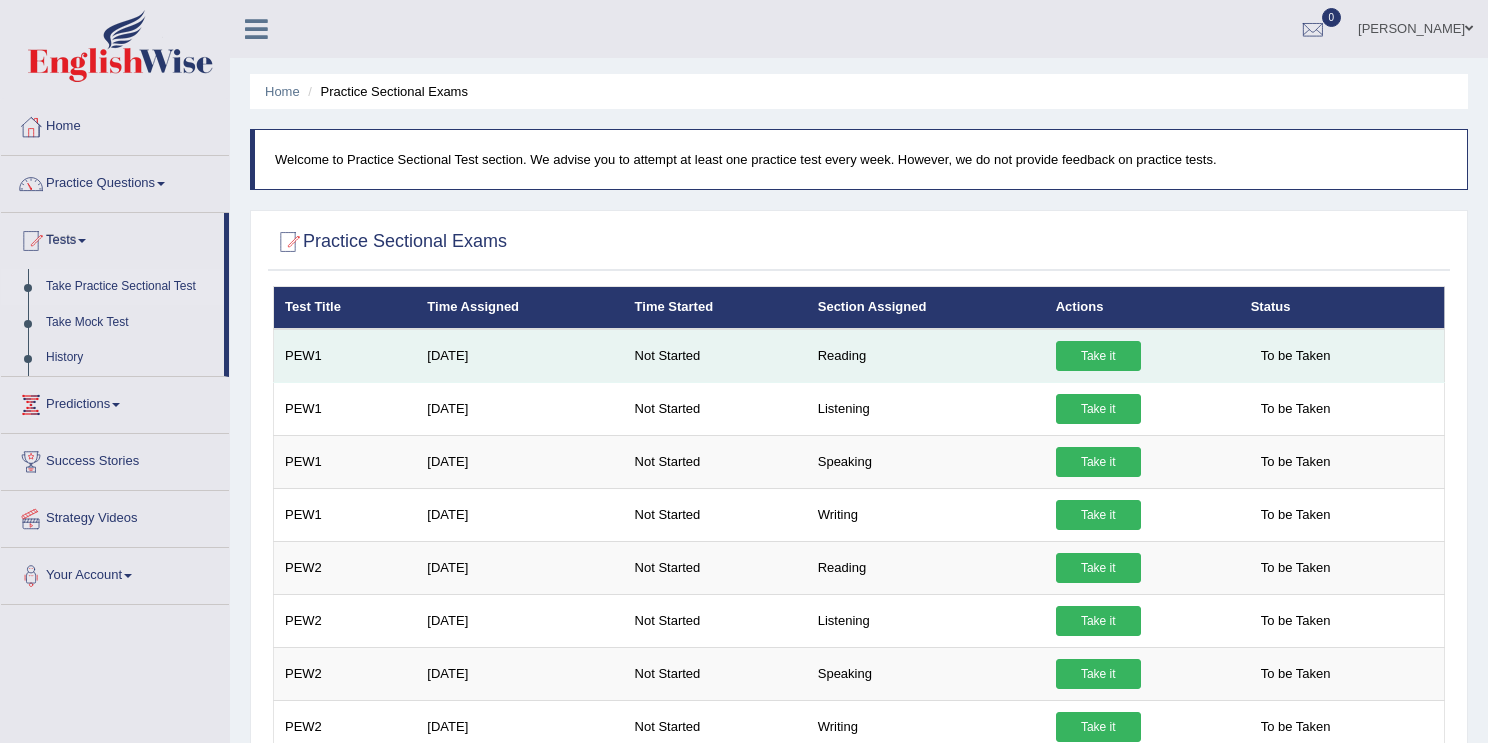 drag, startPoint x: 1067, startPoint y: 356, endPoint x: 1014, endPoint y: 340, distance: 55.362442 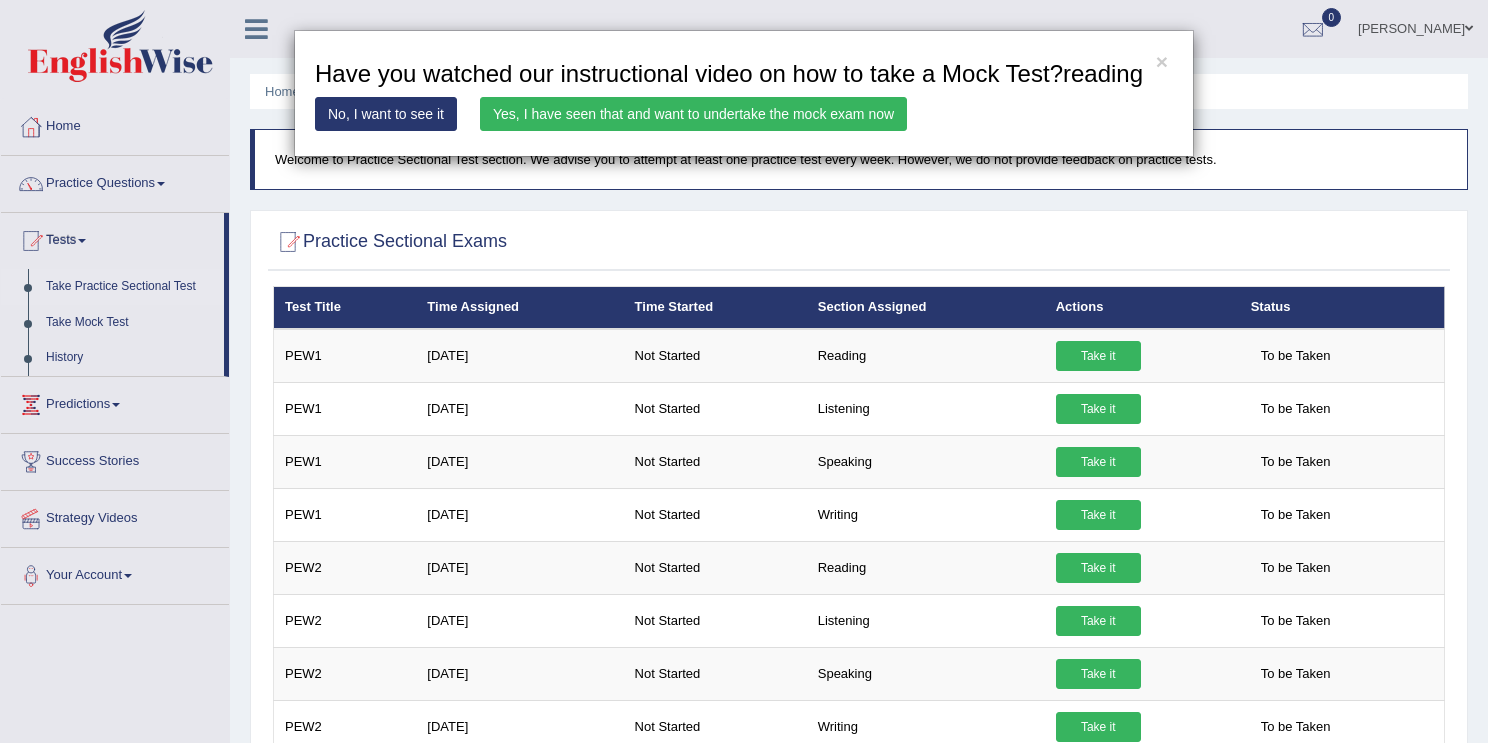 click on "No, I want to see it" at bounding box center [386, 114] 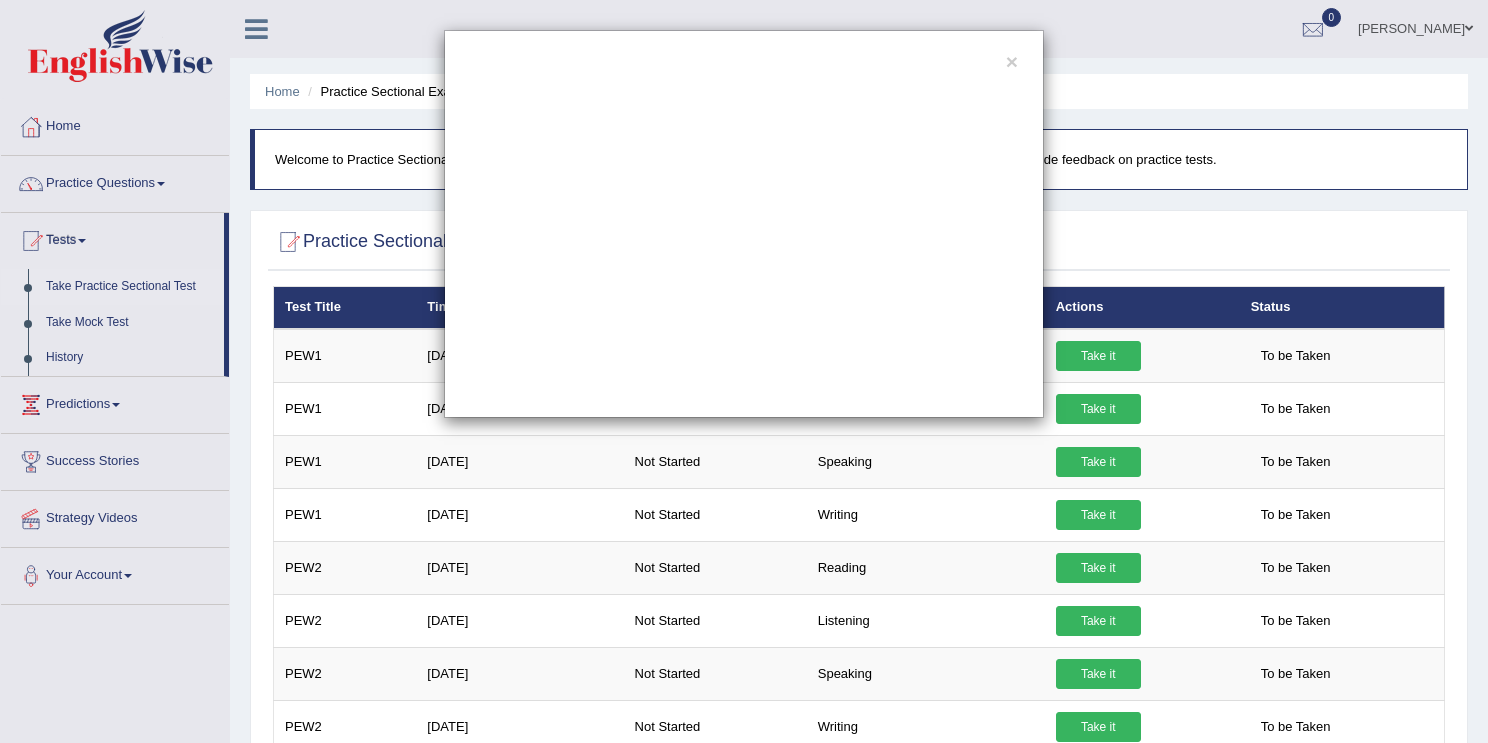 click on "×" at bounding box center [744, 224] 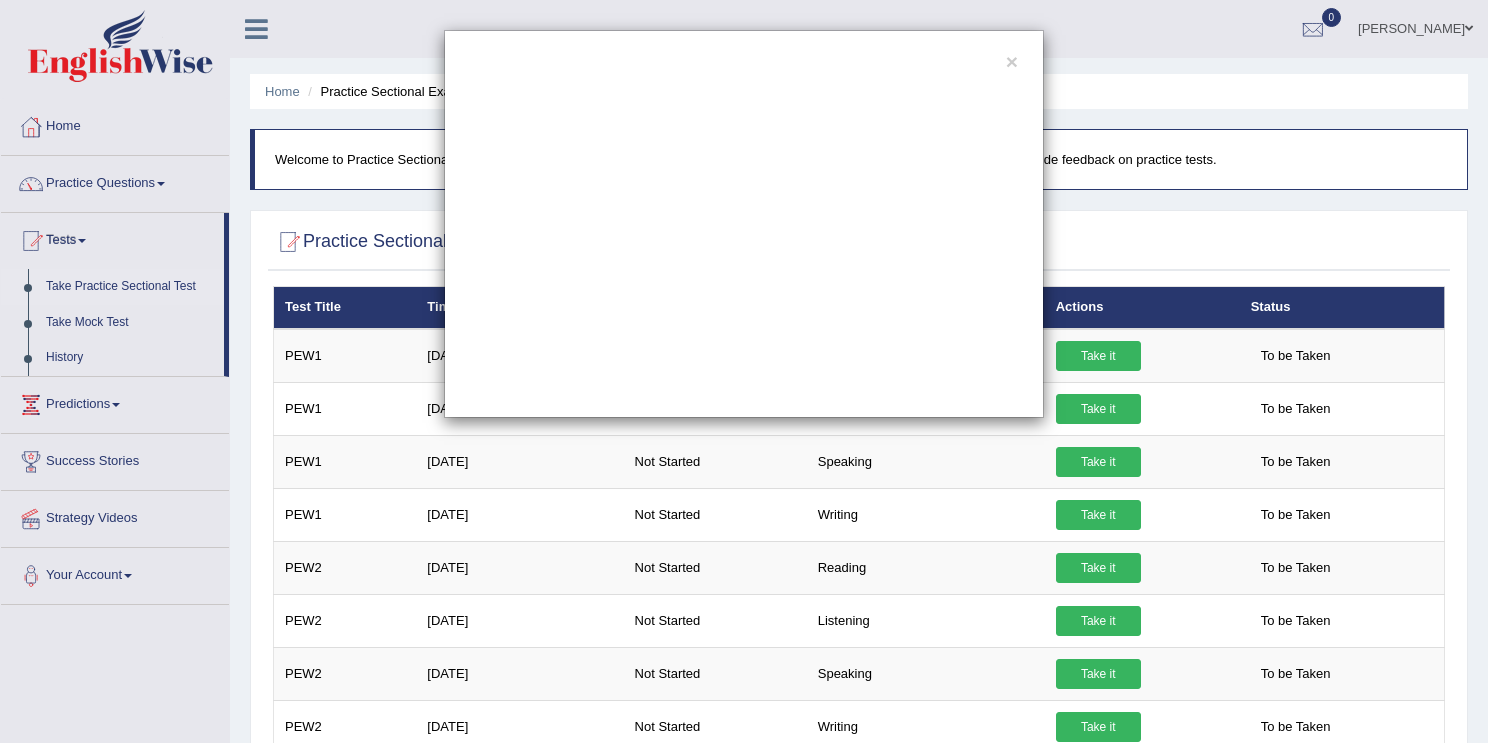 click on "×" at bounding box center [744, 224] 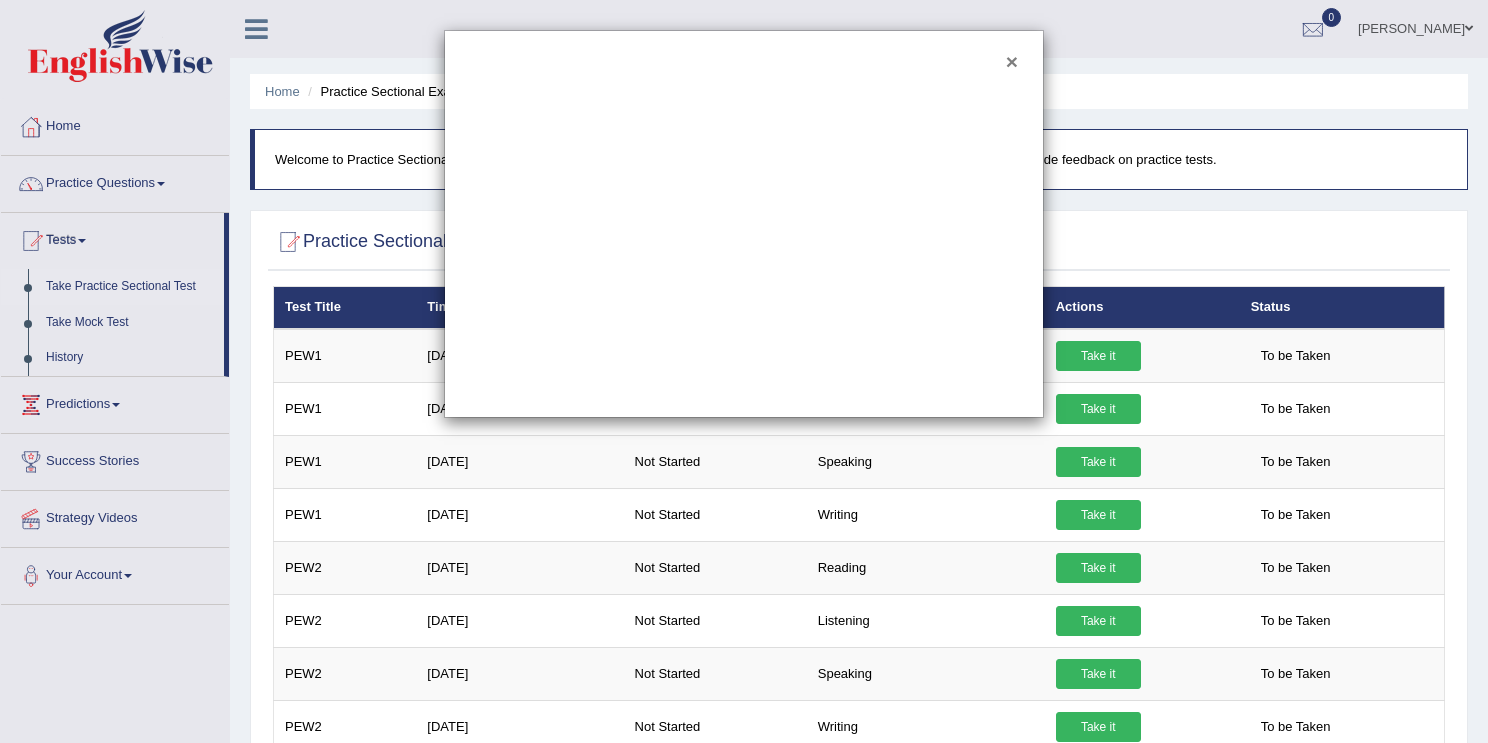 click on "×" at bounding box center (1012, 61) 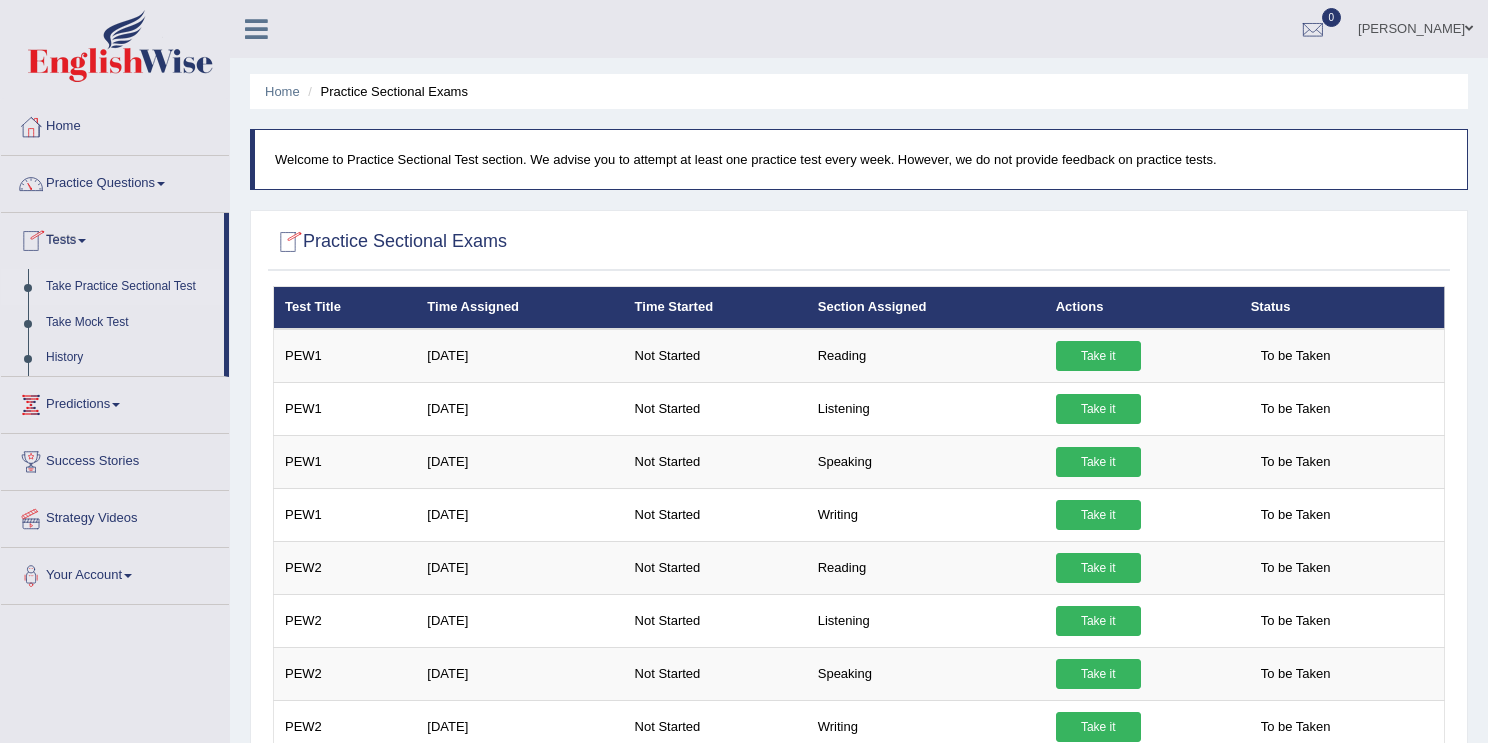 click on "Take Practice Sectional Test" at bounding box center (130, 287) 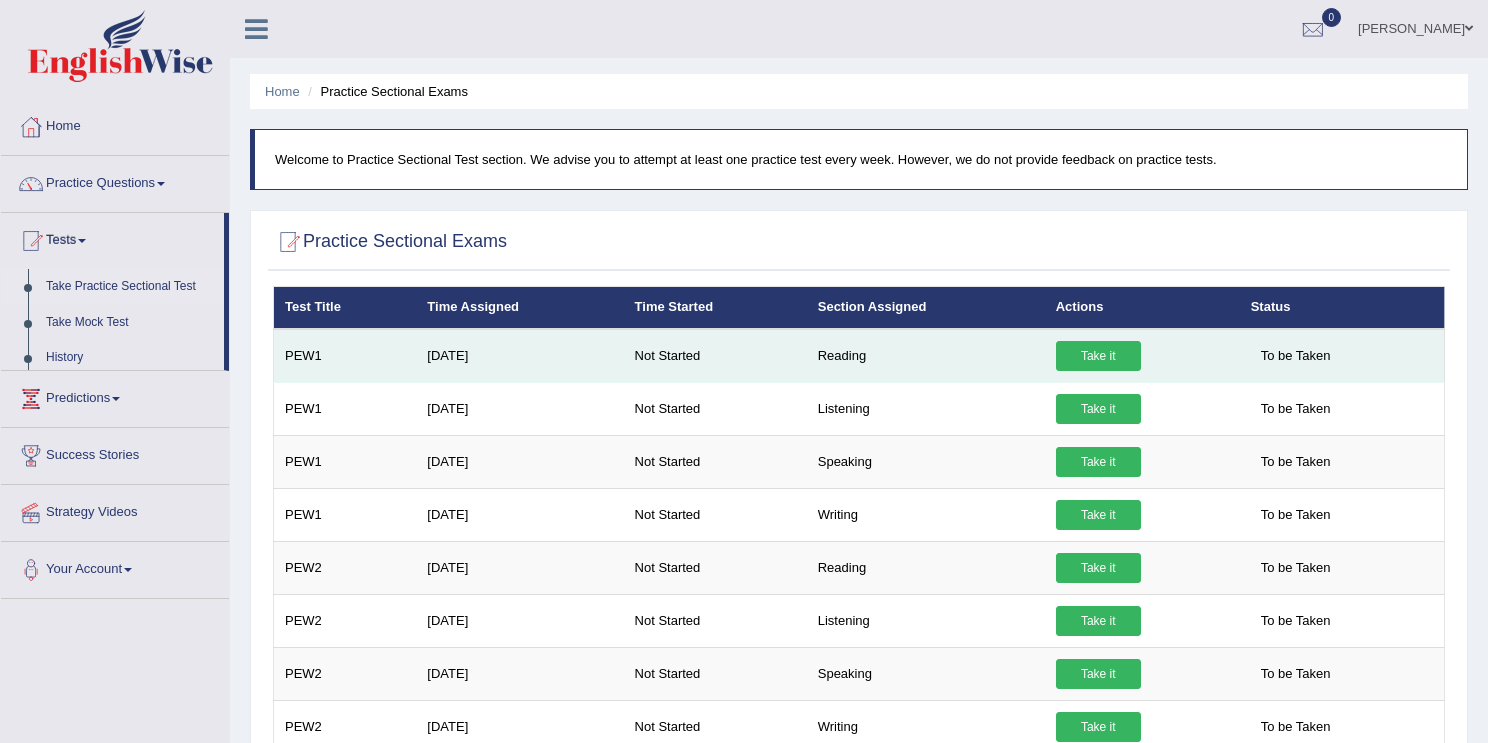 scroll, scrollTop: 0, scrollLeft: 0, axis: both 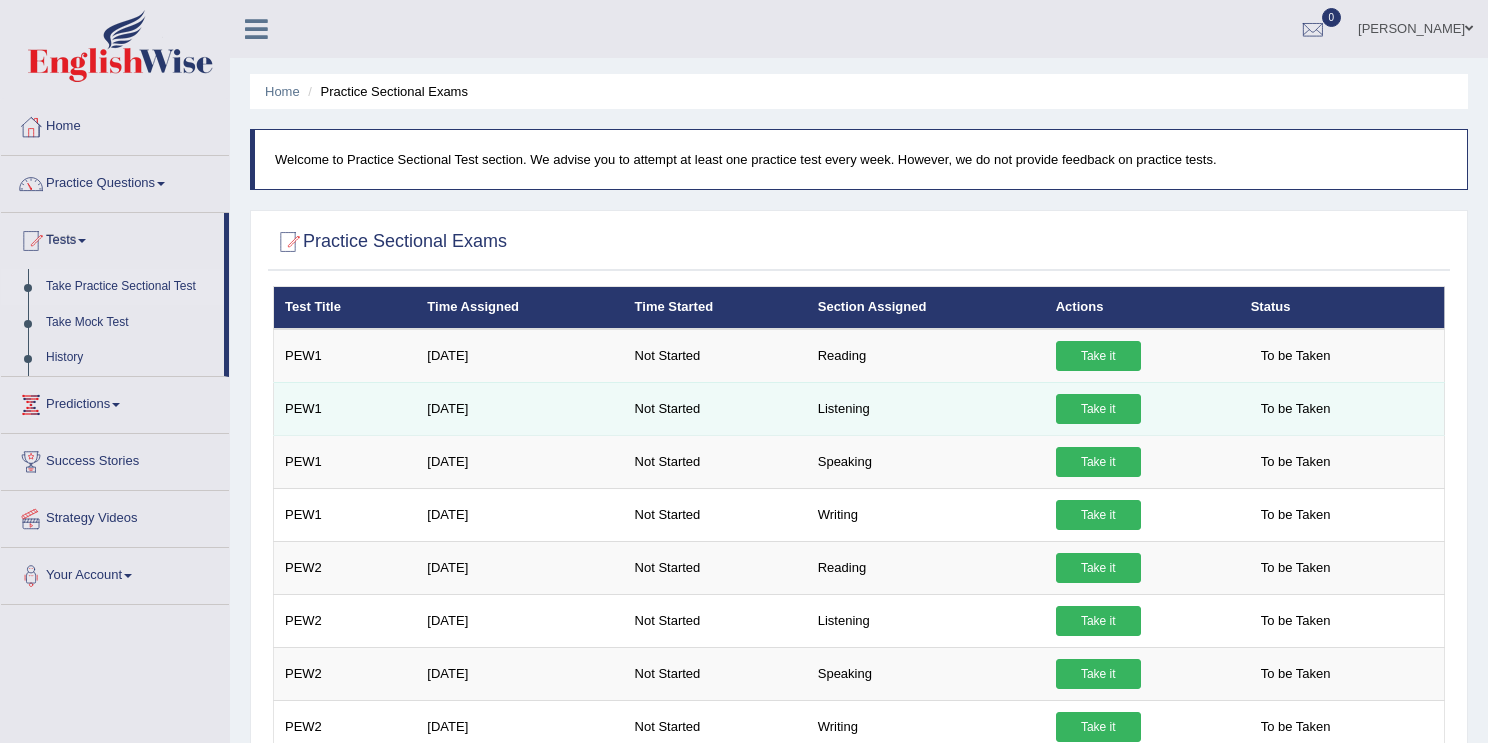 click on "Take it" at bounding box center (1098, 409) 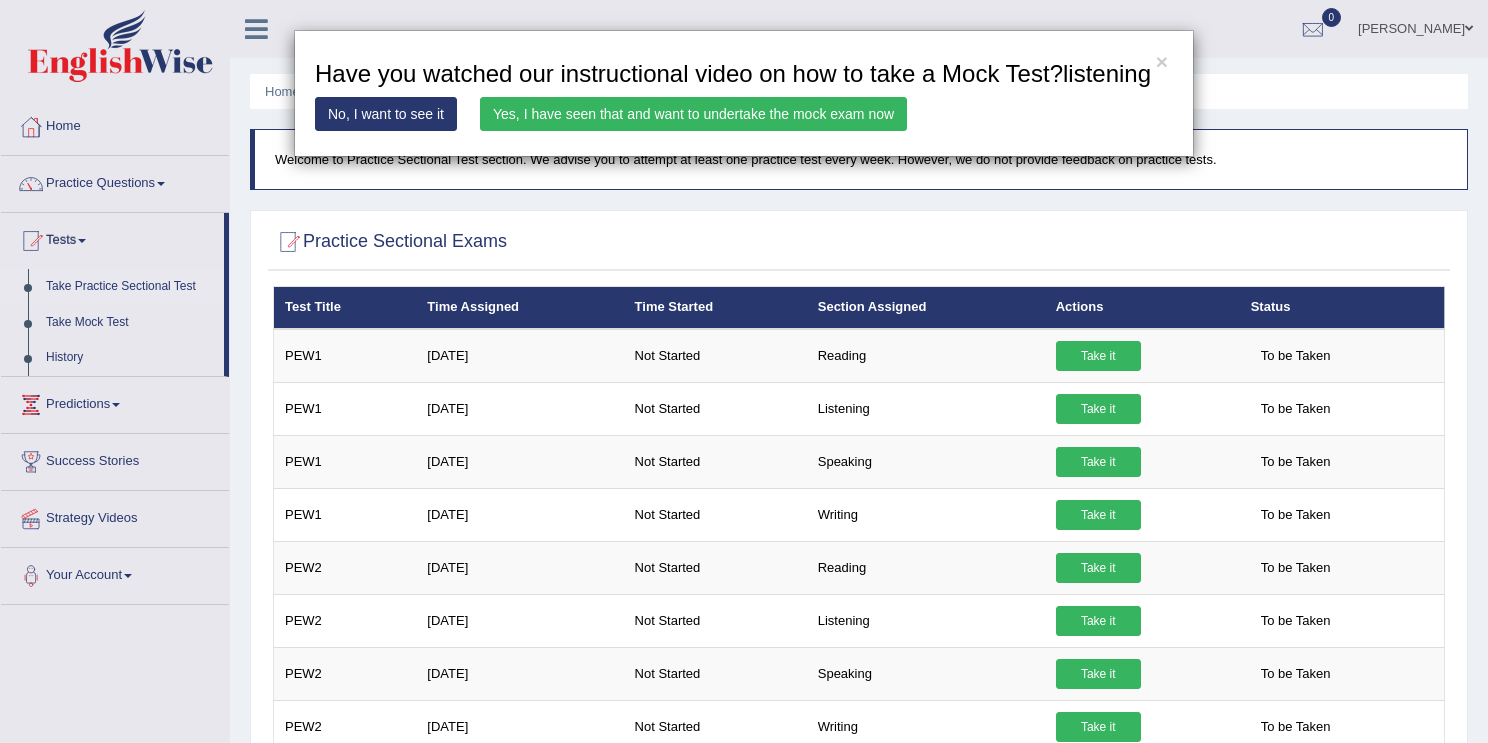 click on "Yes, I have seen that and want to undertake the mock exam now" at bounding box center (693, 114) 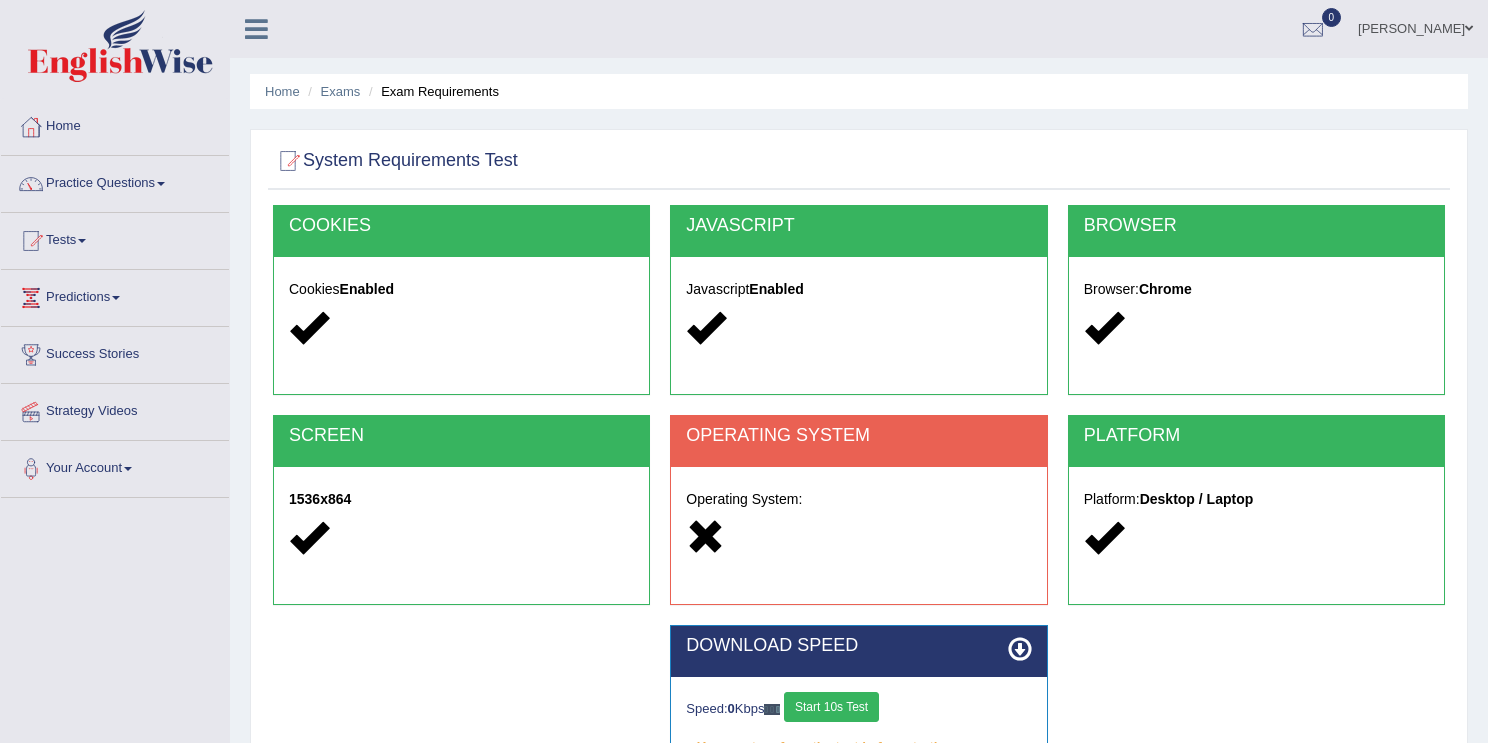 scroll, scrollTop: 0, scrollLeft: 0, axis: both 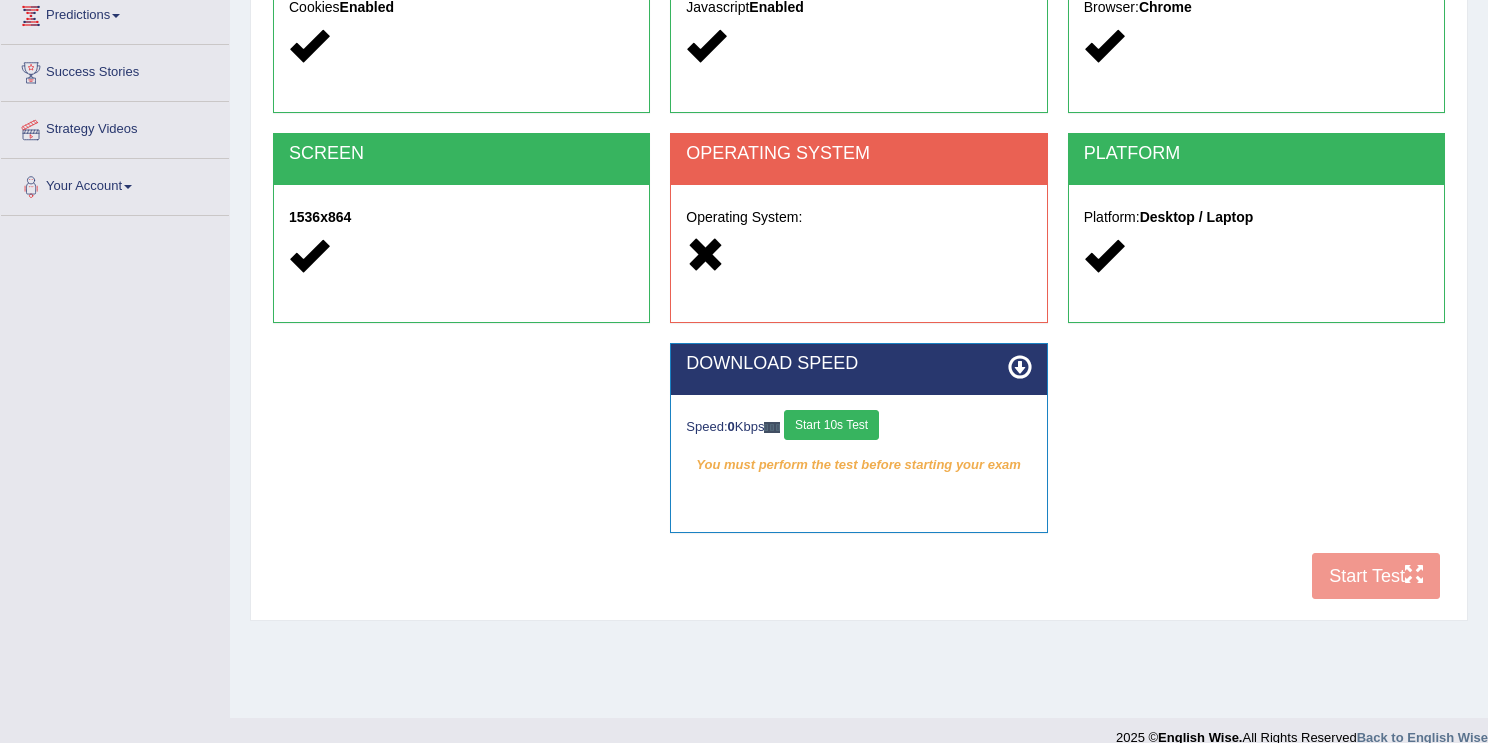 click on "Start 10s Test" at bounding box center [831, 425] 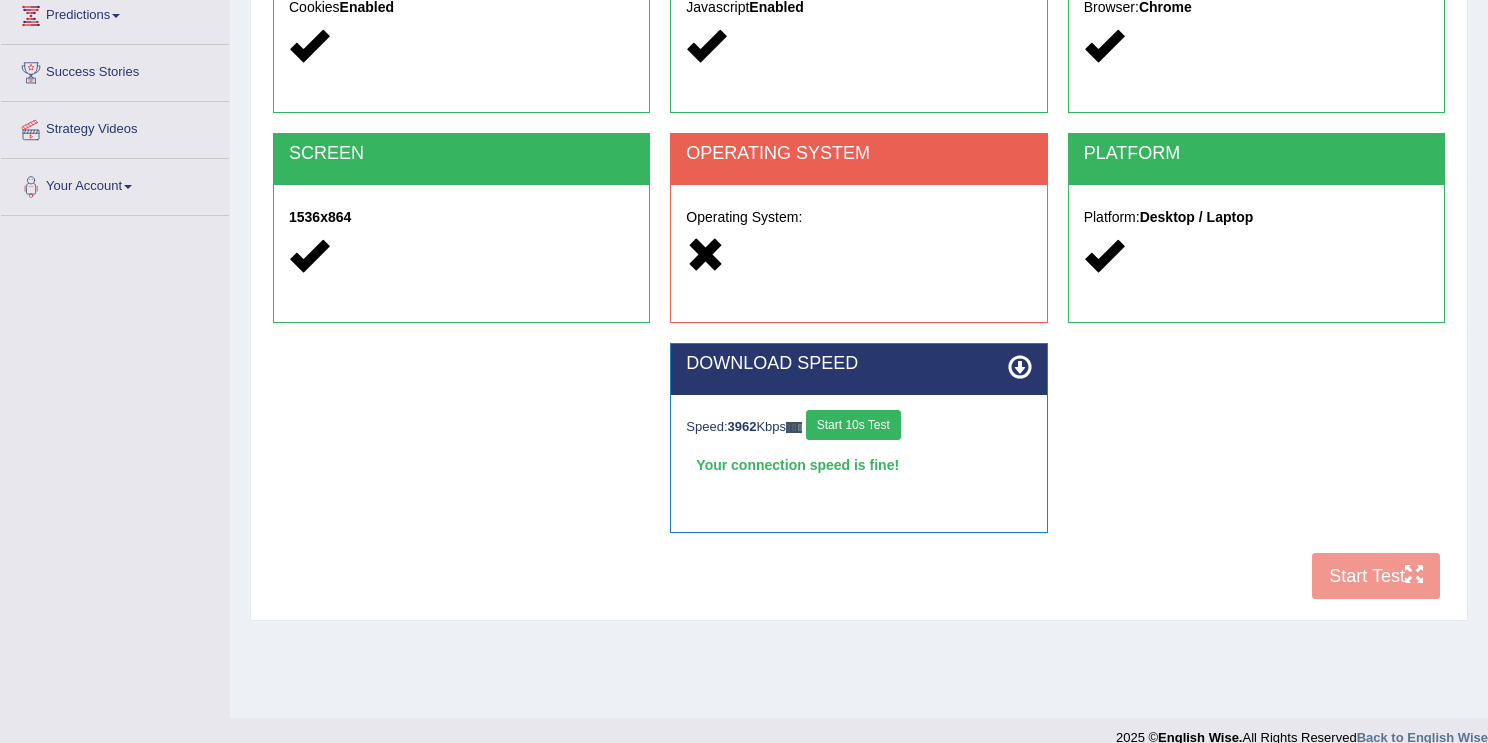 click on "OPERATING SYSTEM" at bounding box center [858, 159] 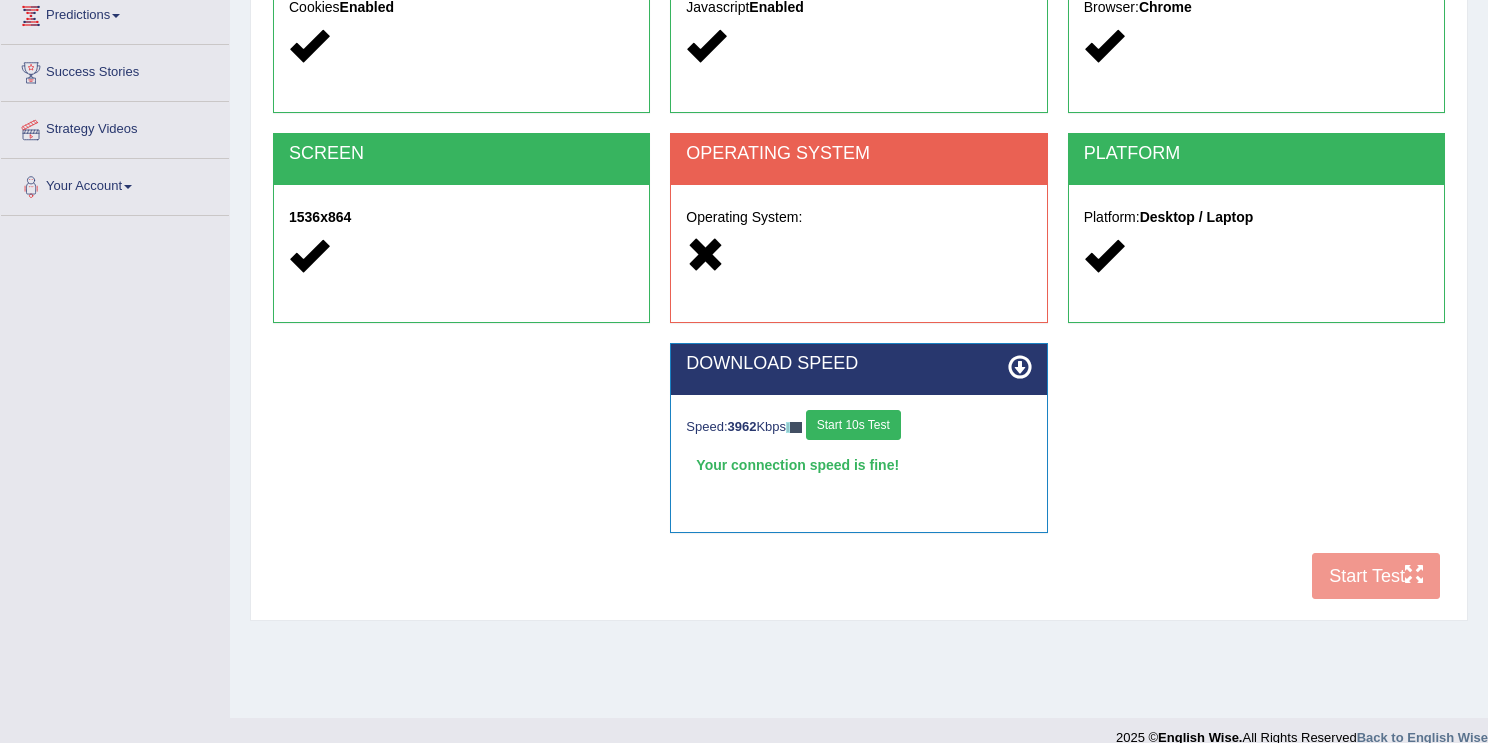 click on "OPERATING SYSTEM" at bounding box center (858, 154) 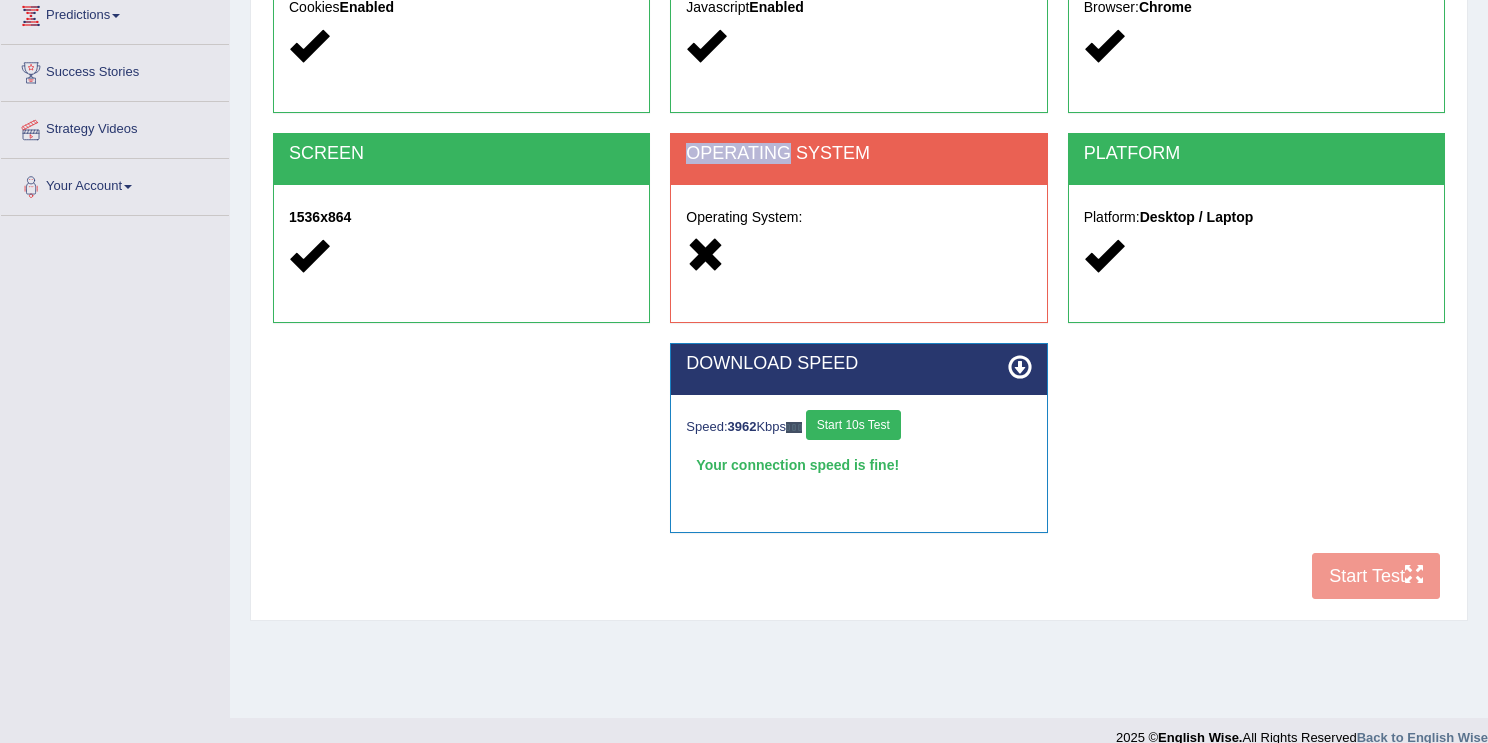 click on "OPERATING SYSTEM" at bounding box center (858, 154) 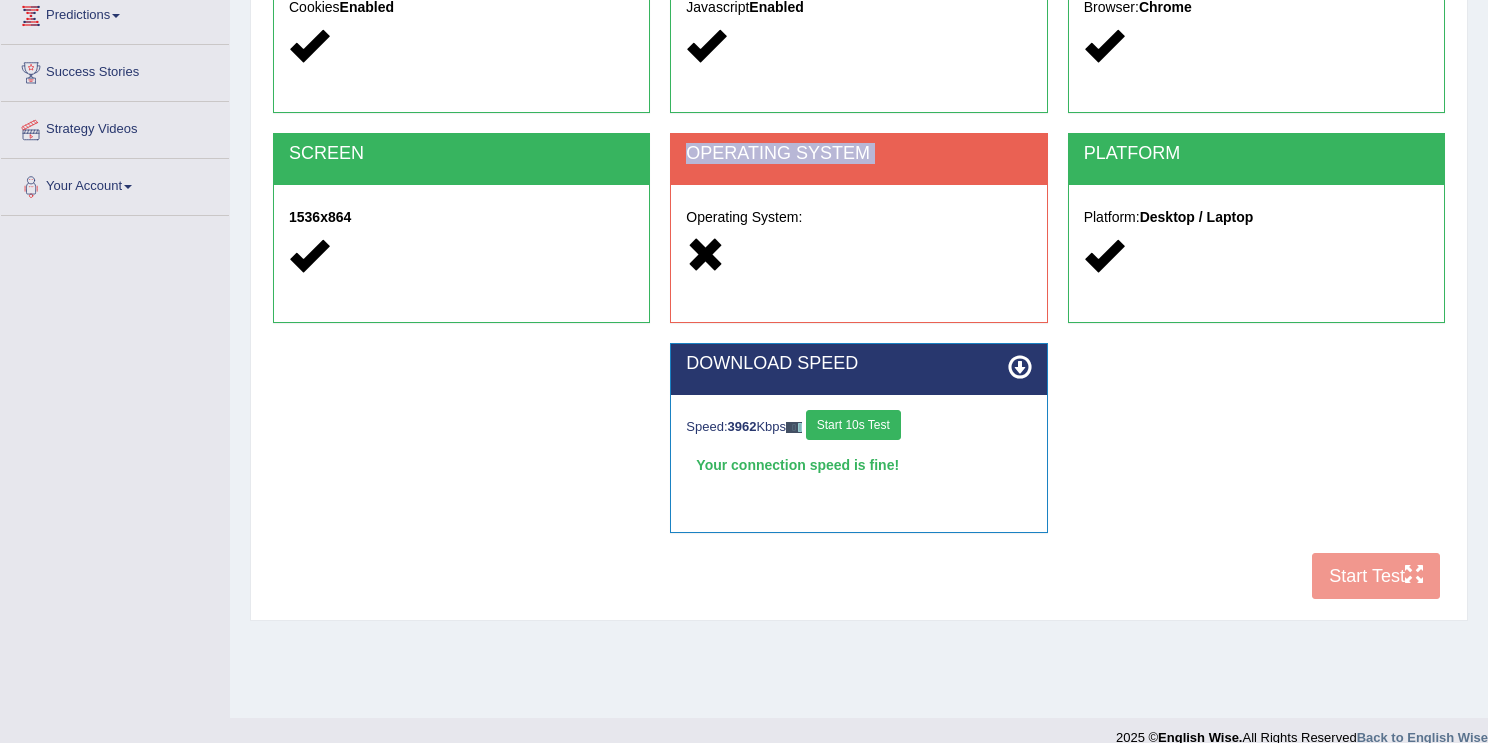 click on "OPERATING SYSTEM" at bounding box center (858, 154) 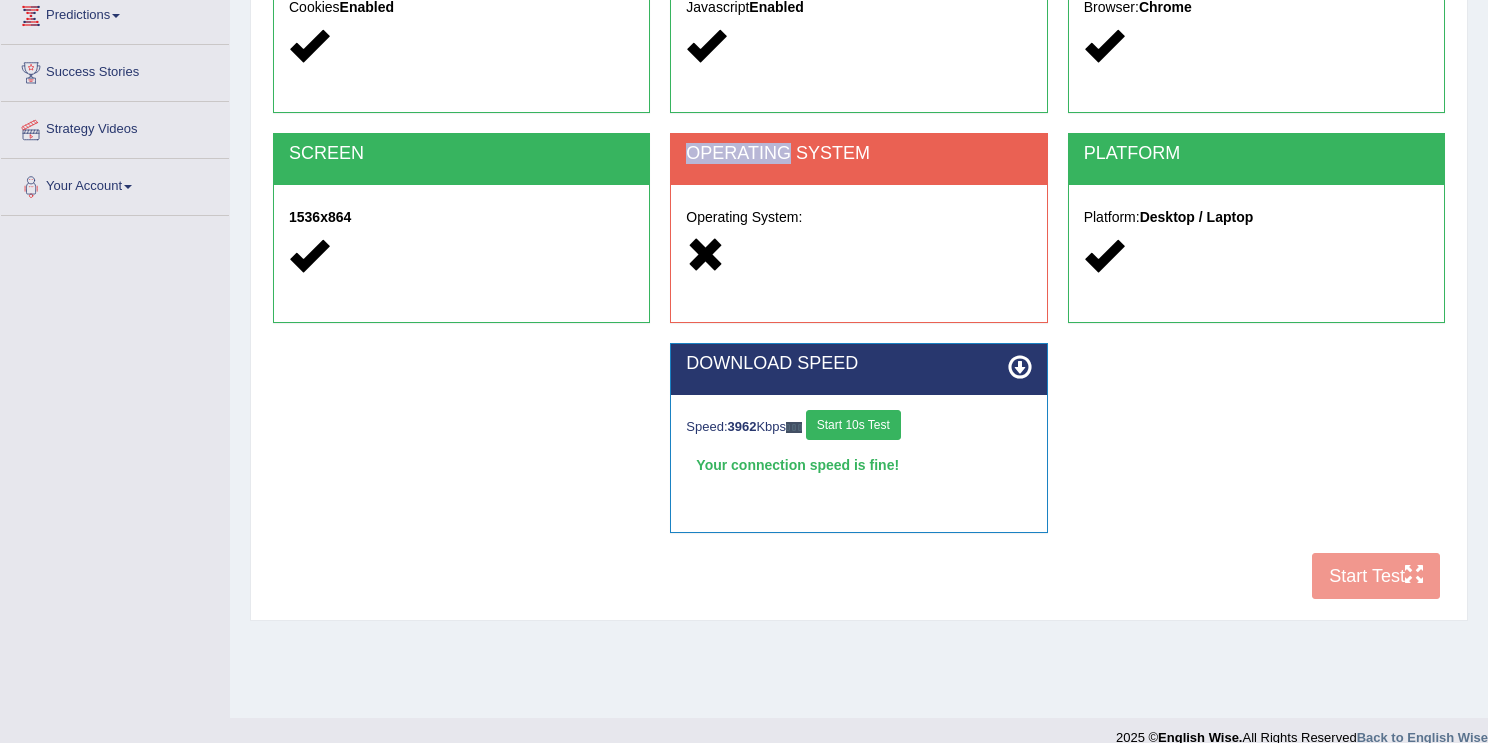 click on "OPERATING SYSTEM" at bounding box center (858, 154) 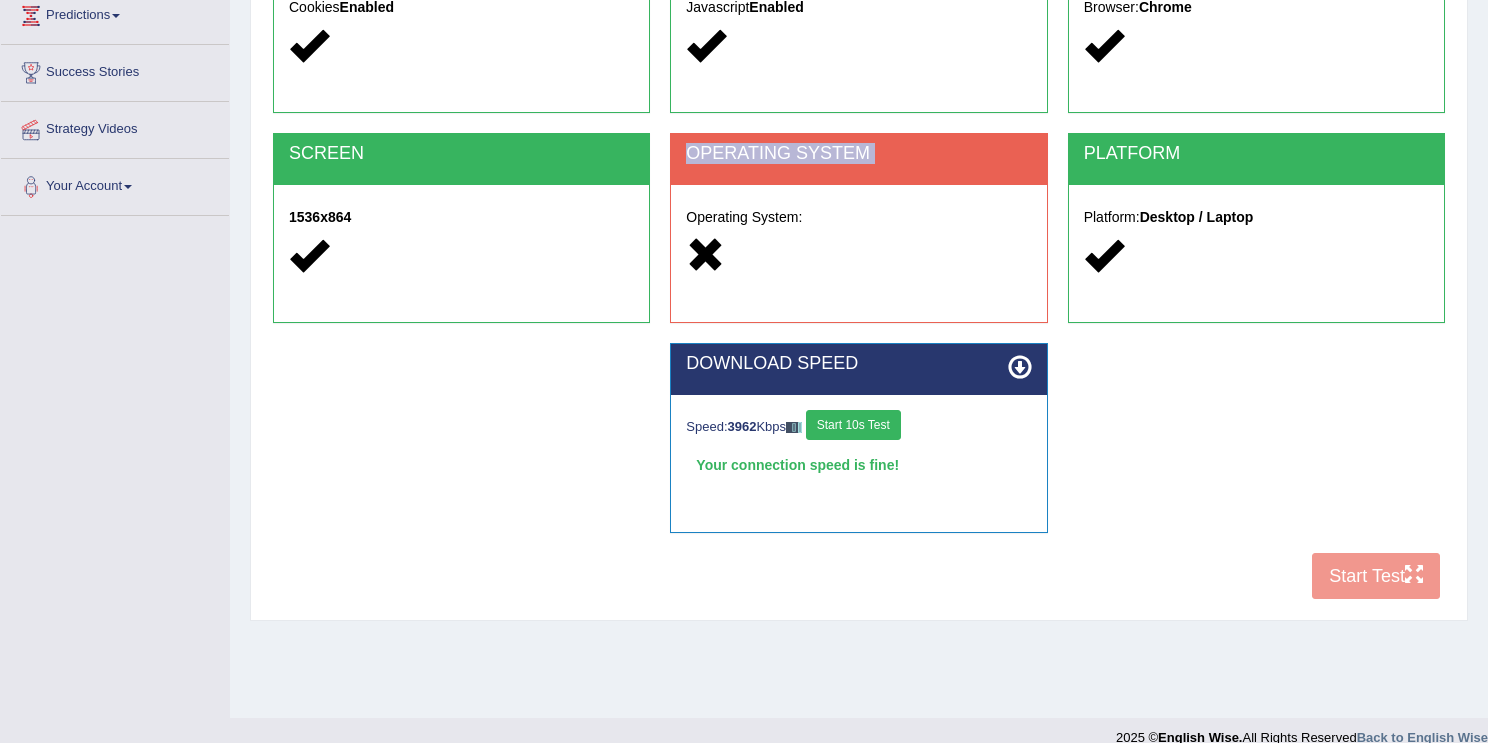 click on "OPERATING SYSTEM" at bounding box center (858, 154) 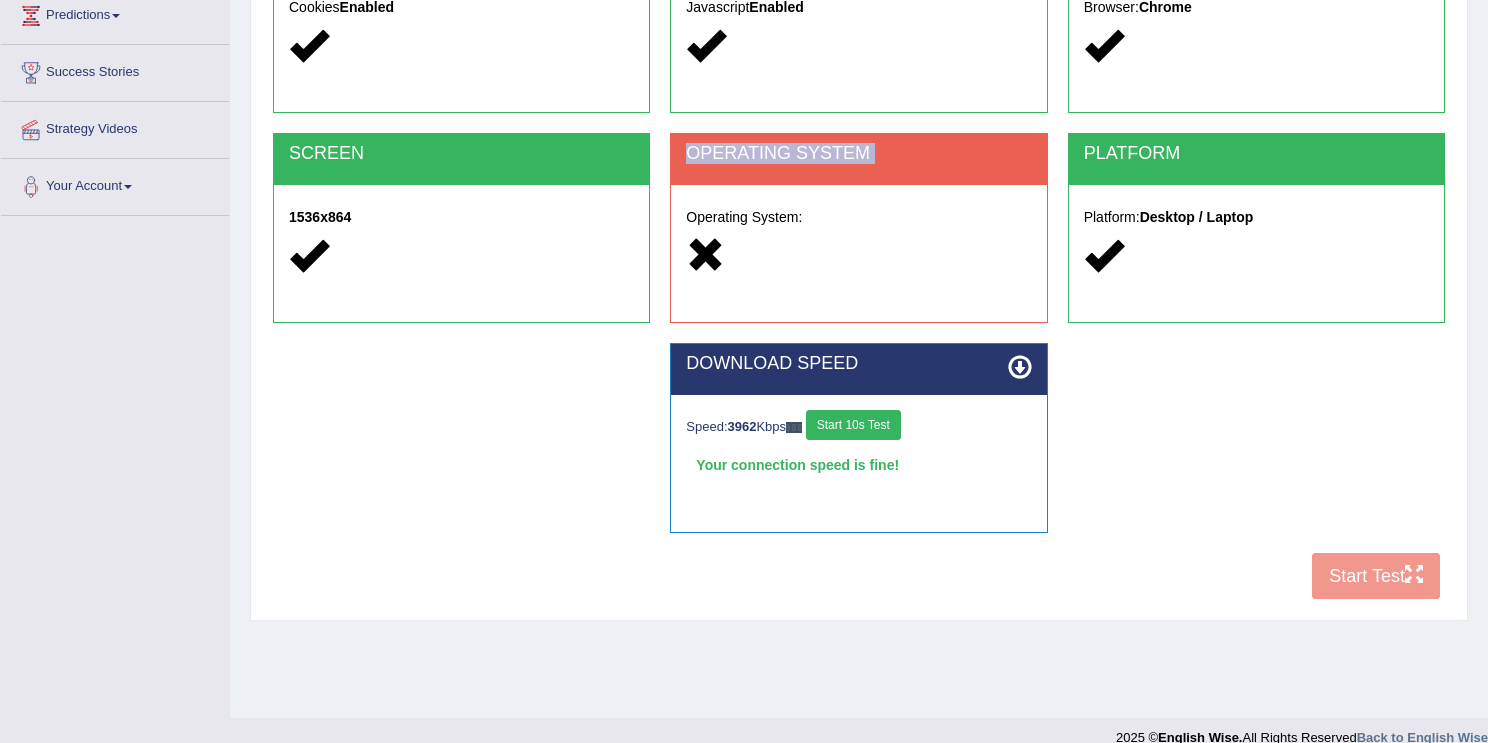 click on "OPERATING SYSTEM" at bounding box center (858, 154) 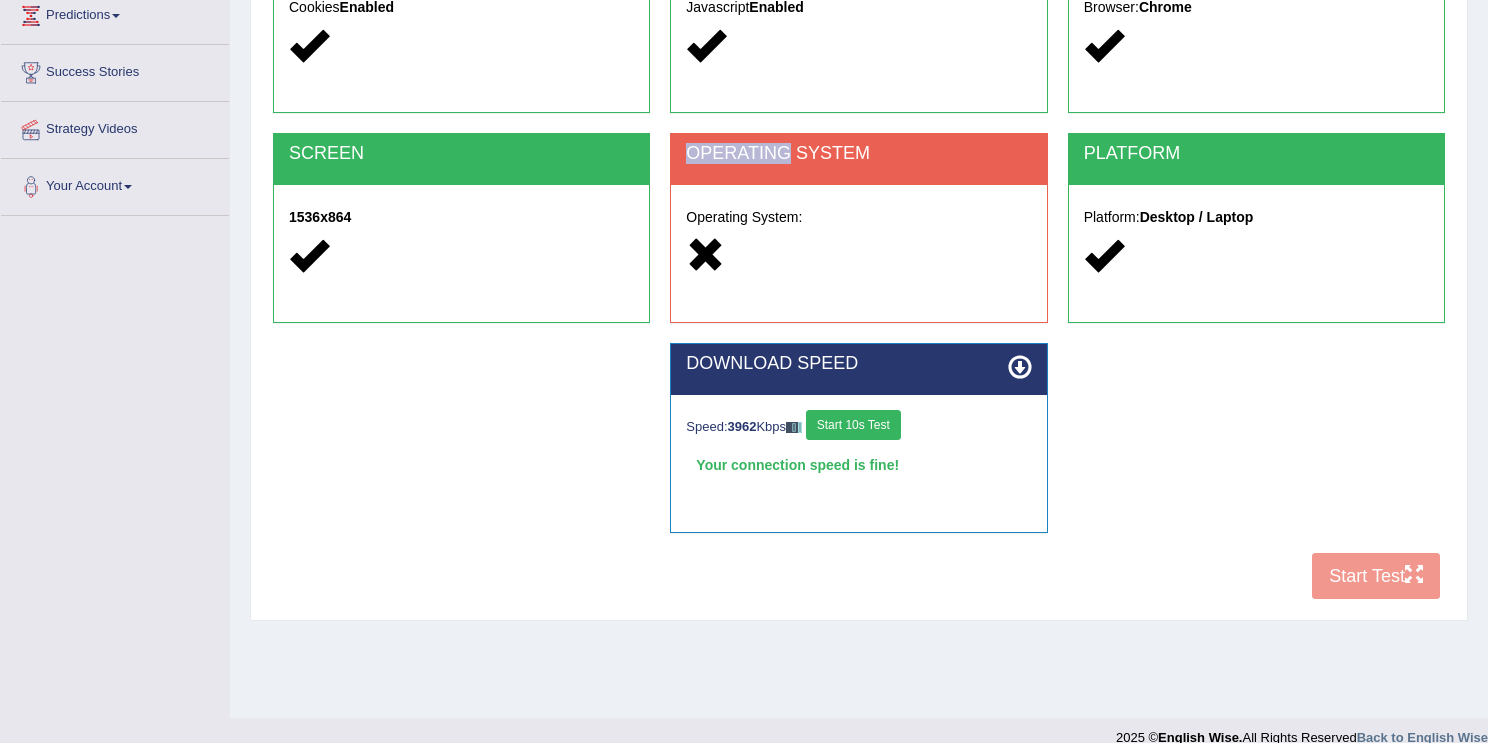 click on "OPERATING SYSTEM" at bounding box center [858, 154] 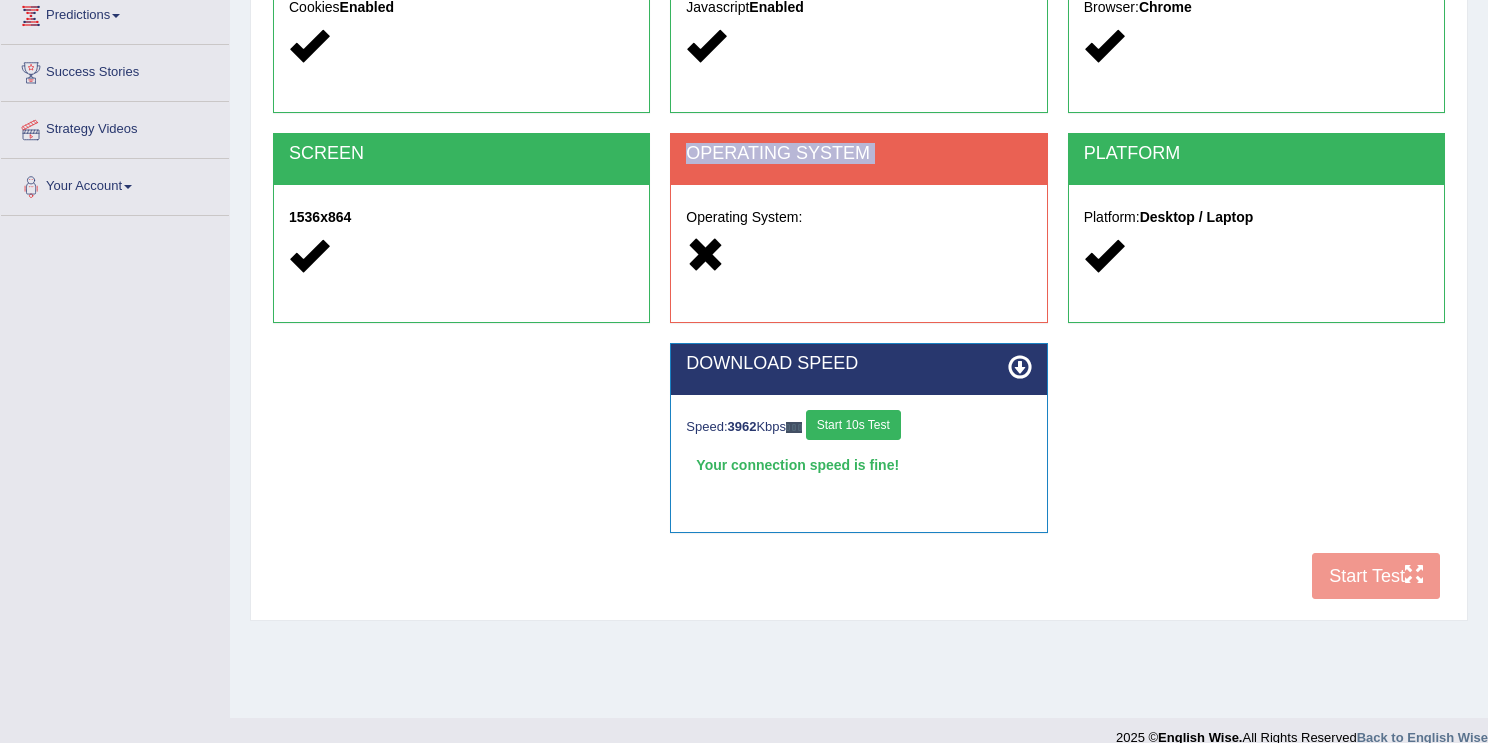 click on "OPERATING SYSTEM" at bounding box center [858, 154] 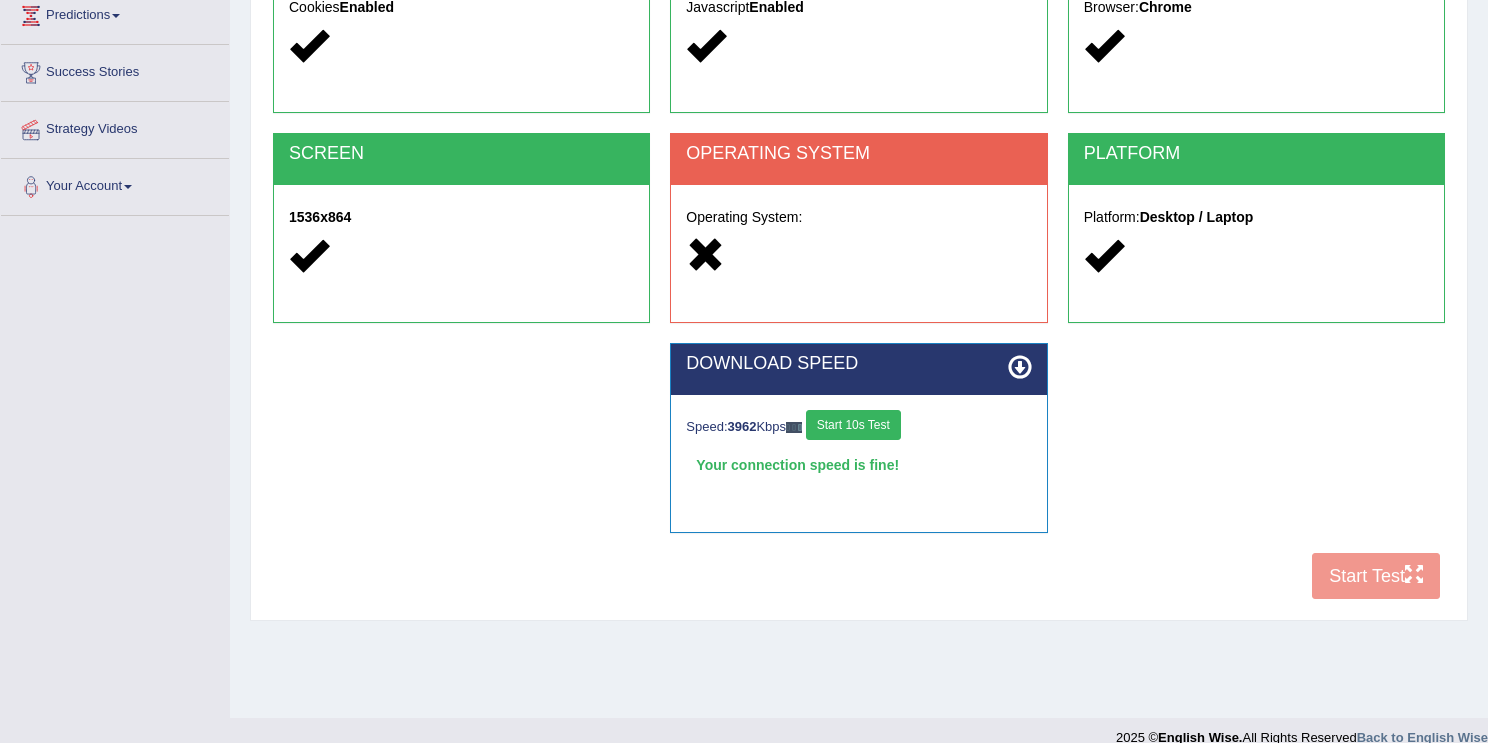 click at bounding box center [705, 255] 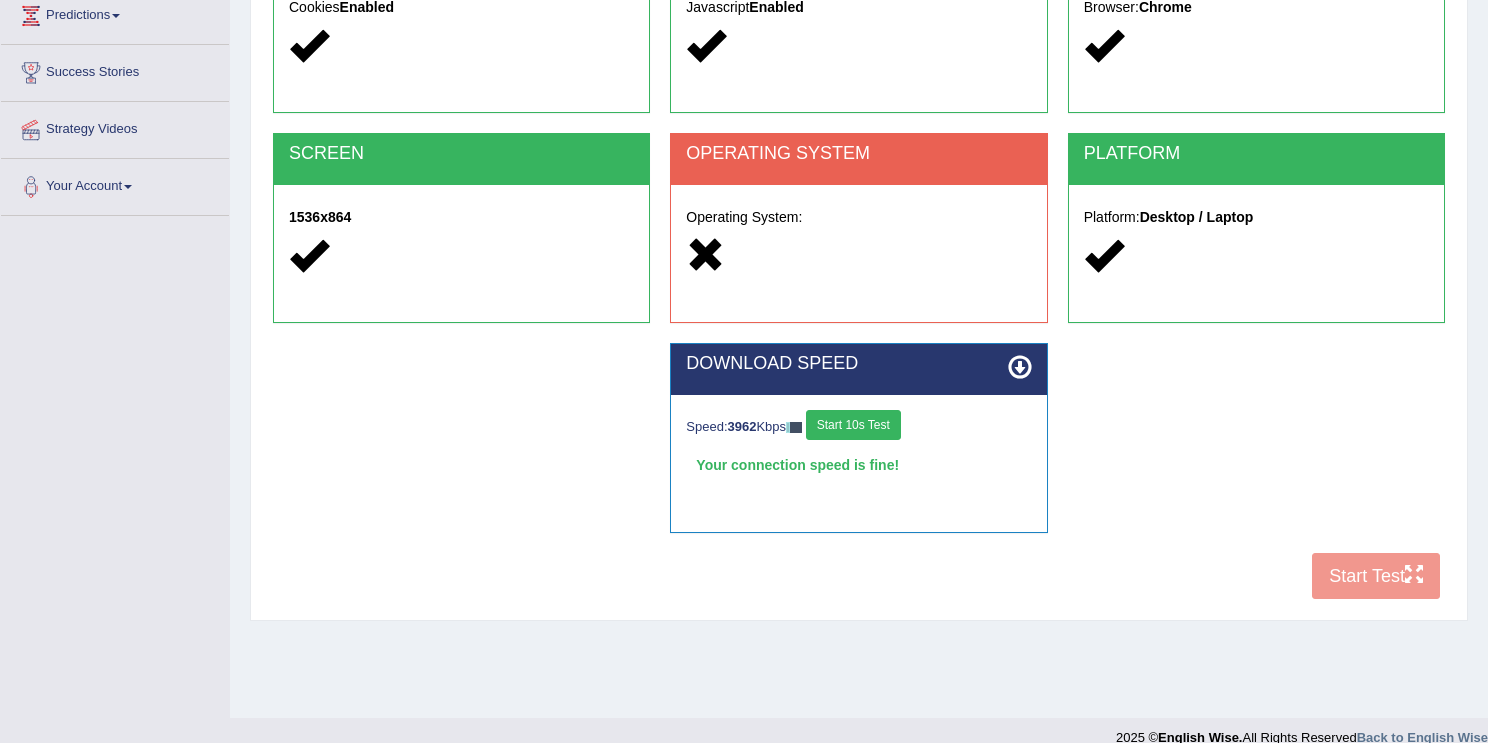 click at bounding box center (705, 255) 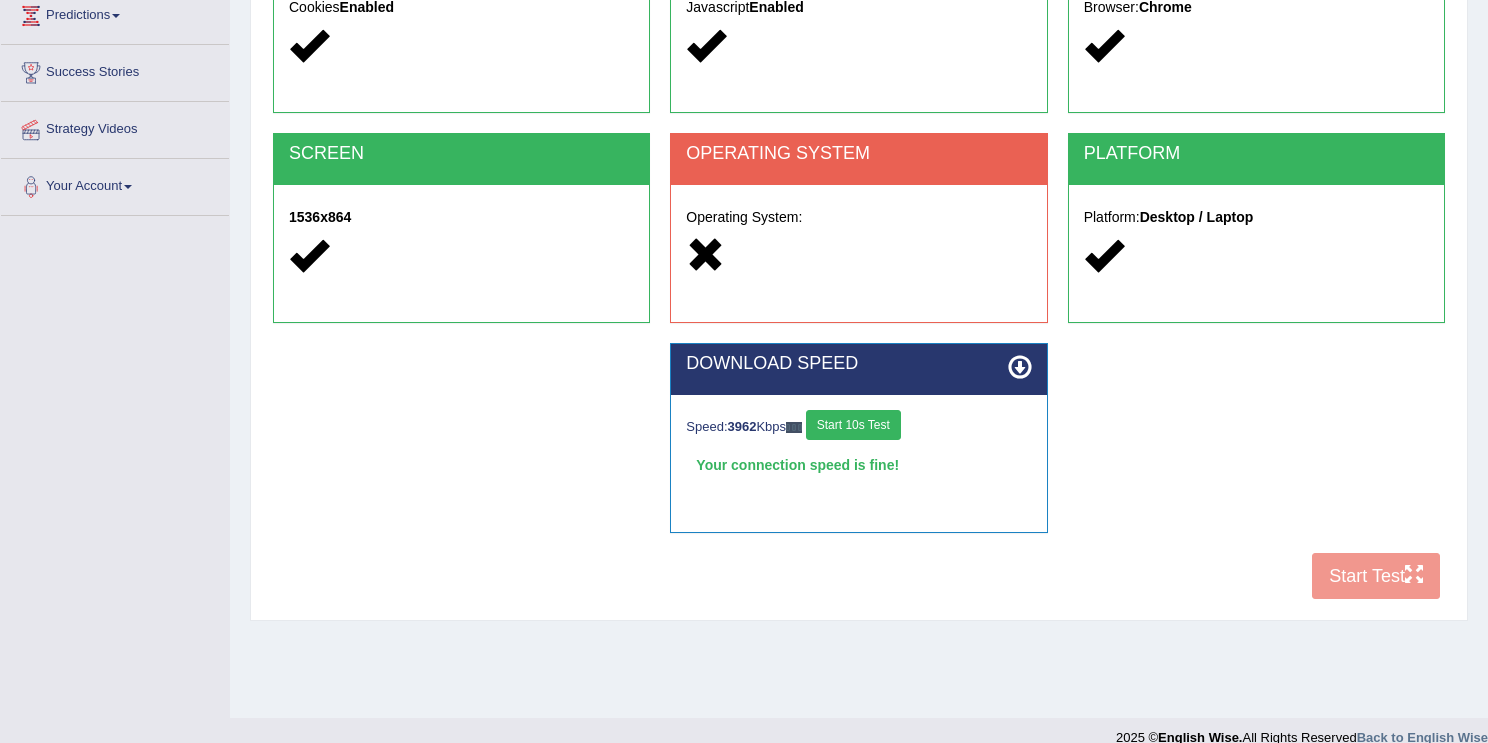 click at bounding box center (705, 255) 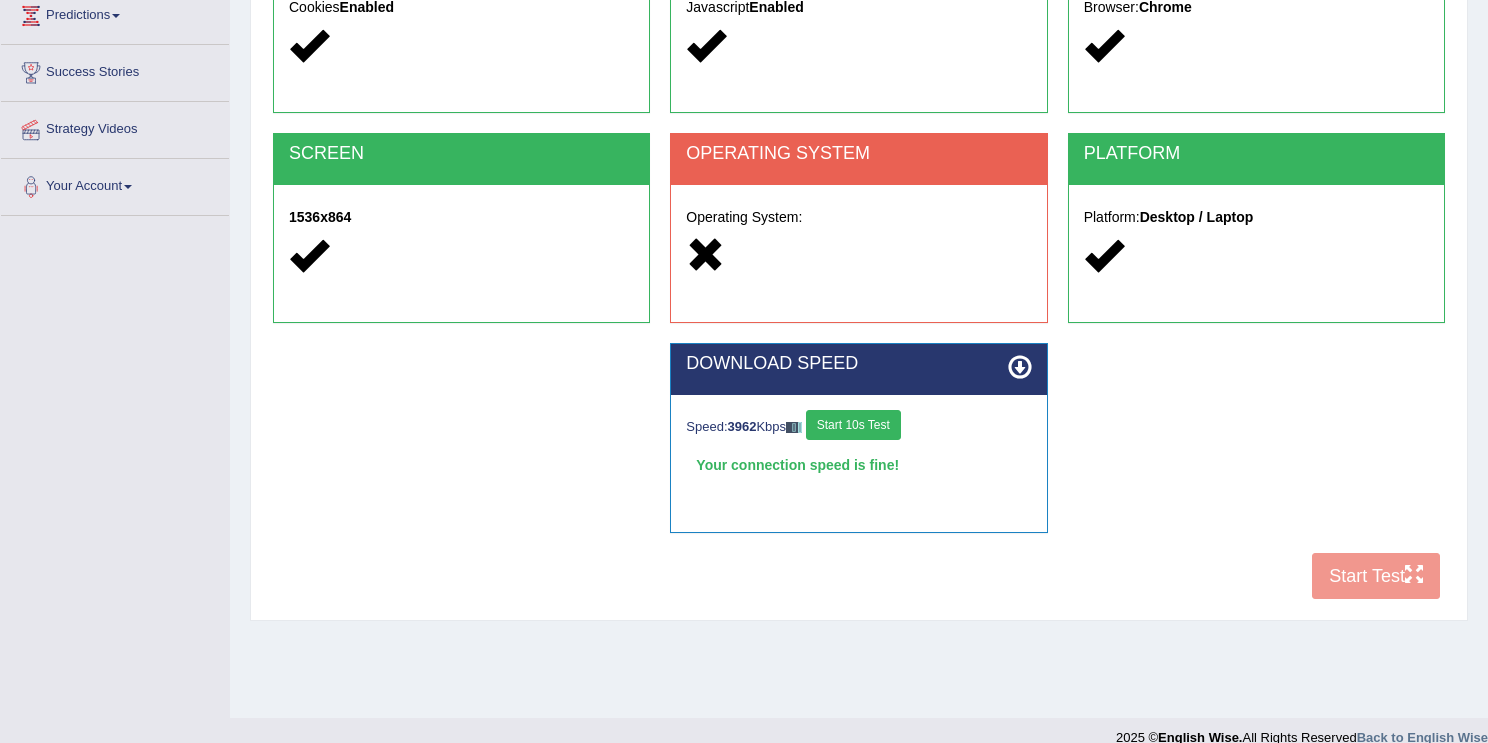 click at bounding box center [705, 255] 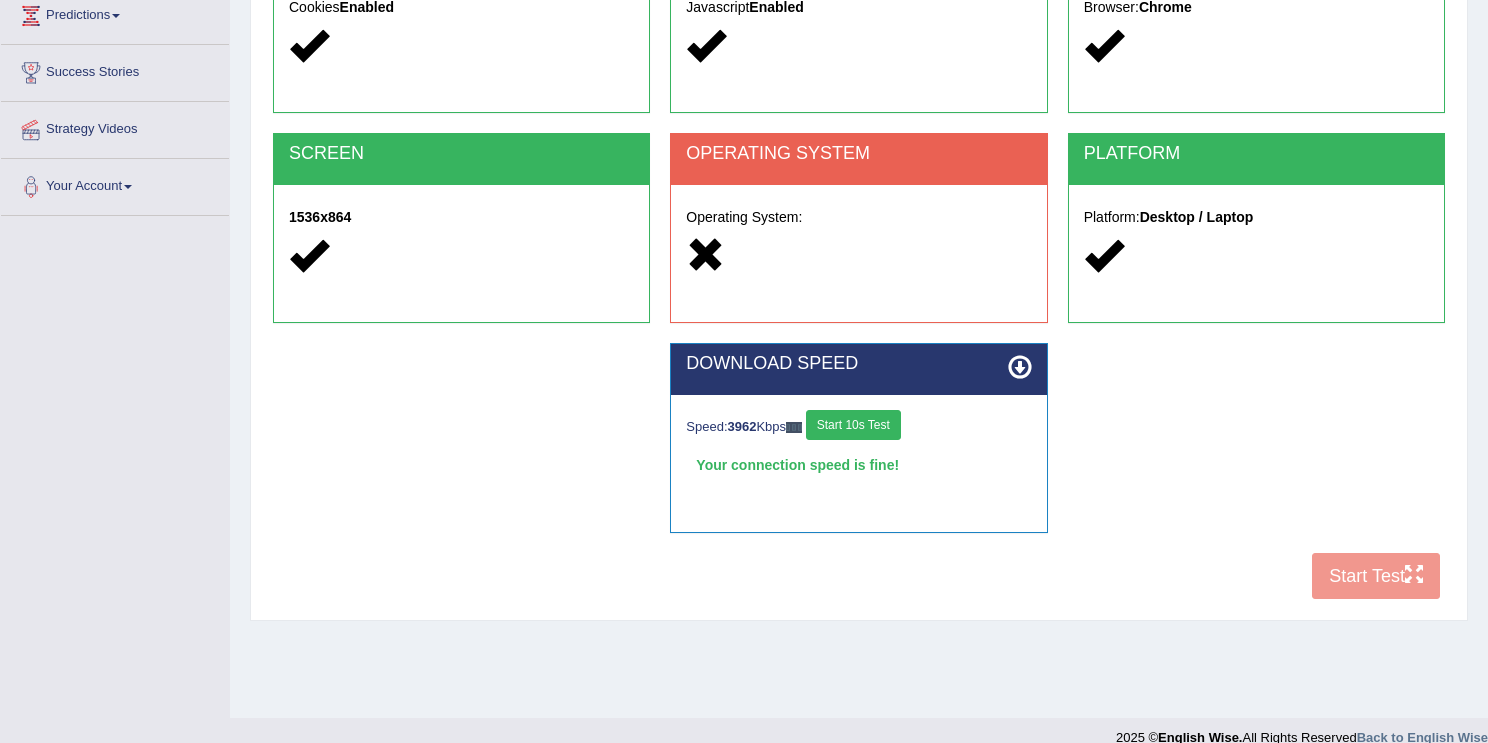 click on "Operating System:" at bounding box center [858, 239] 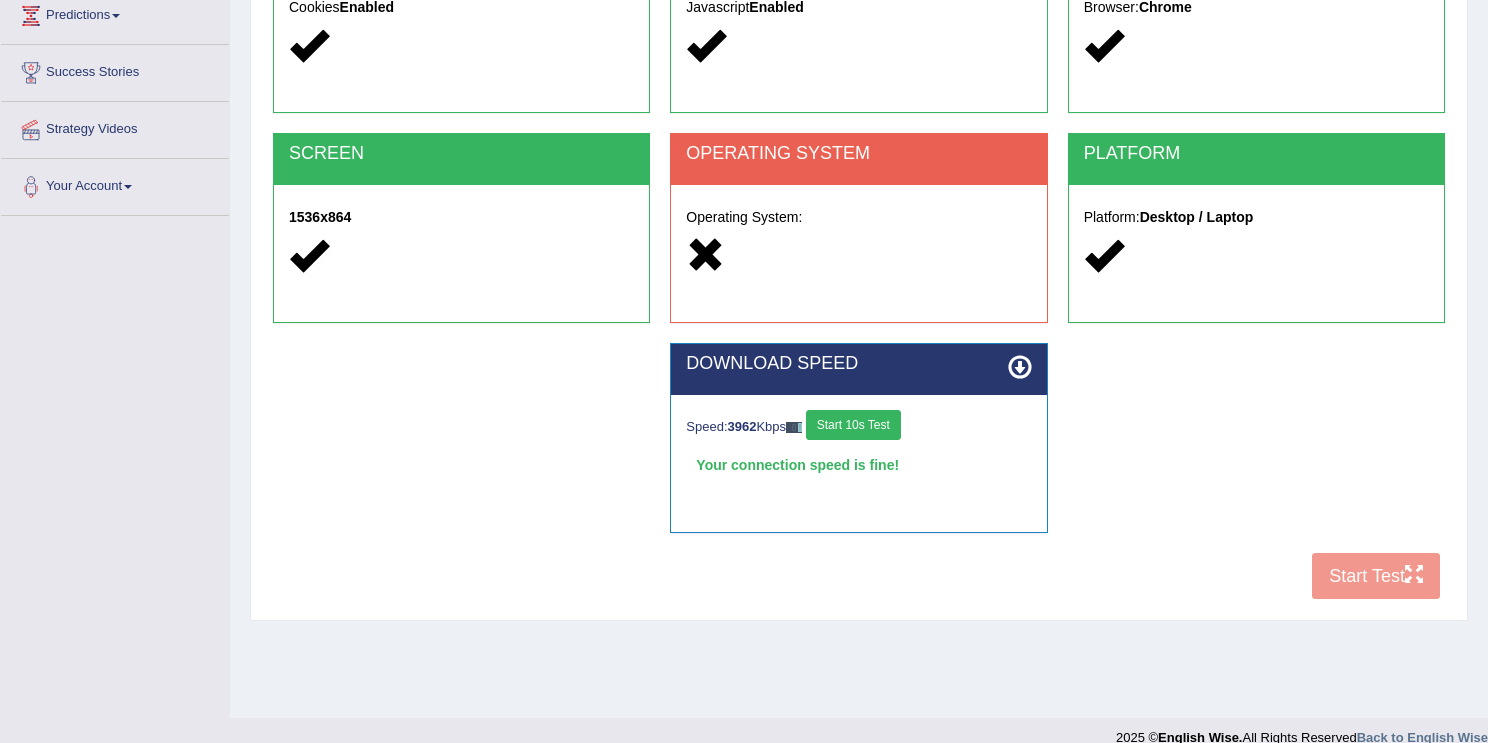 click at bounding box center (858, 256) 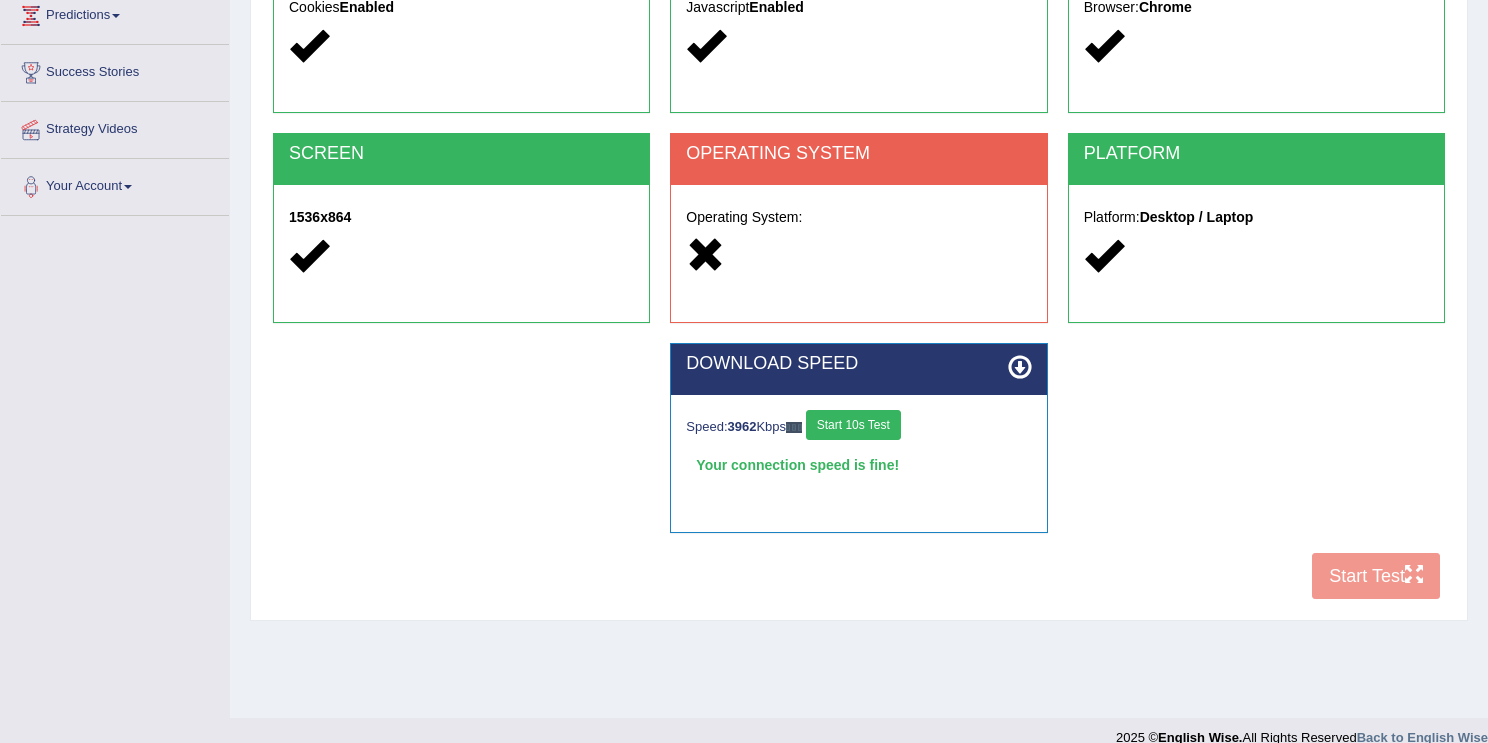 click on "Operating System:" at bounding box center (858, 239) 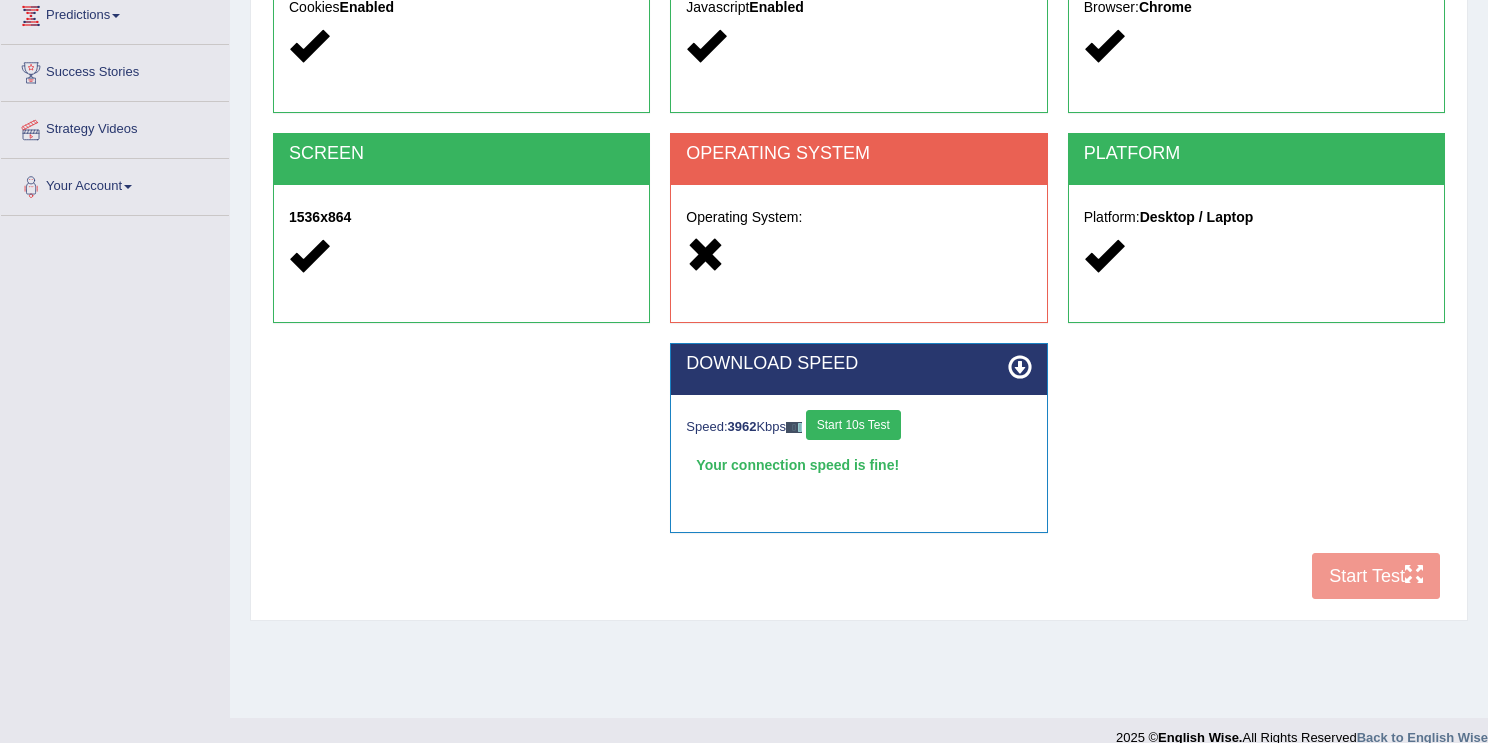 click on "Operating System:" at bounding box center [858, 239] 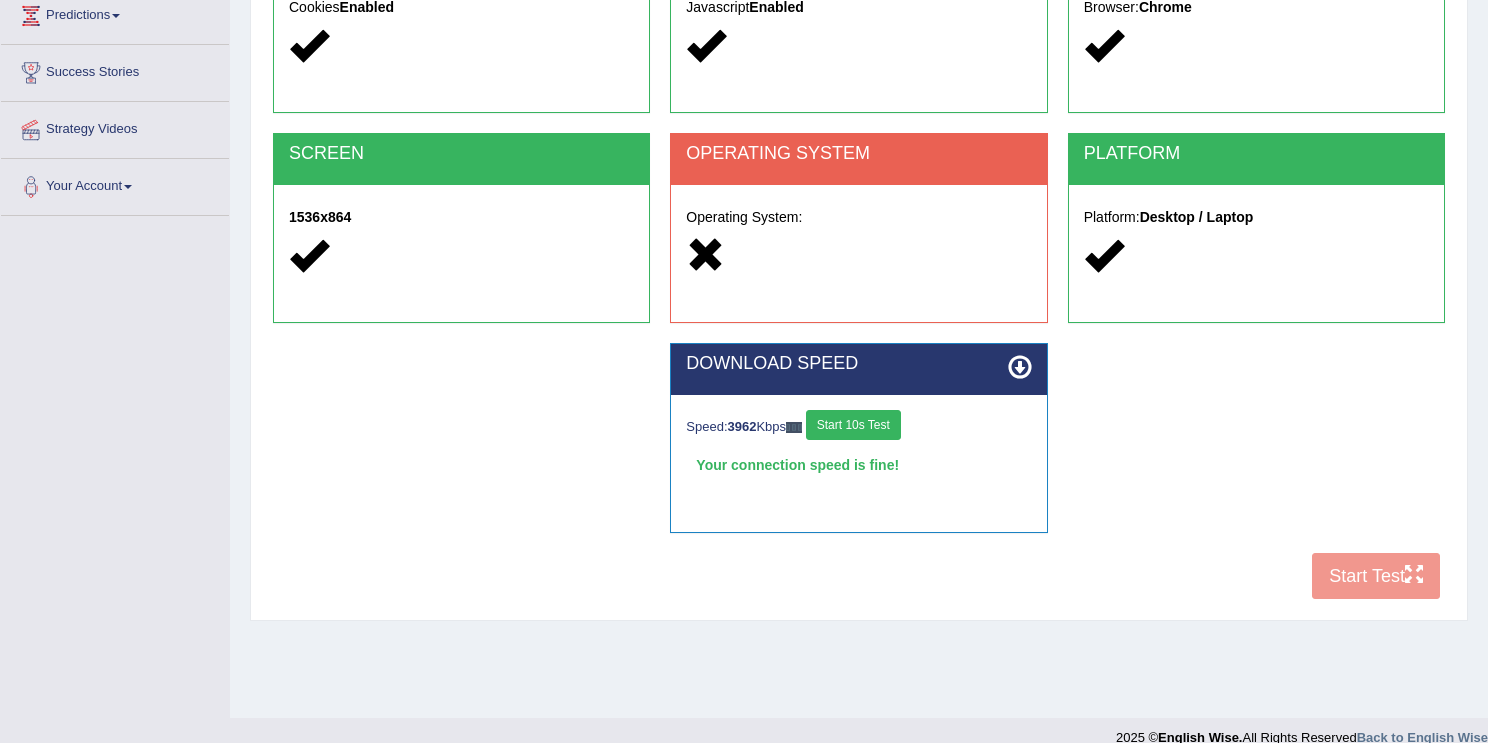 click on "Operating System:" at bounding box center (858, 239) 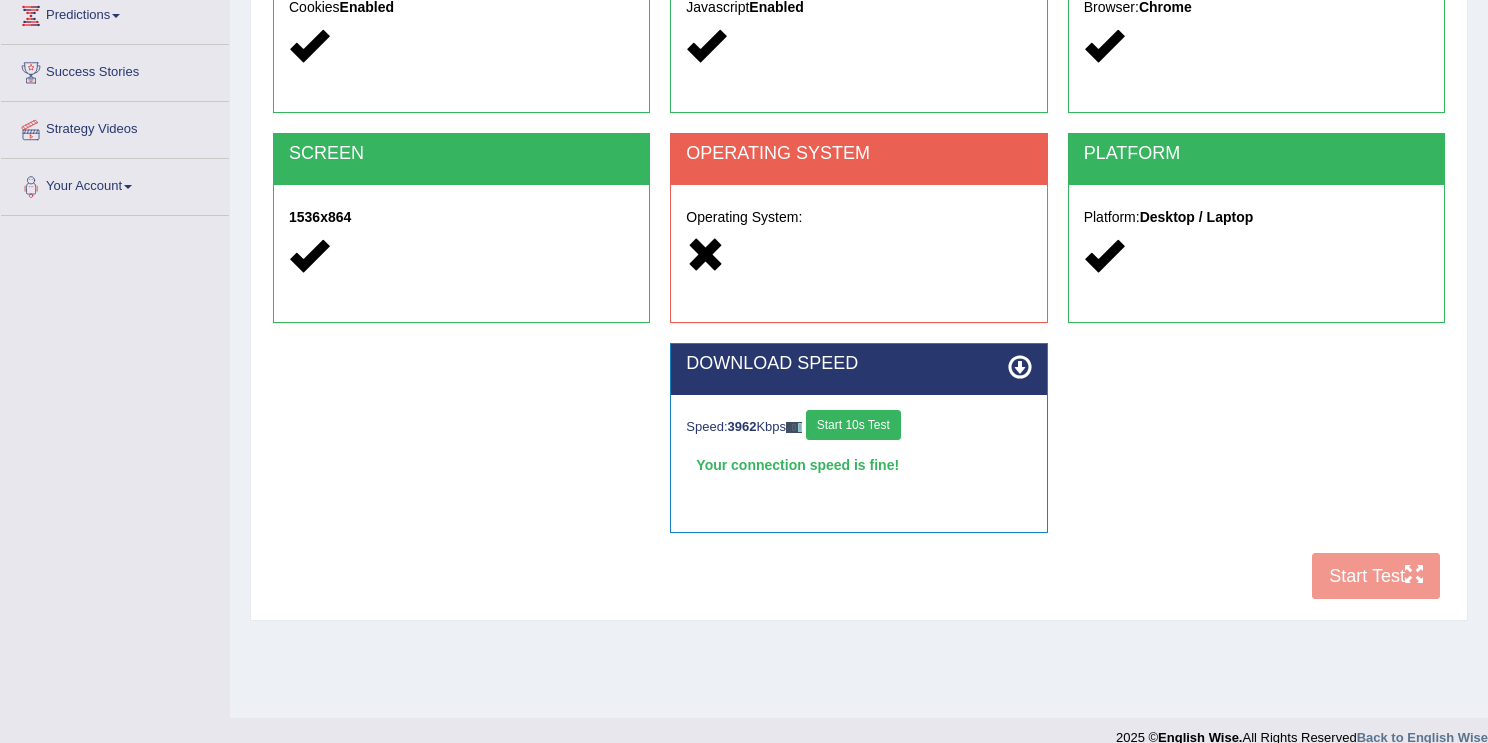 click on "Operating System:" at bounding box center (858, 239) 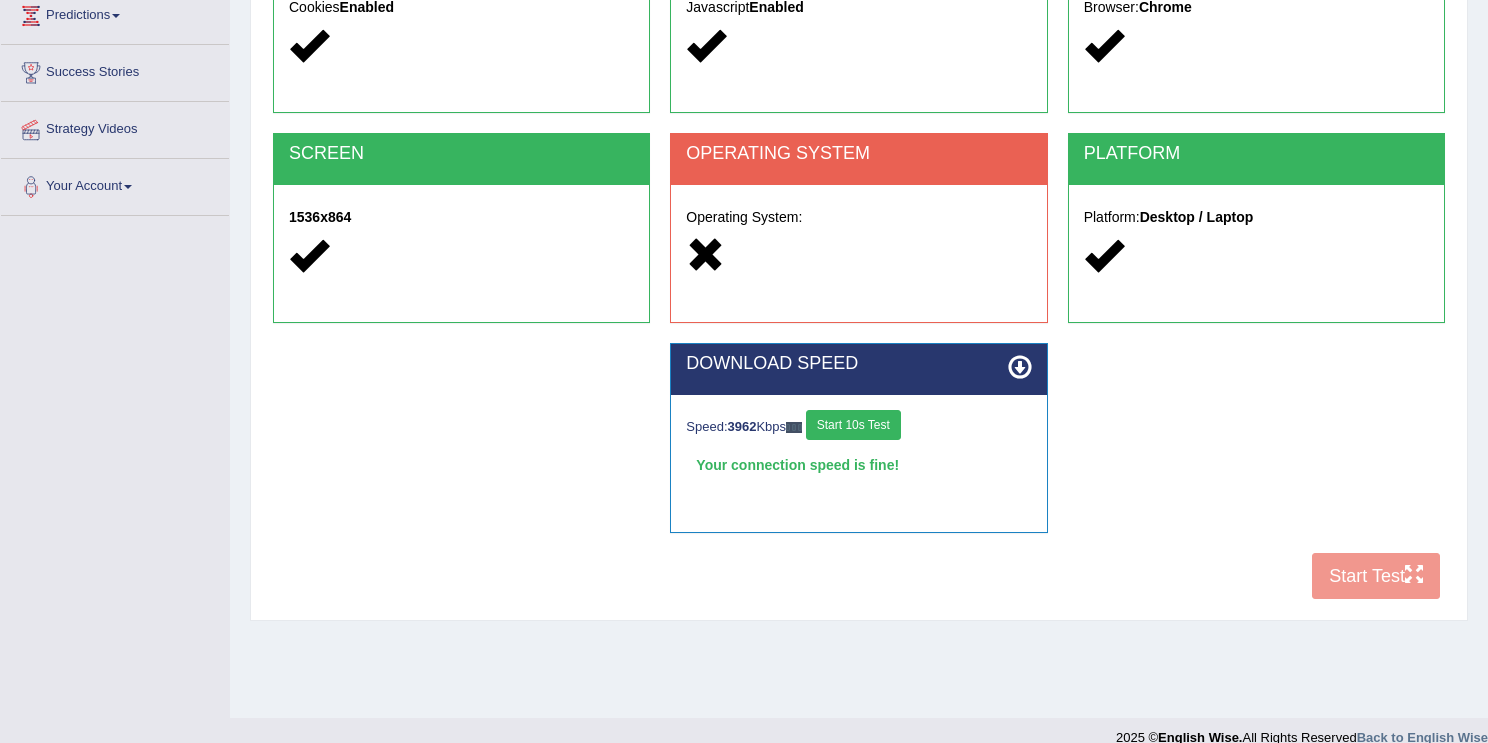click on "Operating System:" at bounding box center [858, 239] 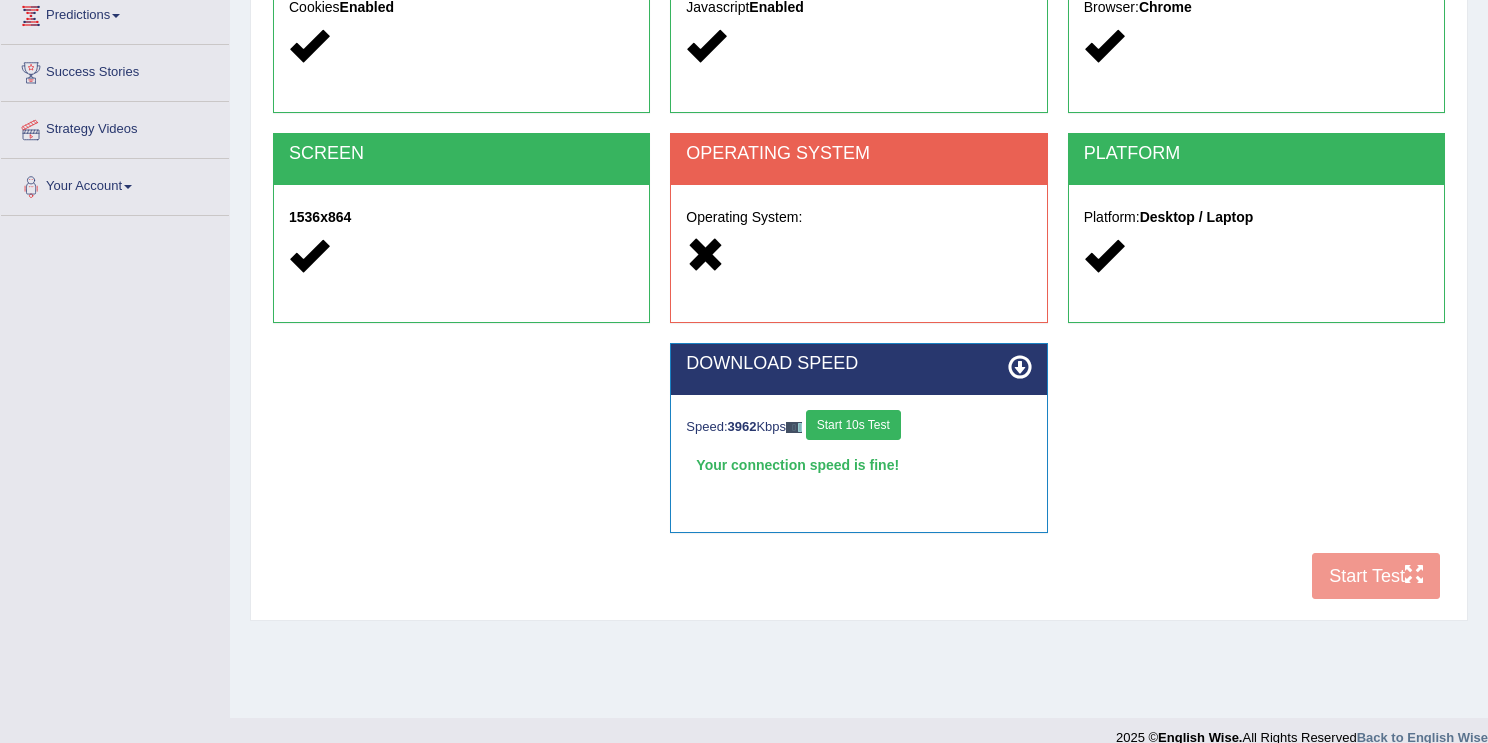 click on "Operating System:" at bounding box center [858, 239] 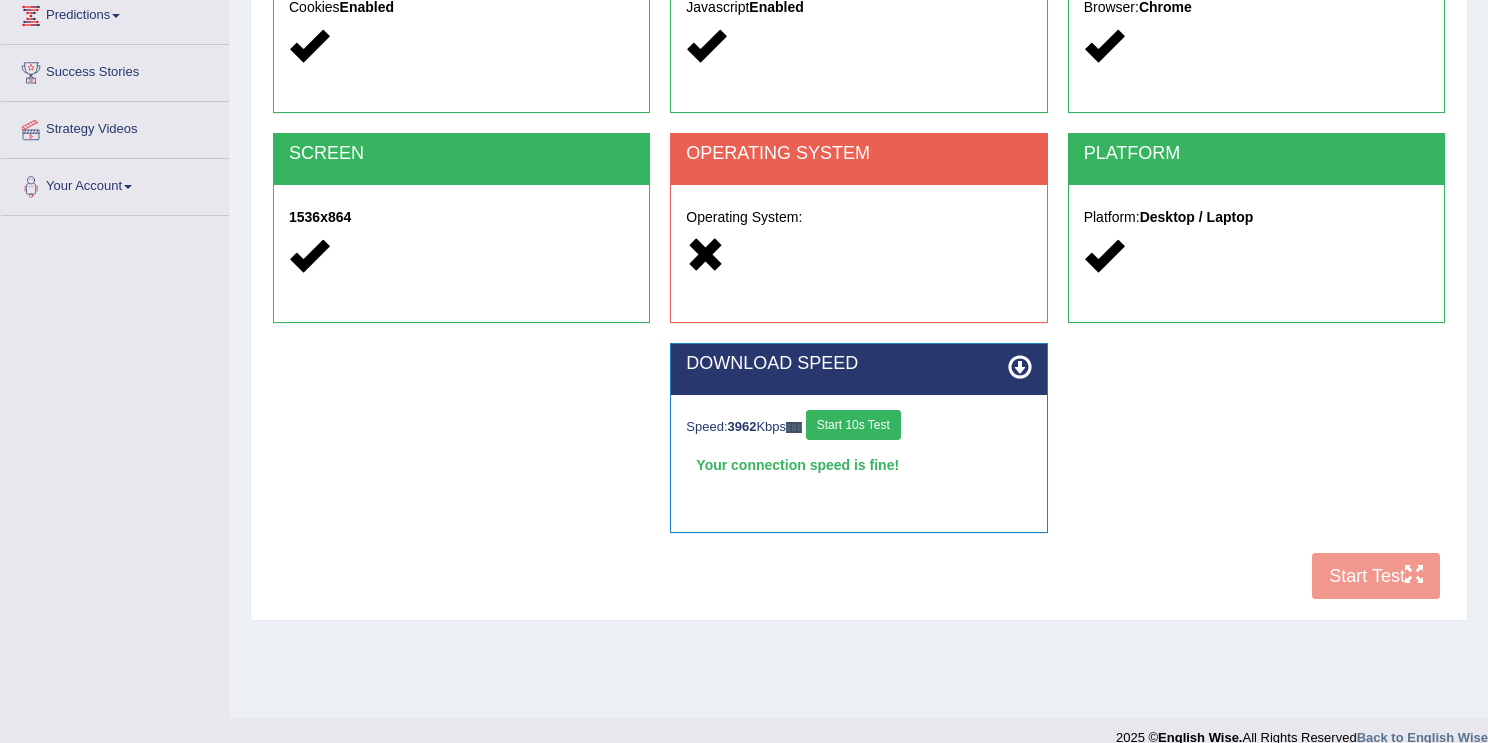 click on "Operating System:" at bounding box center (858, 239) 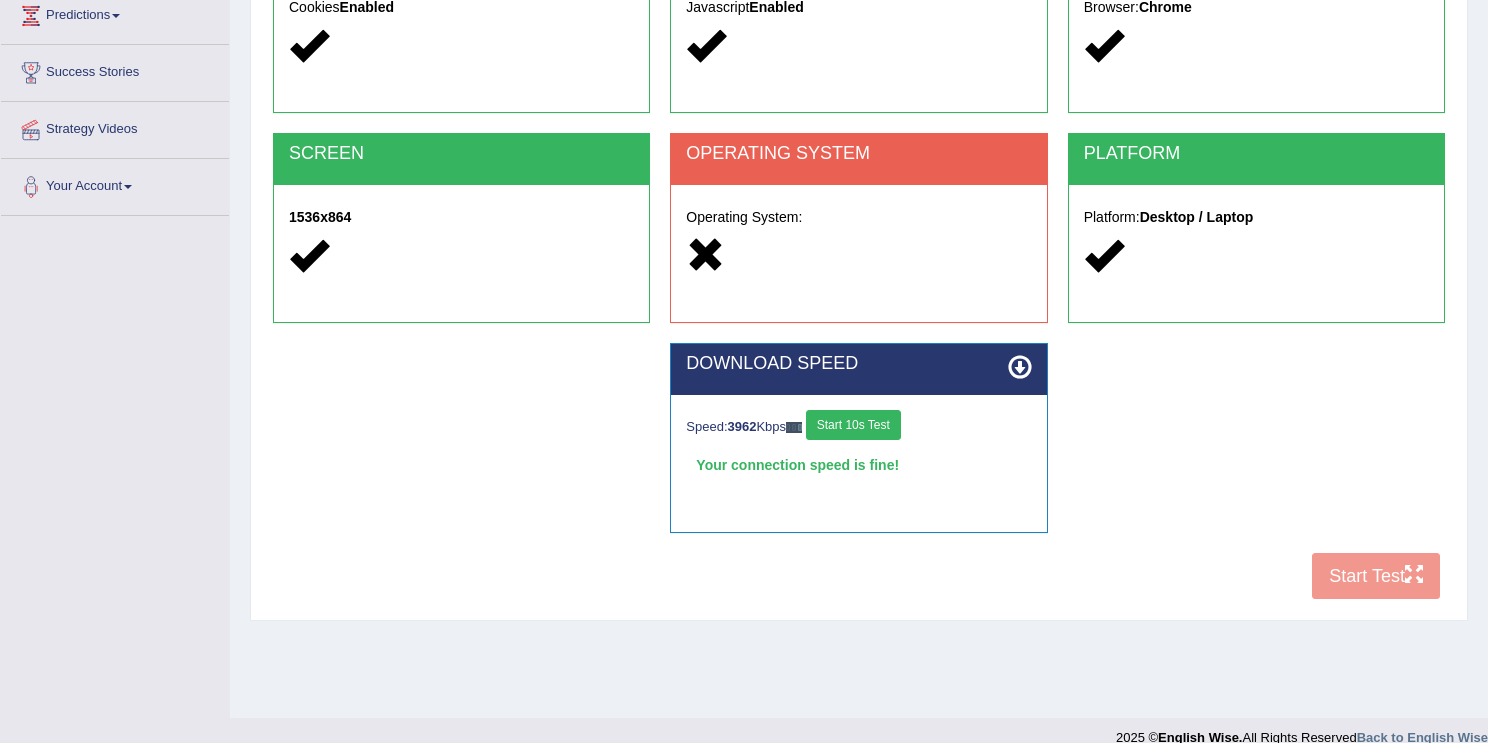 click on "Operating System:" at bounding box center [858, 239] 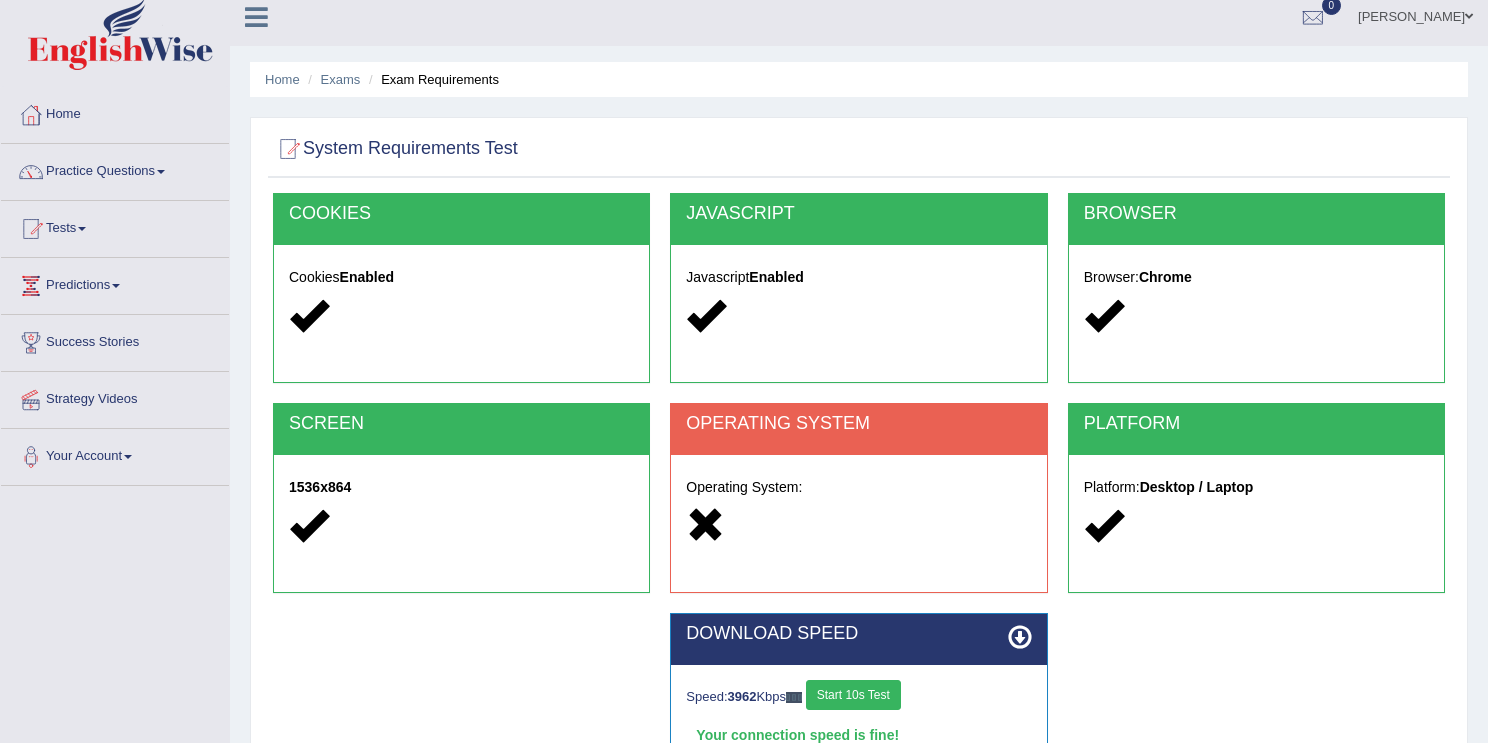 scroll, scrollTop: 0, scrollLeft: 0, axis: both 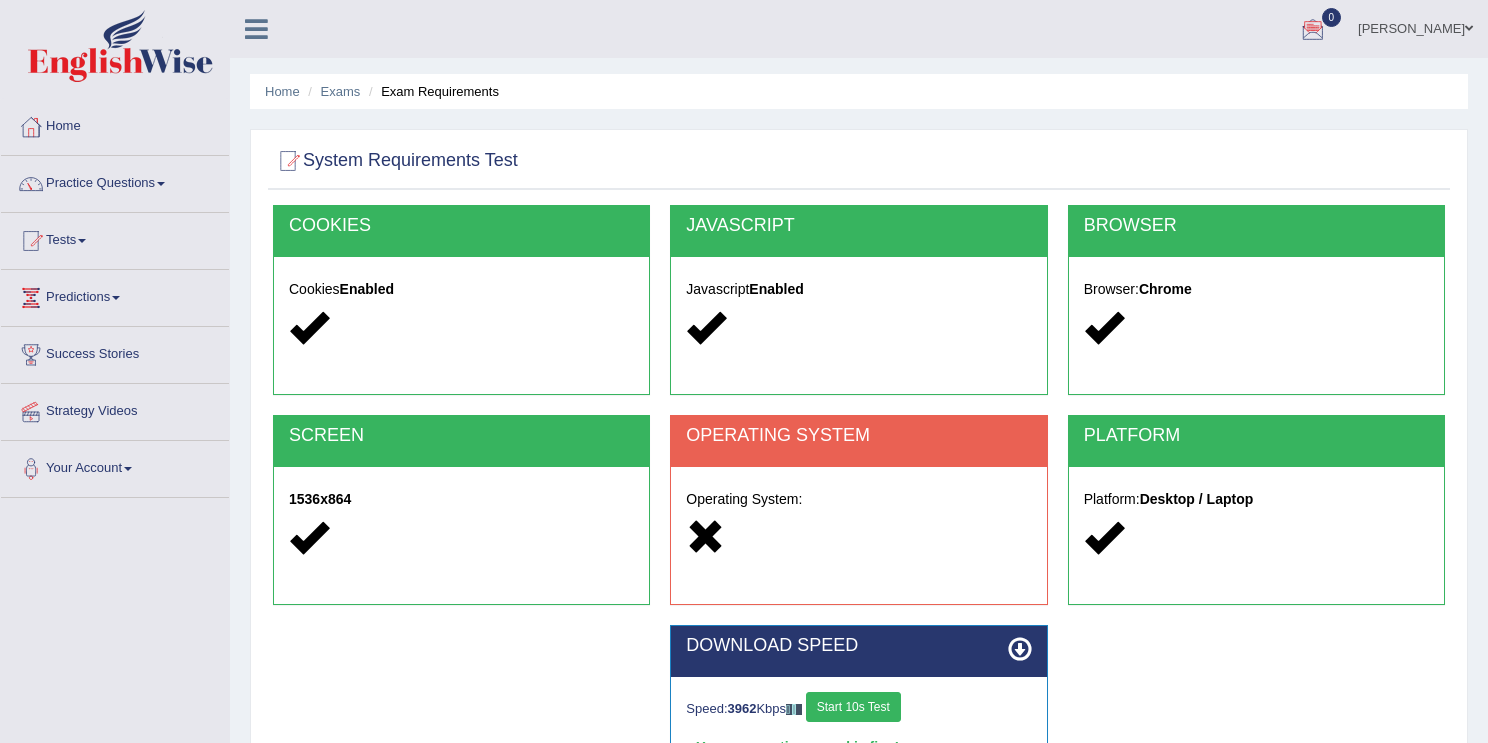 click at bounding box center [1469, 28] 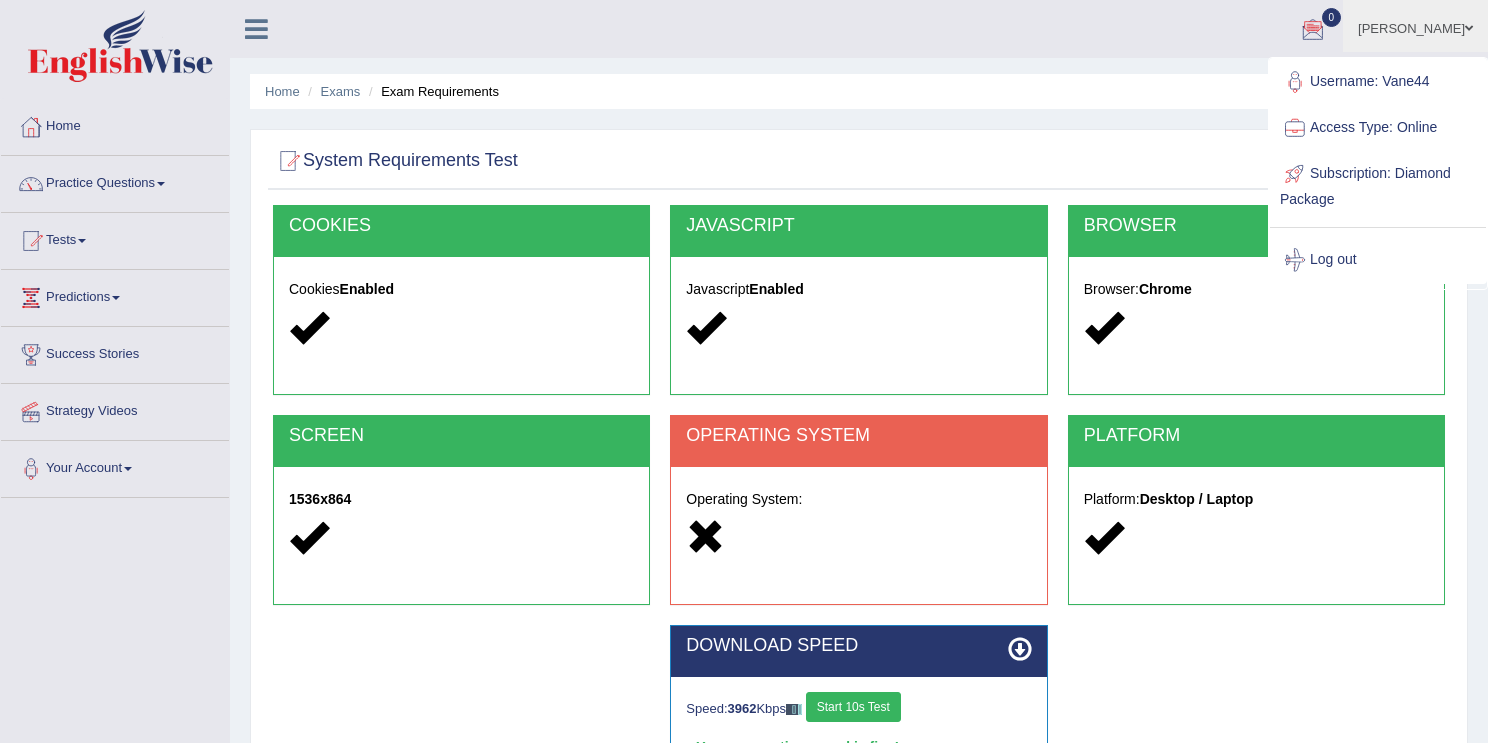 click on "Access Type: Online" at bounding box center [1378, 128] 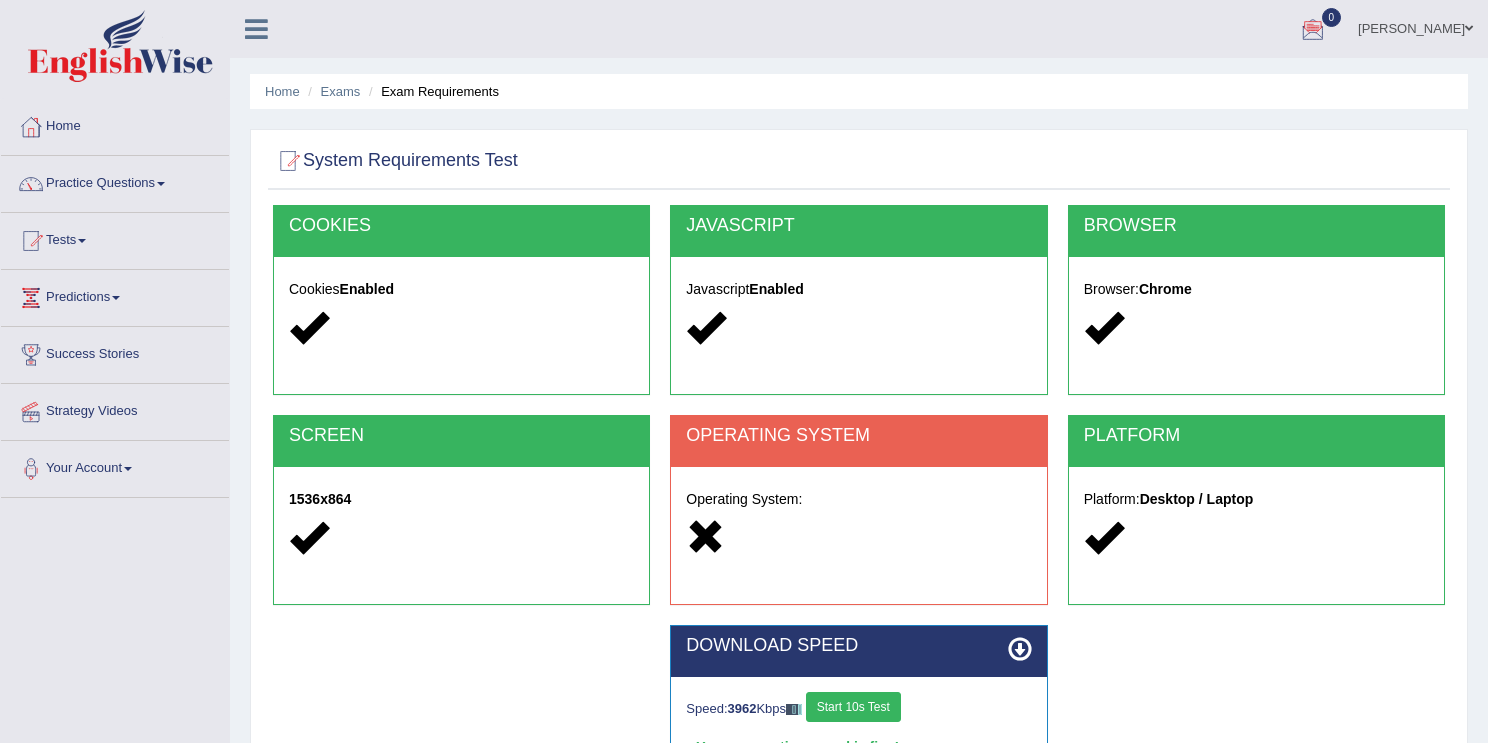 click at bounding box center [1469, 28] 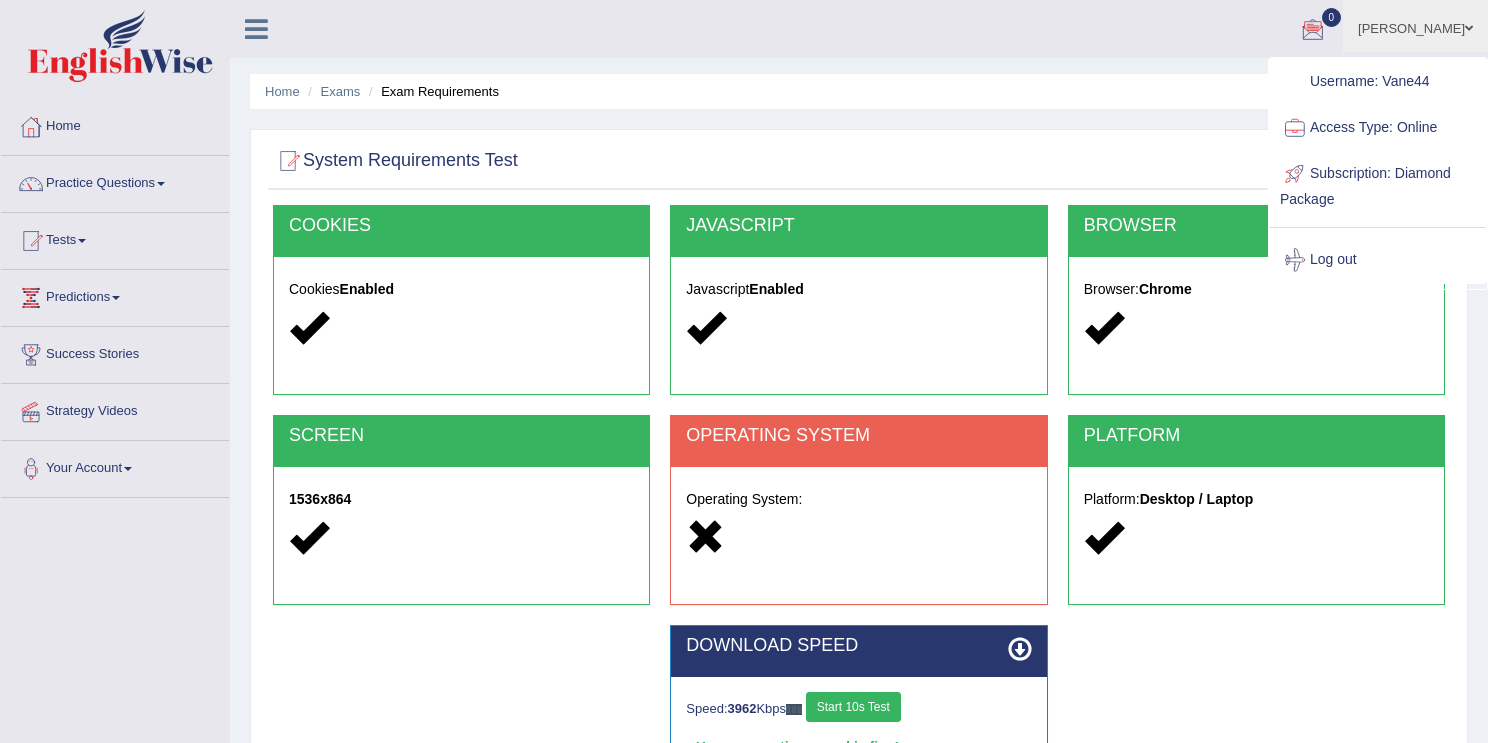 click on "Home
Exams
Exam Requirements
System Requirements Test
COOKIES
Cookies  Enabled
JAVASCRIPT
Javascript  Enabled
BROWSER
Browser:  Chrome
SCREEN
1536x864
OPERATING SYSTEM
Operating System:
PLATFORM
Platform:  Desktop / Laptop
DOWNLOAD SPEED
Speed:  3962  Kbps    Start 10s Test
Your connection speed is fine!
Select Audio Quality
Start Test" at bounding box center [859, 500] 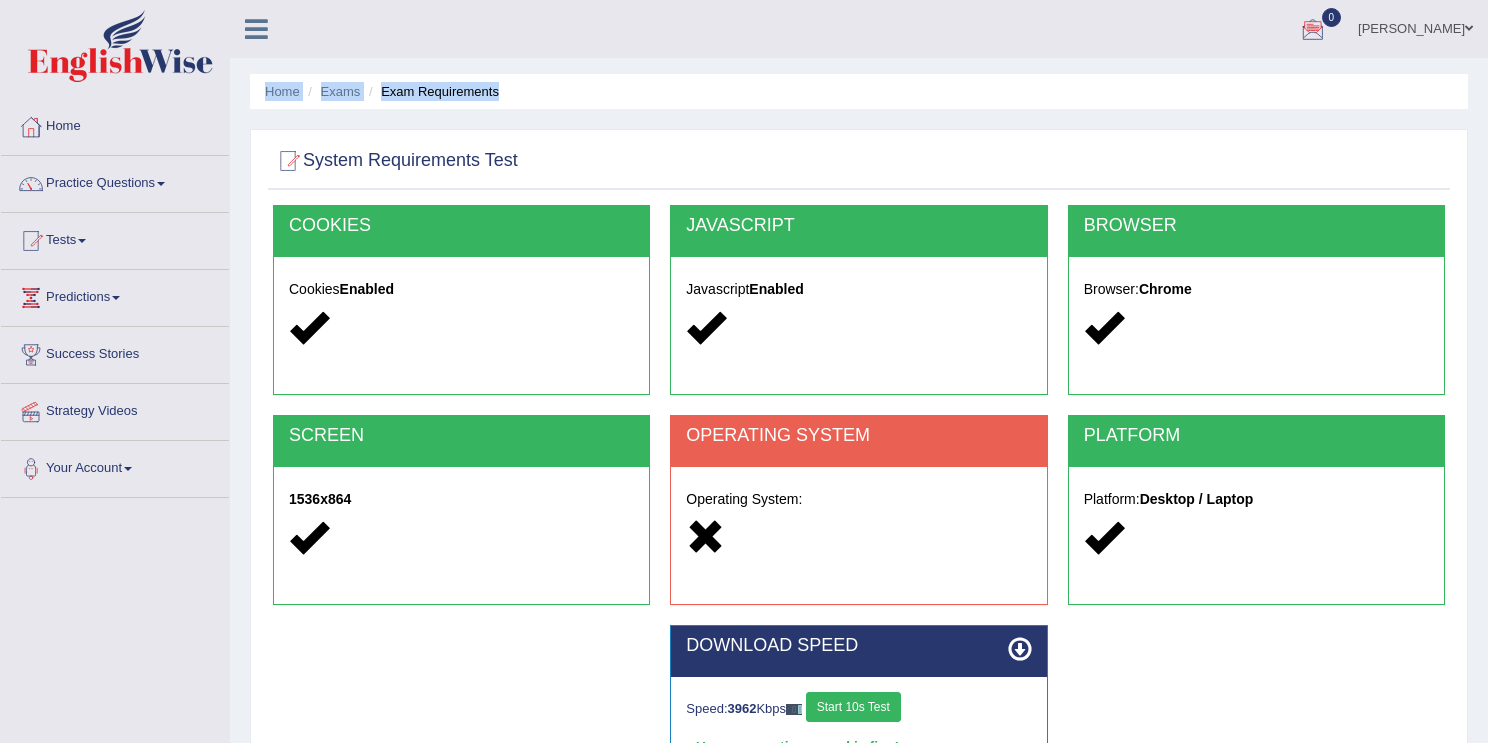 click on "Toggle navigation
Home
Practice Questions   Speaking Practice Read Aloud
Repeat Sentence
Describe Image
Re-tell Lecture
Answer Short Question
Writing Practice  Summarize Written Text
Write Essay
Reading Practice  Reading & Writing: Fill In The Blanks
Choose Multiple Answers
Re-order Paragraphs
Fill In The Blanks
Choose Single Answer
Listening Practice  Summarize Spoken Text
Highlight Incorrect Words
Highlight Correct Summary
Select Missing Word
Choose Single Answer
Choose Multiple Answers
Fill In The Blanks
Write From Dictation
Pronunciation
Tests  Take Practice Sectional Test
Take Mock Test
History
Predictions  Latest Predictions" at bounding box center [744, 520] 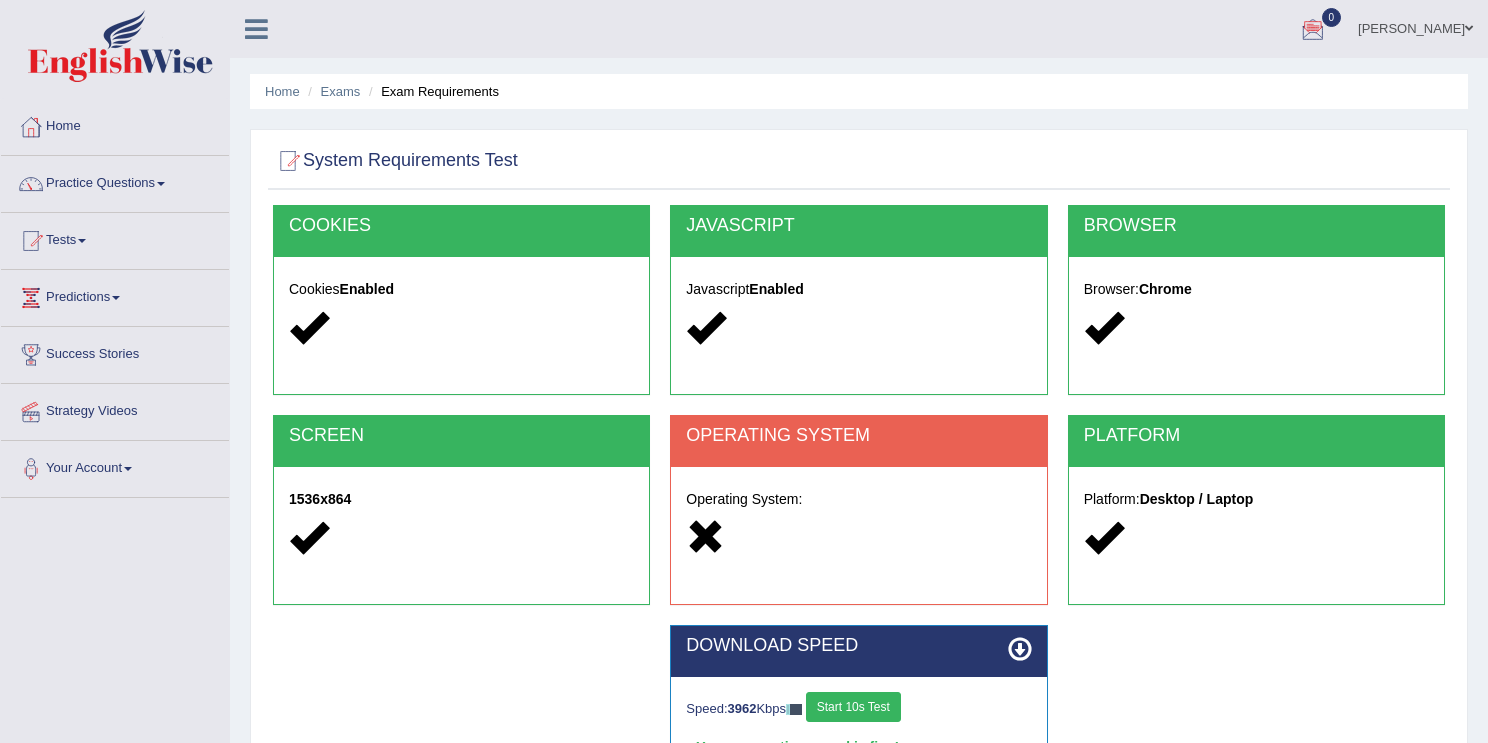 click on "System Requirements Test
COOKIES
Cookies  Enabled
JAVASCRIPT
Javascript  Enabled
BROWSER
Browser:  Chrome
SCREEN
1536x864
OPERATING SYSTEM
Operating System:
PLATFORM
Platform:  Desktop / Laptop
DOWNLOAD SPEED
Speed:  3962  Kbps    Start 10s Test
Your connection speed is fine!
Select Audio Quality
Start Test" at bounding box center [859, 516] 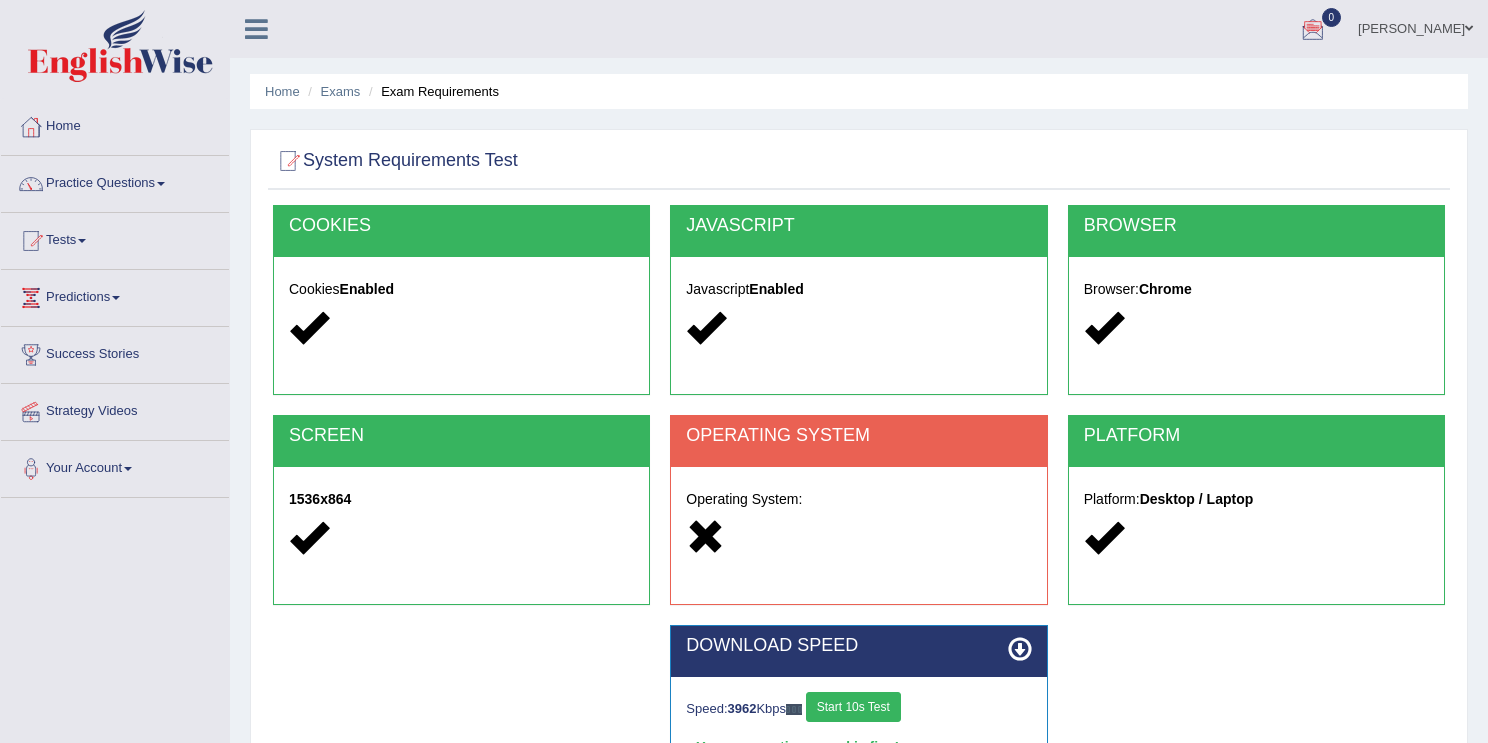 click on "OPERATING SYSTEM" at bounding box center [858, 436] 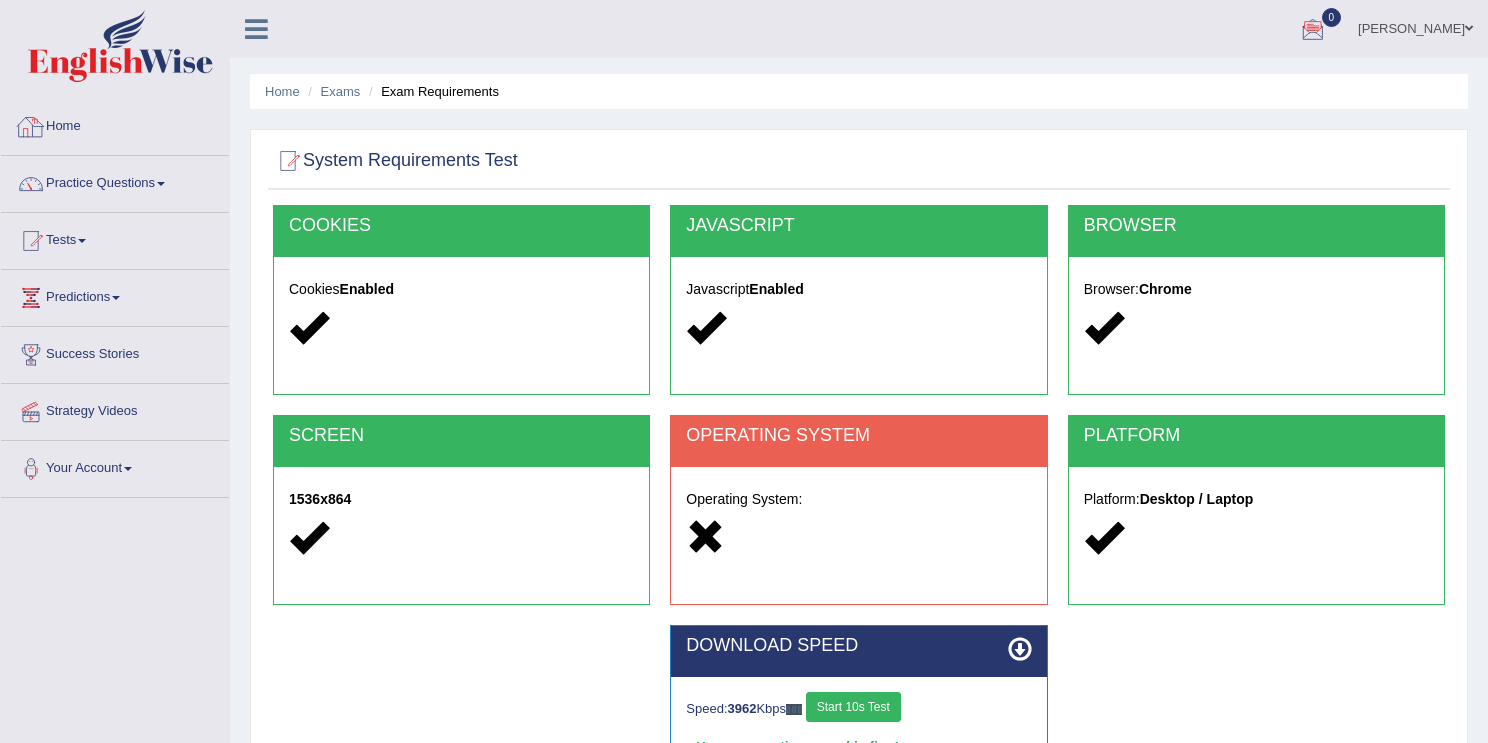 click at bounding box center [31, 127] 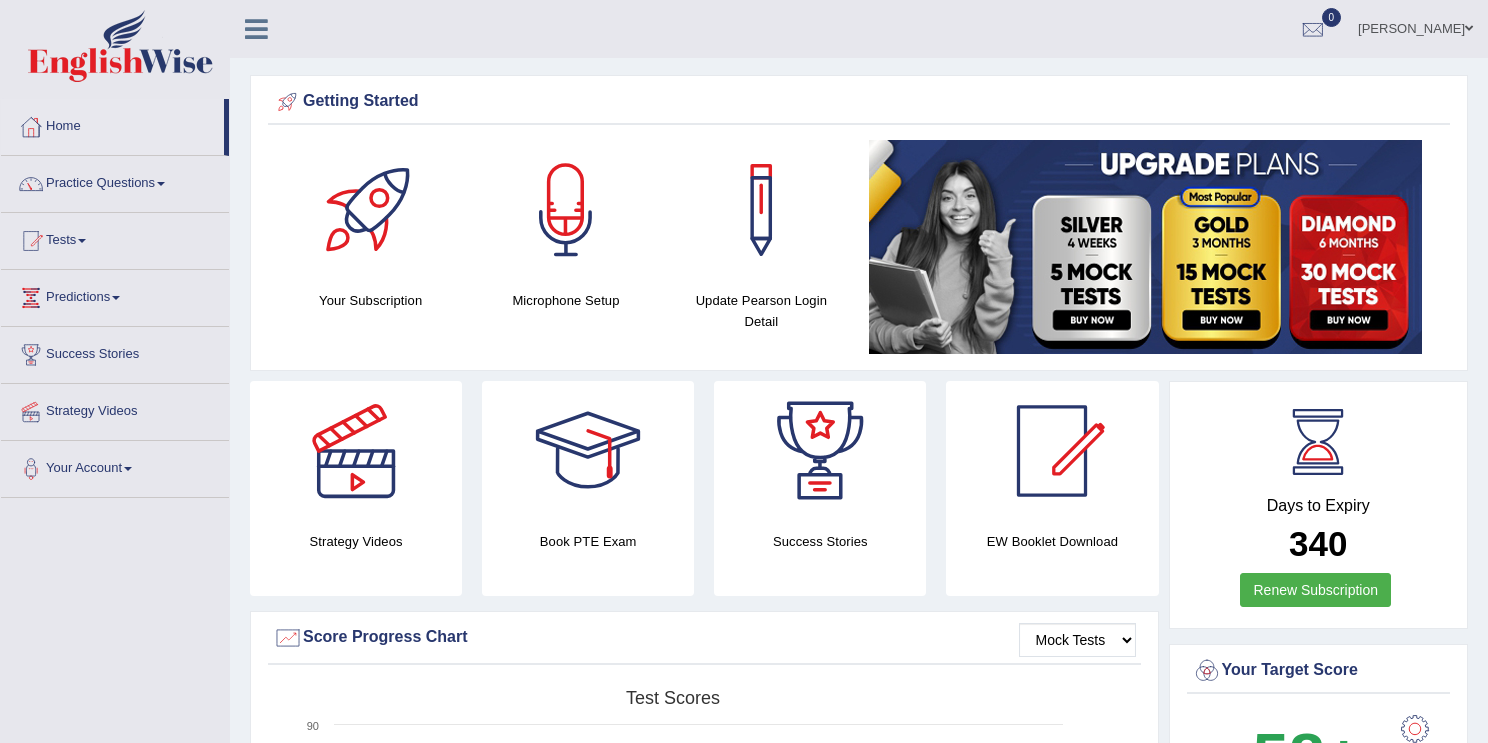 scroll, scrollTop: 0, scrollLeft: 0, axis: both 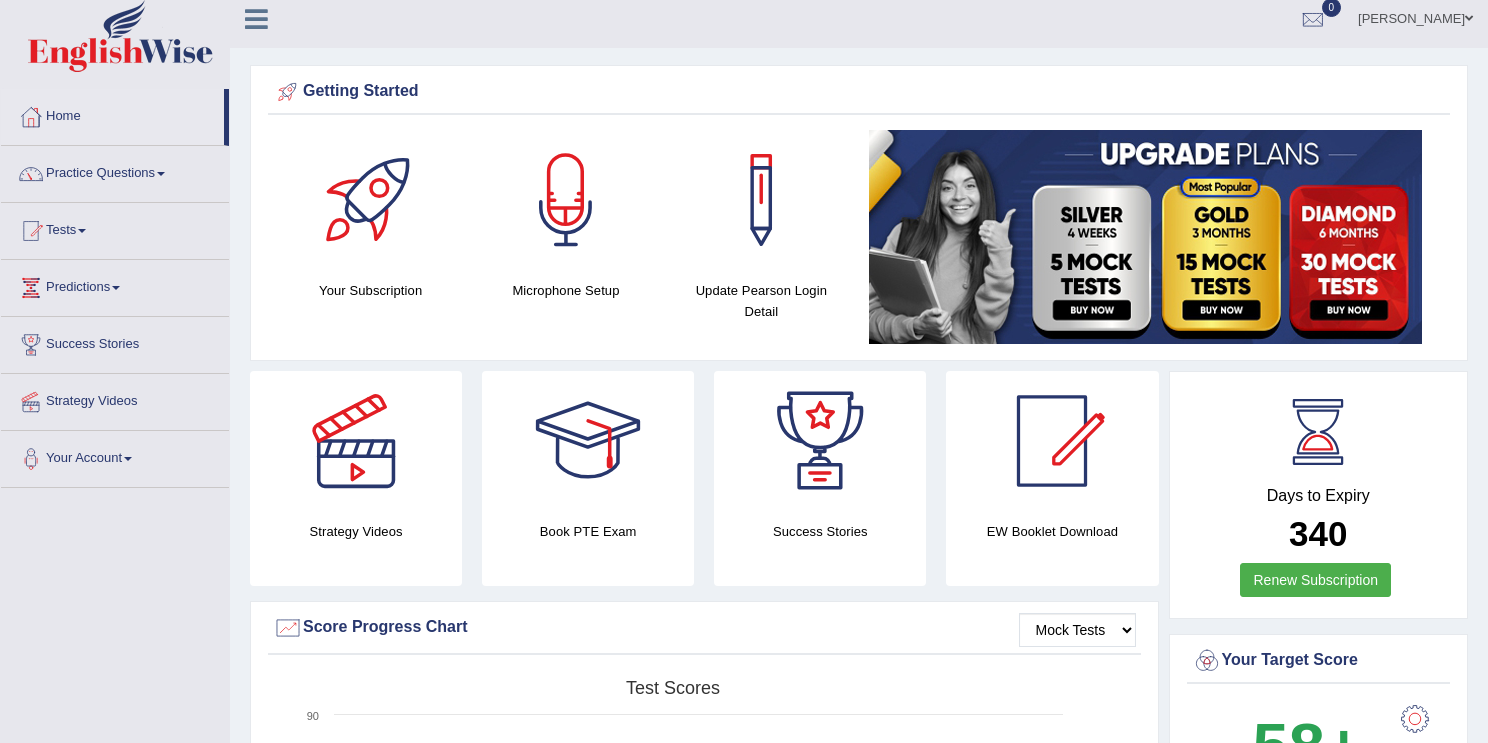 click on "Practice Questions" at bounding box center (115, 171) 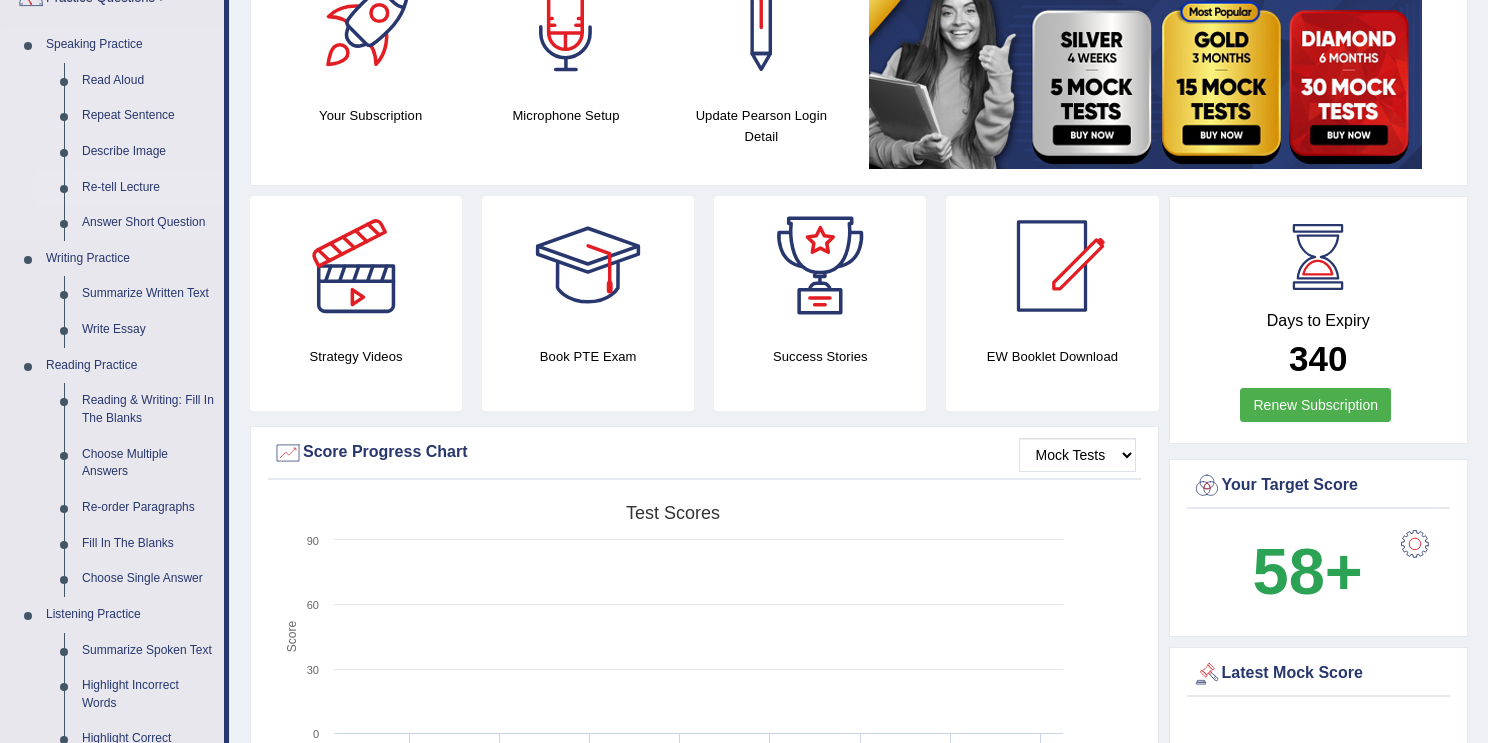 scroll, scrollTop: 192, scrollLeft: 0, axis: vertical 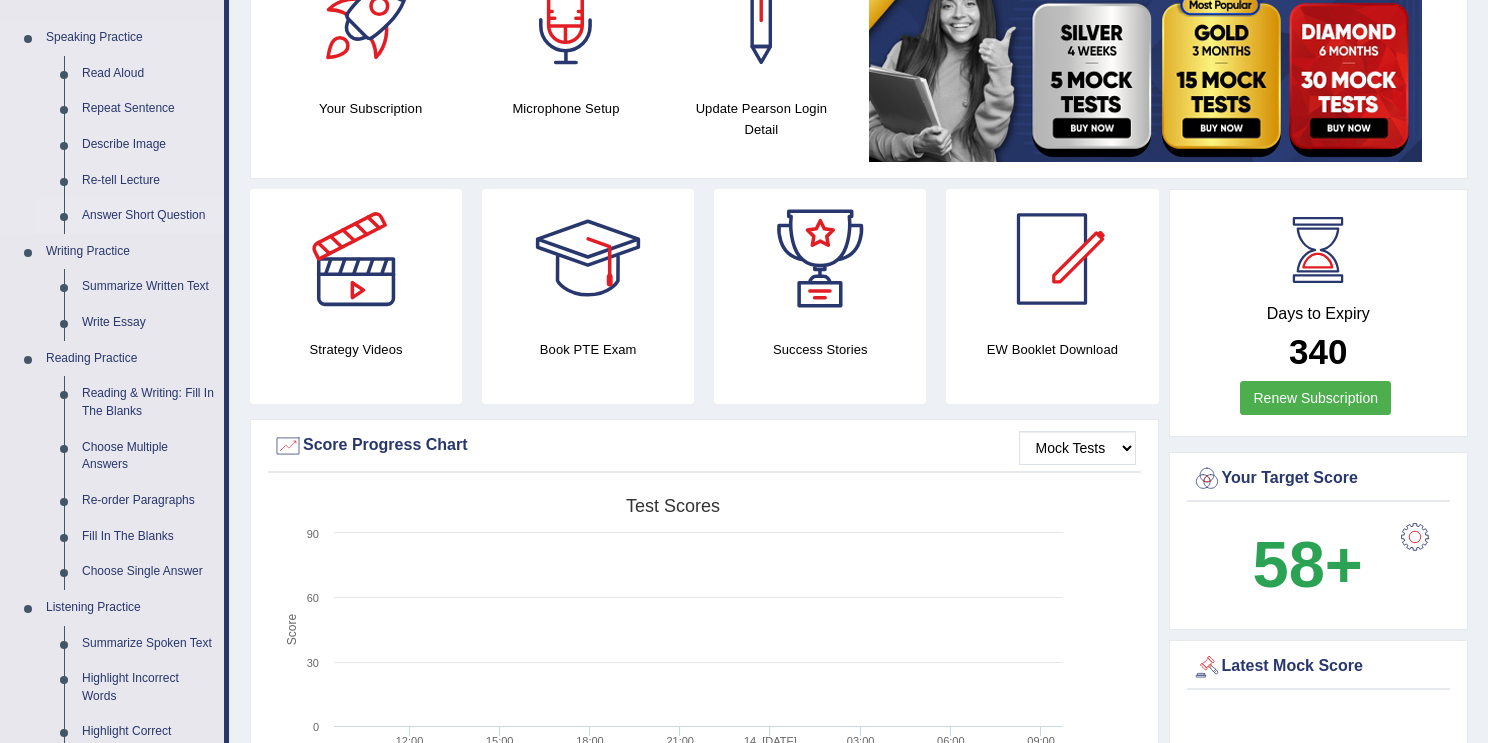 click on "Answer Short Question" at bounding box center (148, 216) 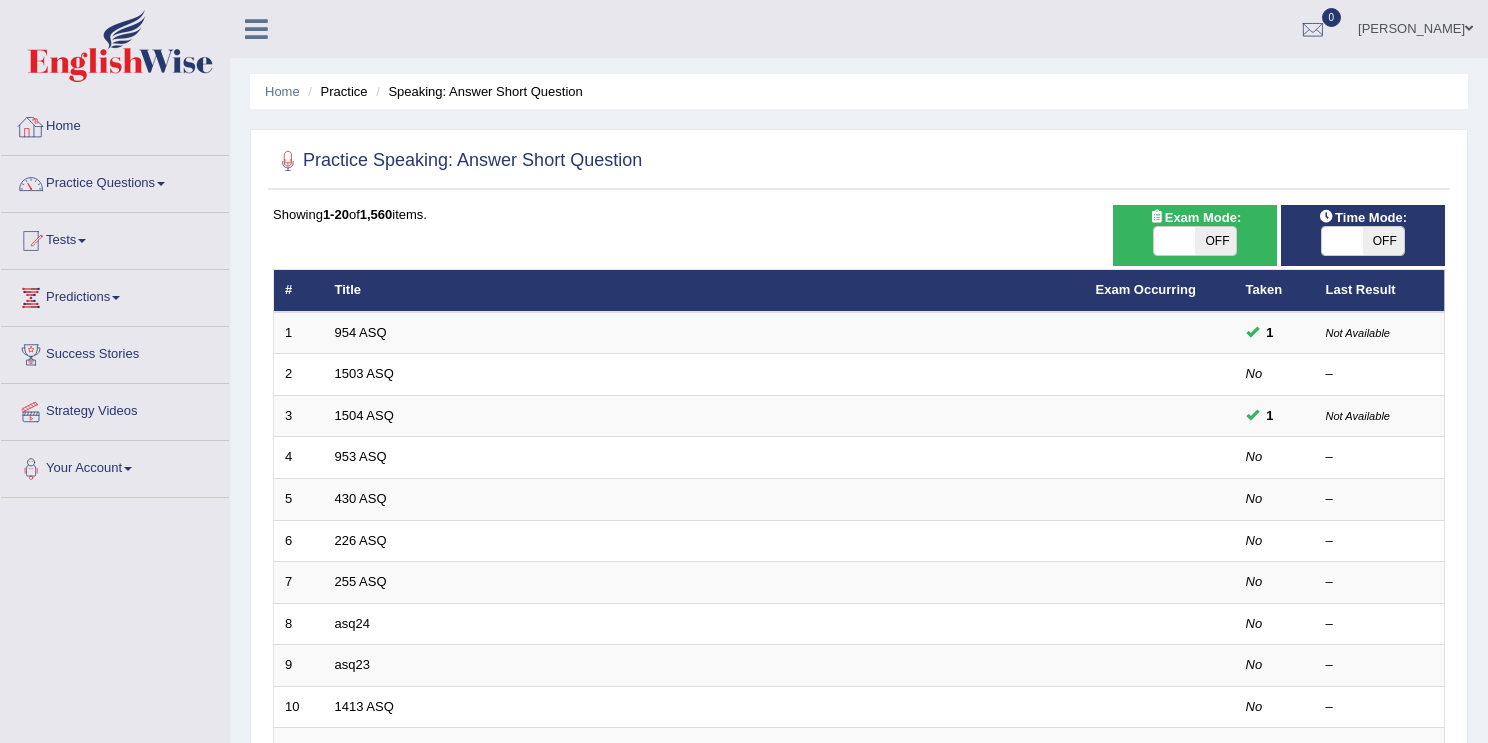scroll, scrollTop: 0, scrollLeft: 0, axis: both 